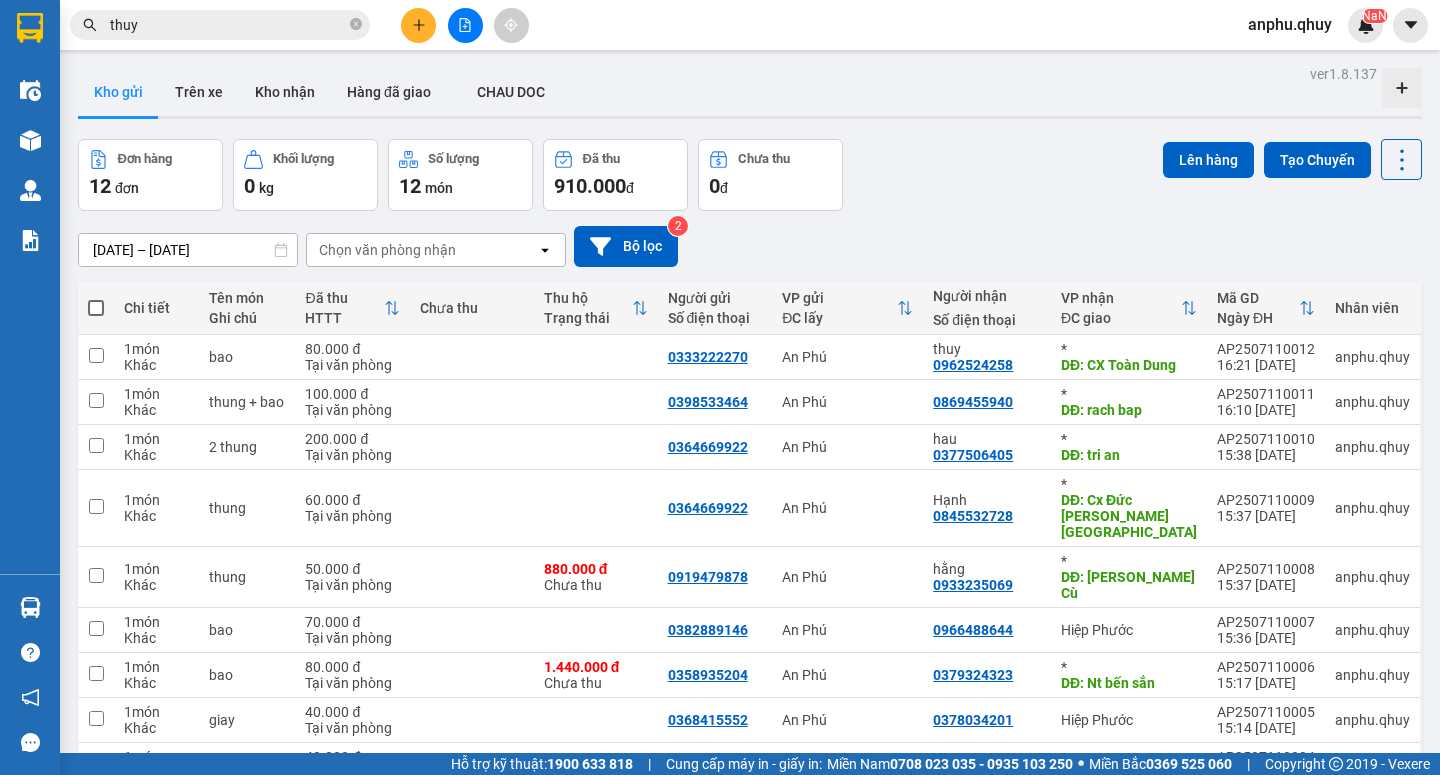 scroll, scrollTop: 0, scrollLeft: 0, axis: both 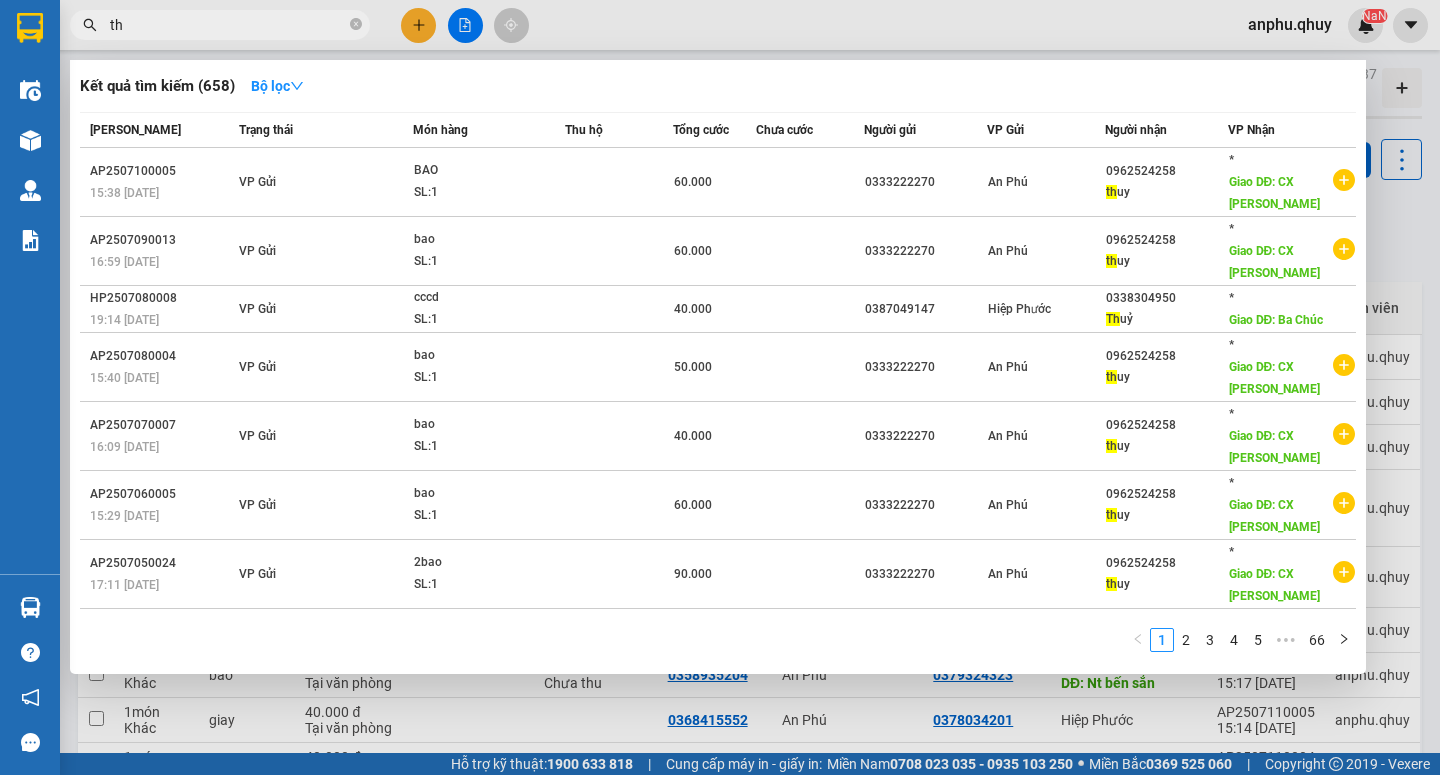 type on "t" 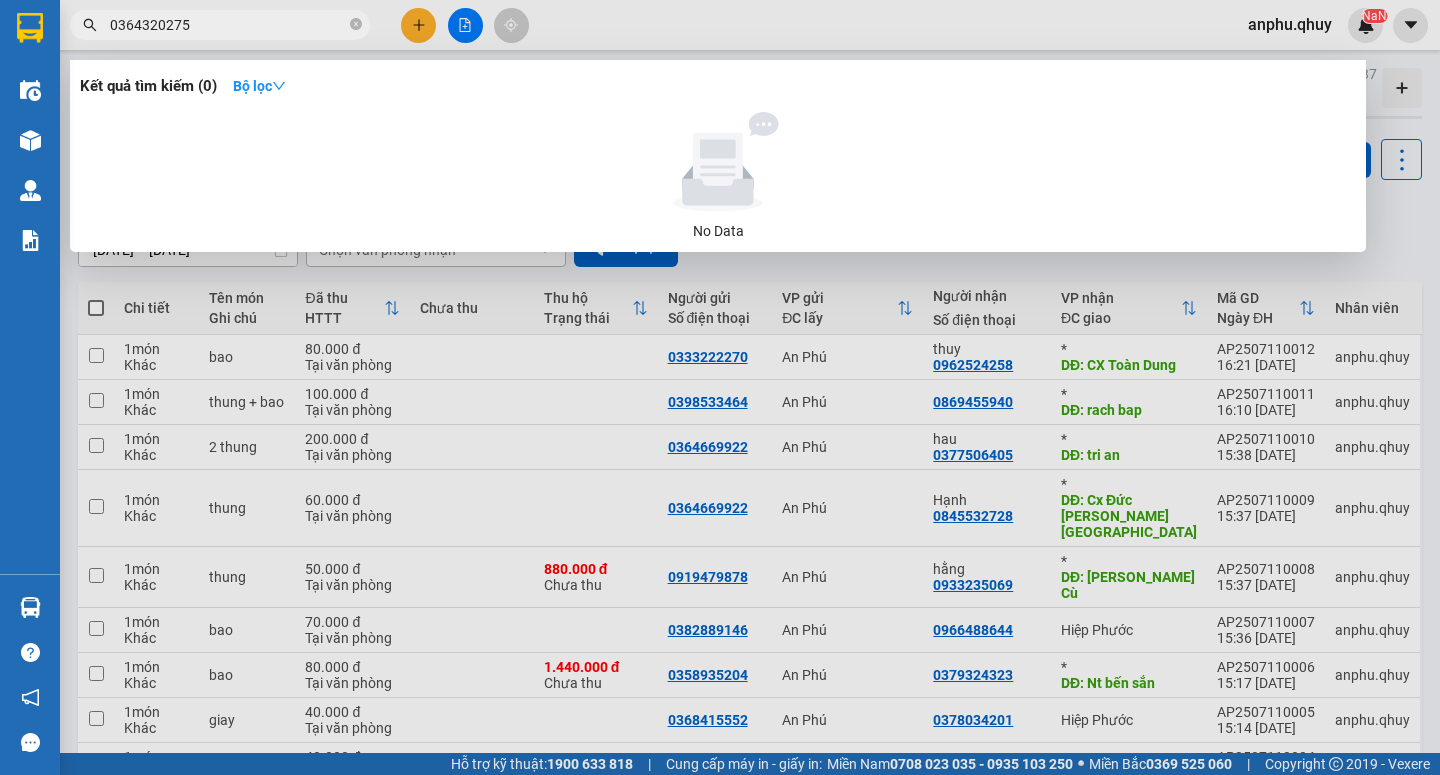 click at bounding box center (720, 387) 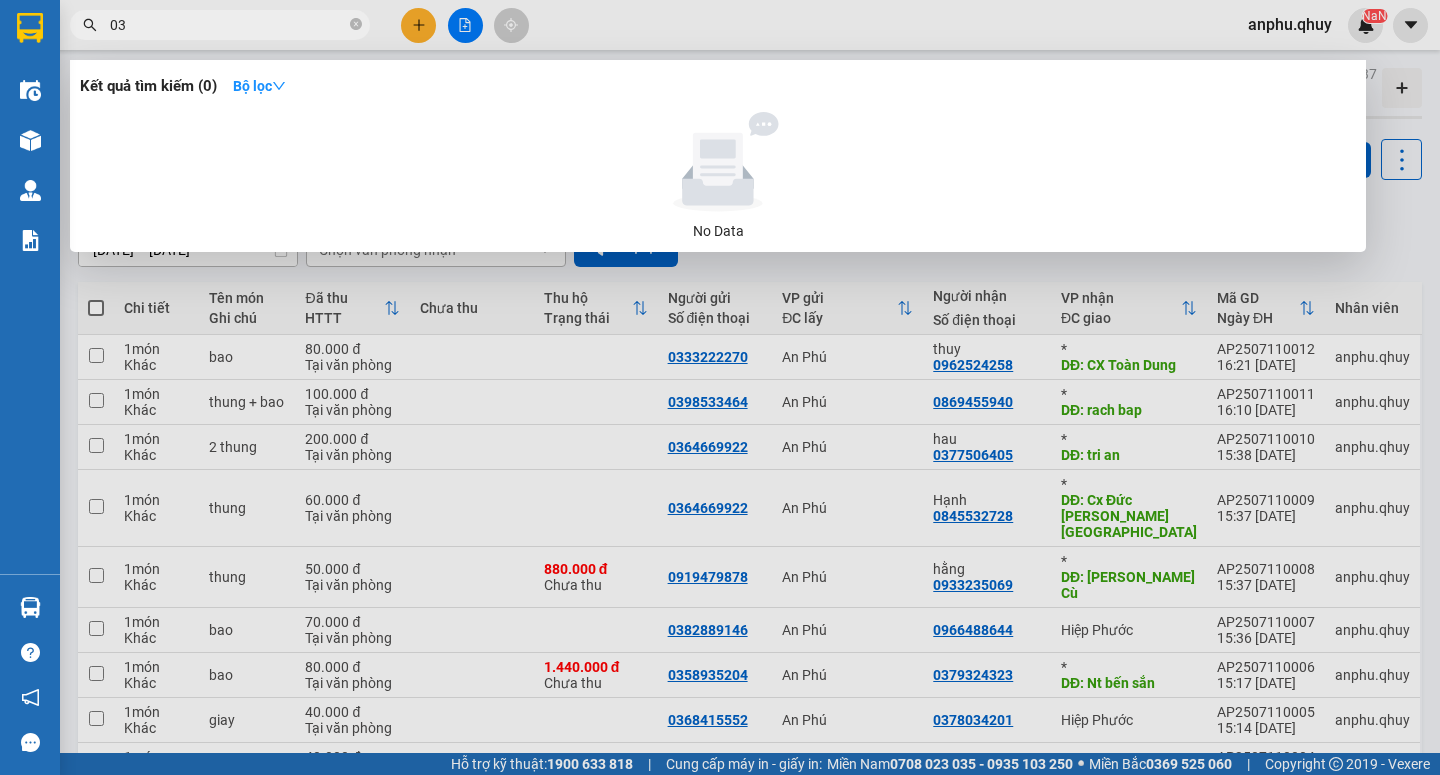 type on "0" 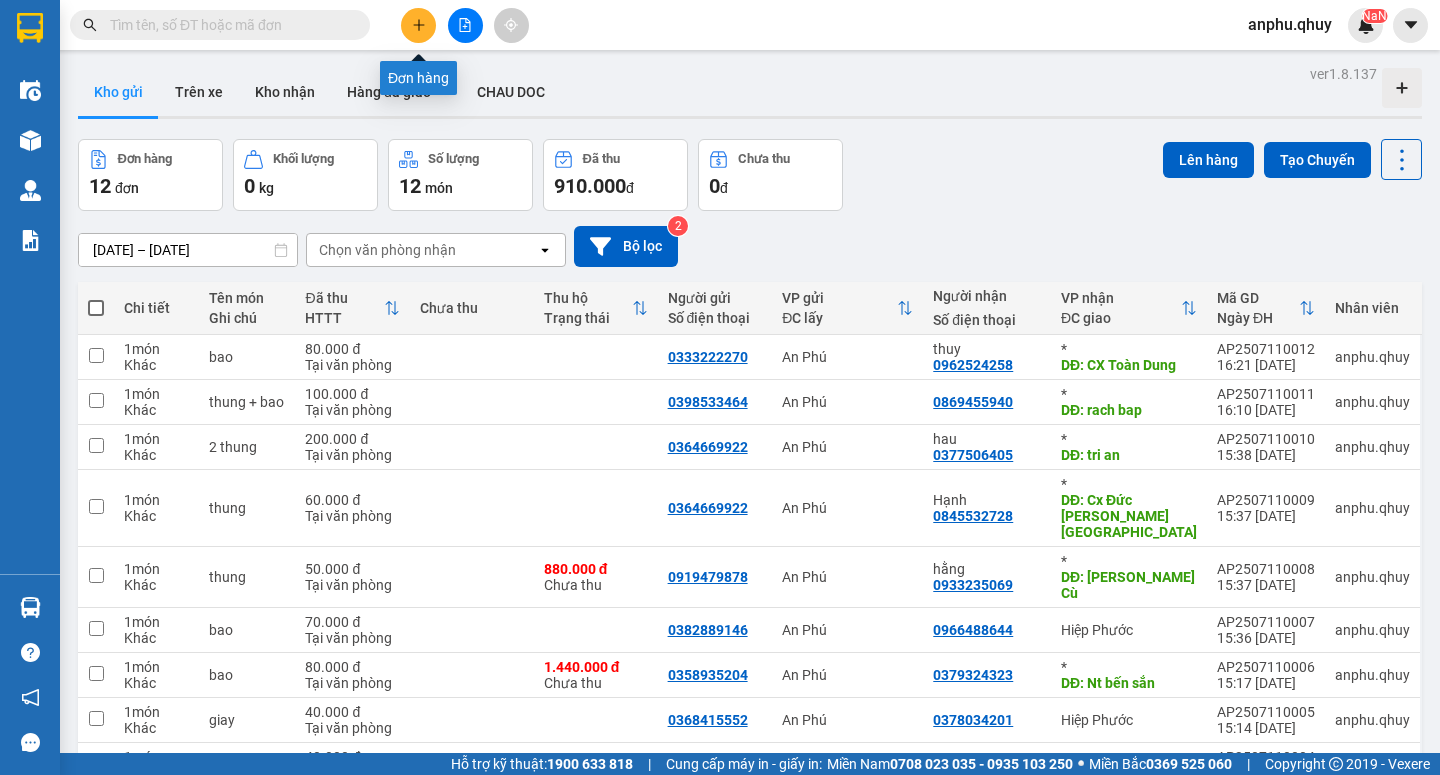 type 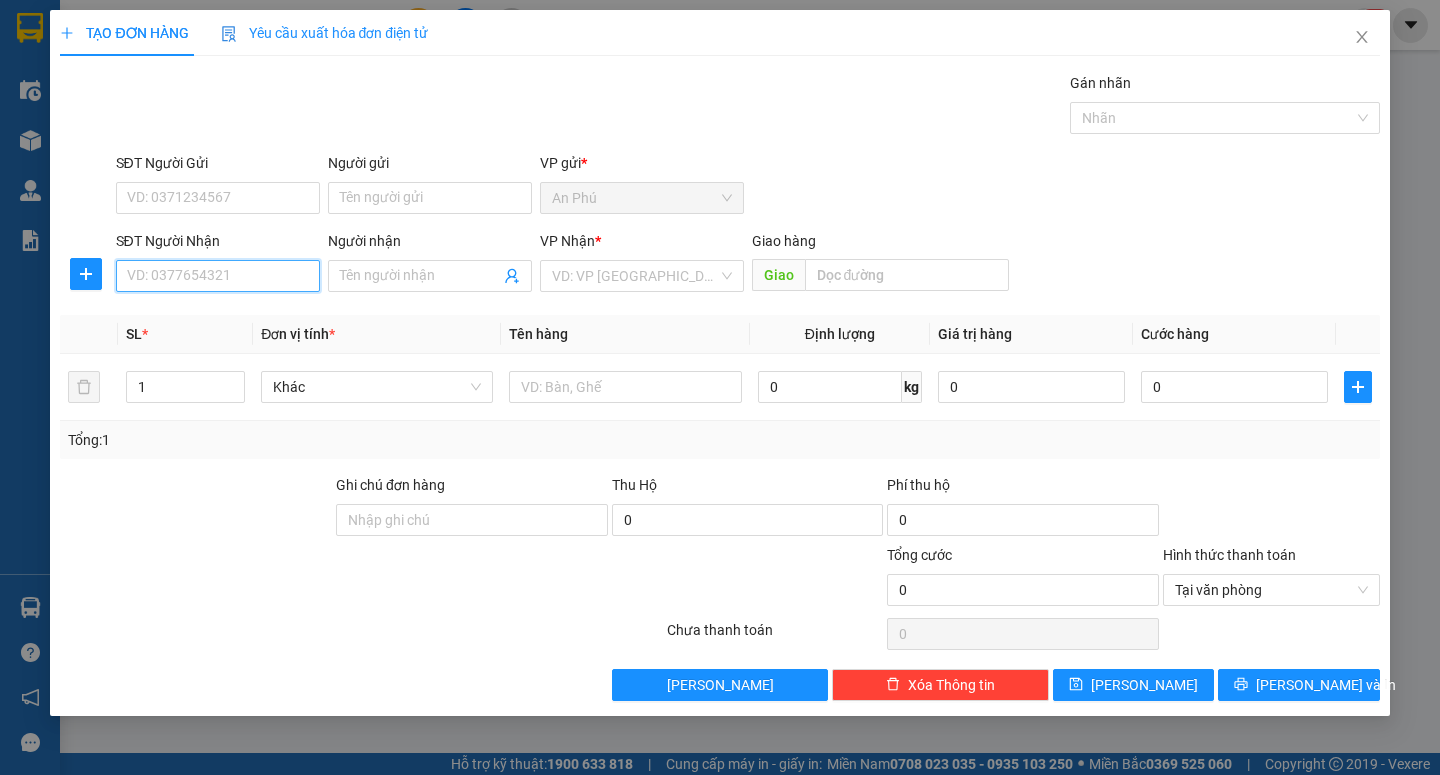 click on "SĐT Người Nhận" at bounding box center (218, 276) 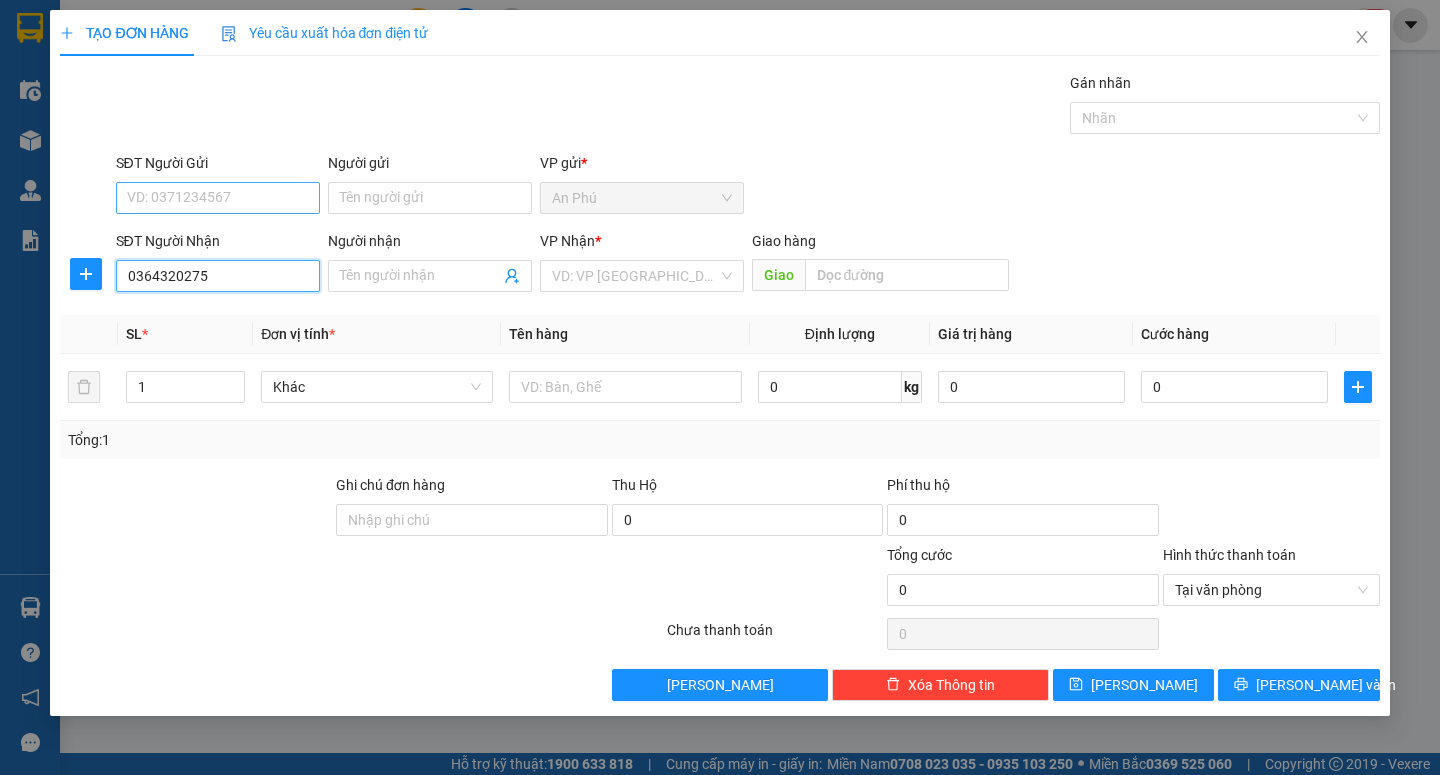 type on "0364320275" 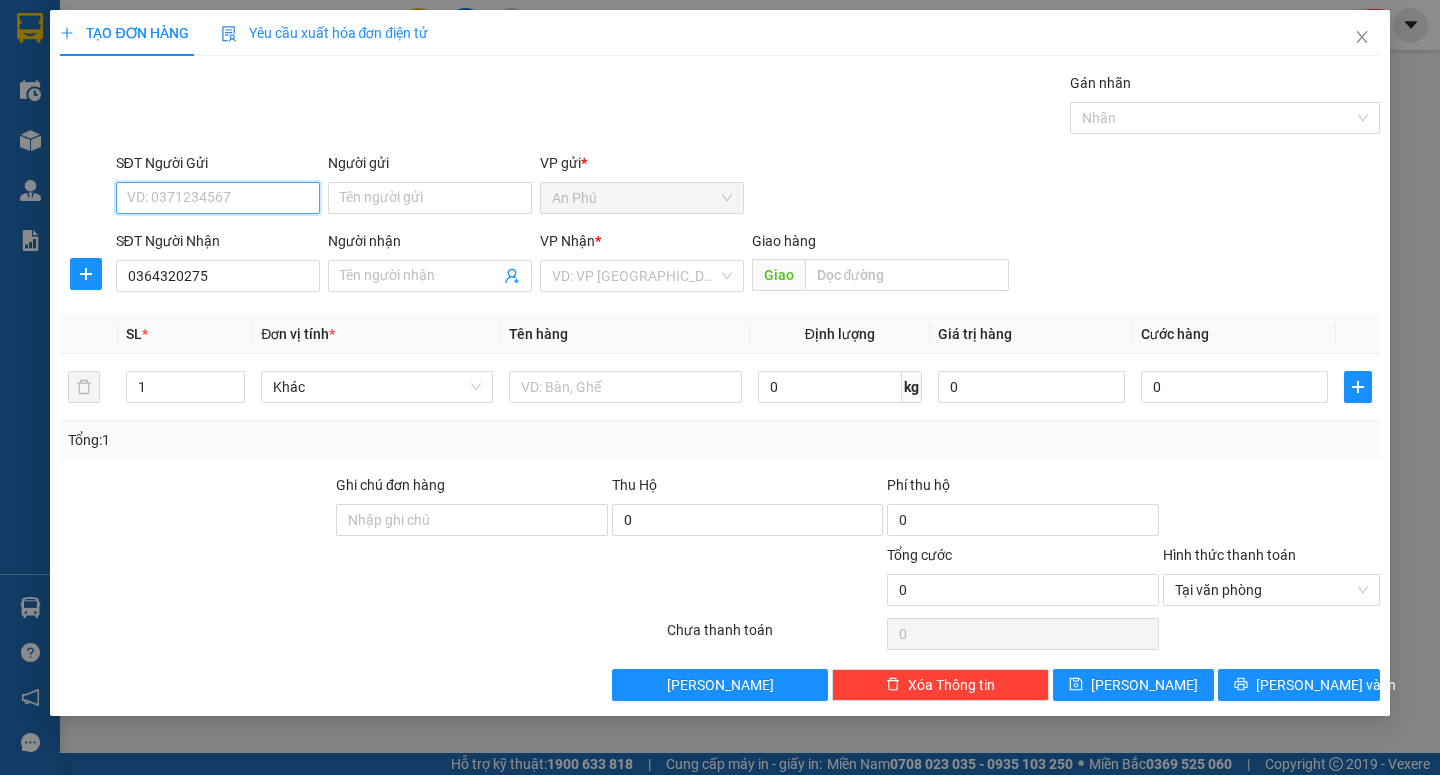 click on "SĐT Người Gửi" at bounding box center [218, 198] 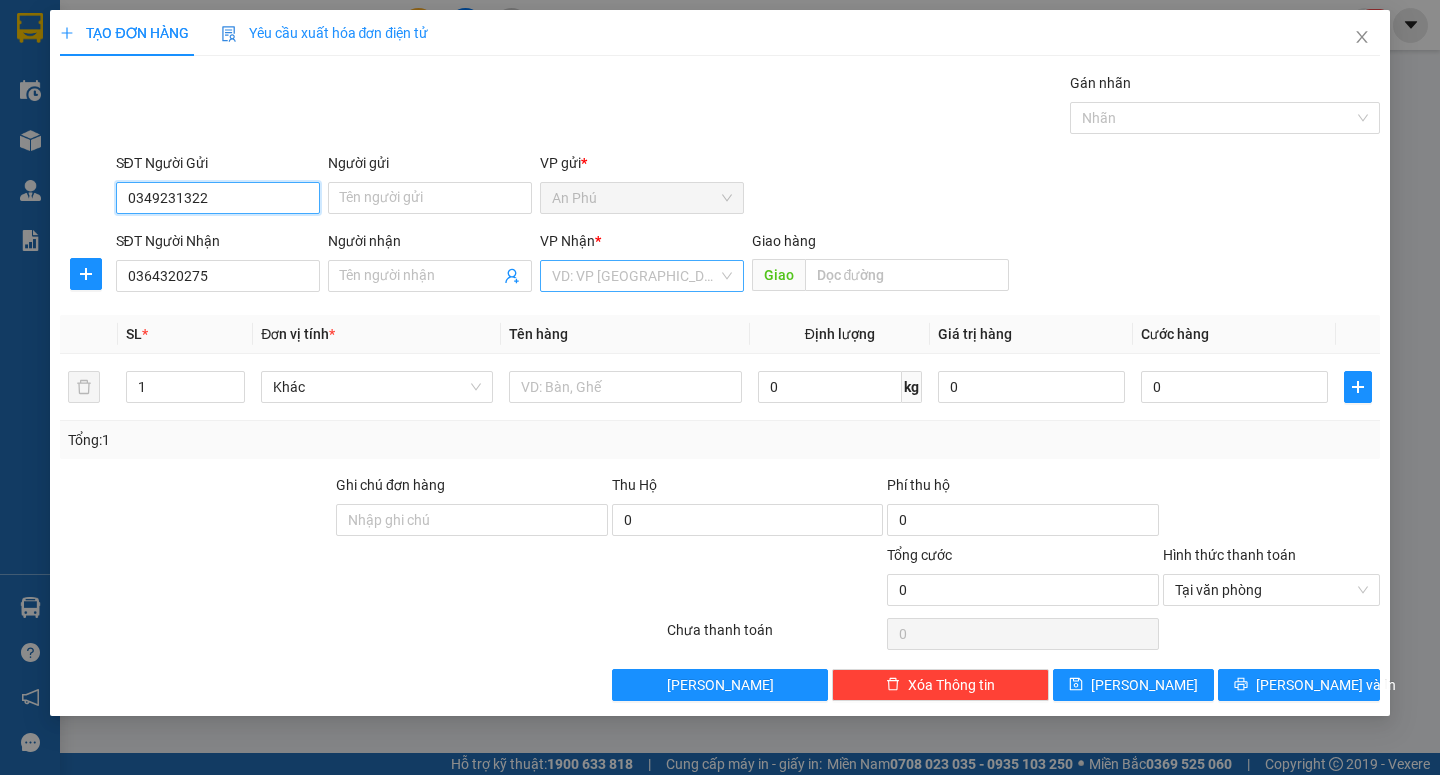 type on "0349231322" 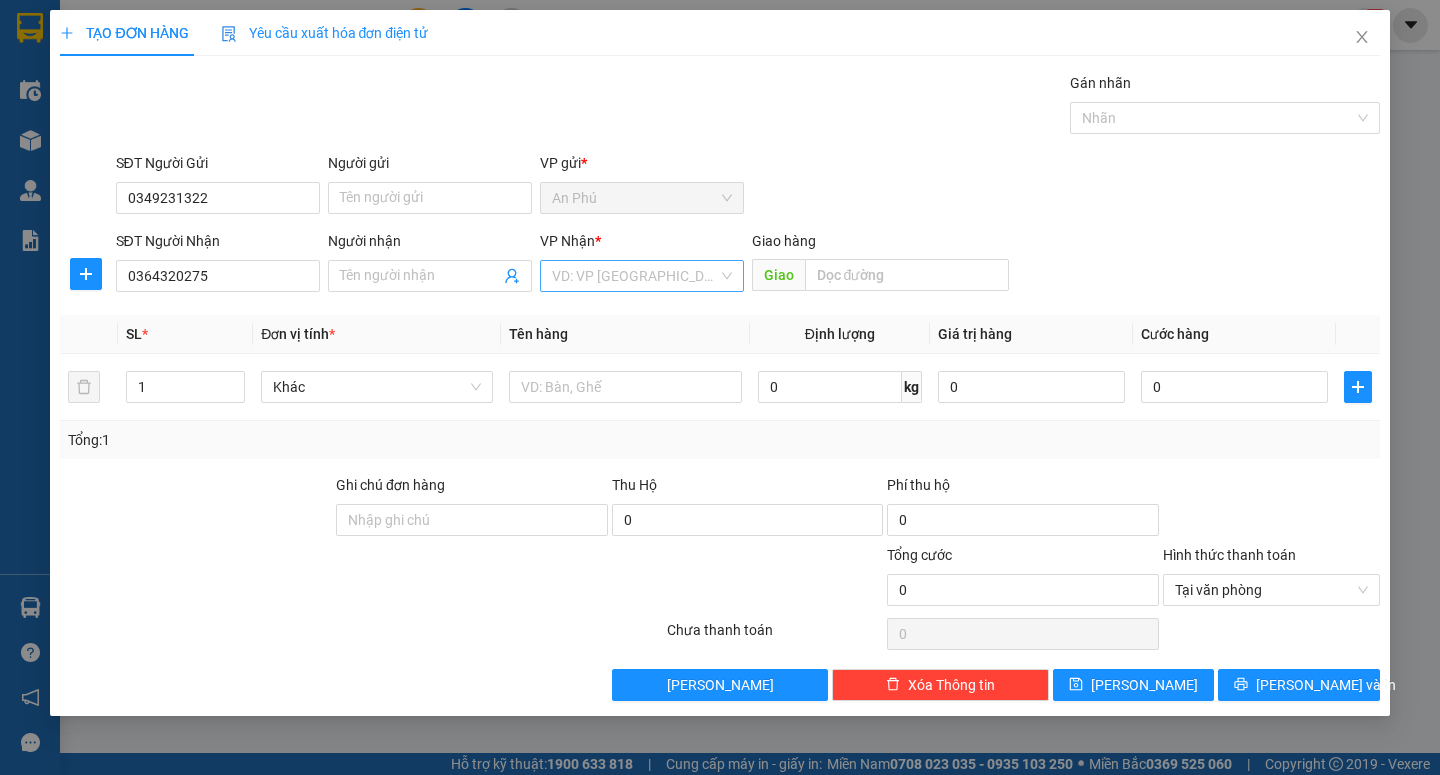 click at bounding box center (635, 276) 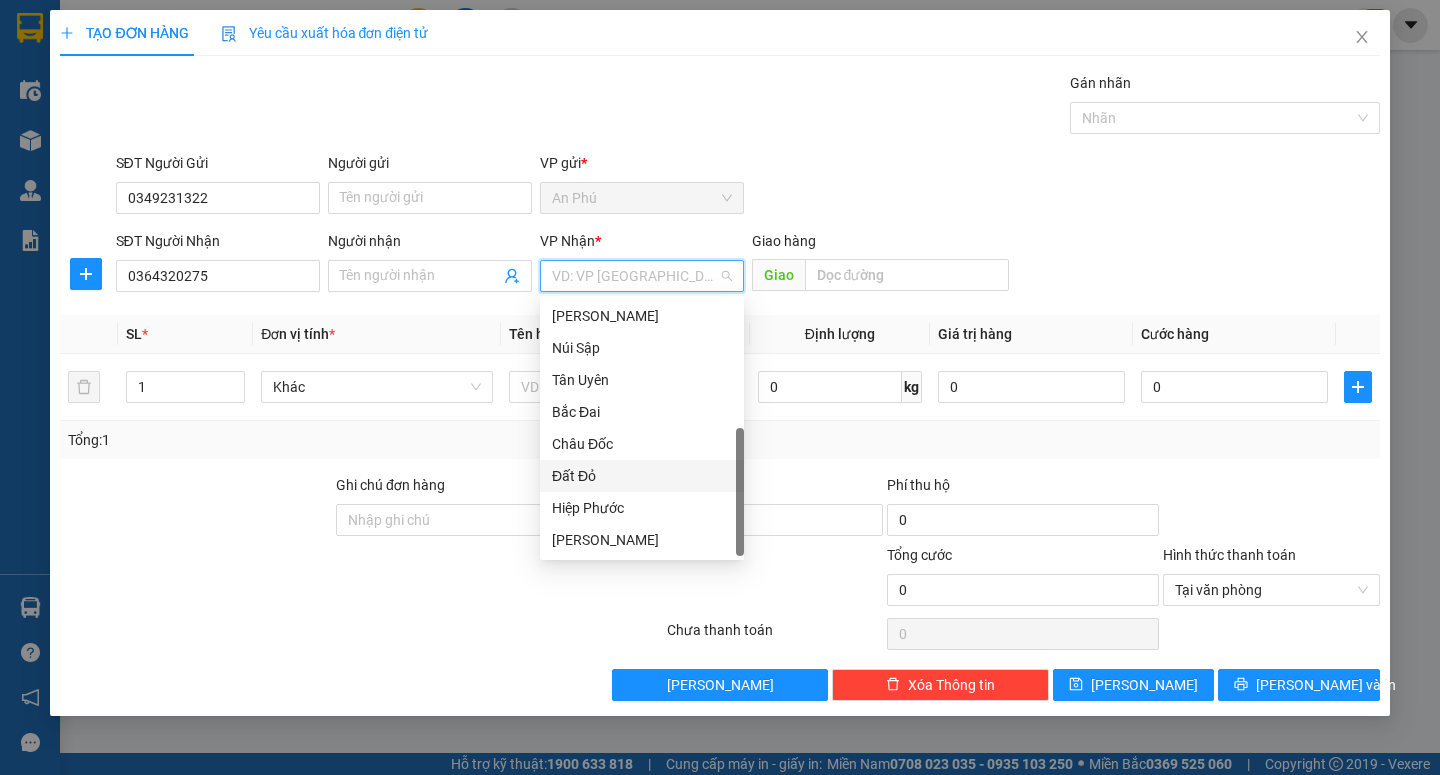 scroll, scrollTop: 64, scrollLeft: 0, axis: vertical 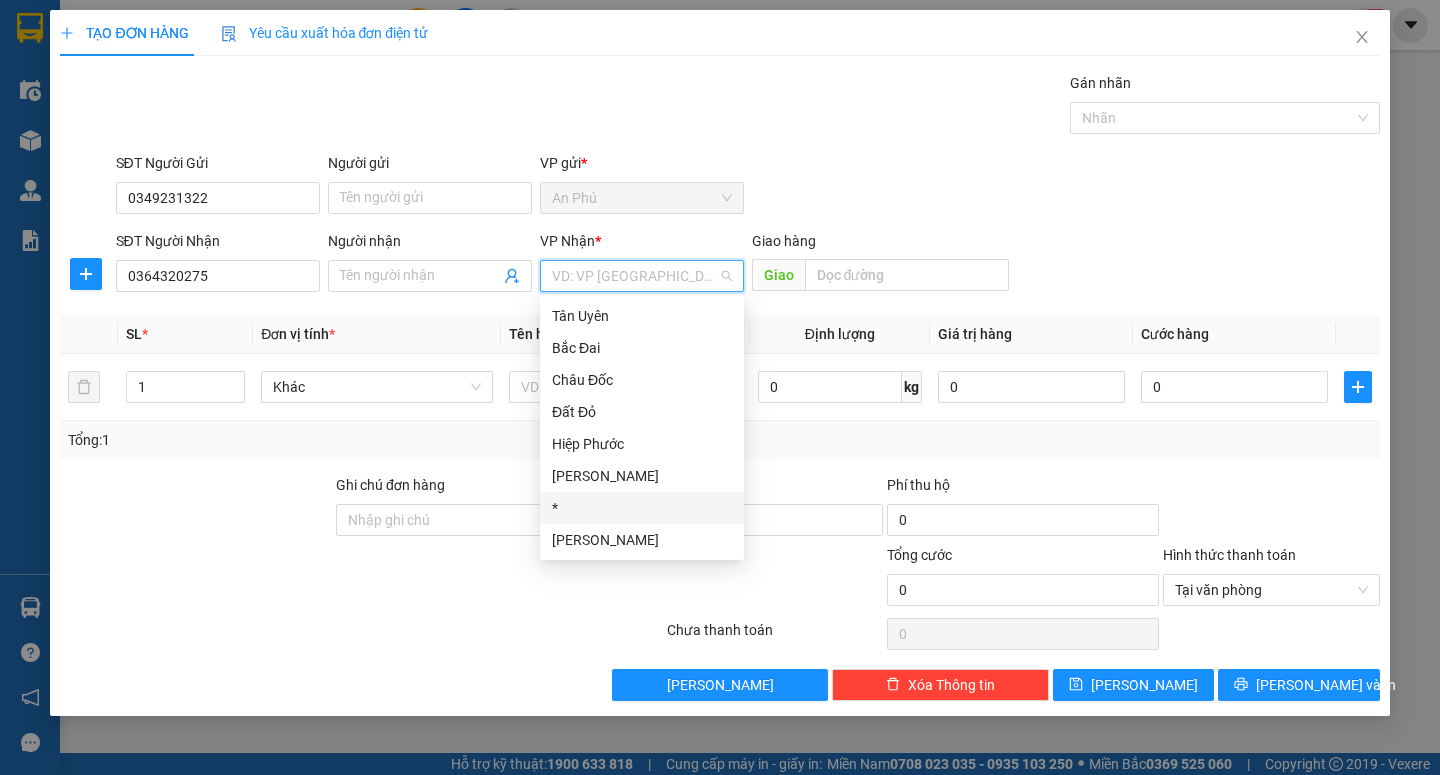 click on "*" at bounding box center [642, 508] 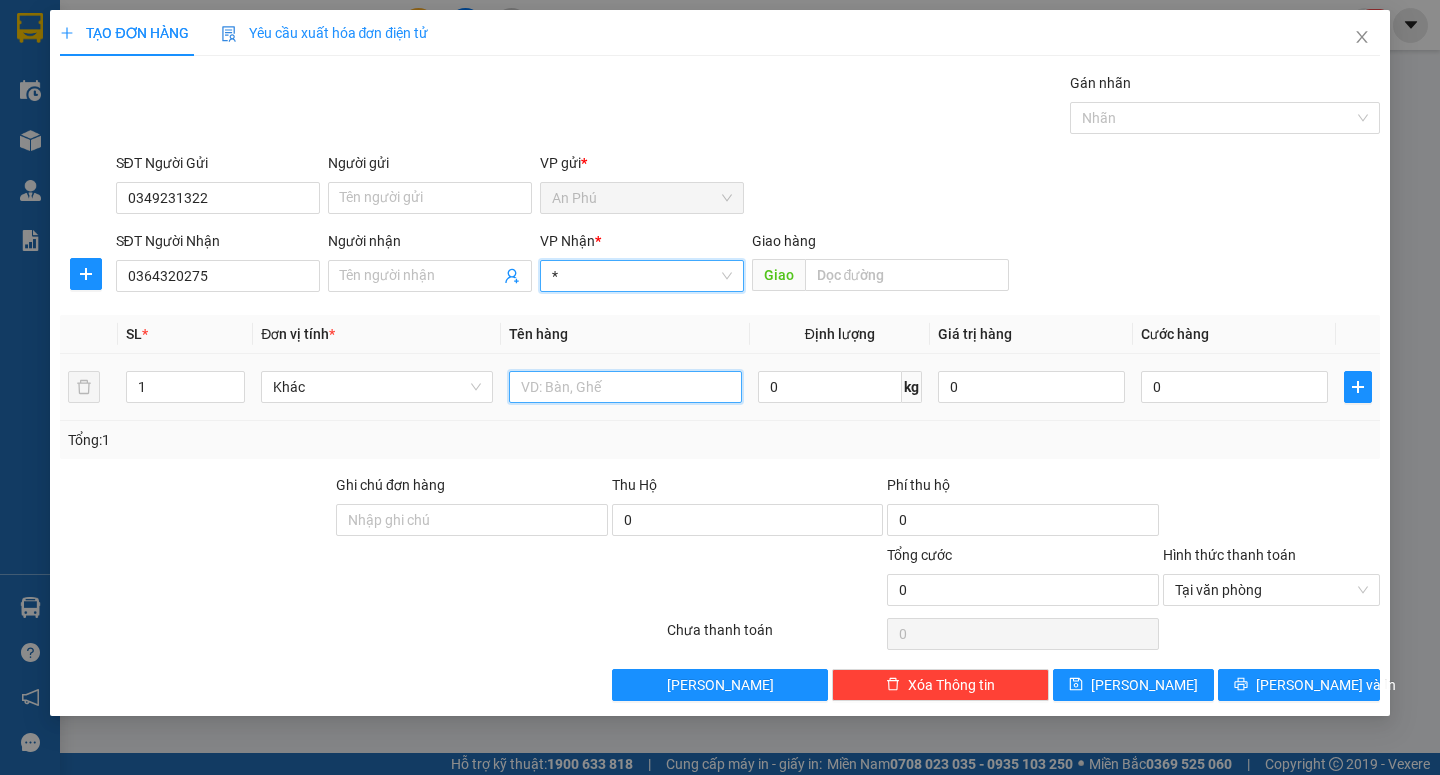 click at bounding box center [625, 387] 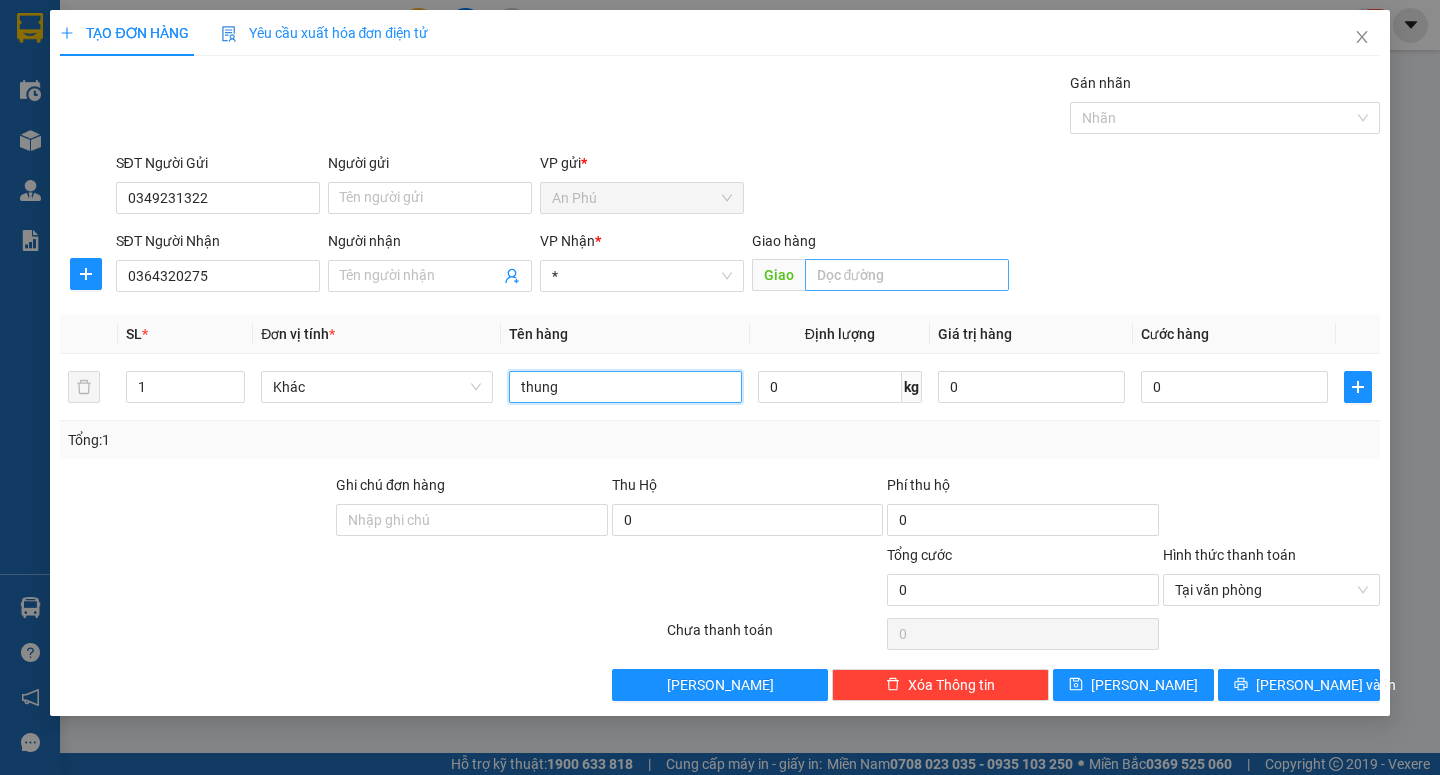type on "thung" 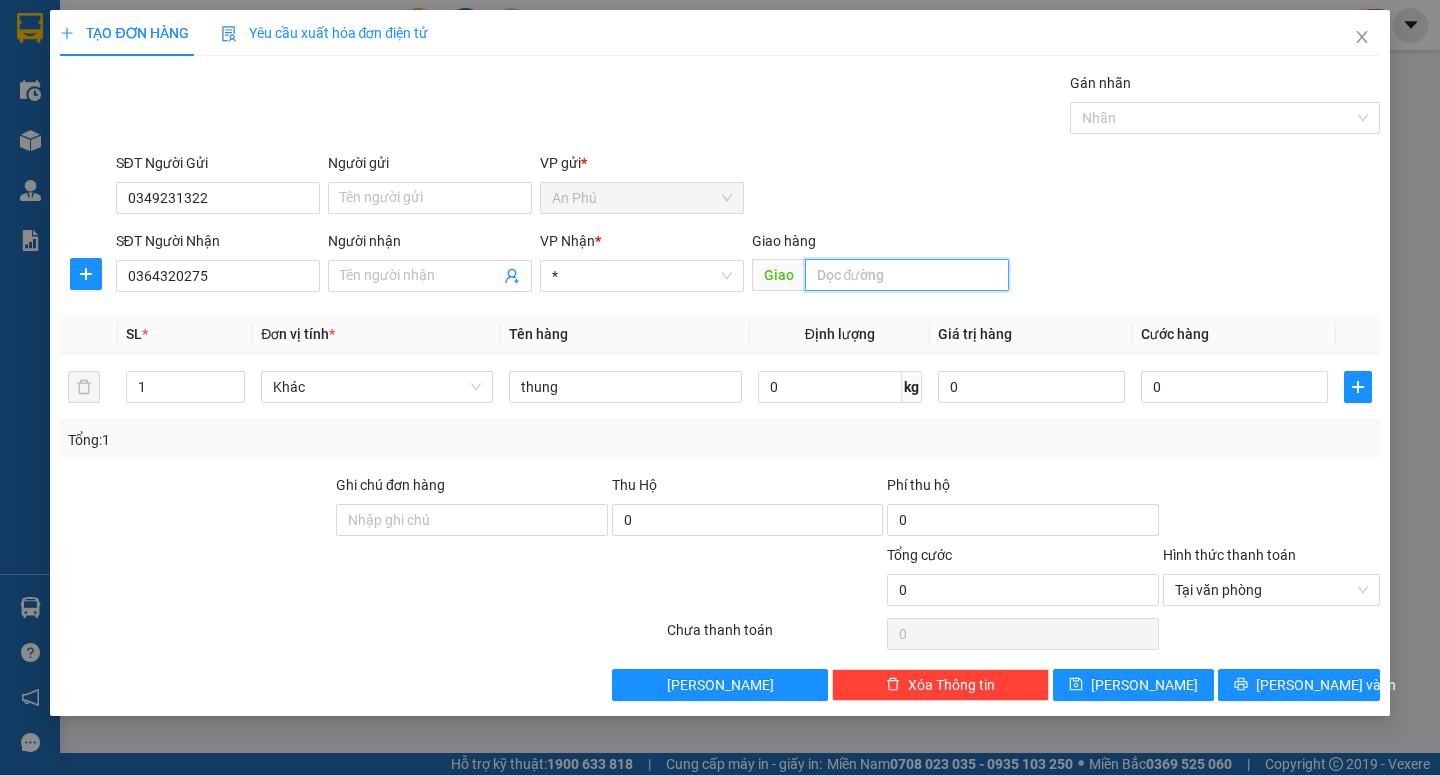 click at bounding box center (907, 275) 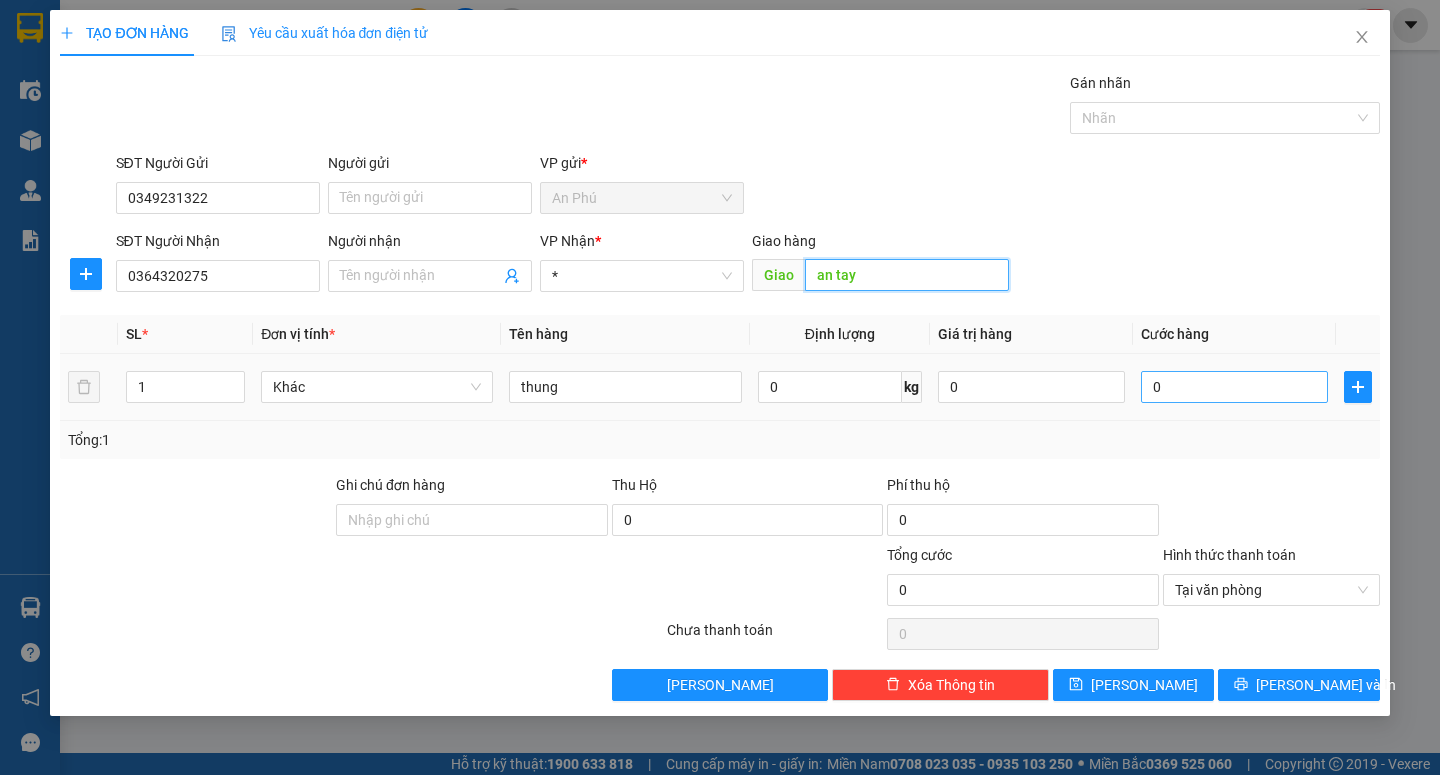 type on "an tay" 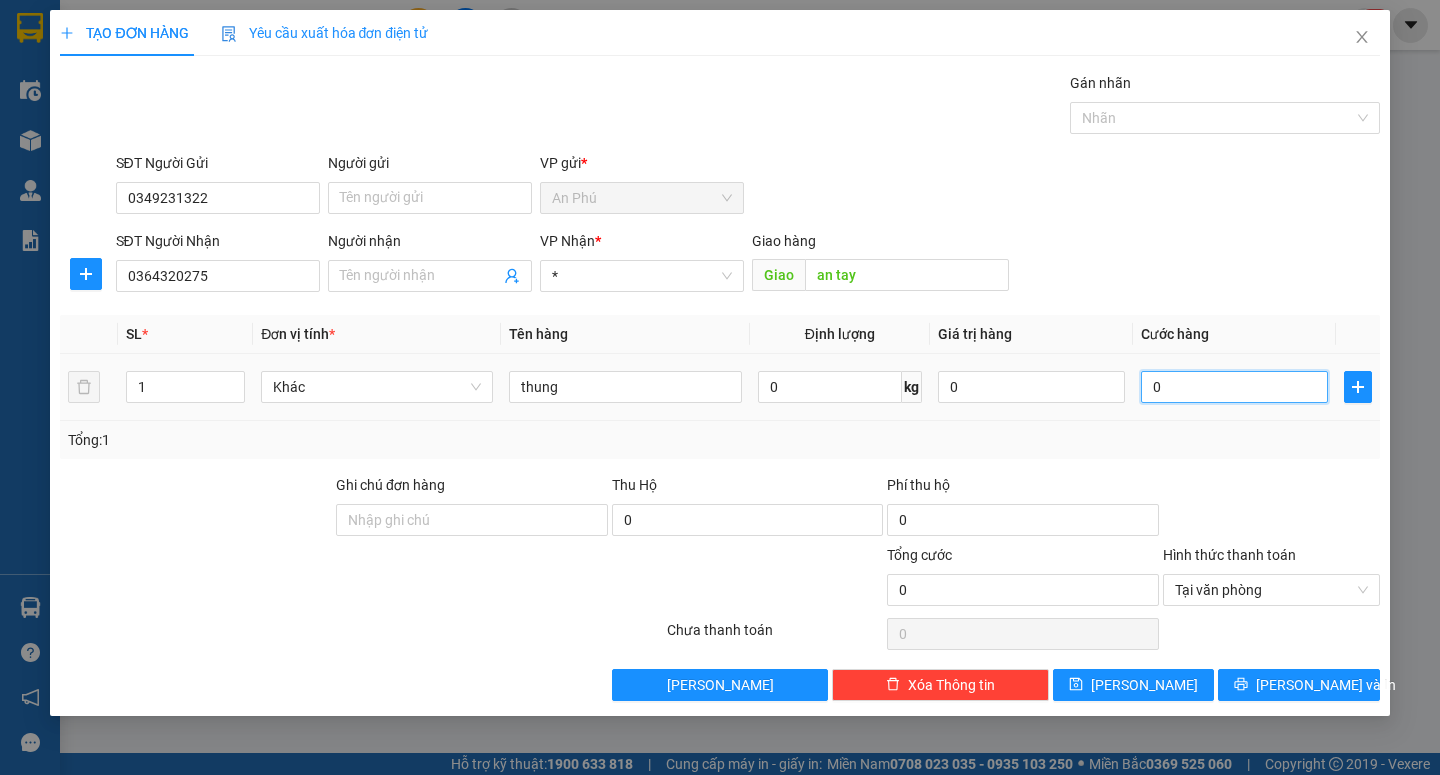 click on "0" at bounding box center (1234, 387) 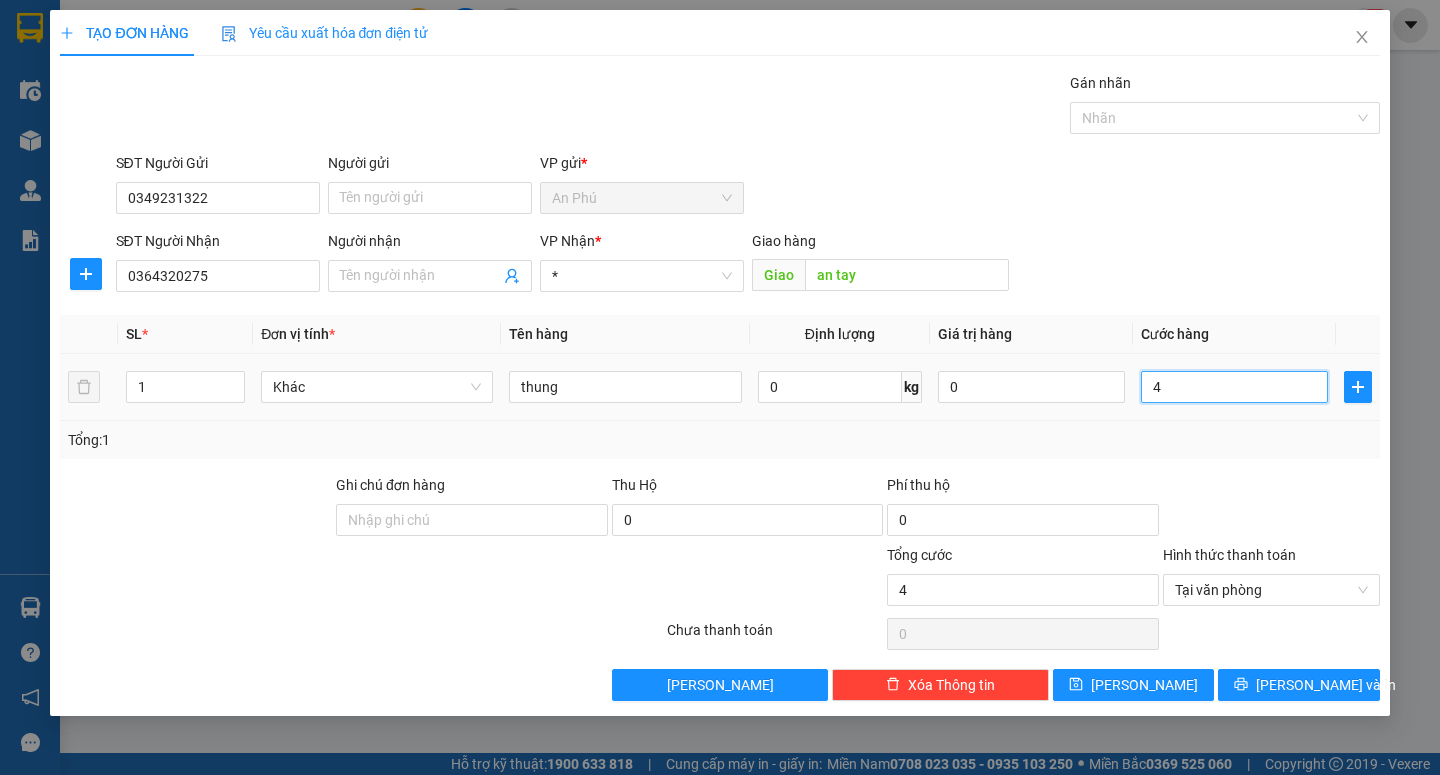 type on "40" 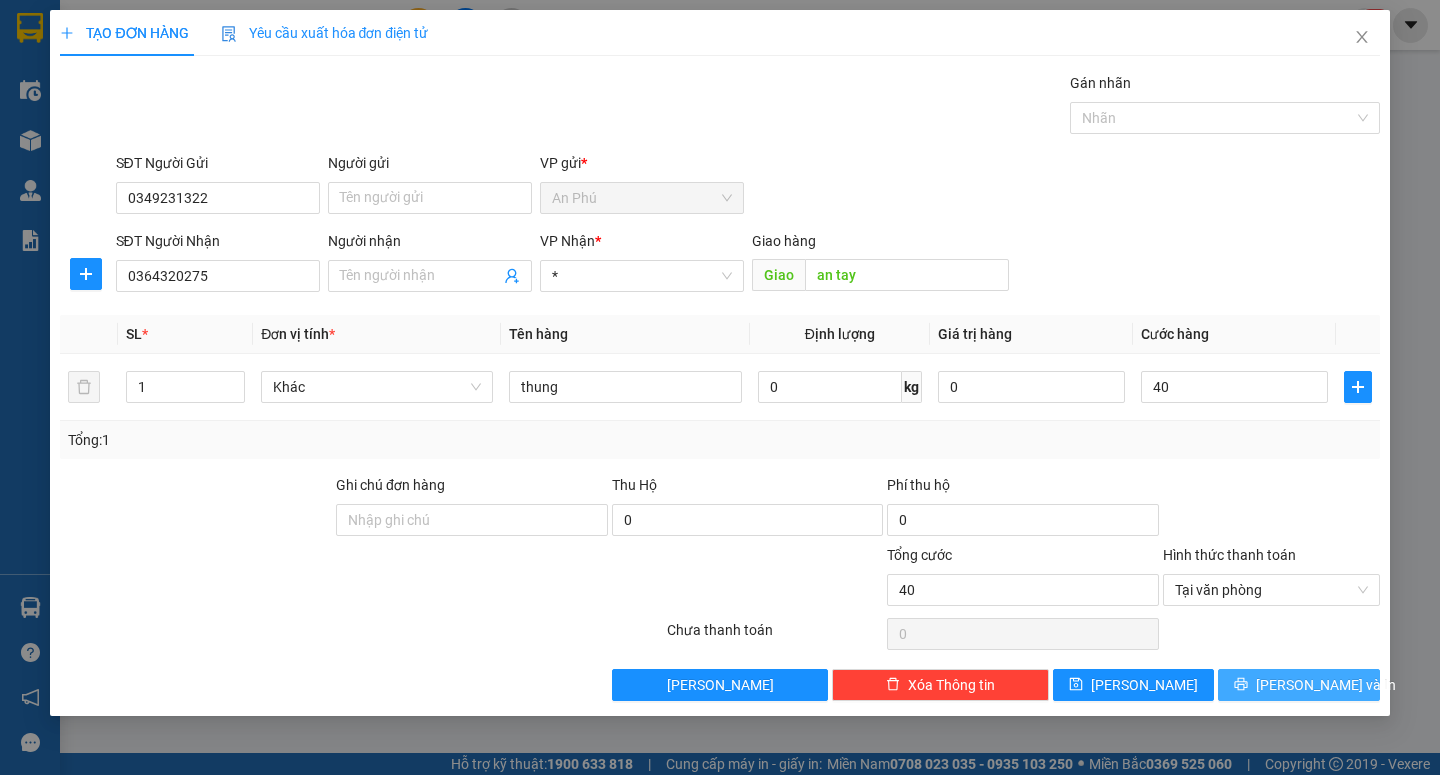 type on "40.000" 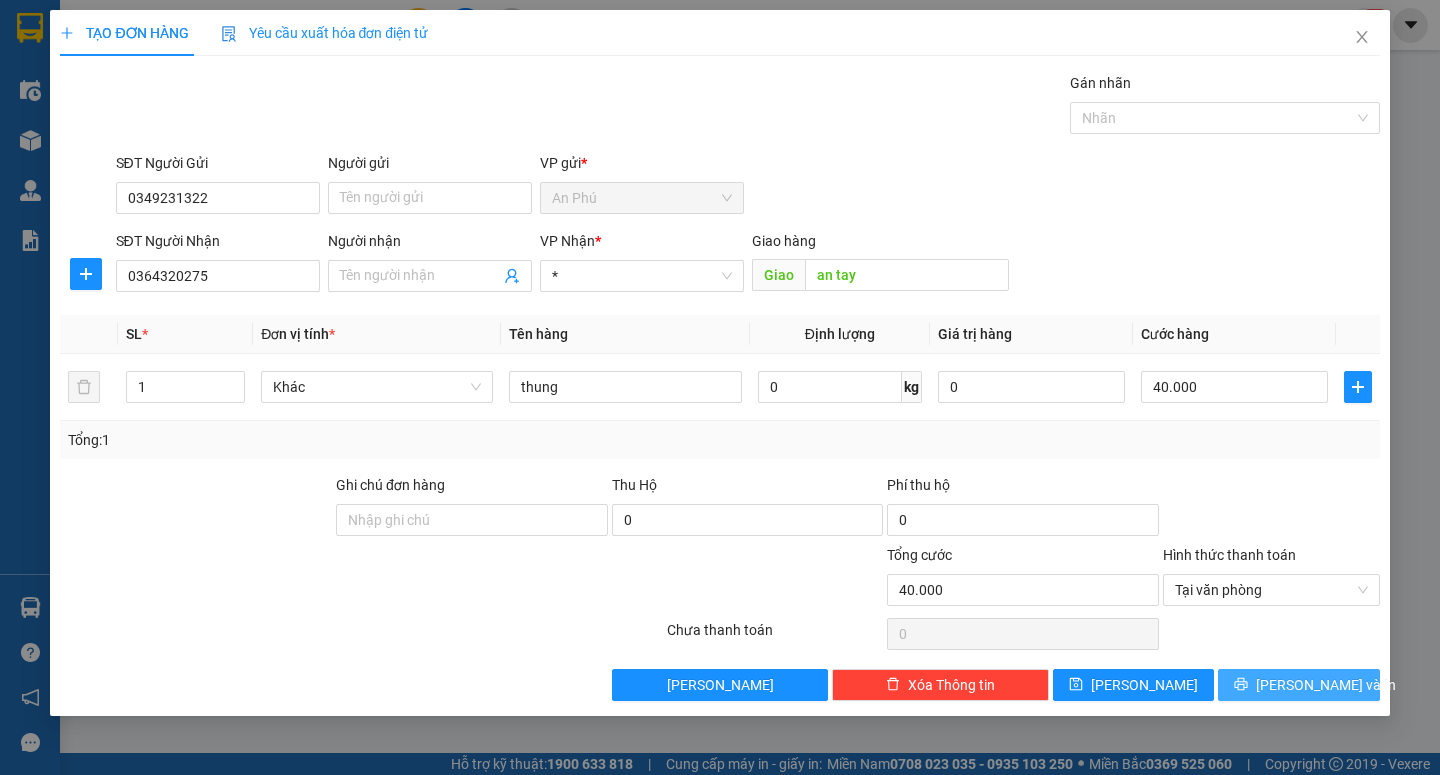click on "[PERSON_NAME] và In" at bounding box center (1326, 685) 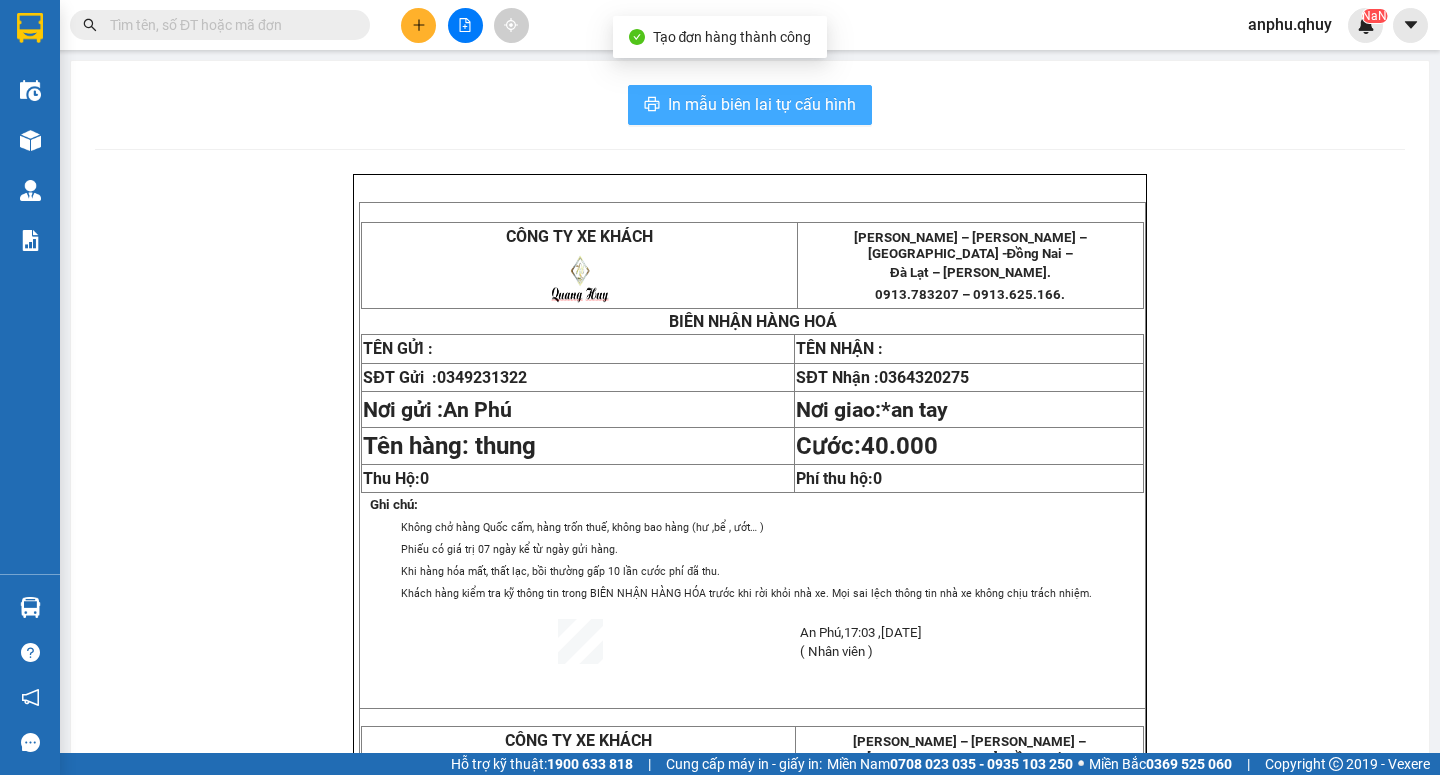 click on "In mẫu biên lai tự cấu hình" at bounding box center (762, 104) 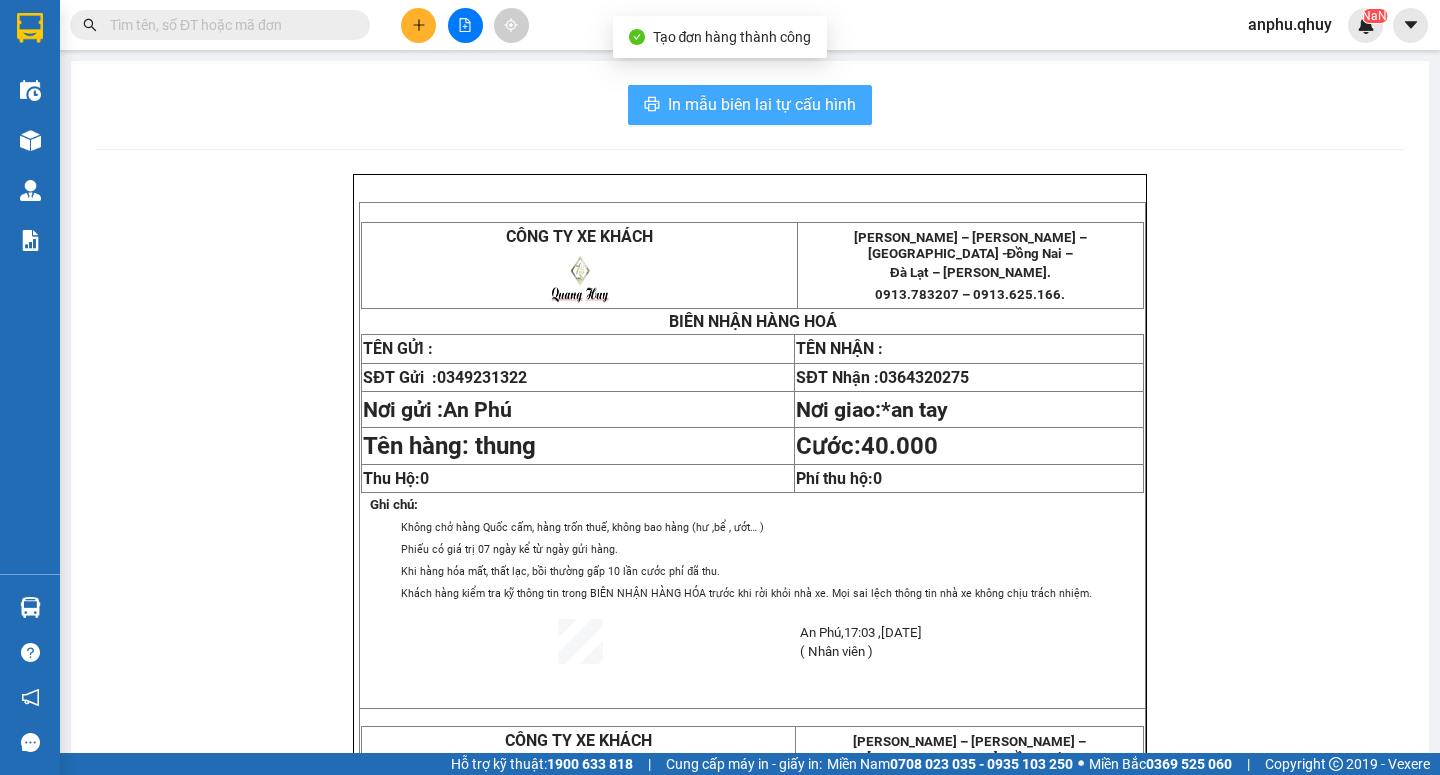 scroll, scrollTop: 0, scrollLeft: 0, axis: both 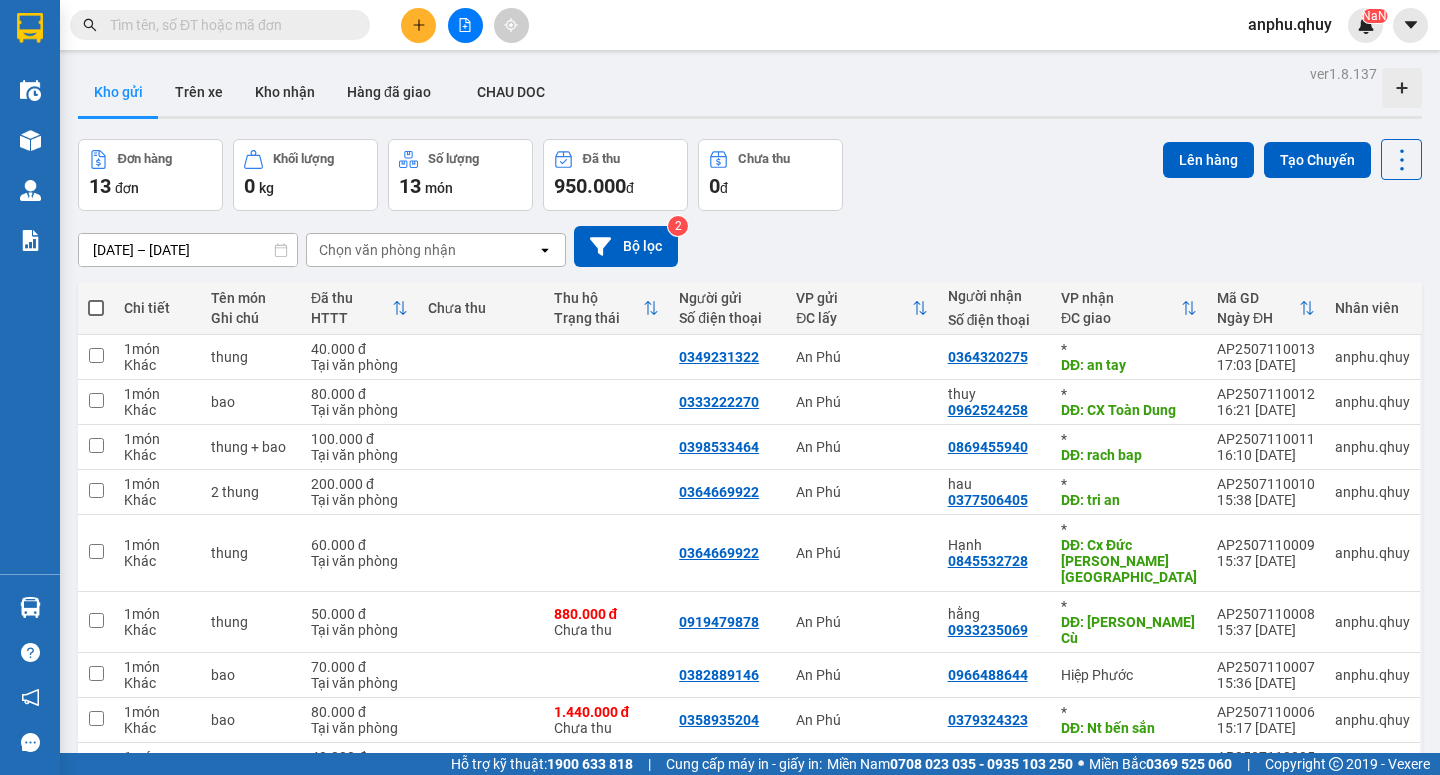 click at bounding box center [228, 25] 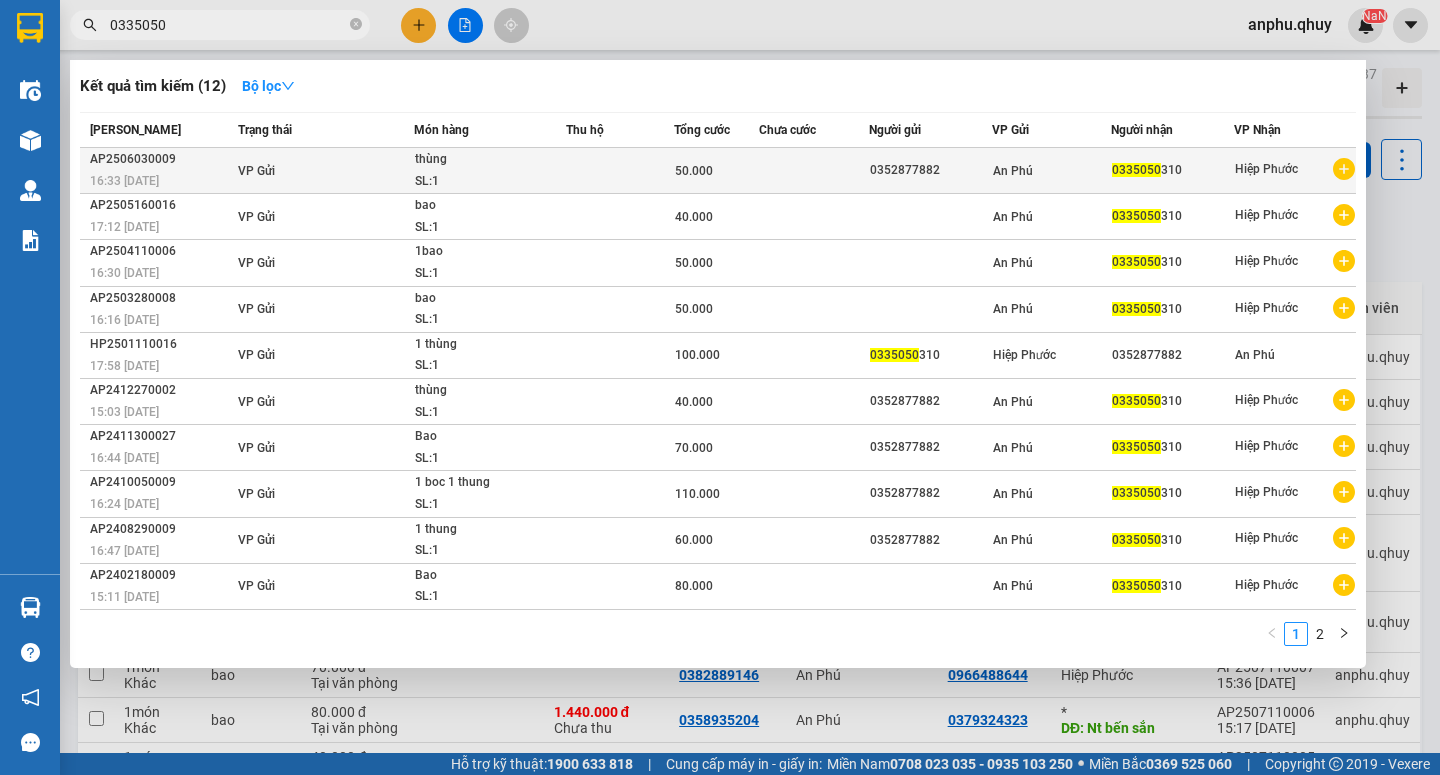 type on "0335050" 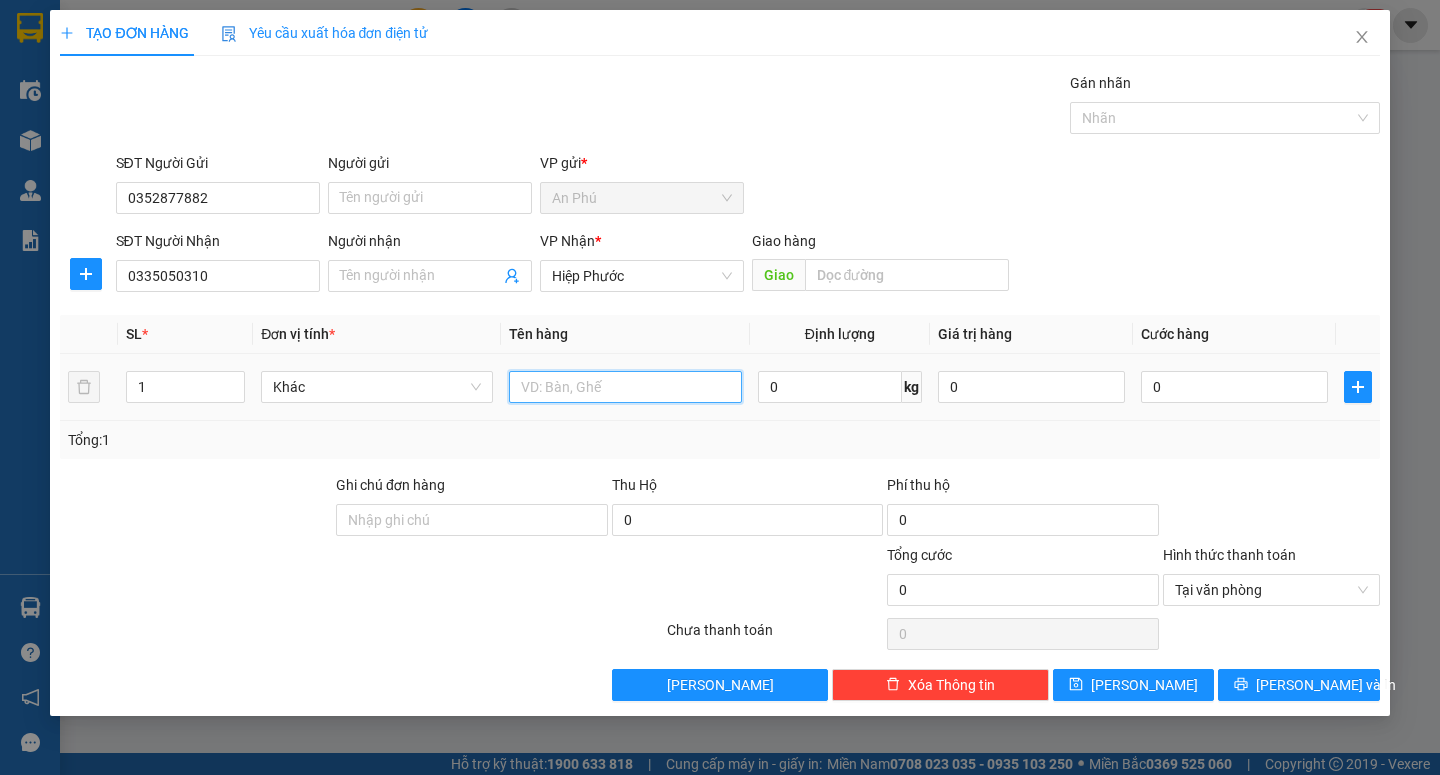 click at bounding box center (625, 387) 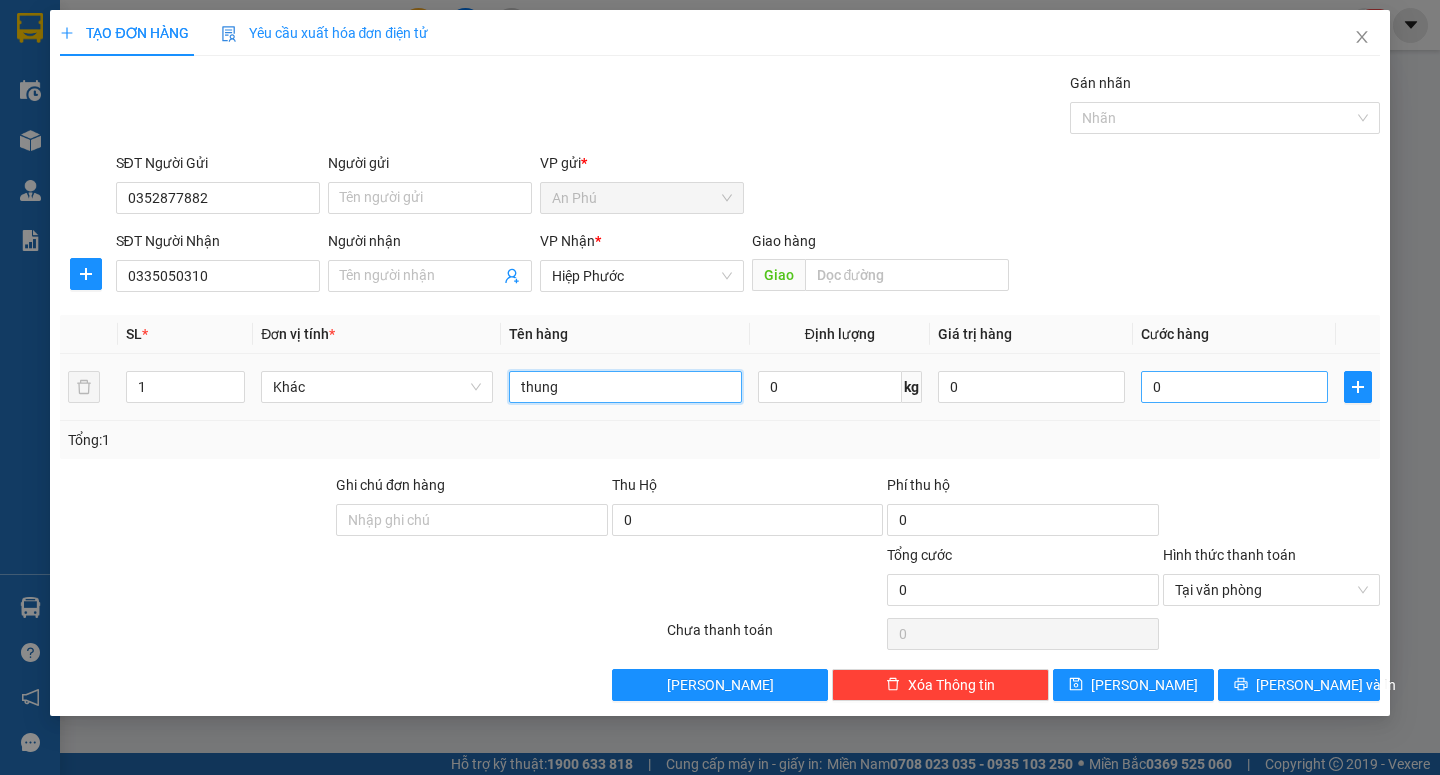 type on "thung" 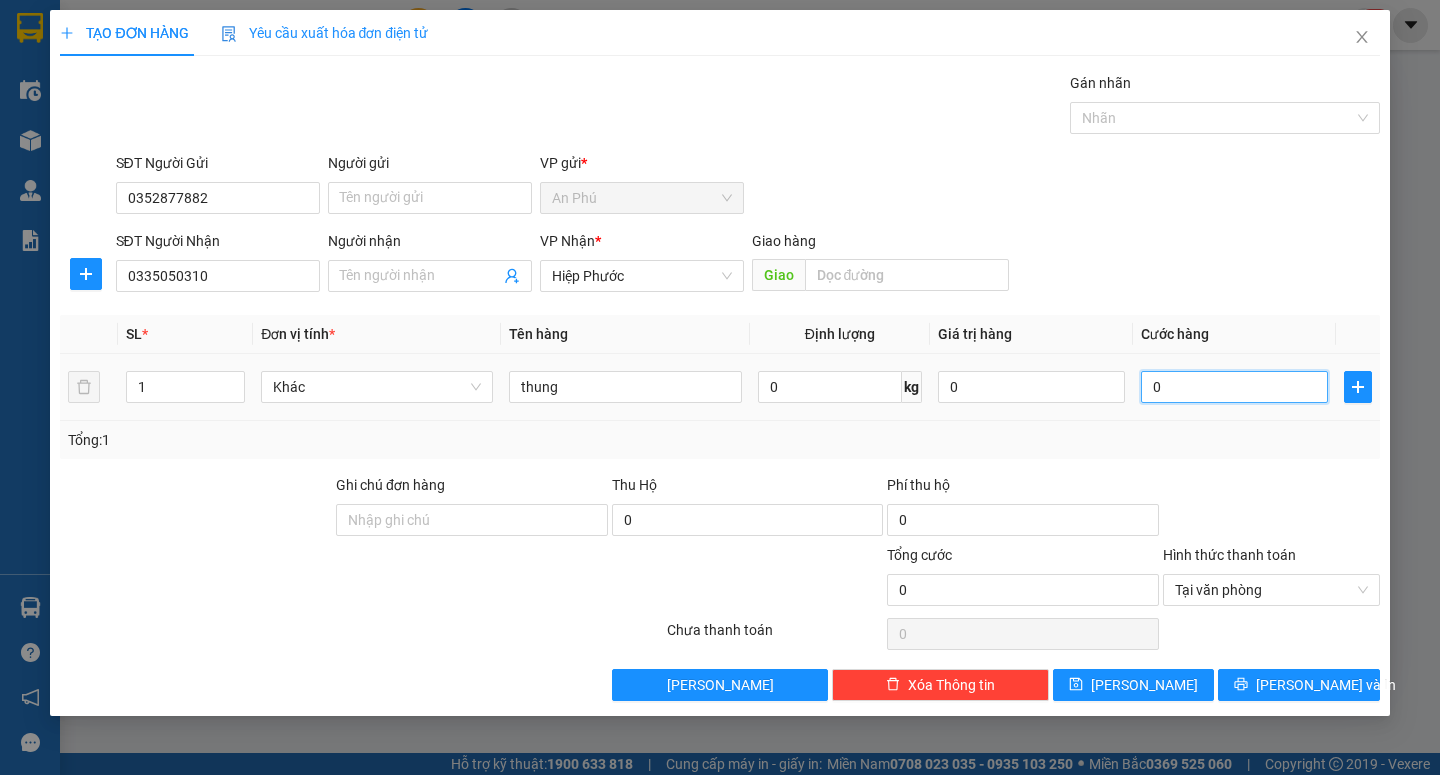 click on "0" at bounding box center (1234, 387) 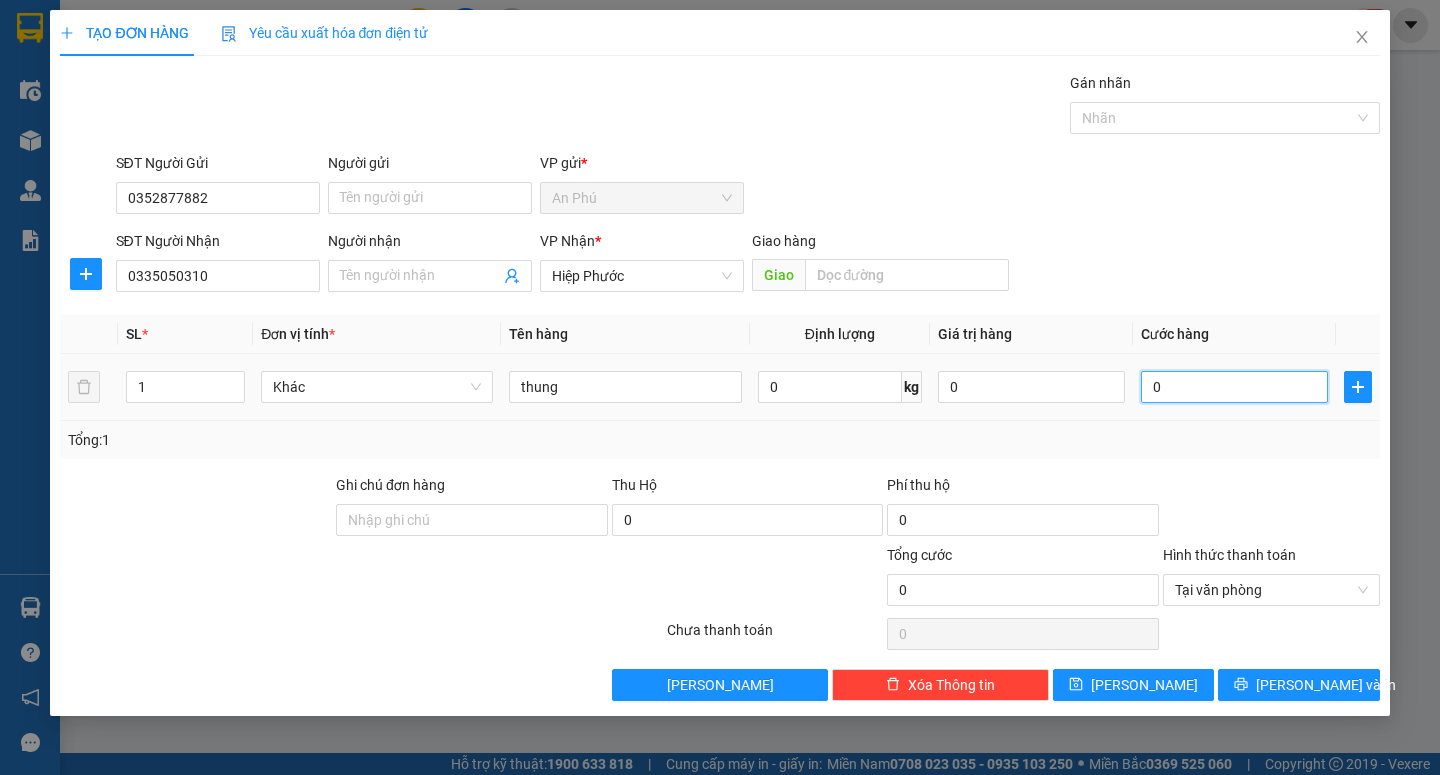 type on "6" 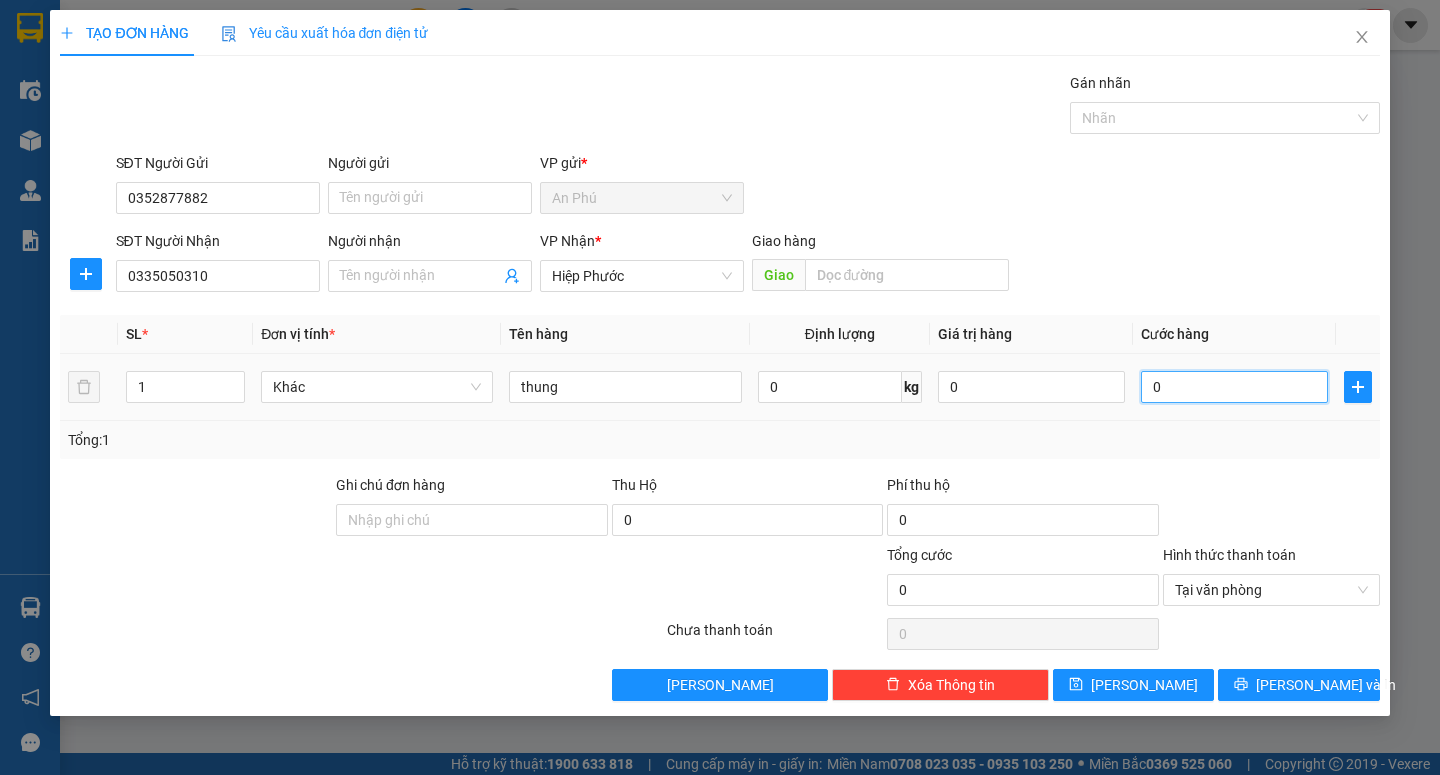 type on "6" 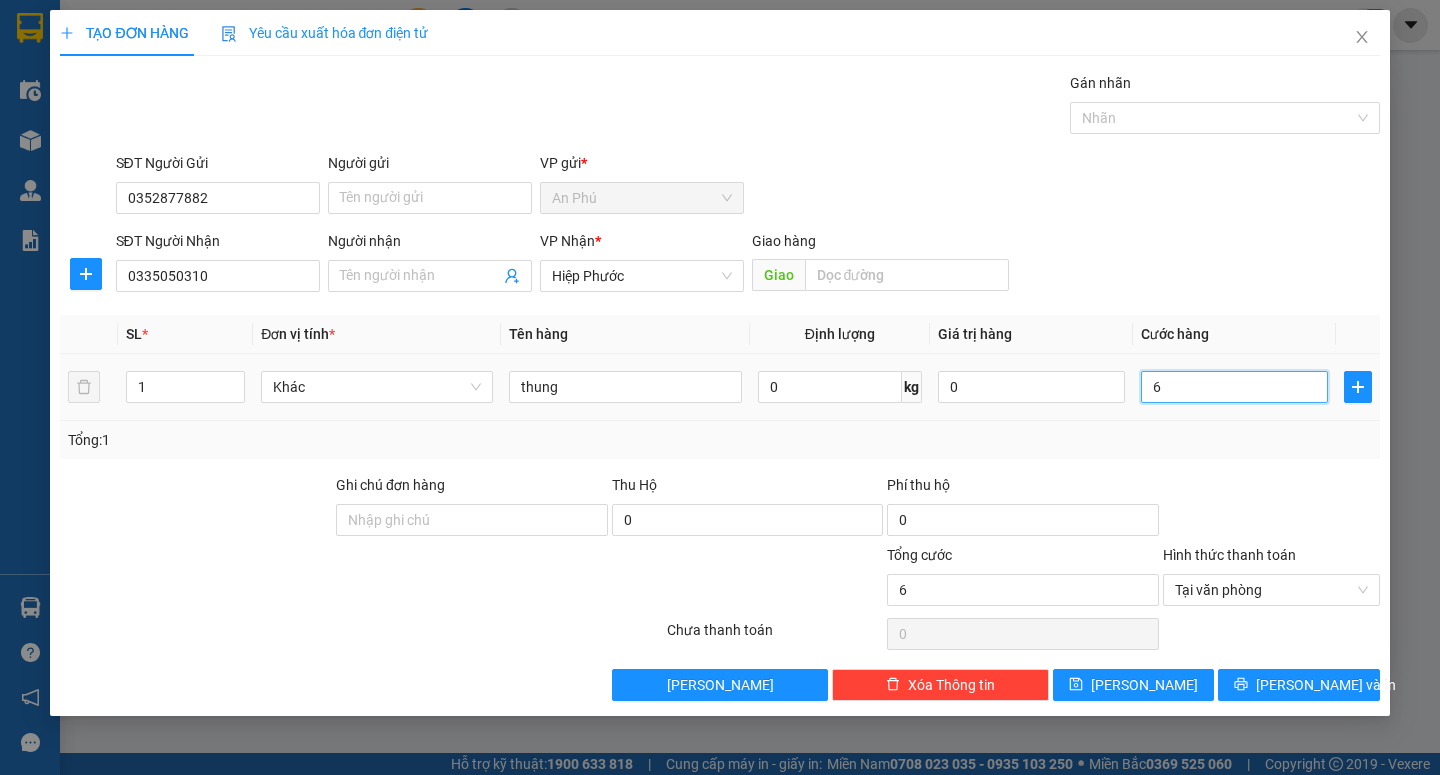 type on "60" 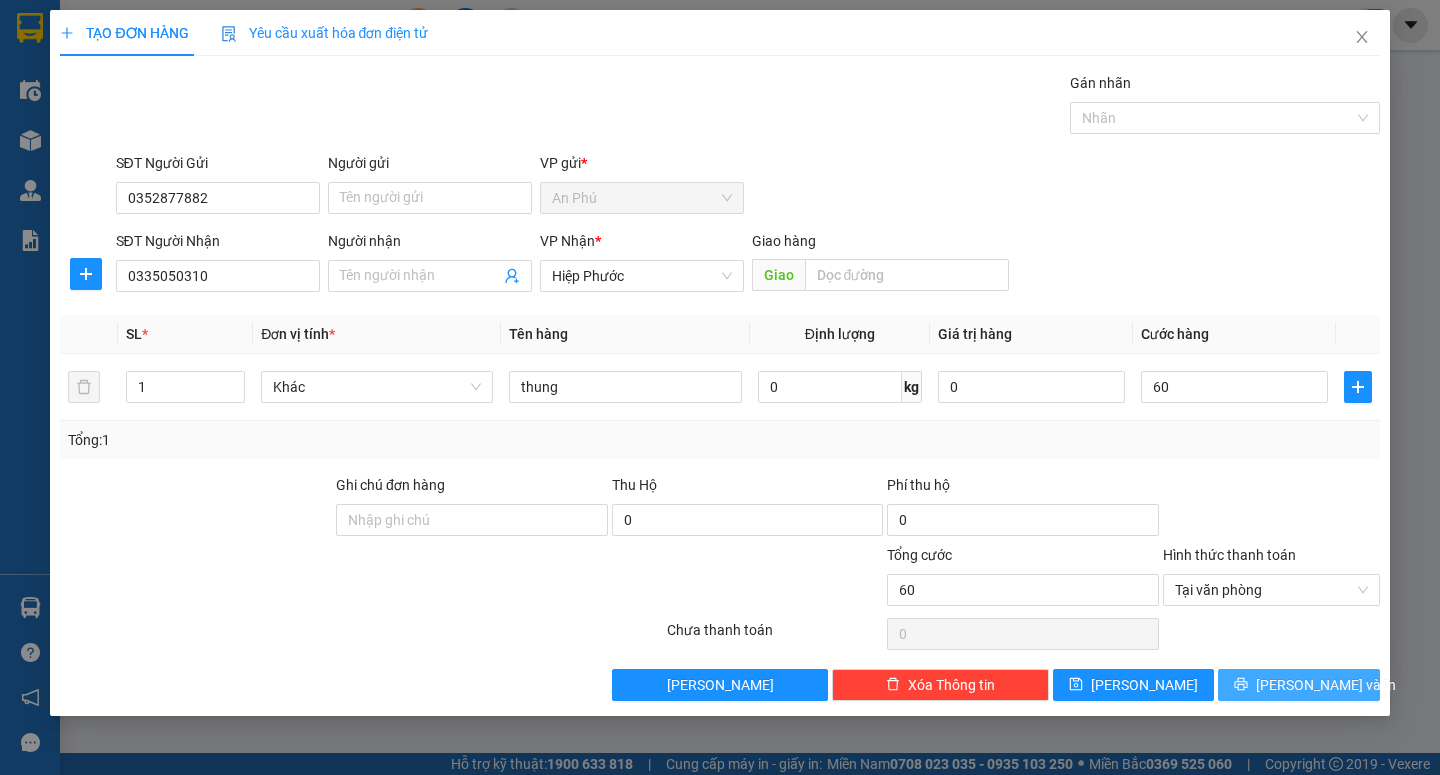 type on "60.000" 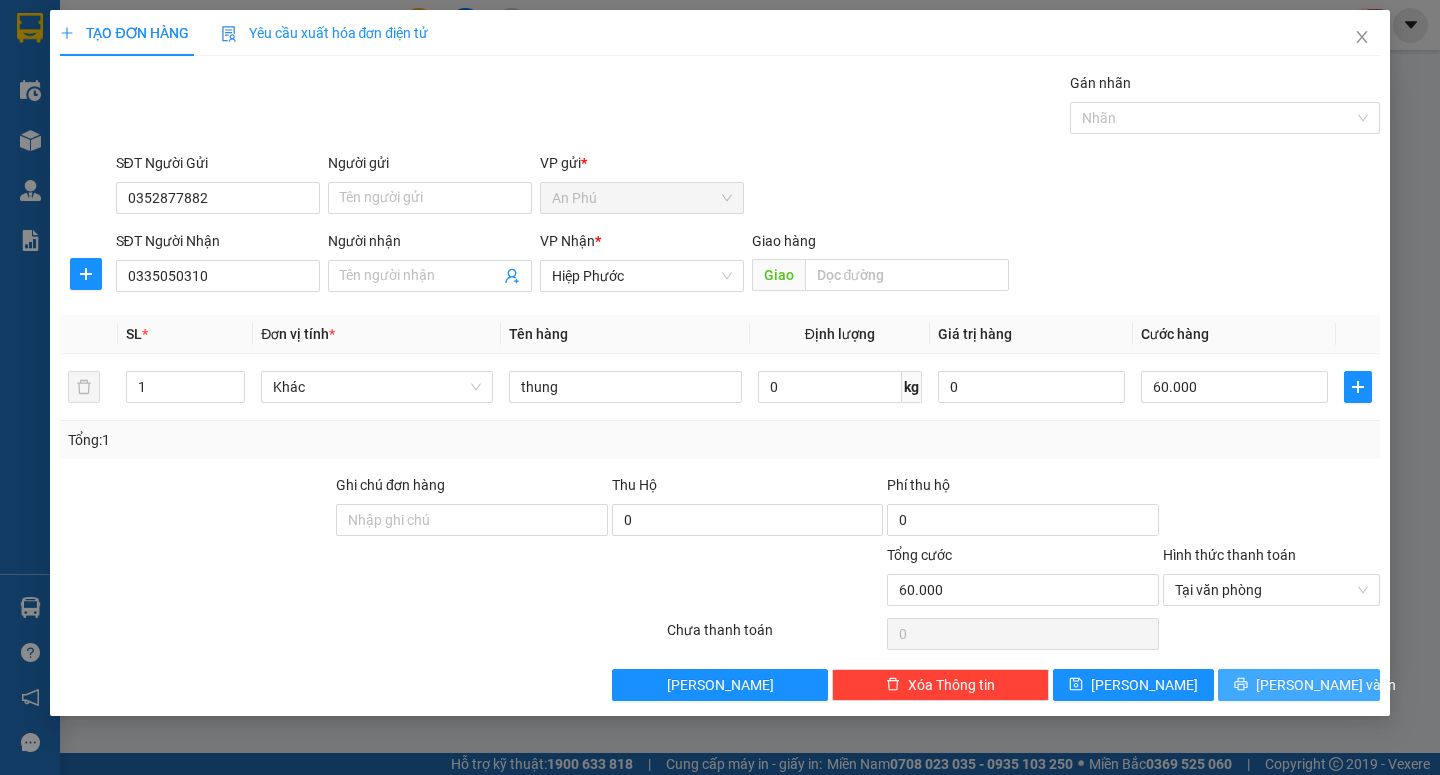 click on "[PERSON_NAME] và In" at bounding box center (1326, 685) 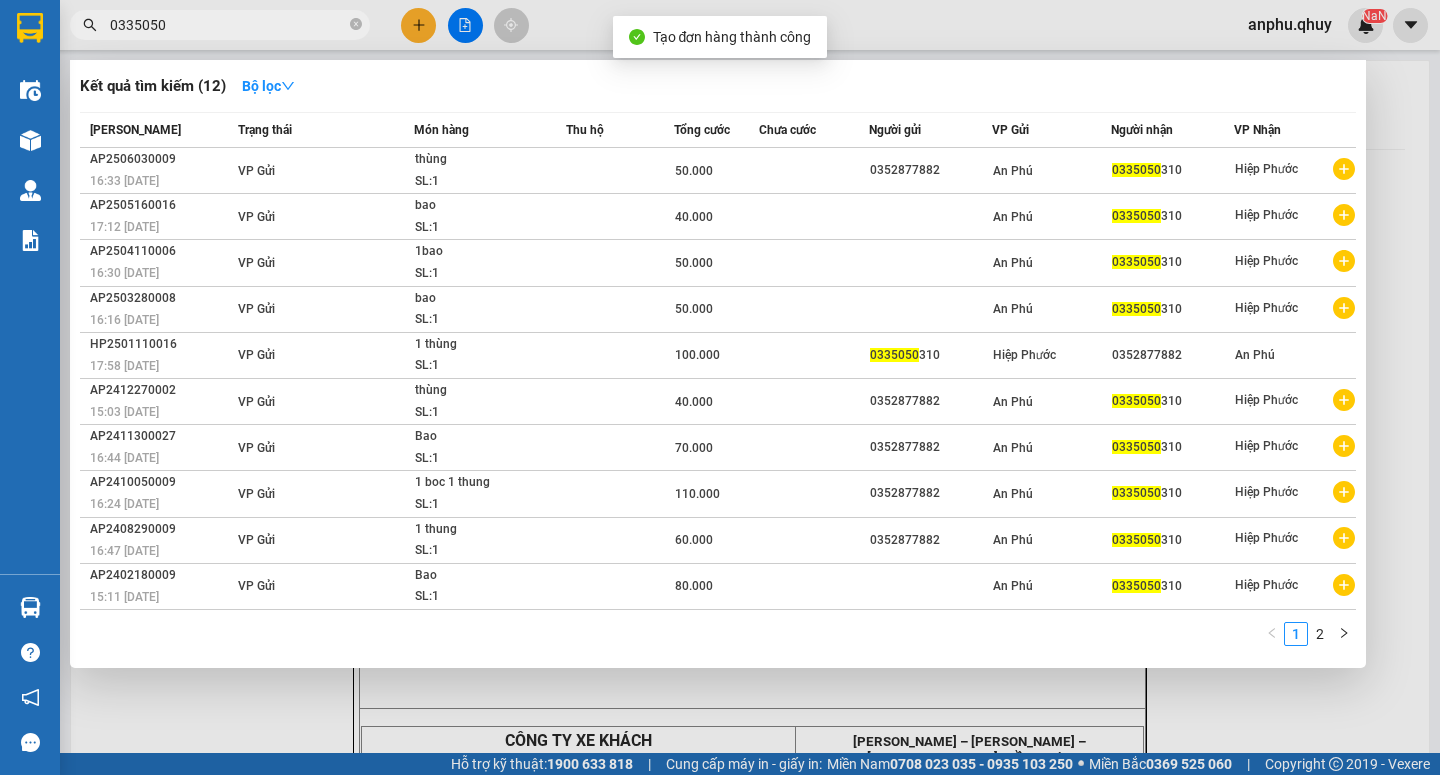 click at bounding box center [720, 387] 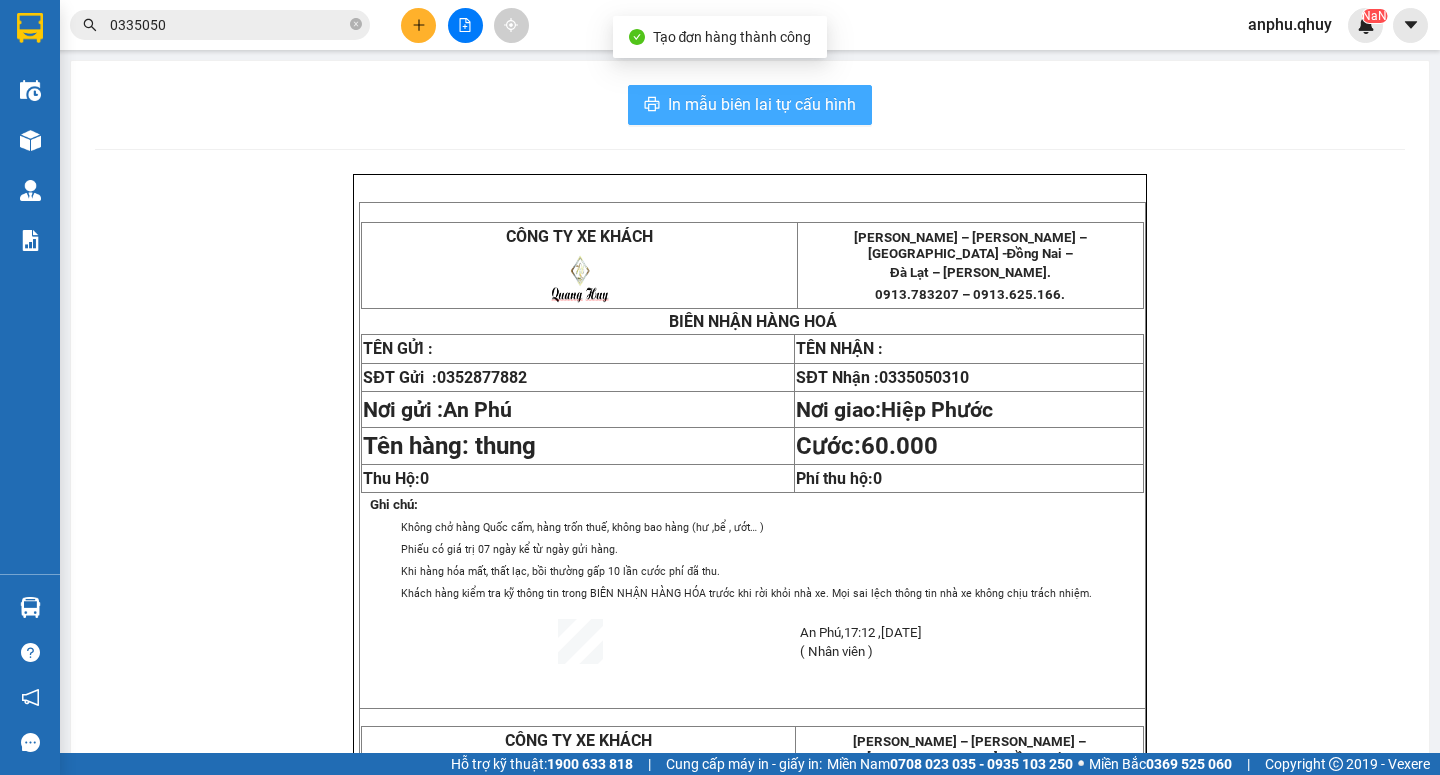 click on "In mẫu biên lai tự cấu hình" at bounding box center [762, 104] 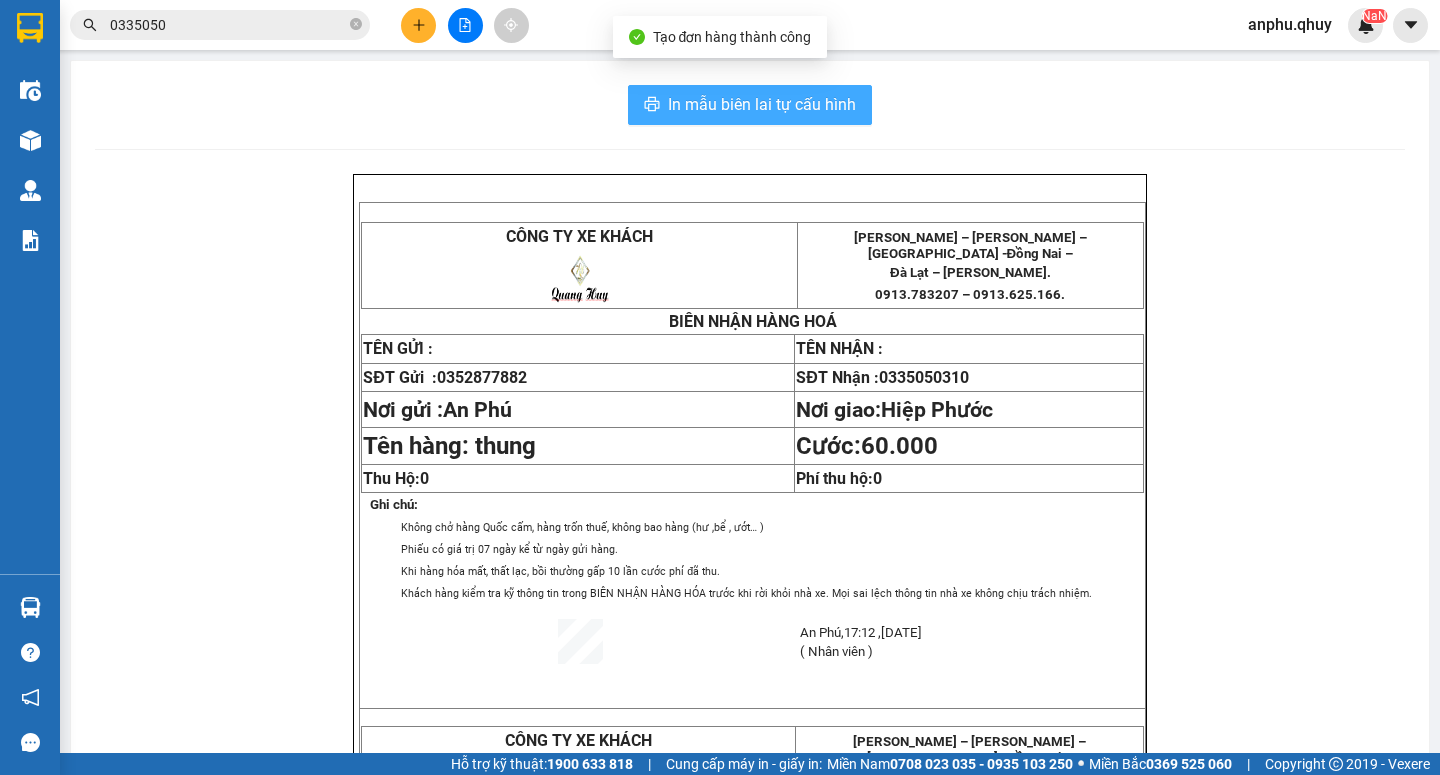 scroll, scrollTop: 0, scrollLeft: 0, axis: both 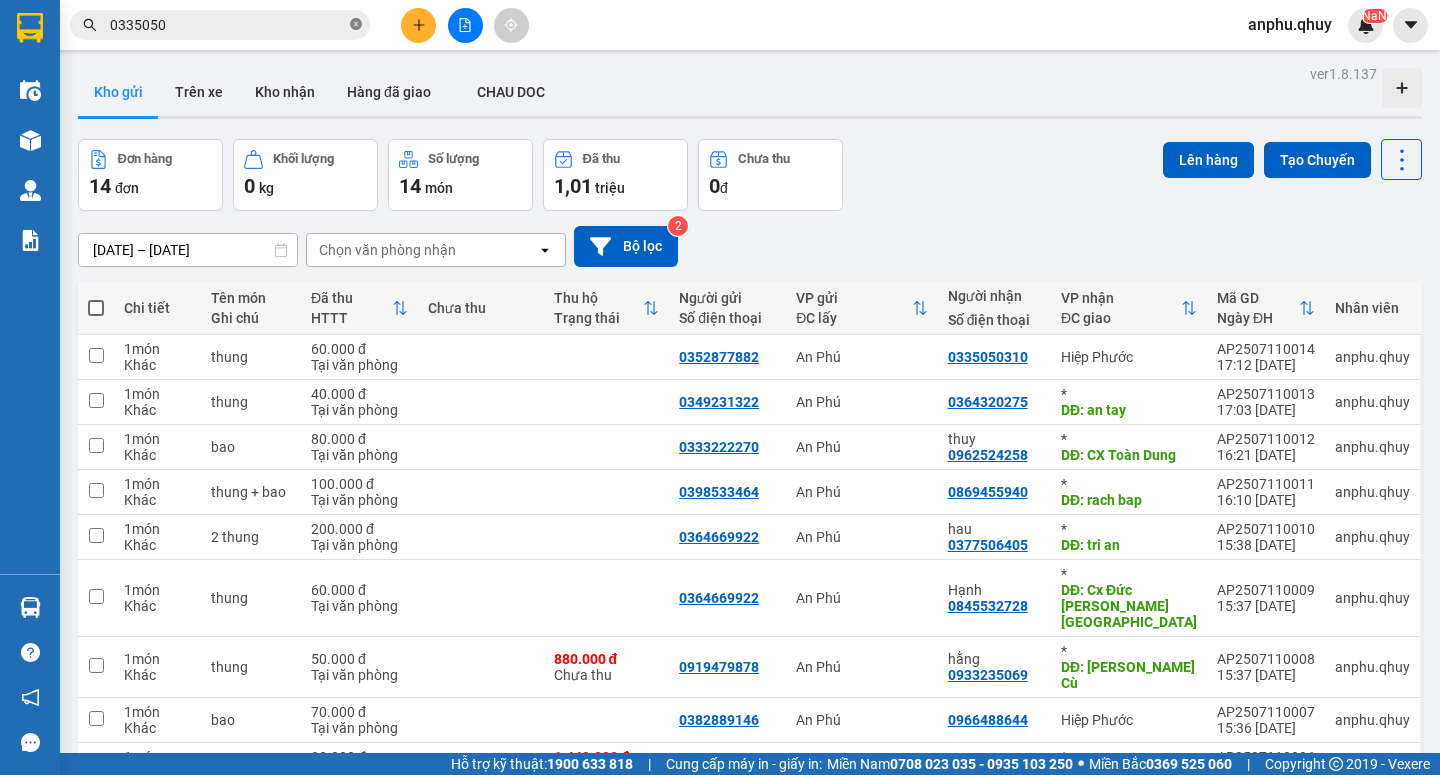 click 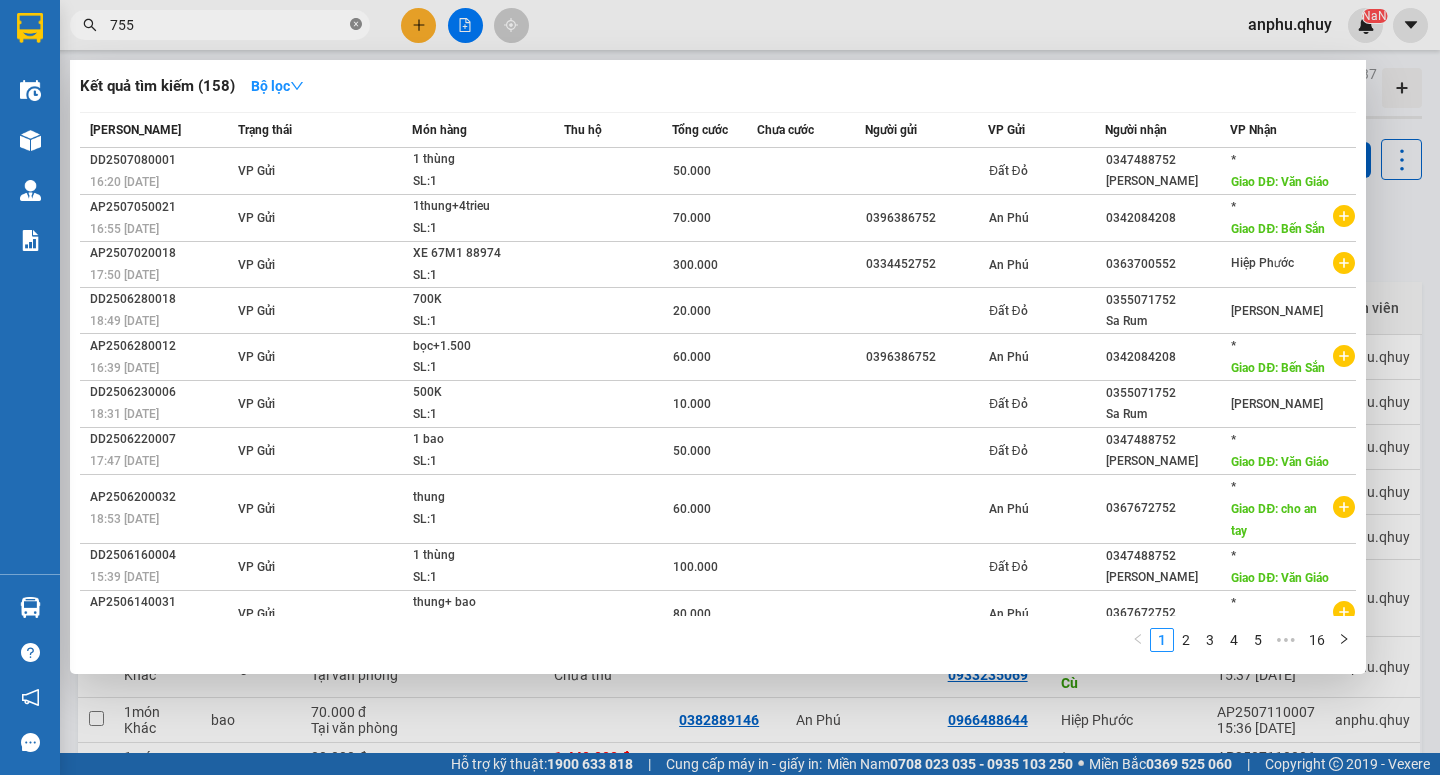 type on "7552" 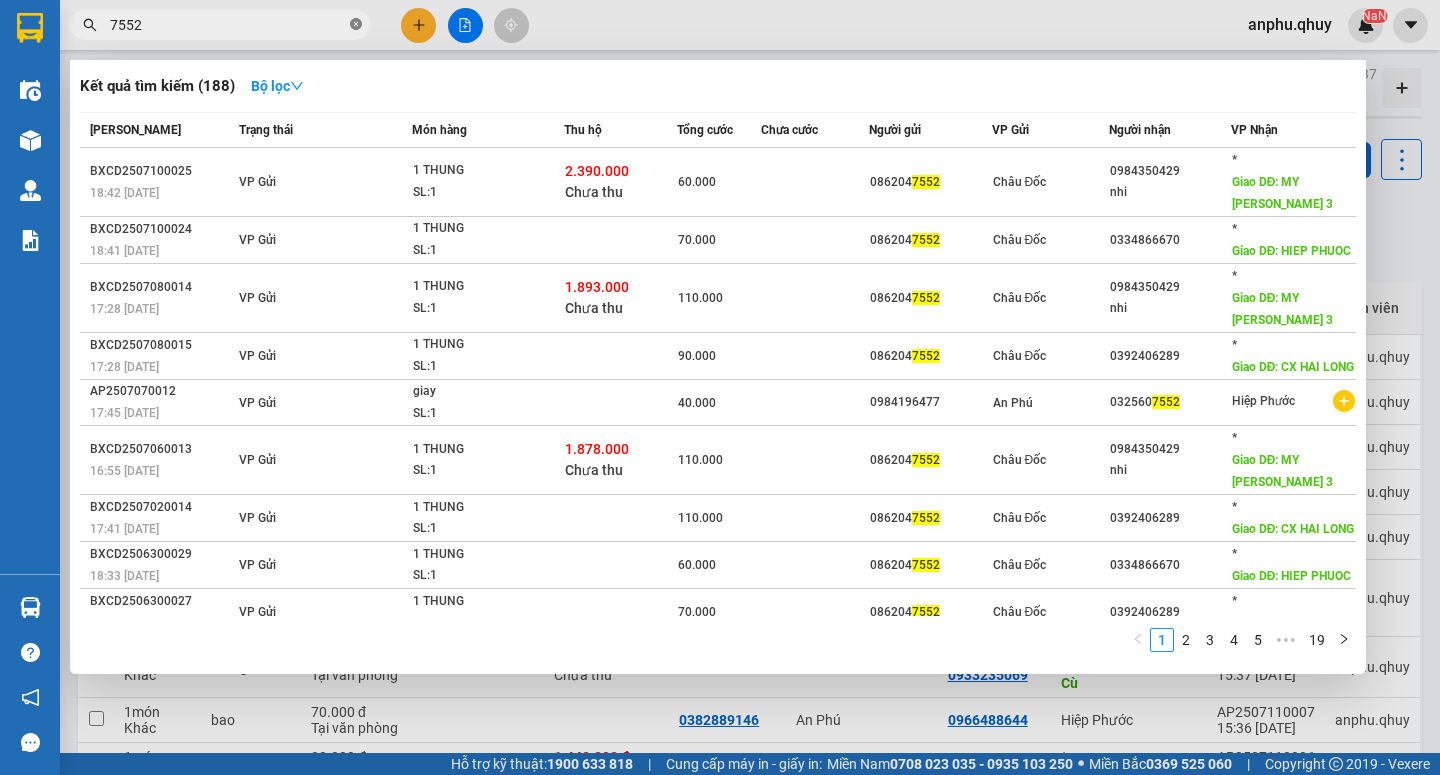 click 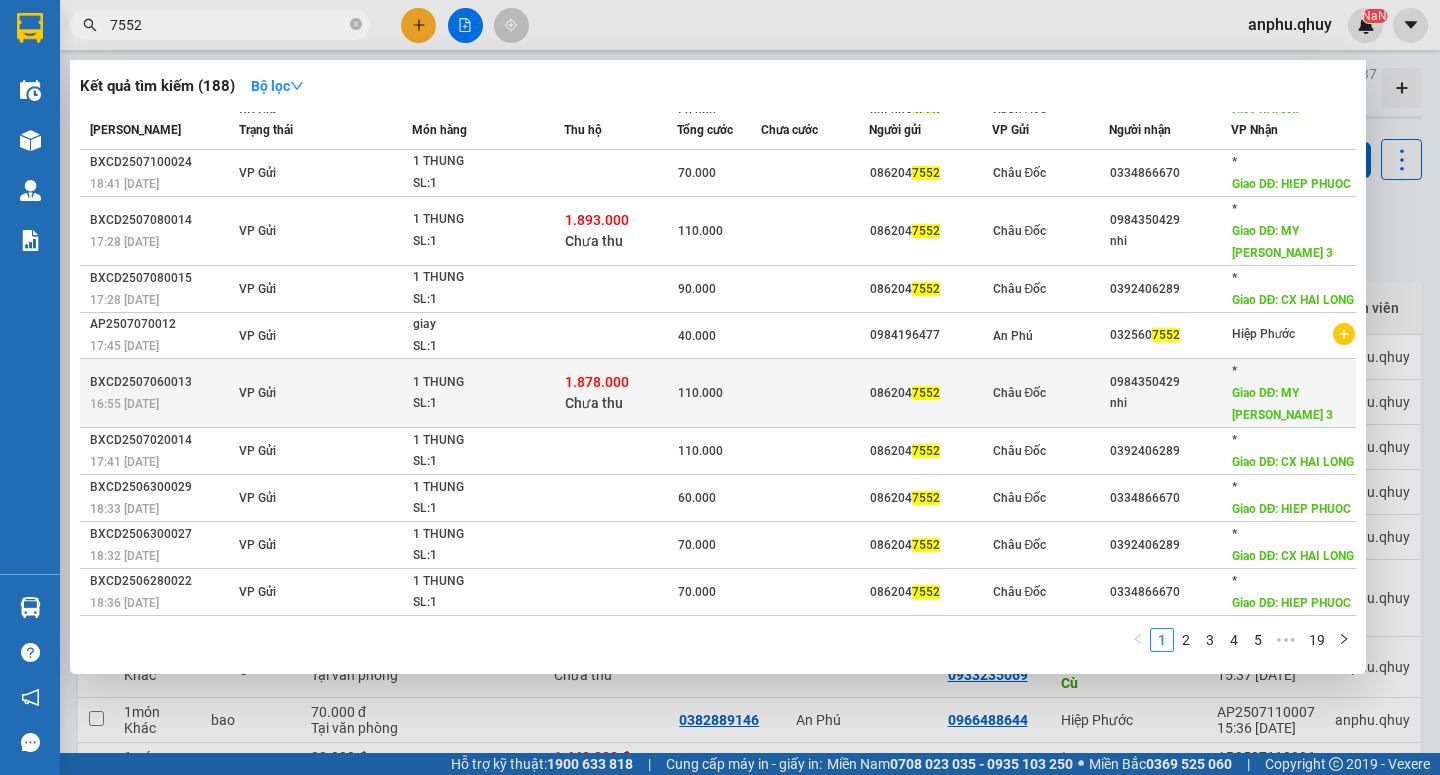 scroll, scrollTop: 99, scrollLeft: 0, axis: vertical 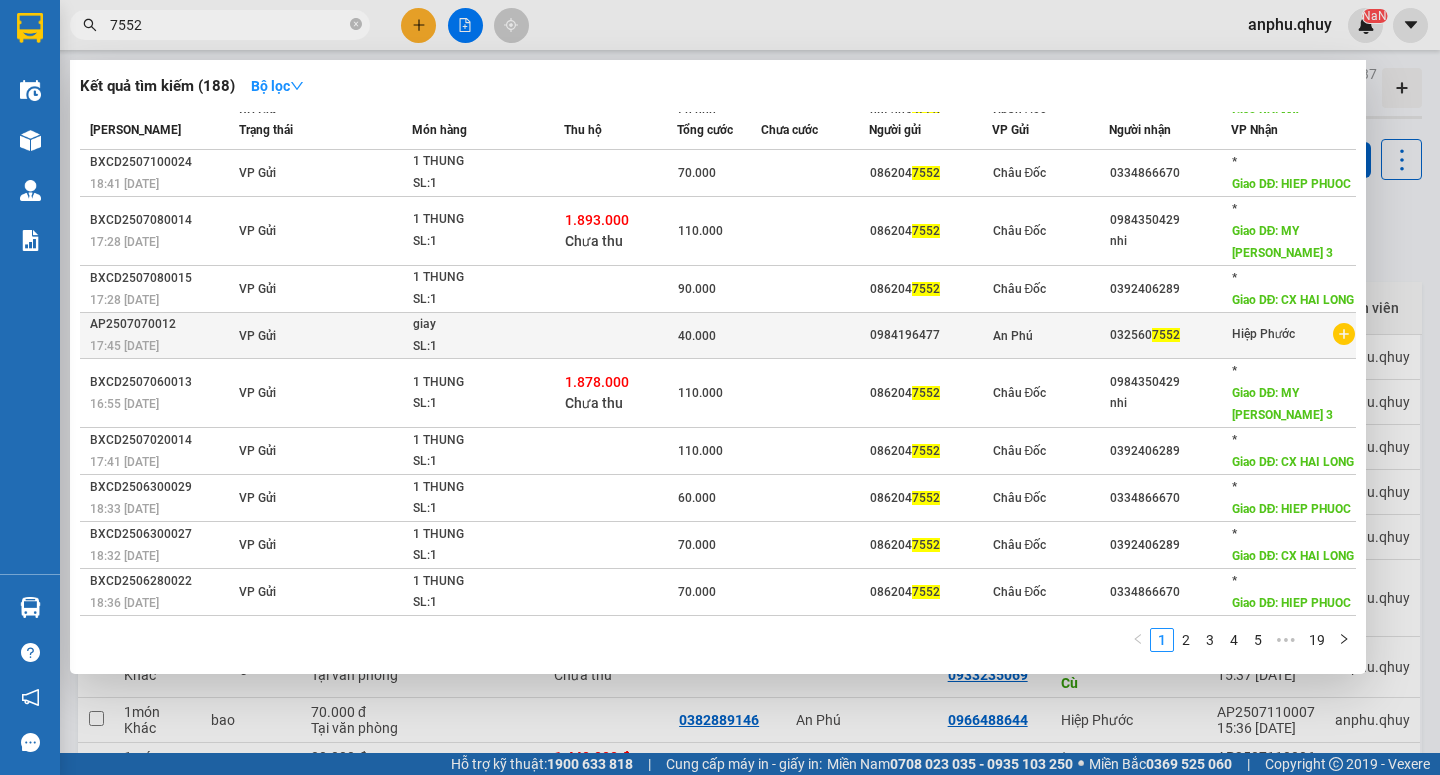 type on "7552" 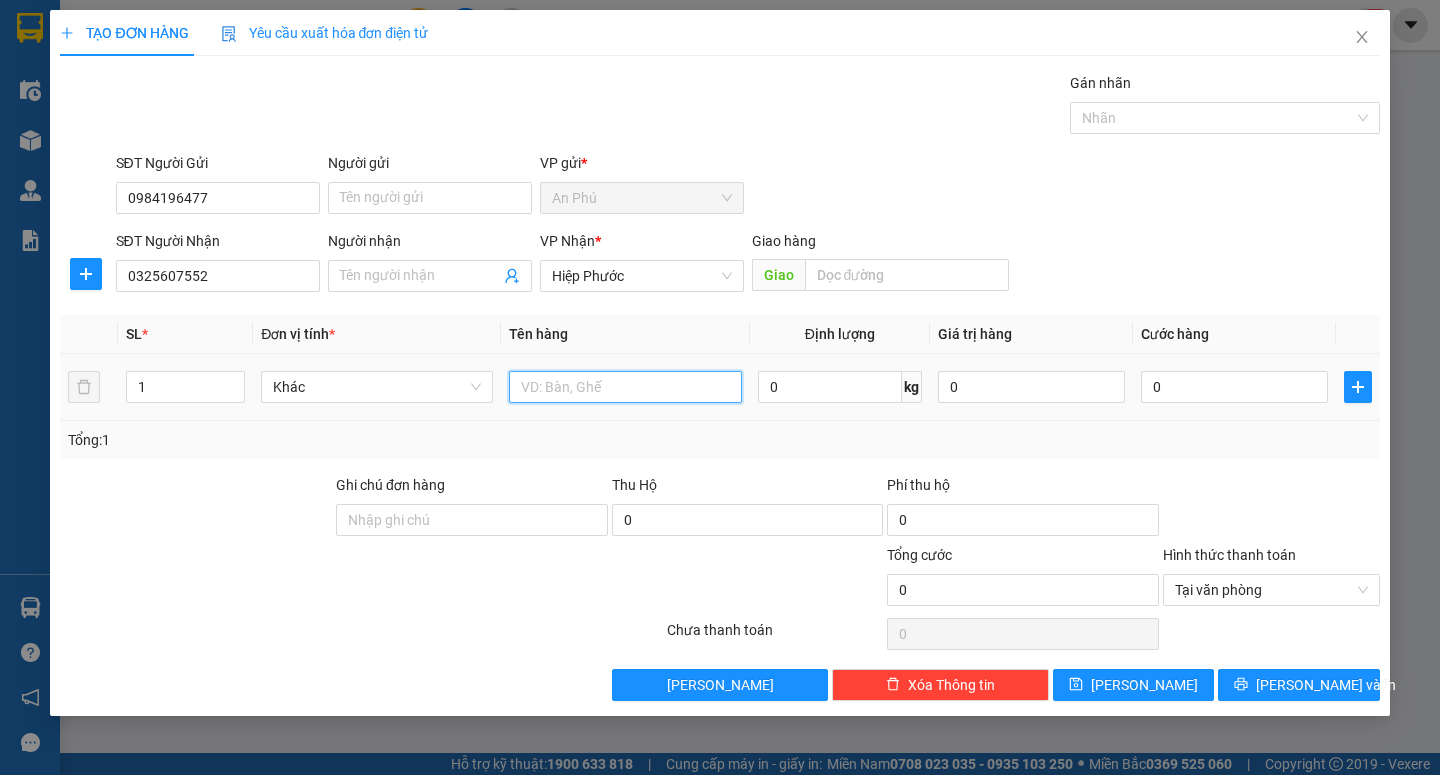 click at bounding box center [625, 387] 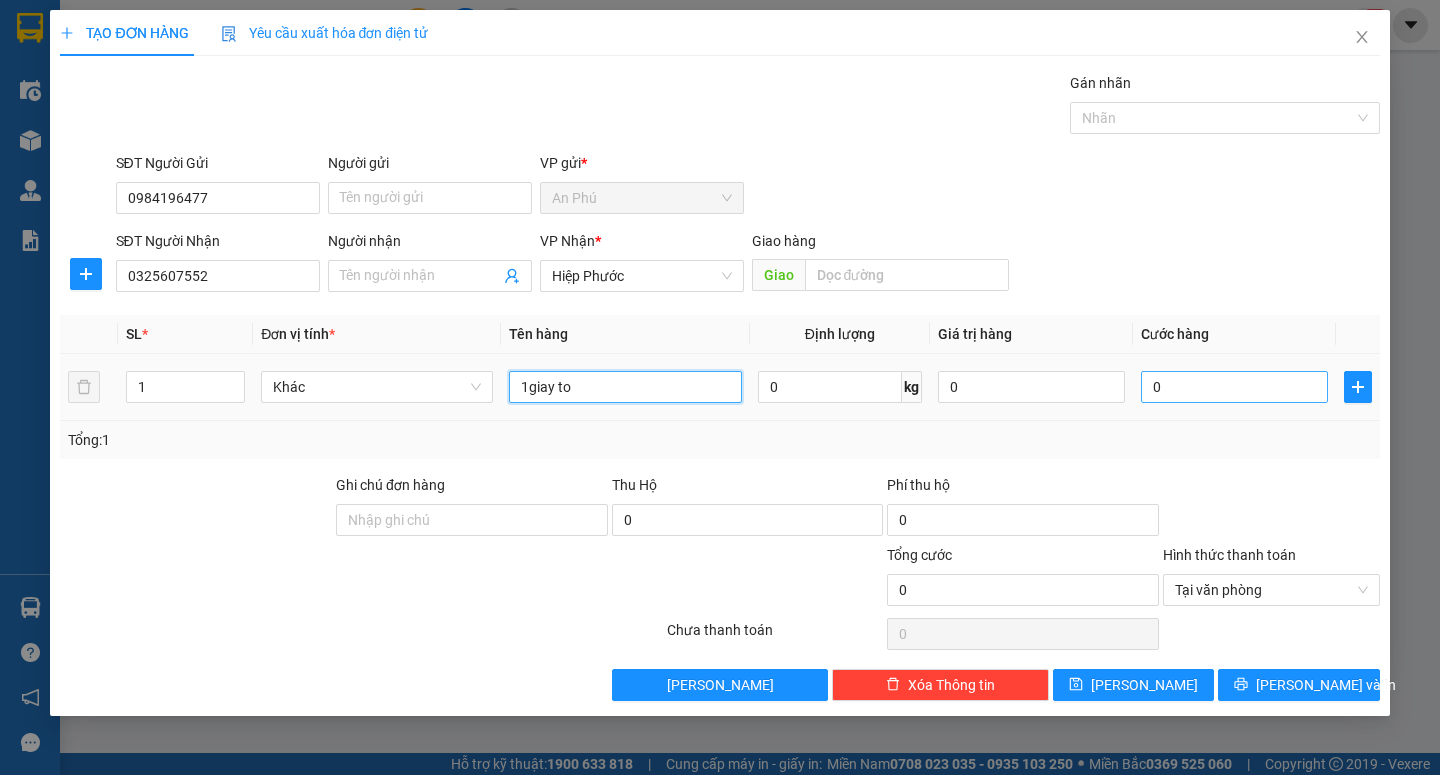 type on "1giay to" 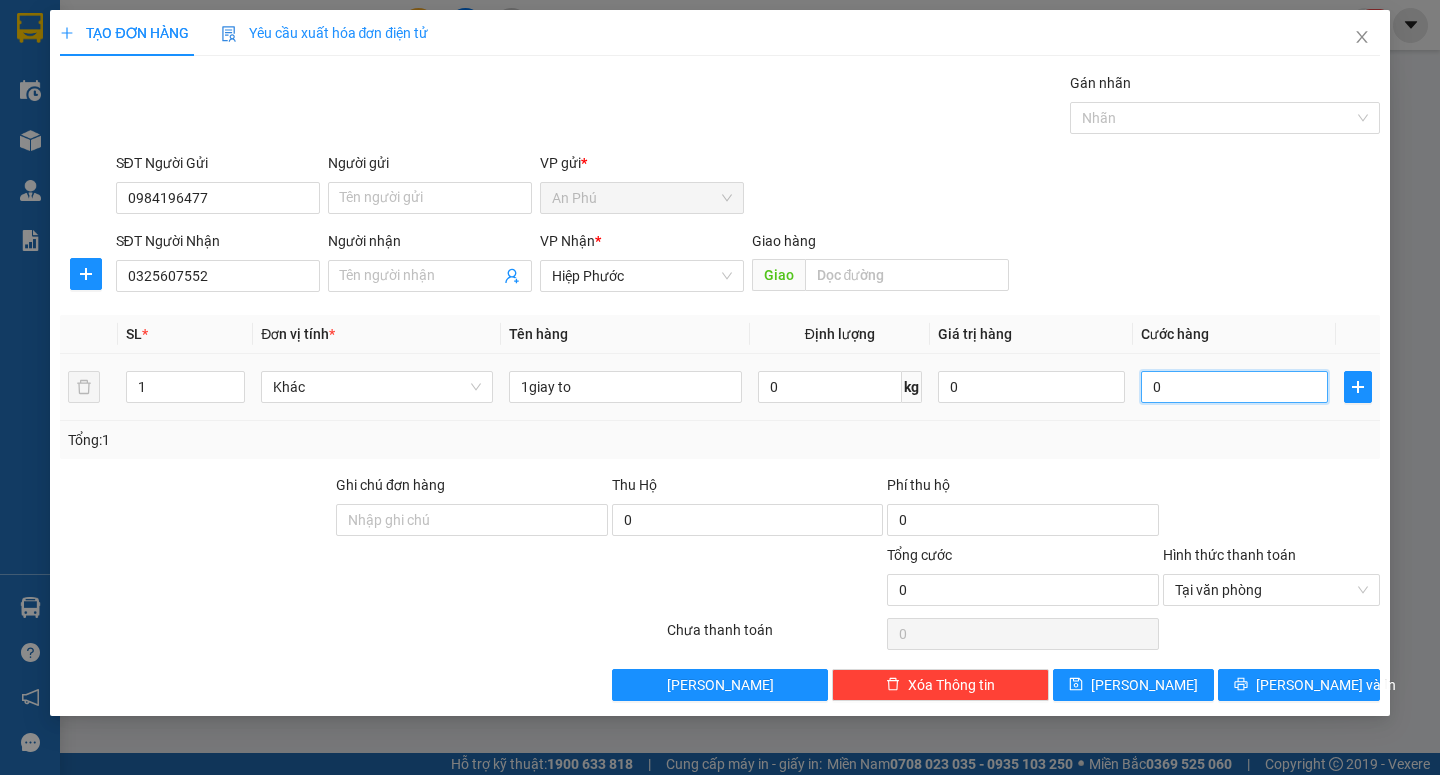 click on "0" at bounding box center [1234, 387] 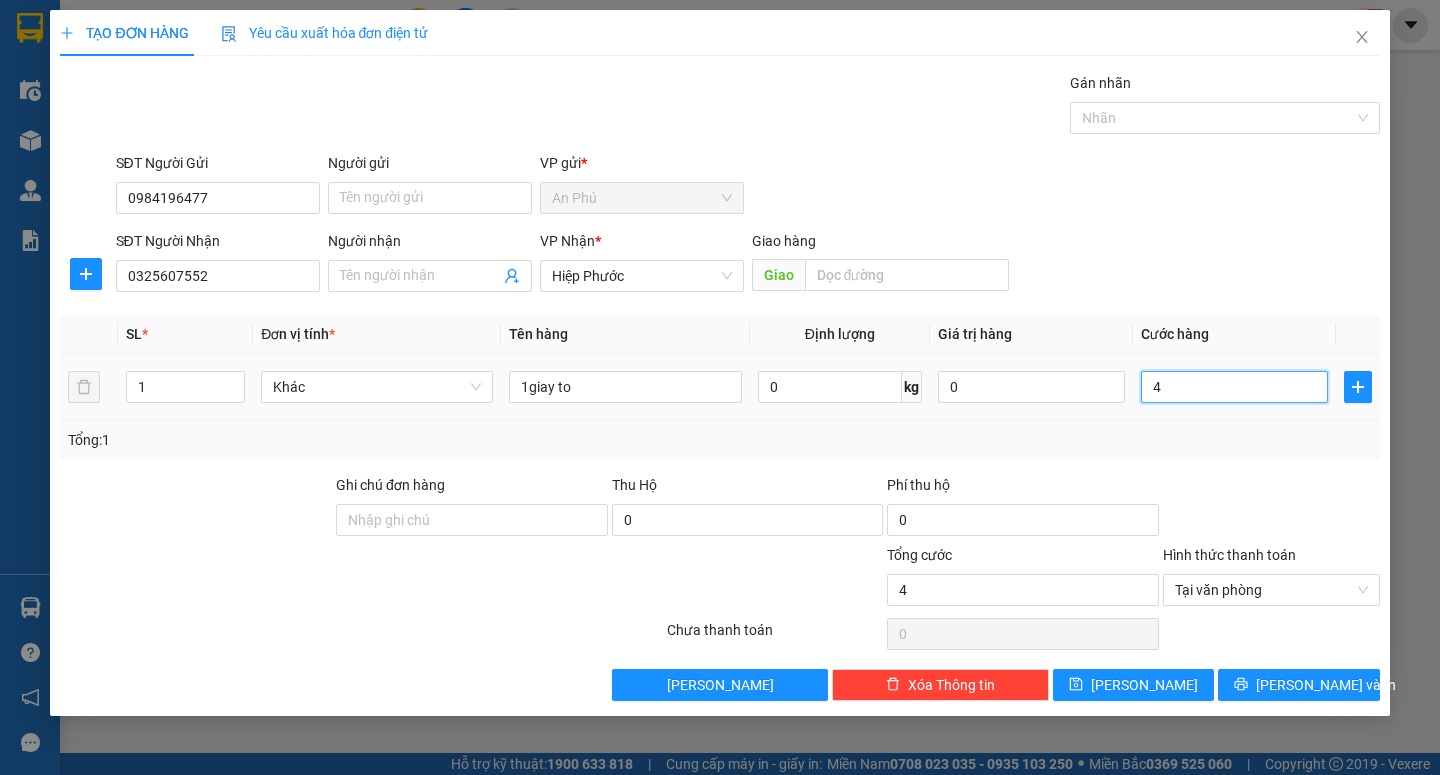 type on "40" 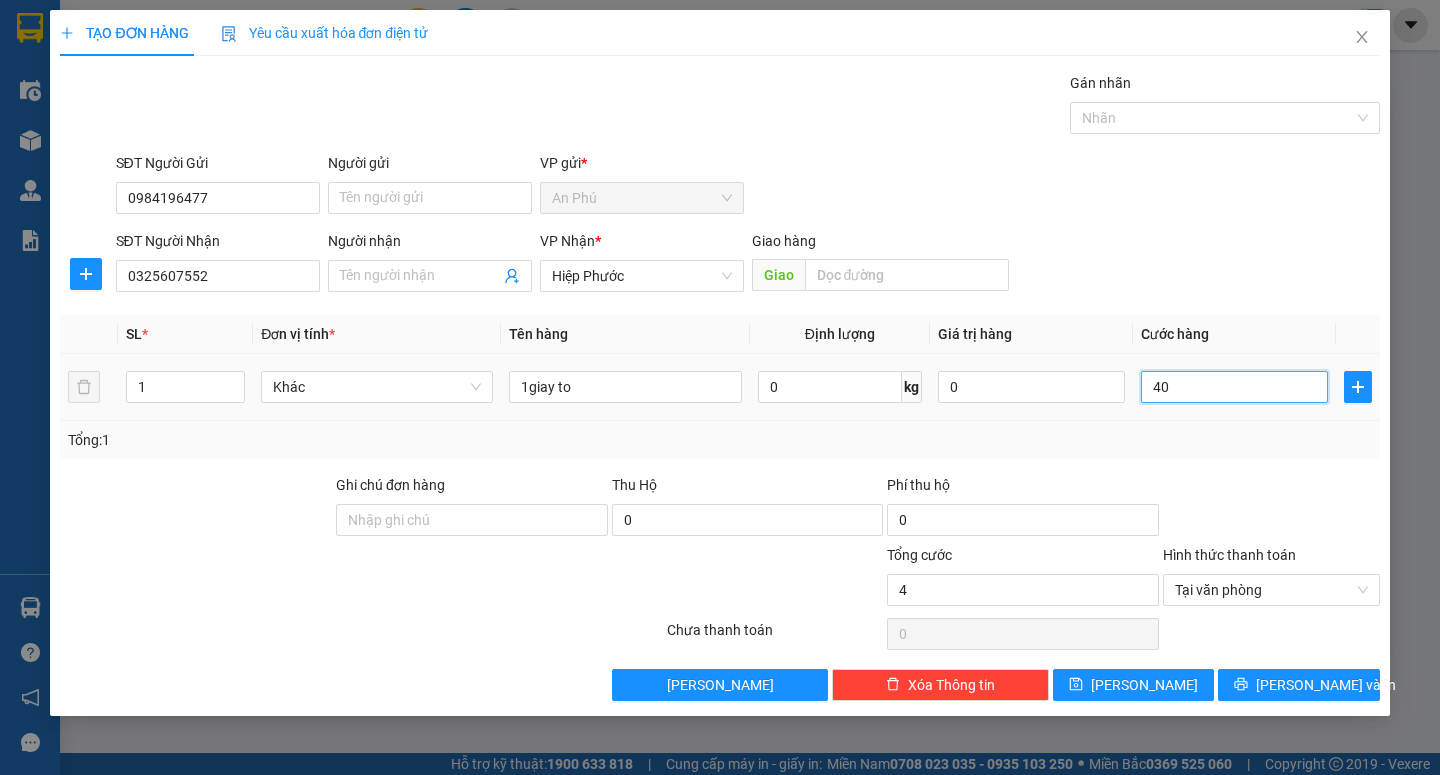 type on "40" 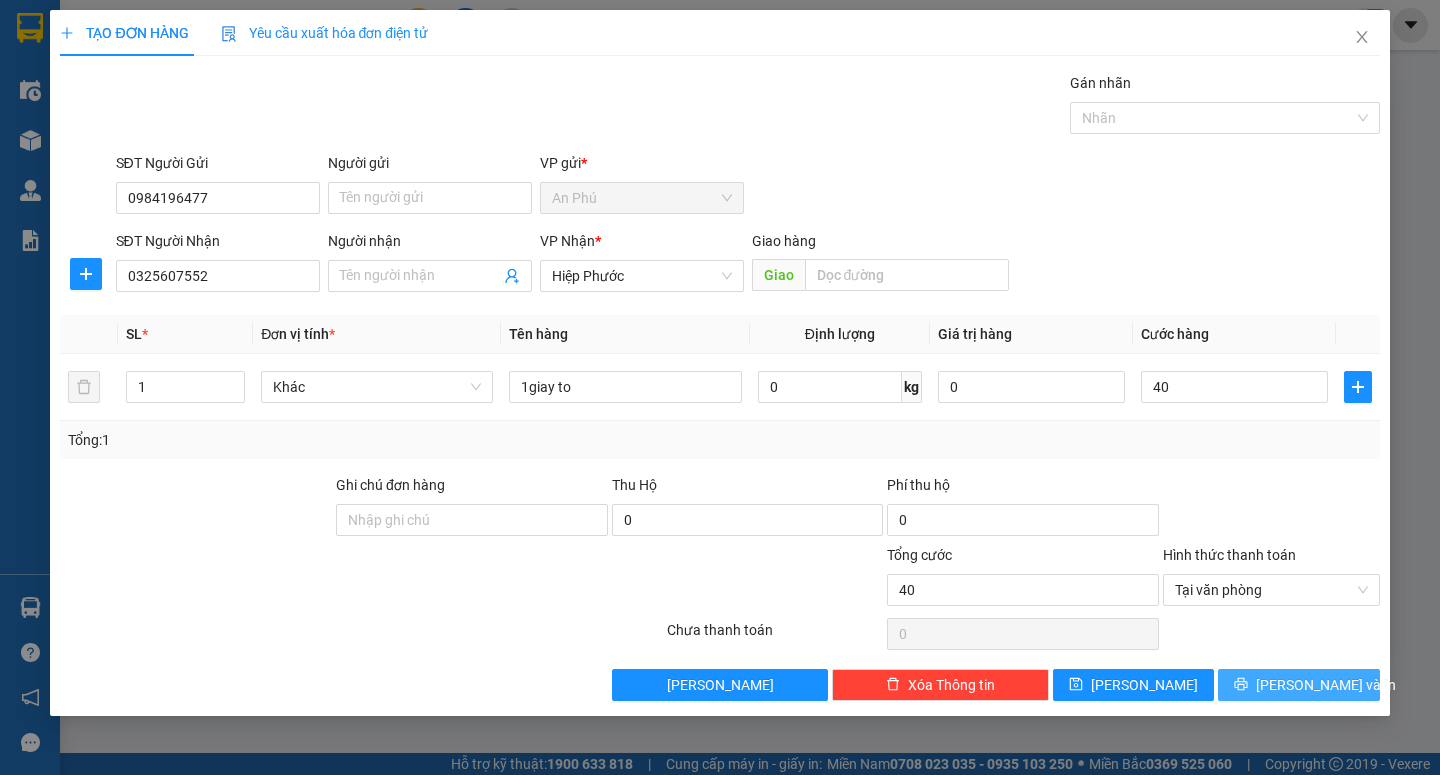type on "40.000" 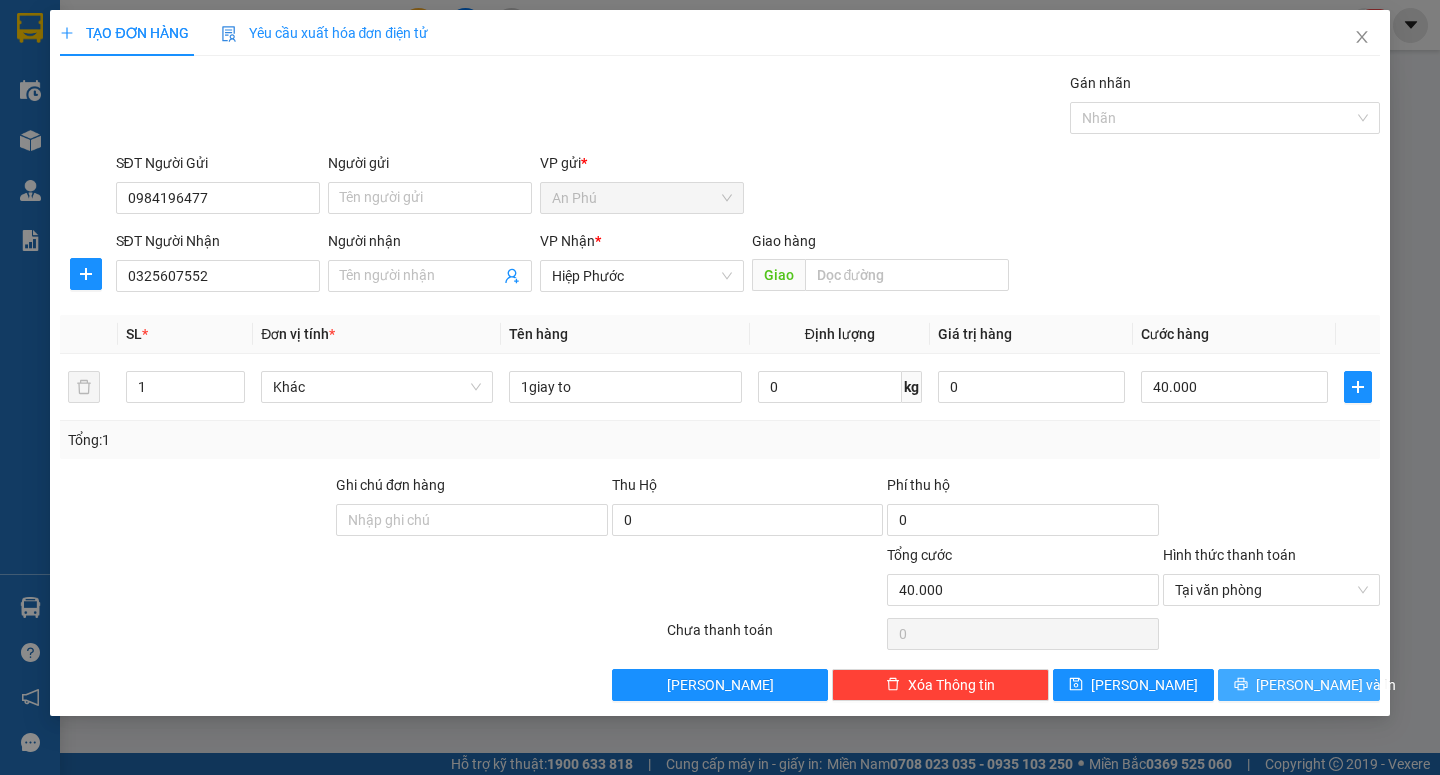 click on "[PERSON_NAME] và In" at bounding box center (1298, 685) 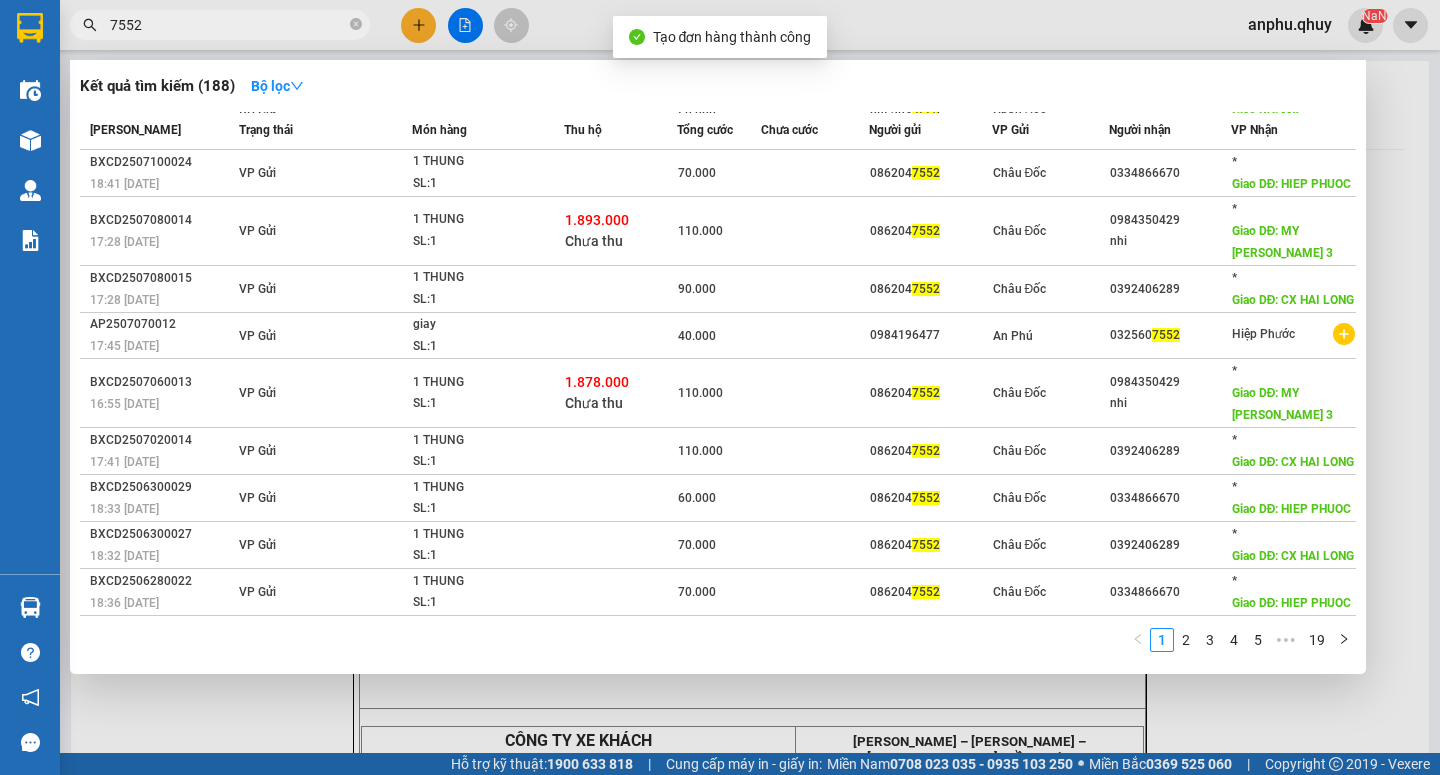 click at bounding box center [720, 387] 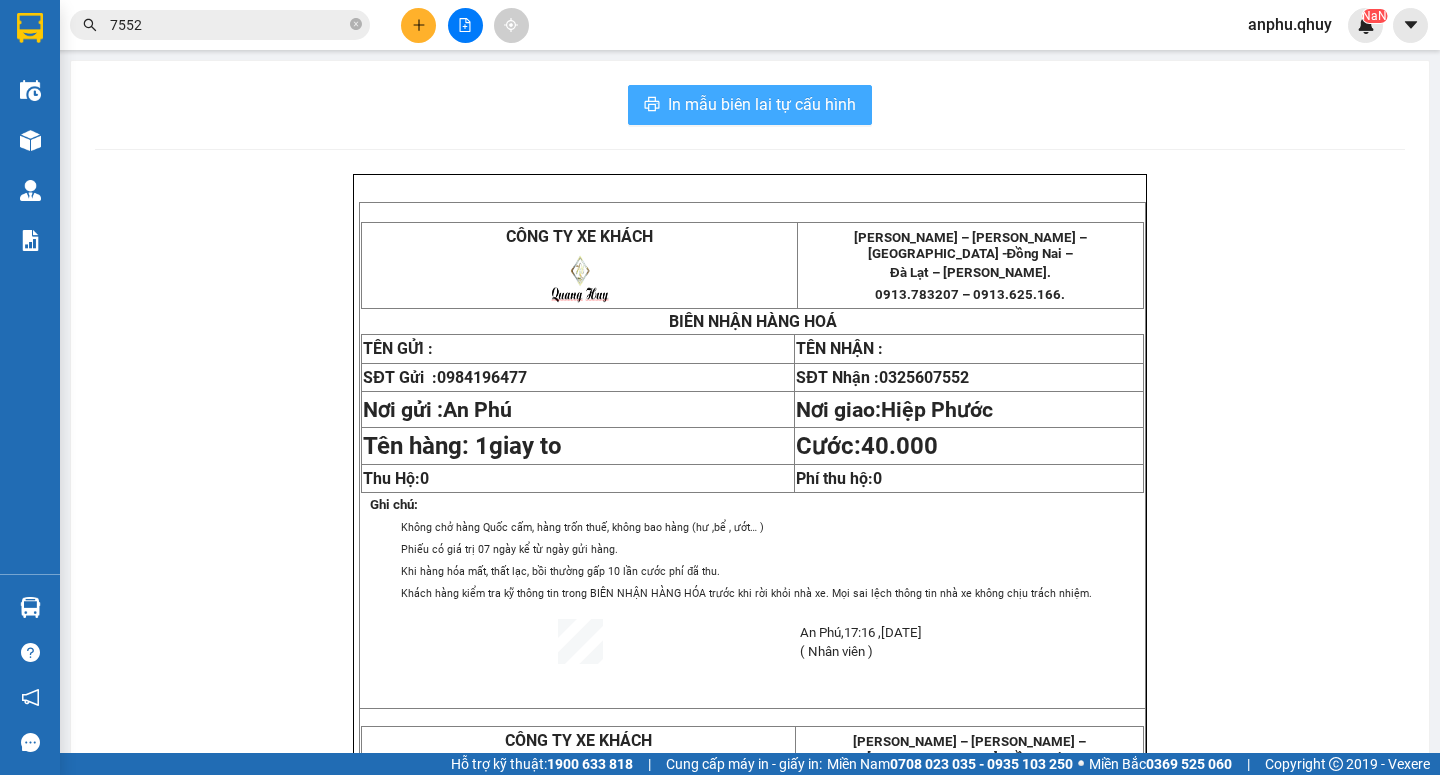 click on "In mẫu biên lai tự cấu hình" at bounding box center (762, 104) 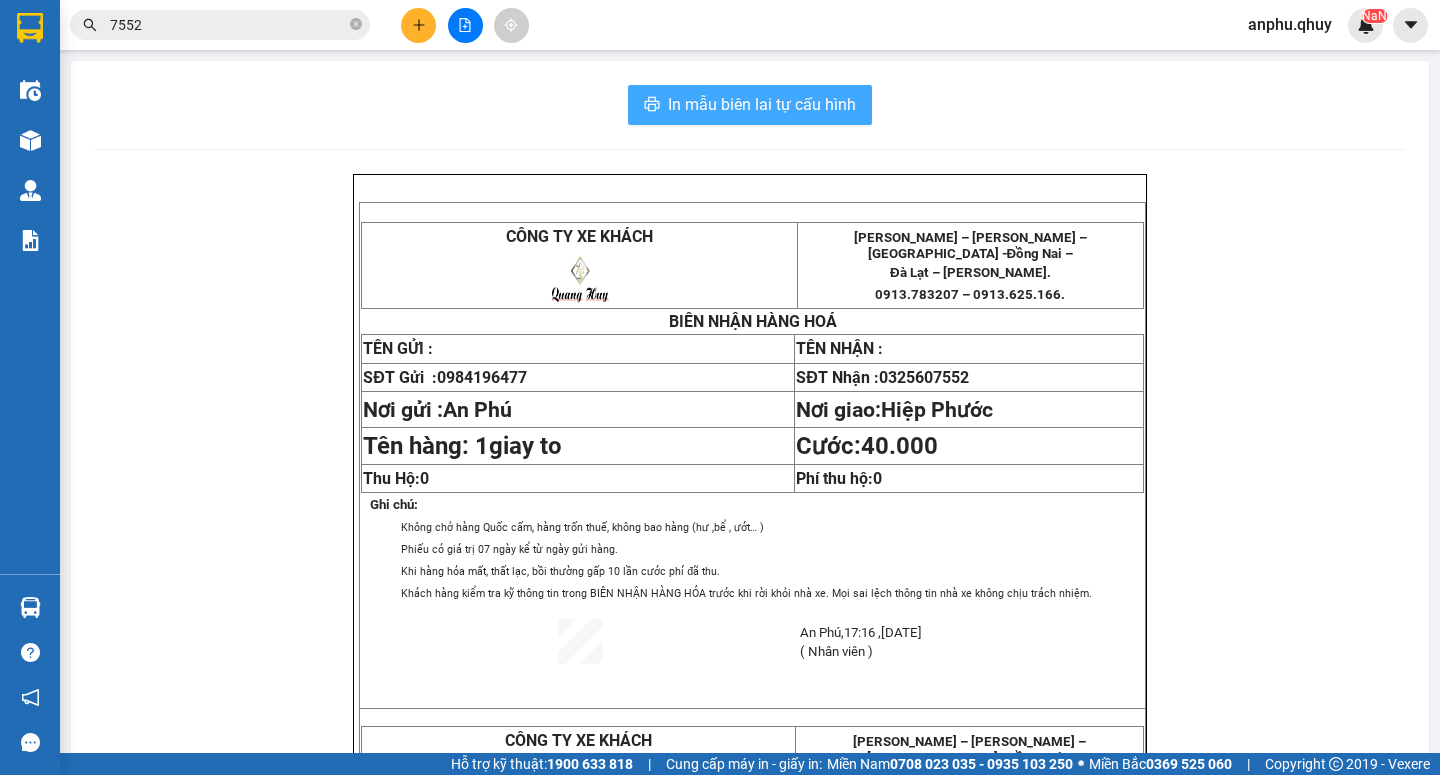 scroll, scrollTop: 0, scrollLeft: 0, axis: both 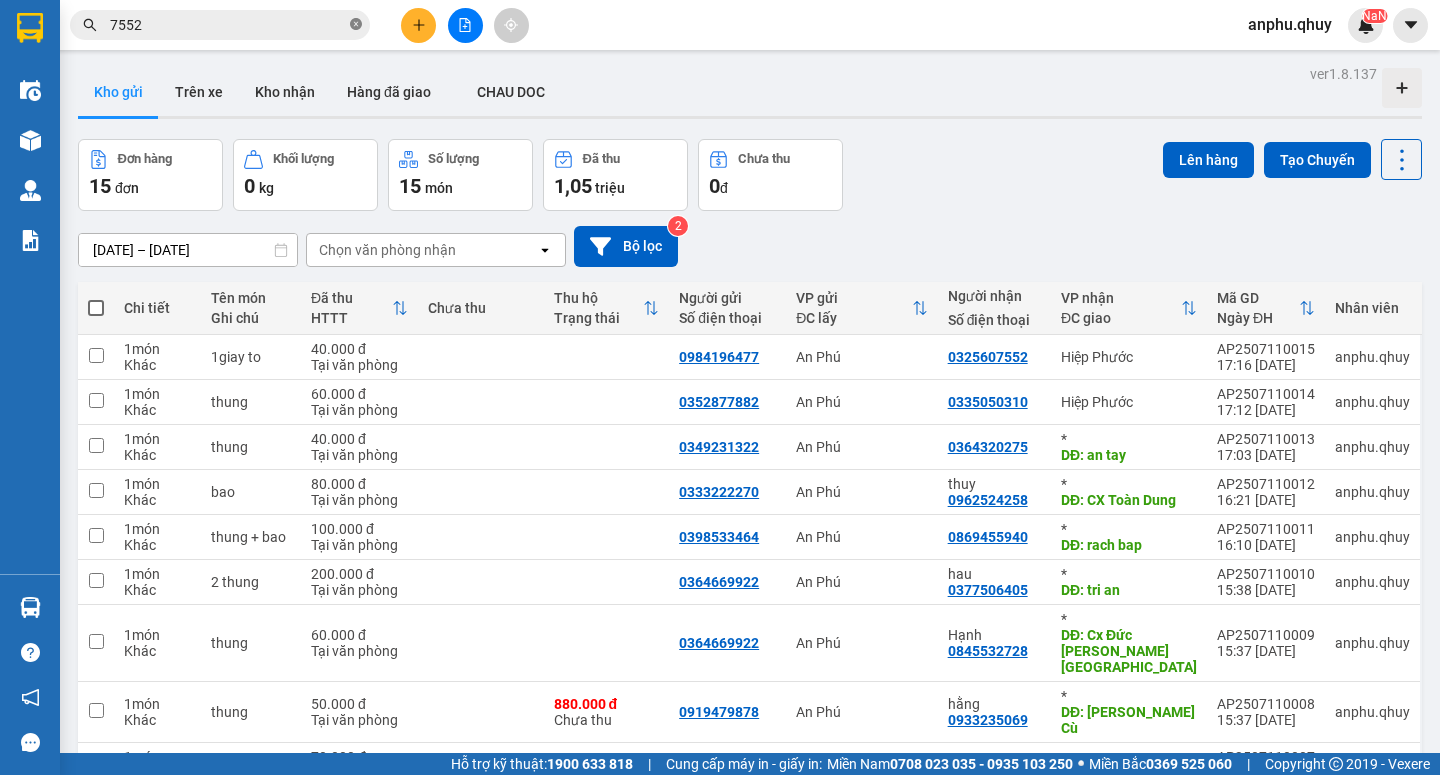 click 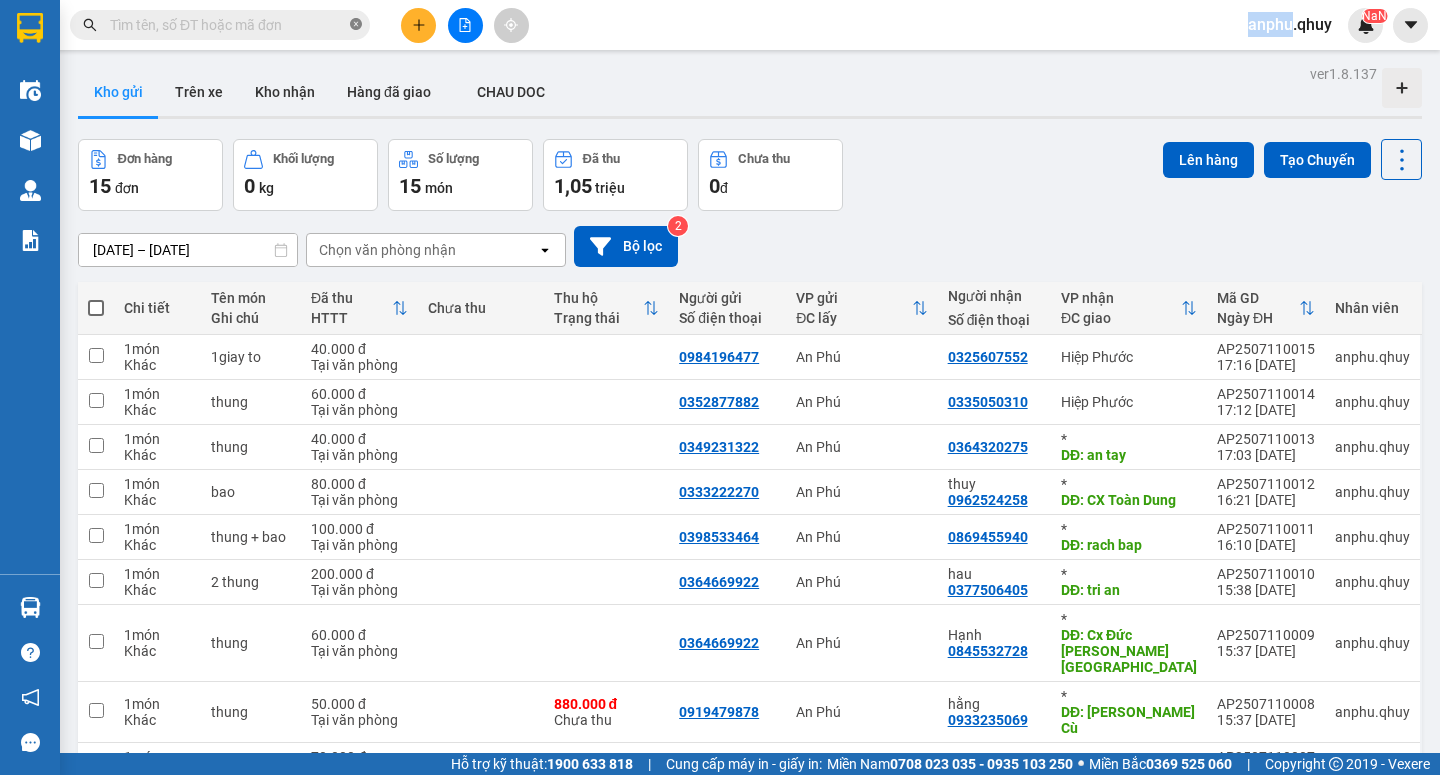 click at bounding box center [356, 25] 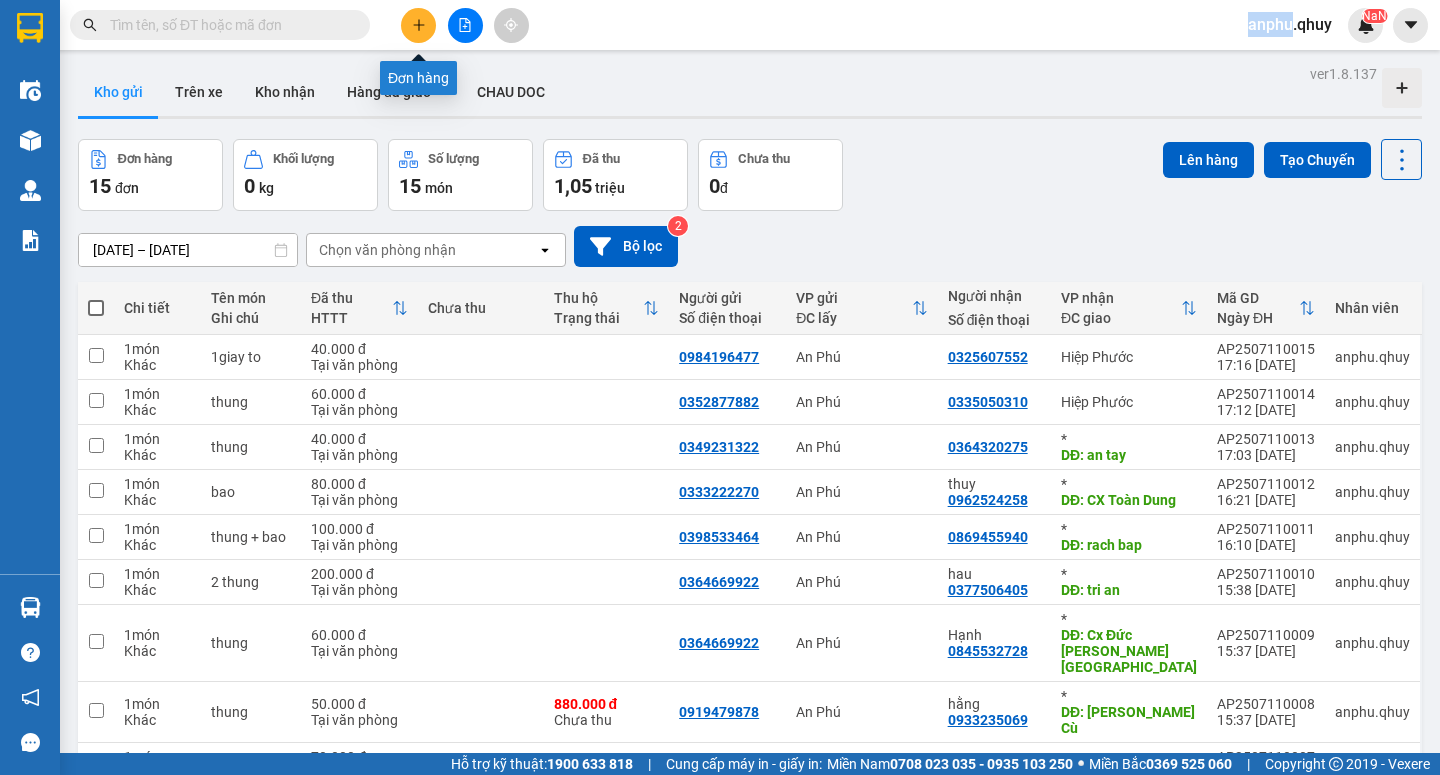 click 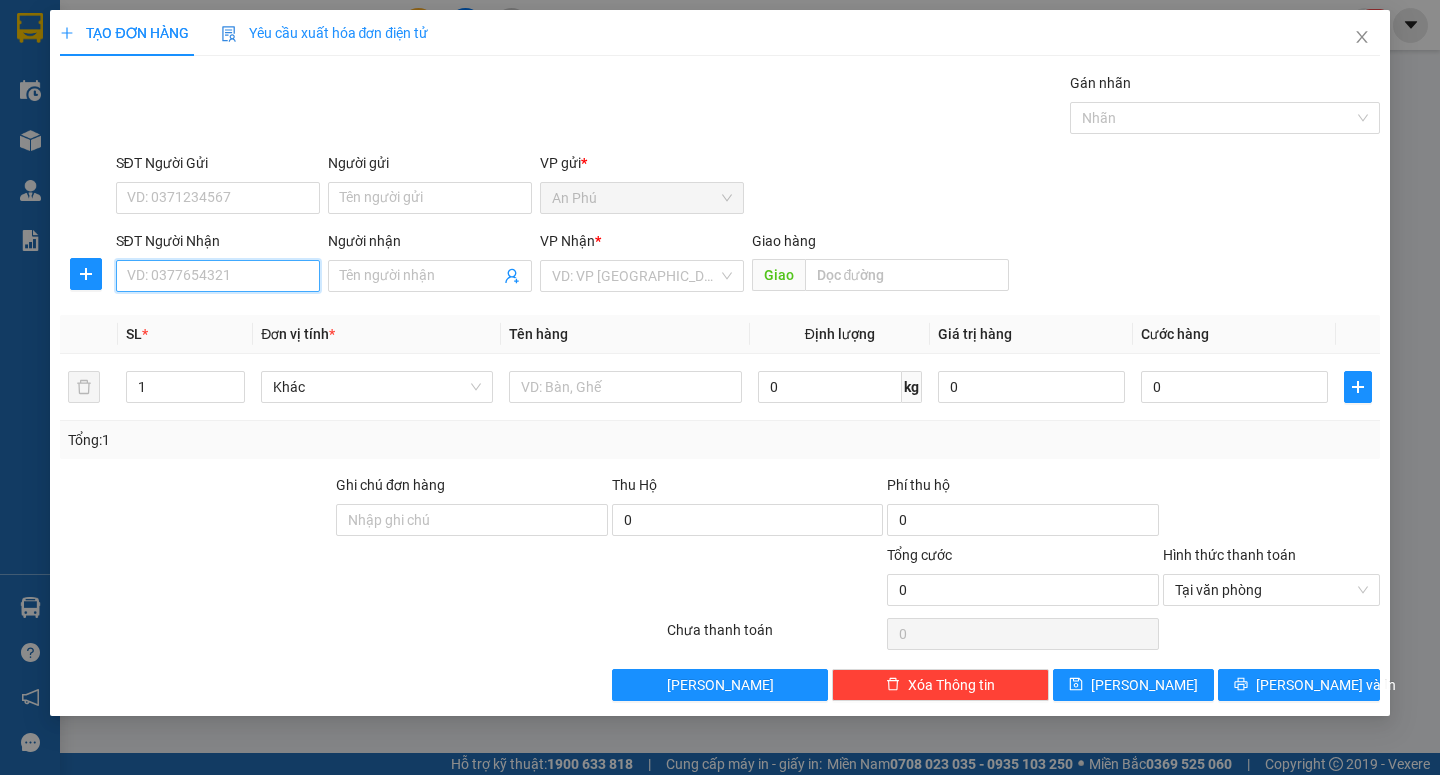 click on "SĐT Người Nhận" at bounding box center (218, 276) 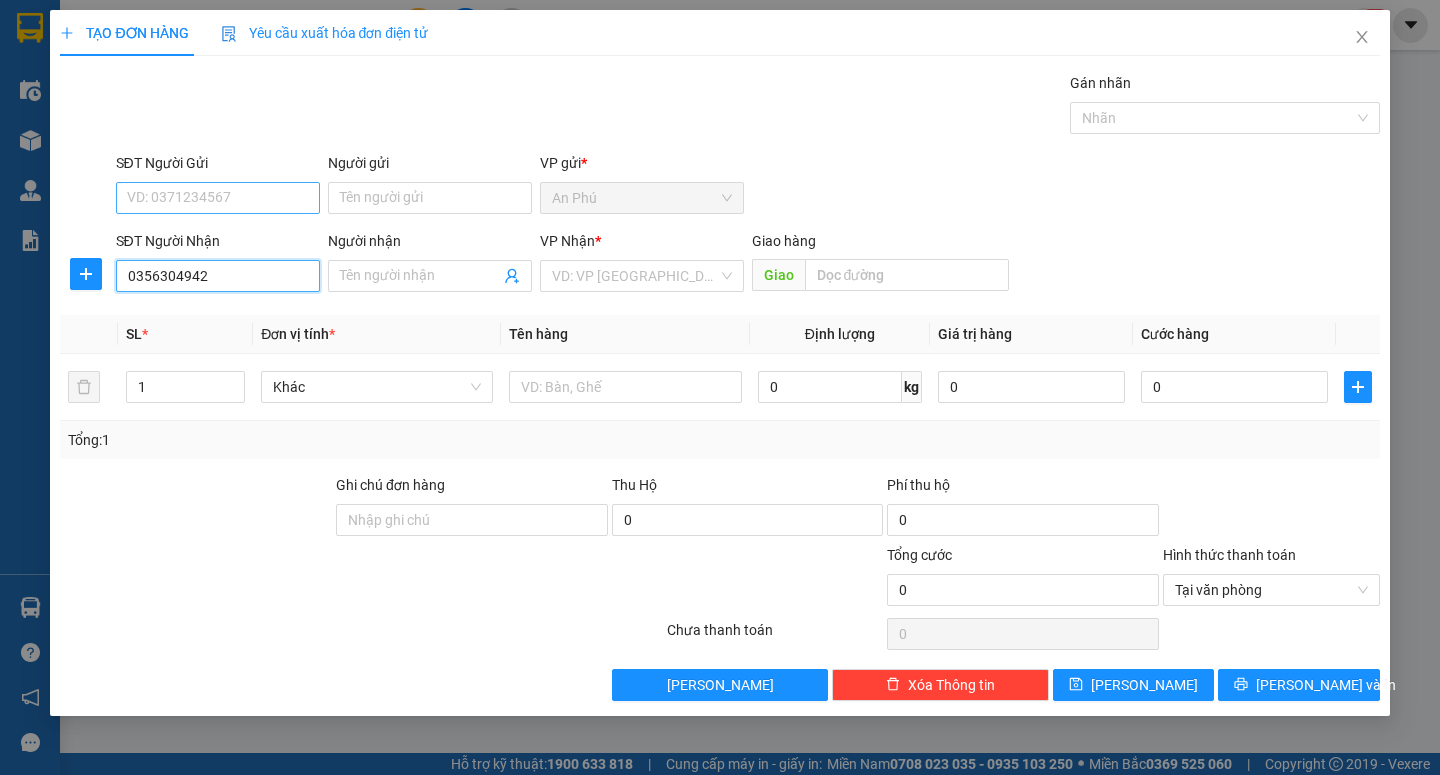 type on "0356304942" 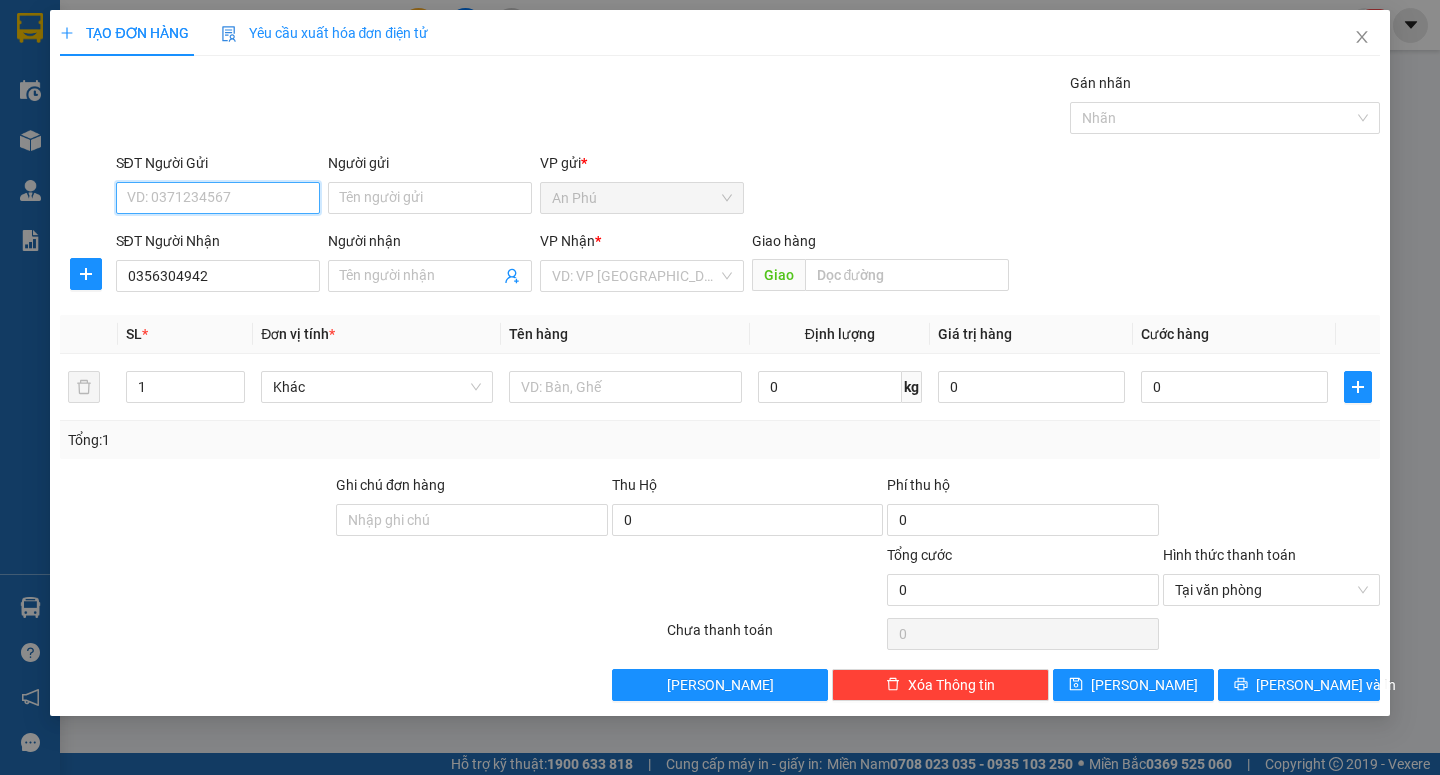 click on "SĐT Người Gửi" at bounding box center (218, 198) 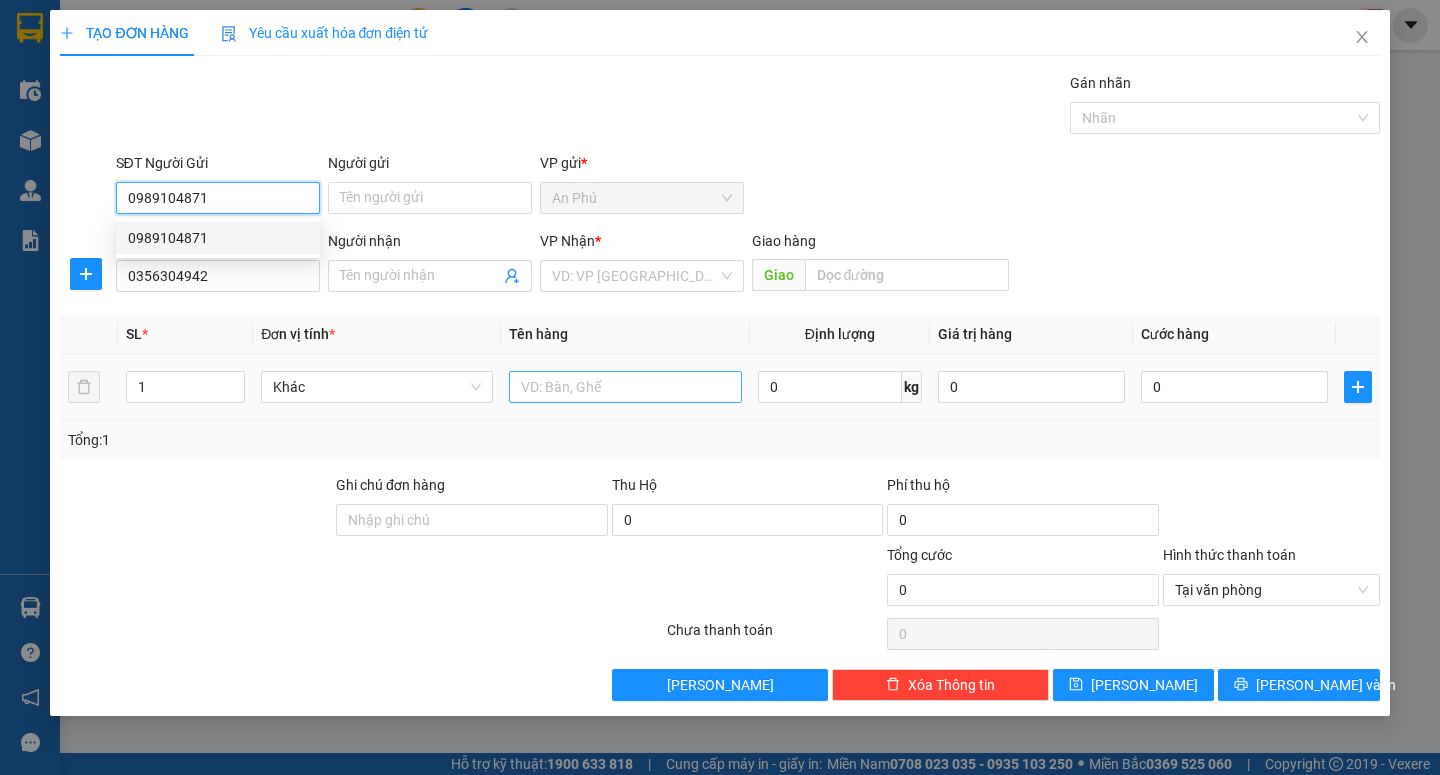 type on "0989104871" 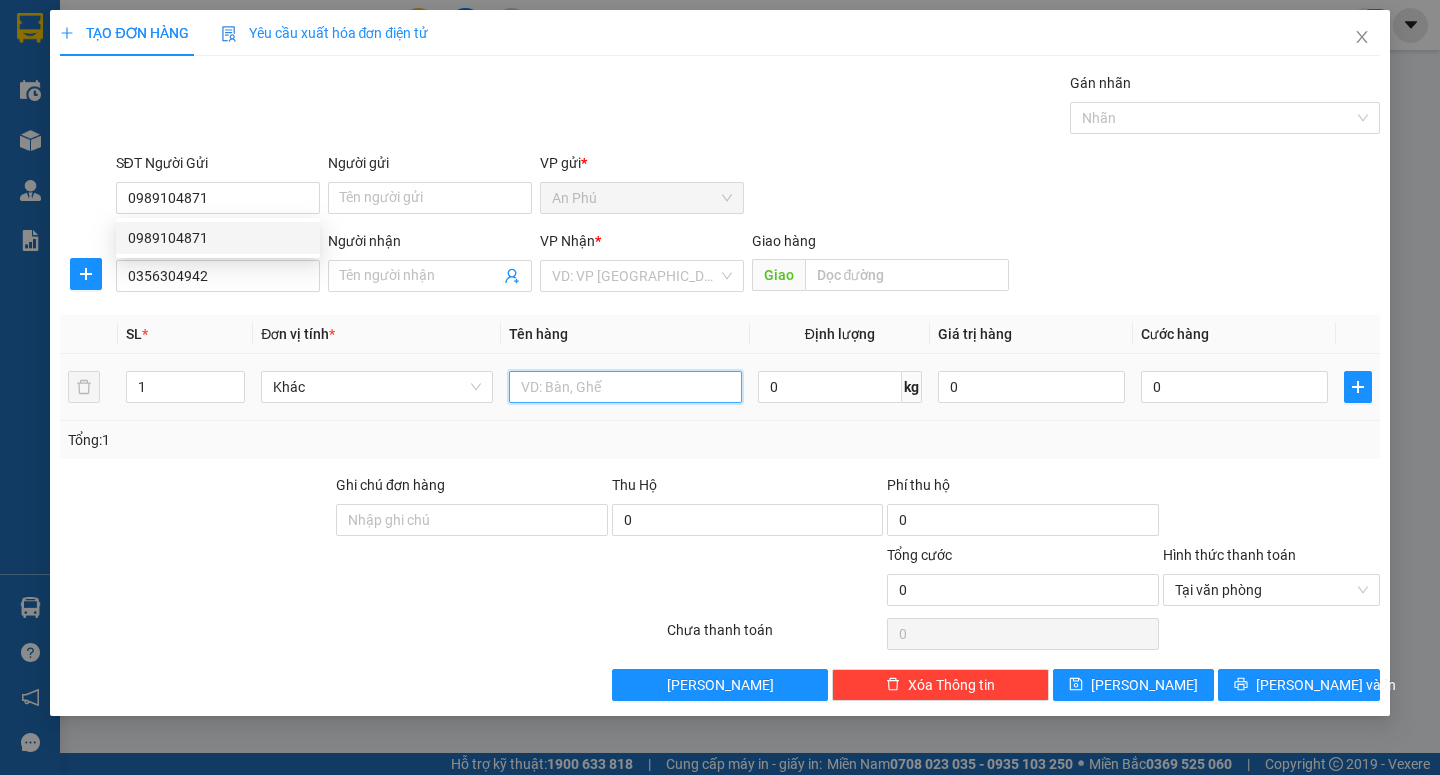 click at bounding box center (625, 387) 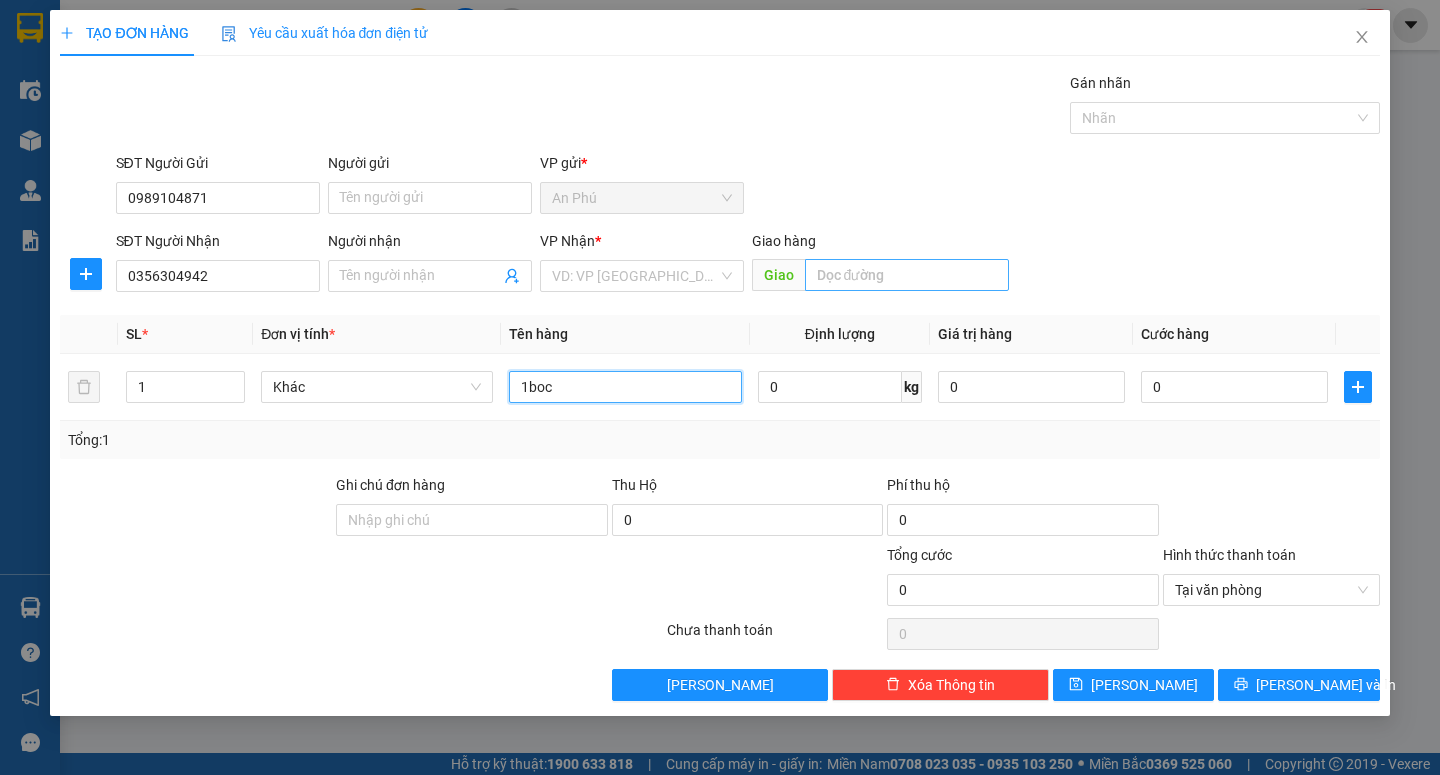 type on "1boc" 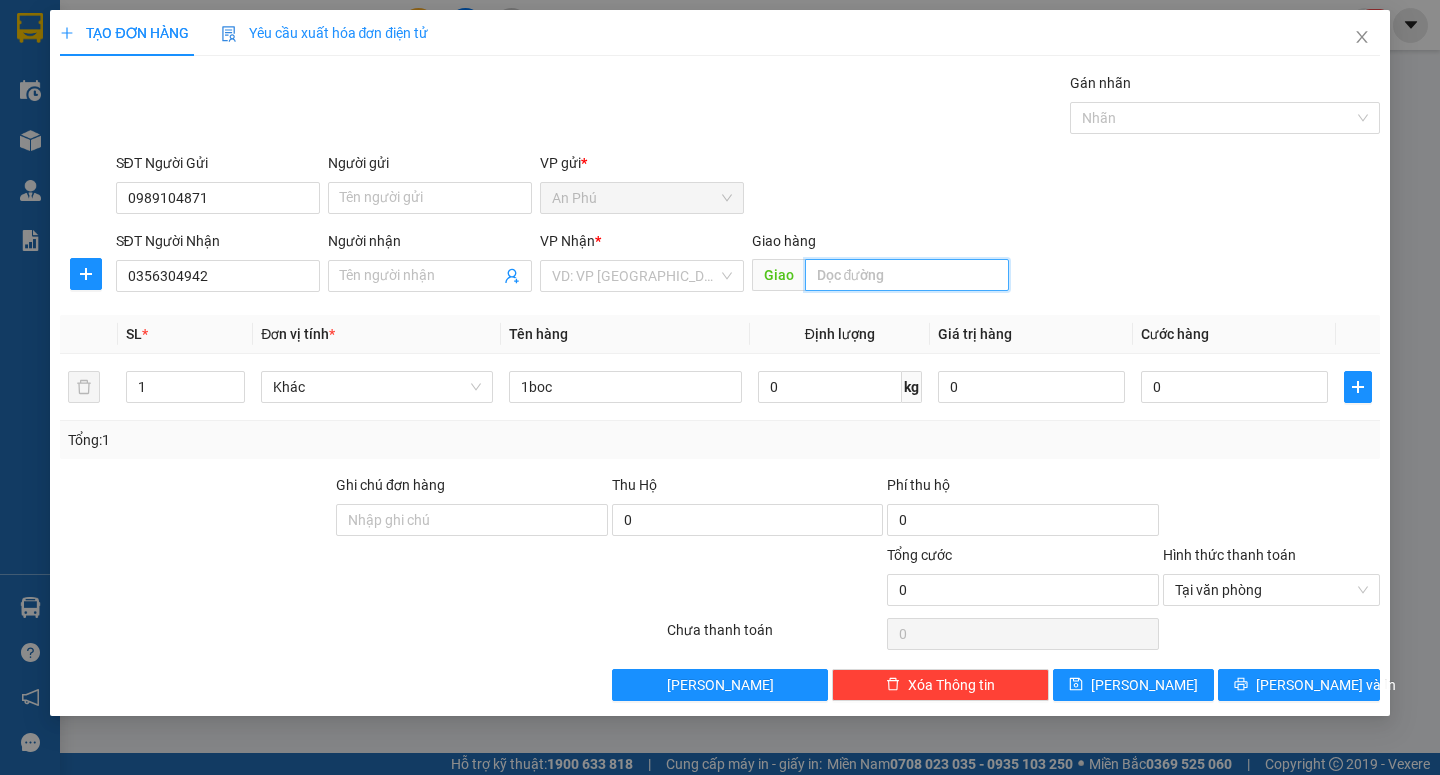 click at bounding box center [907, 275] 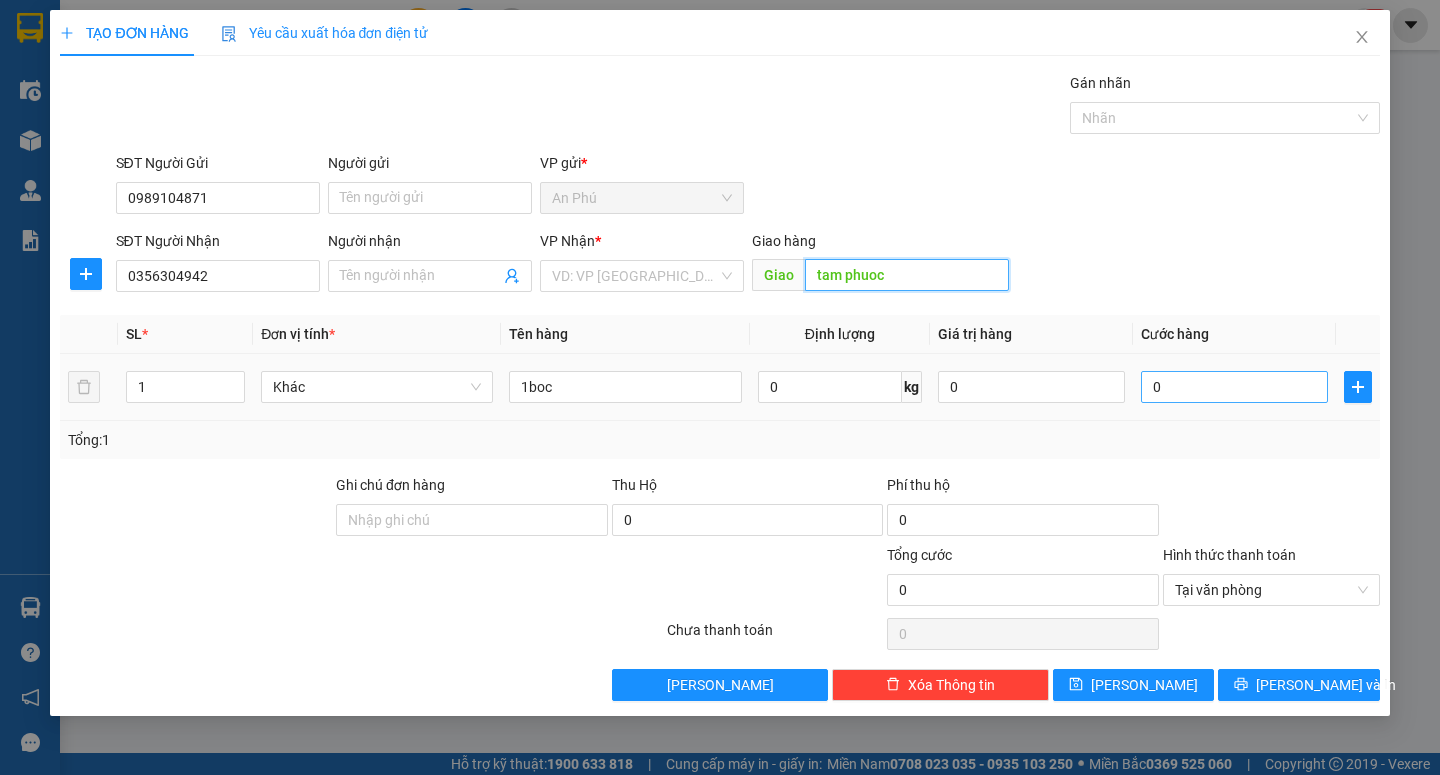 type on "tam phuoc" 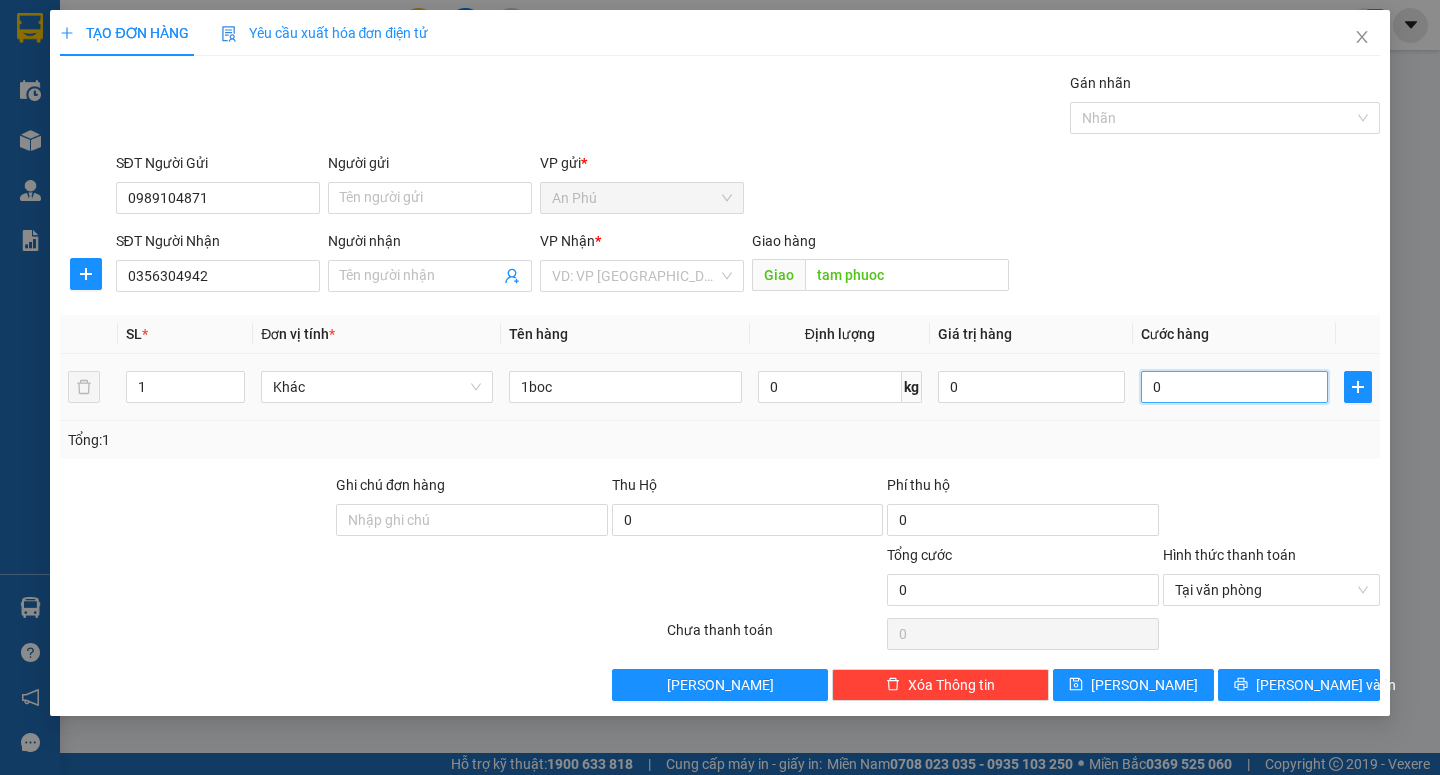 click on "0" at bounding box center [1234, 387] 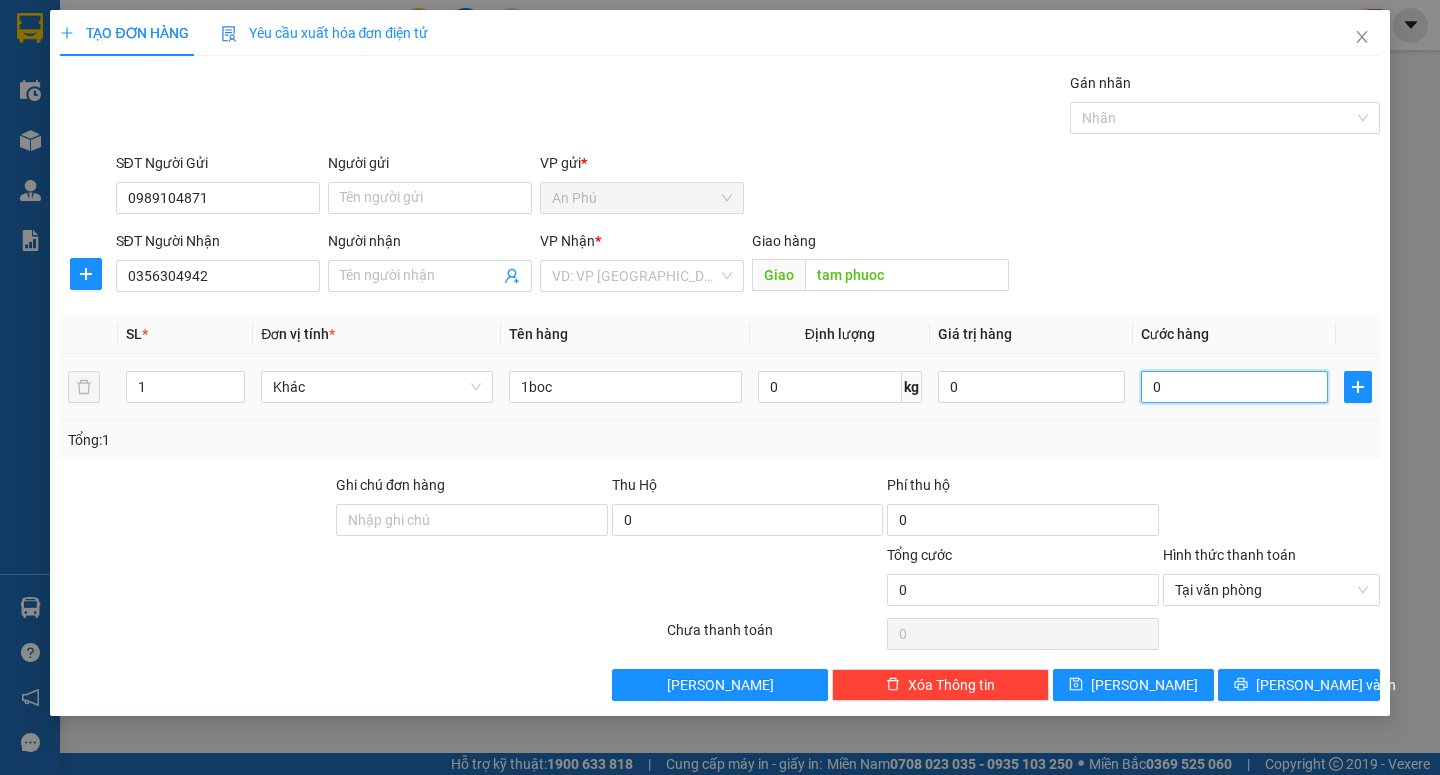 type on "4" 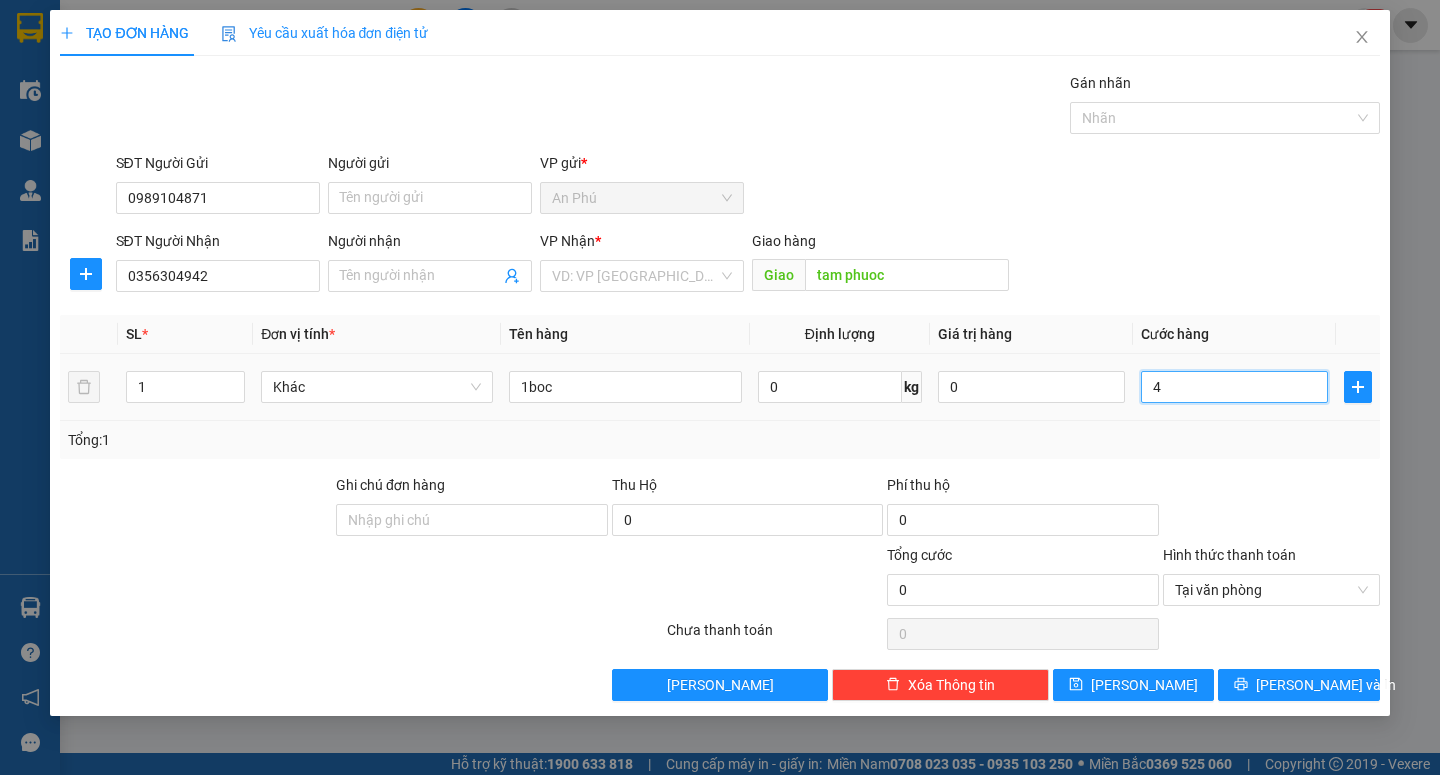 type on "4" 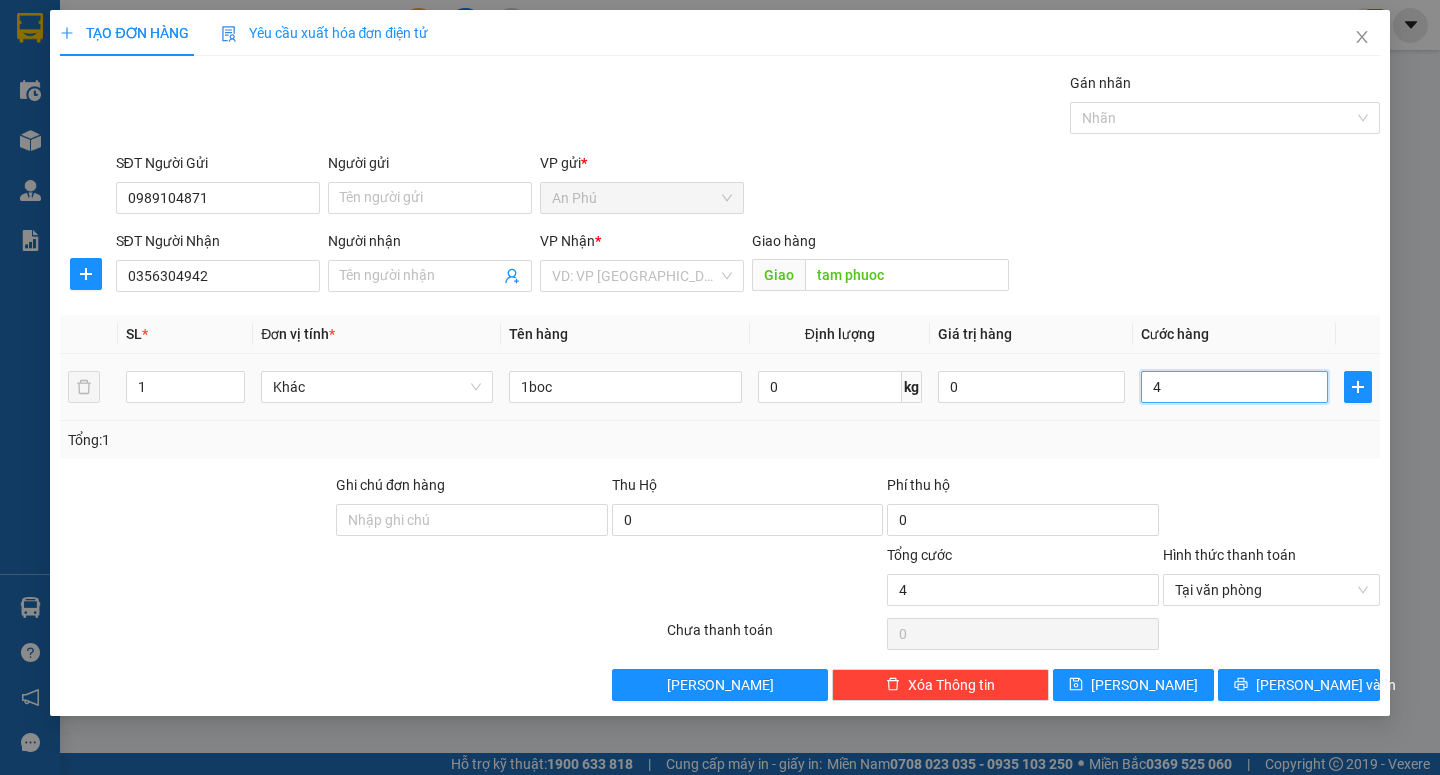 type on "40" 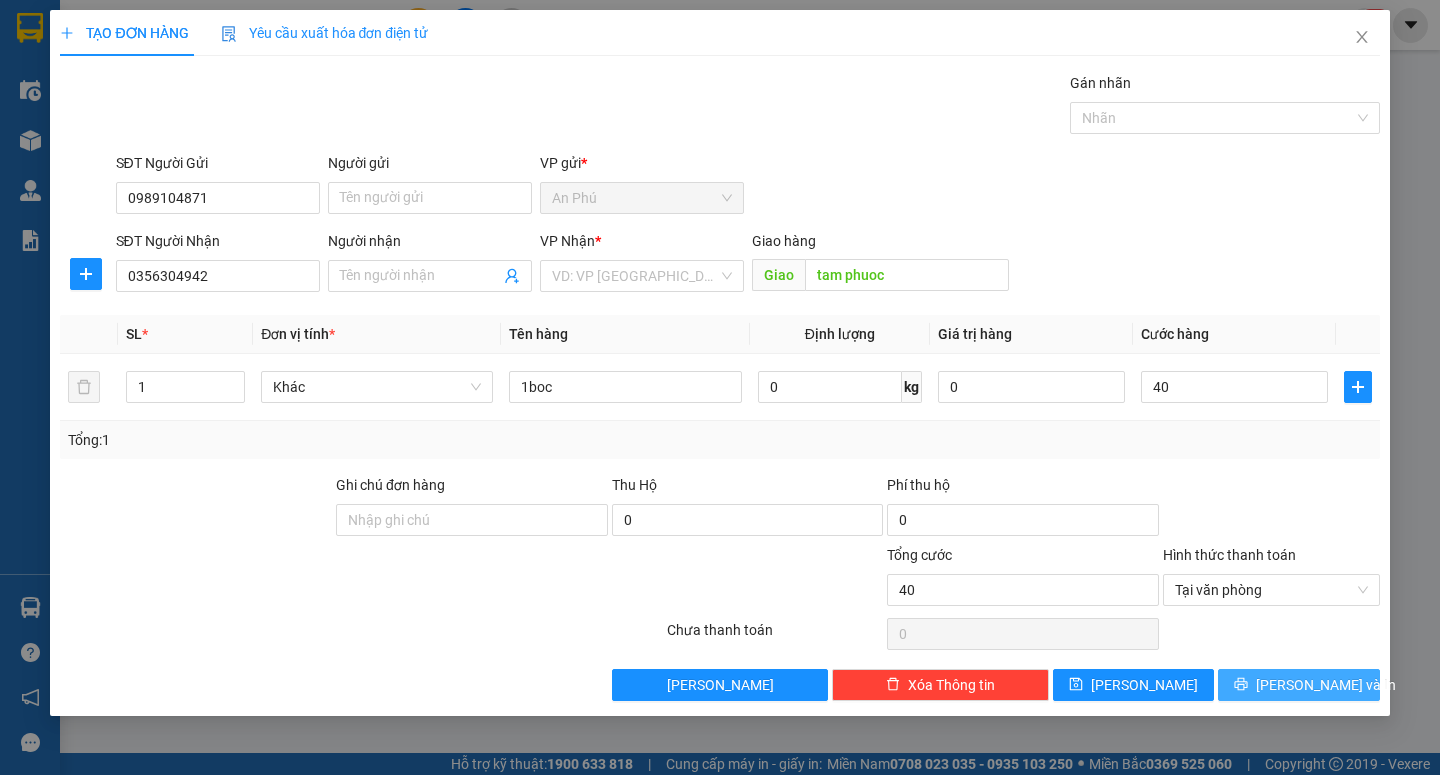 type on "40.000" 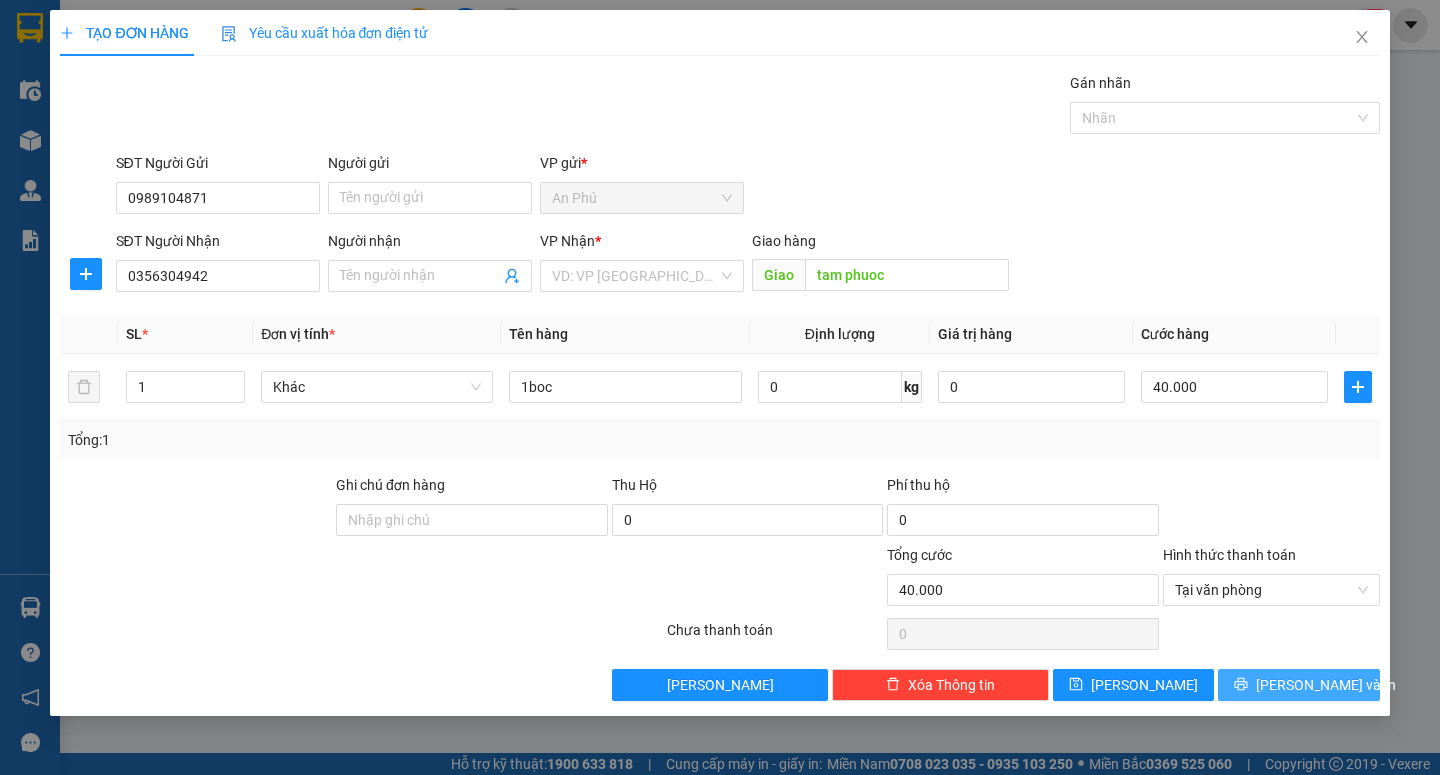 click on "[PERSON_NAME] và In" at bounding box center [1298, 685] 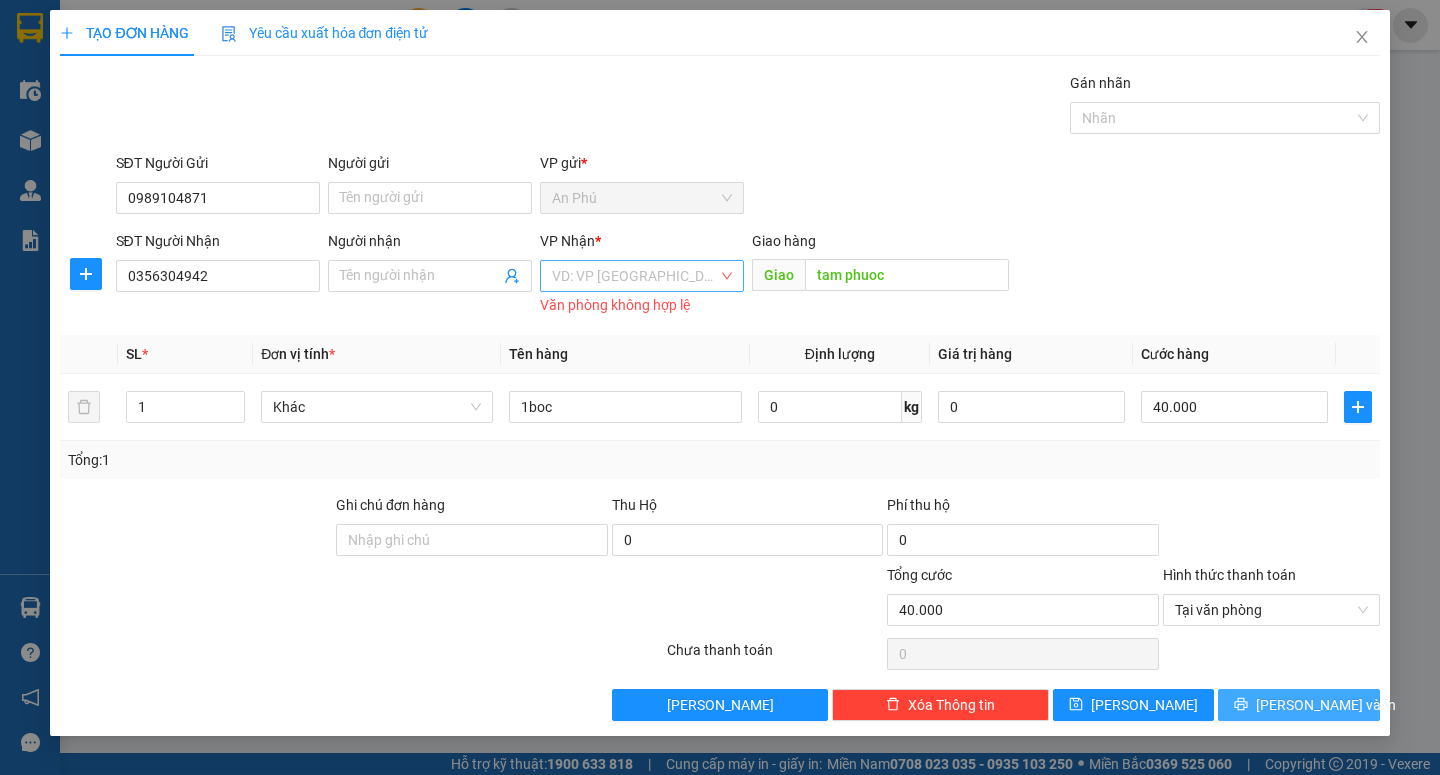 click on "VD: VP [GEOGRAPHIC_DATA]" at bounding box center [642, 276] 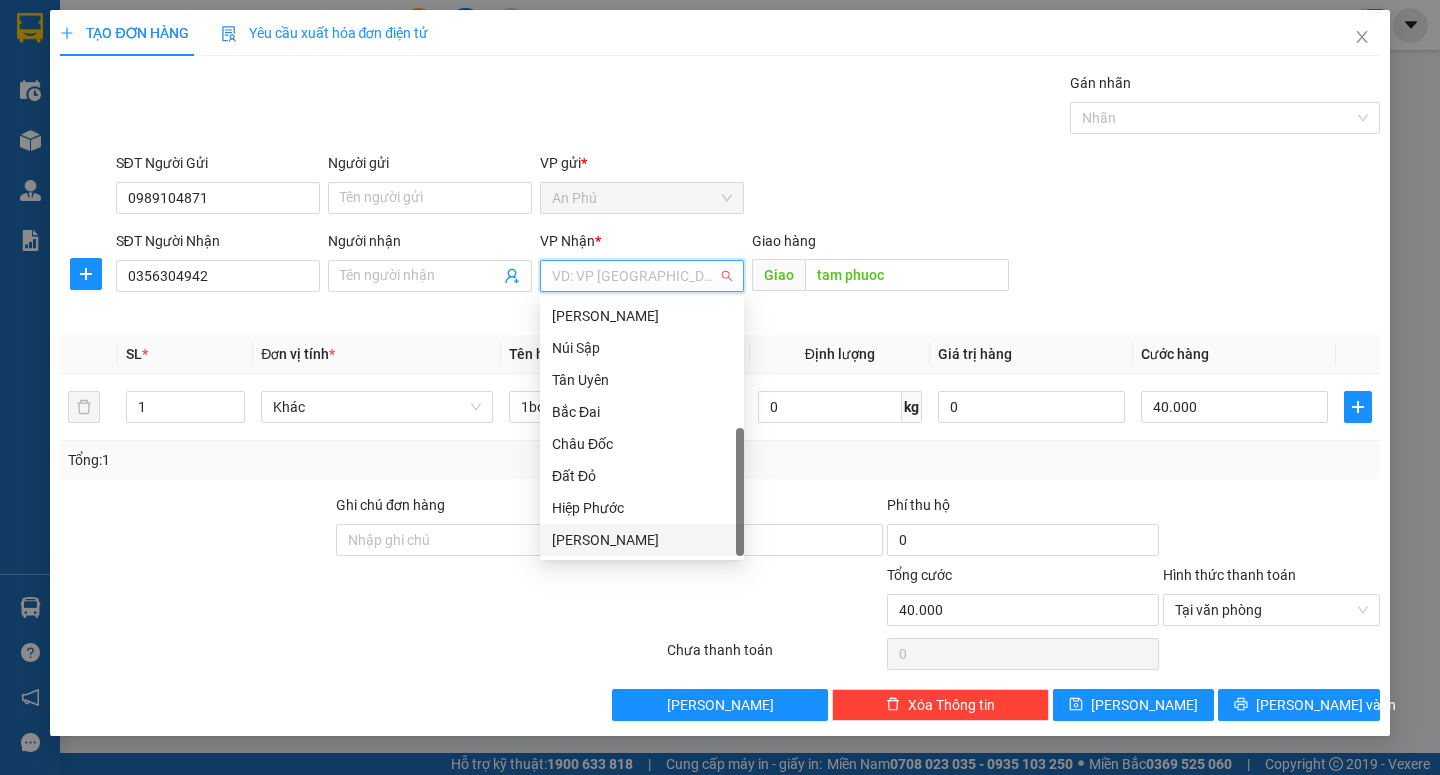 scroll, scrollTop: 64, scrollLeft: 0, axis: vertical 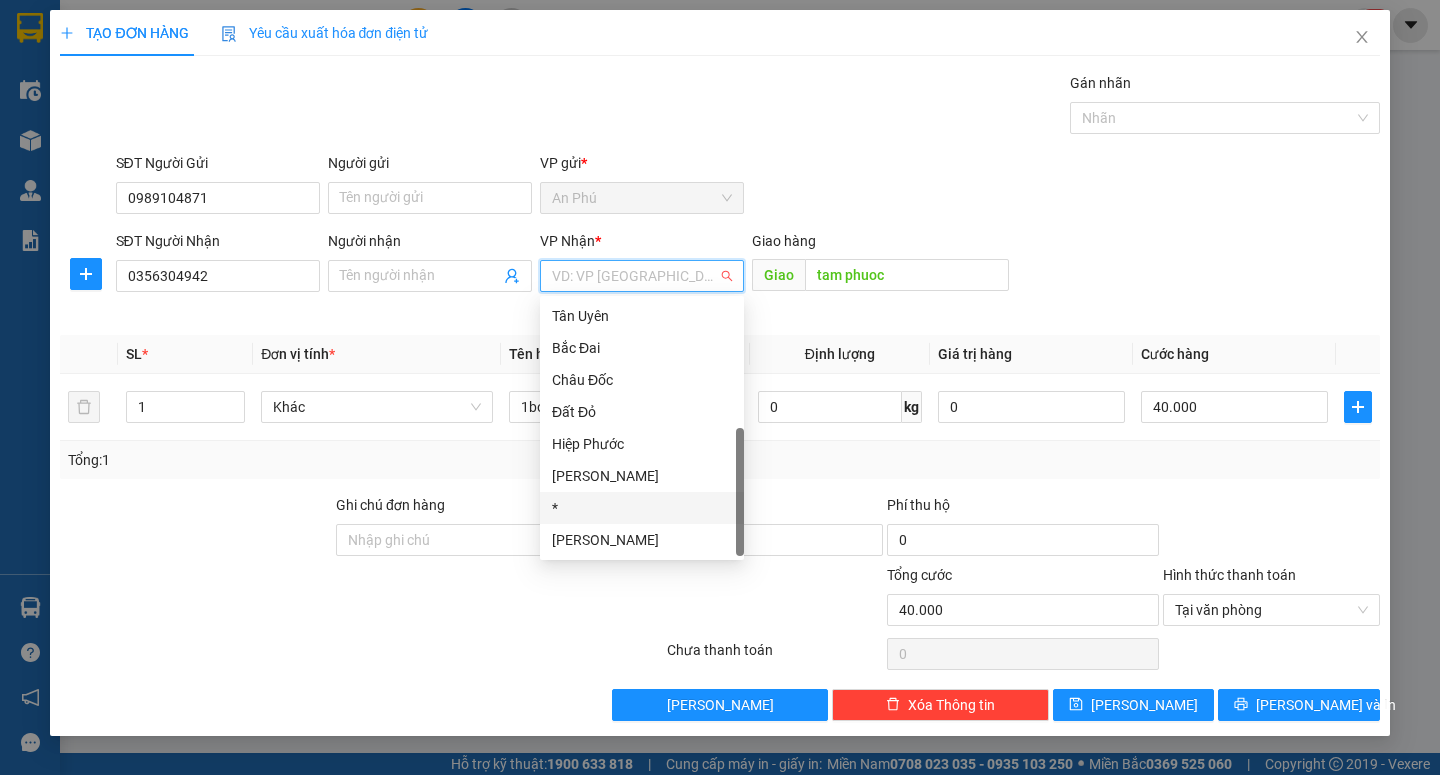 click on "*" at bounding box center [642, 508] 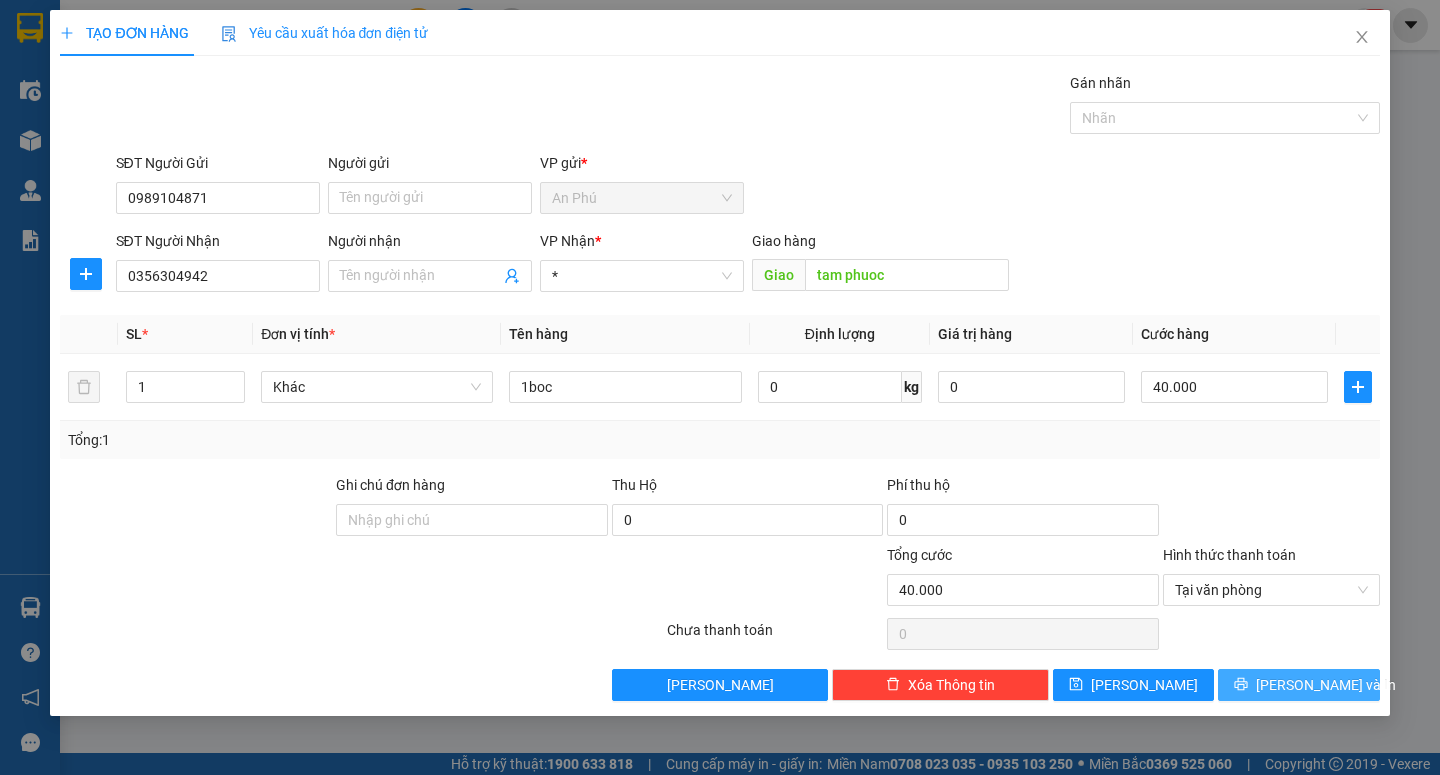 click on "[PERSON_NAME] và In" at bounding box center (1298, 685) 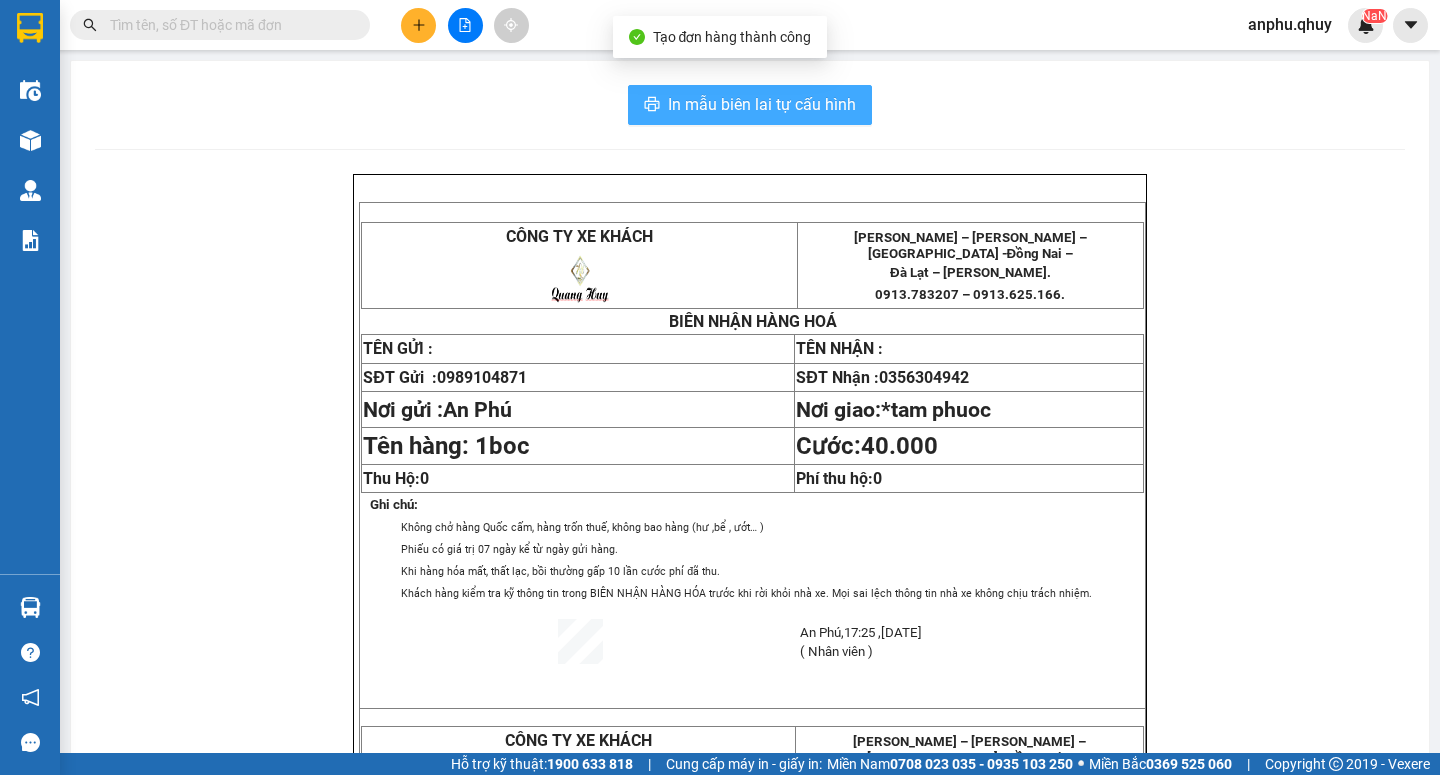 click on "In mẫu biên lai tự cấu hình" at bounding box center [762, 104] 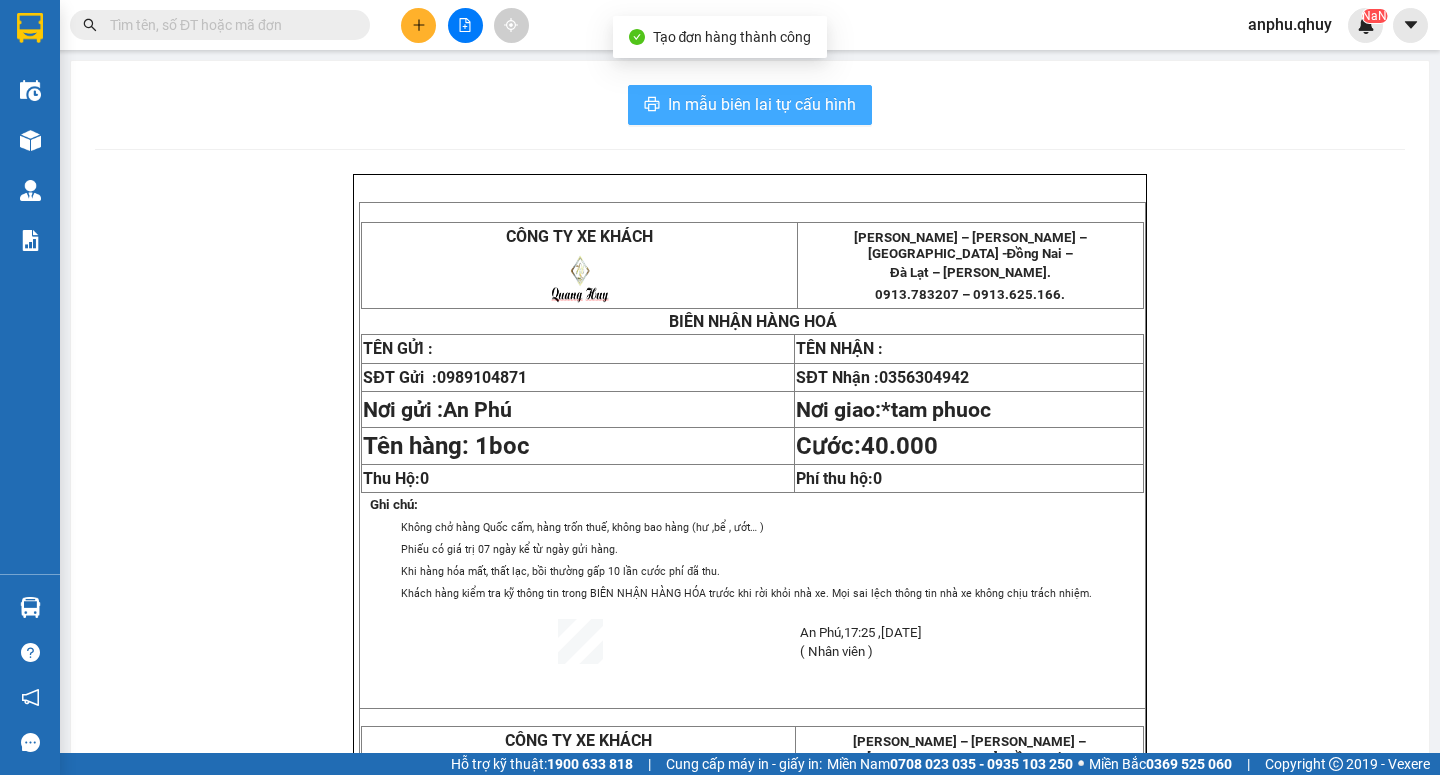 scroll, scrollTop: 0, scrollLeft: 0, axis: both 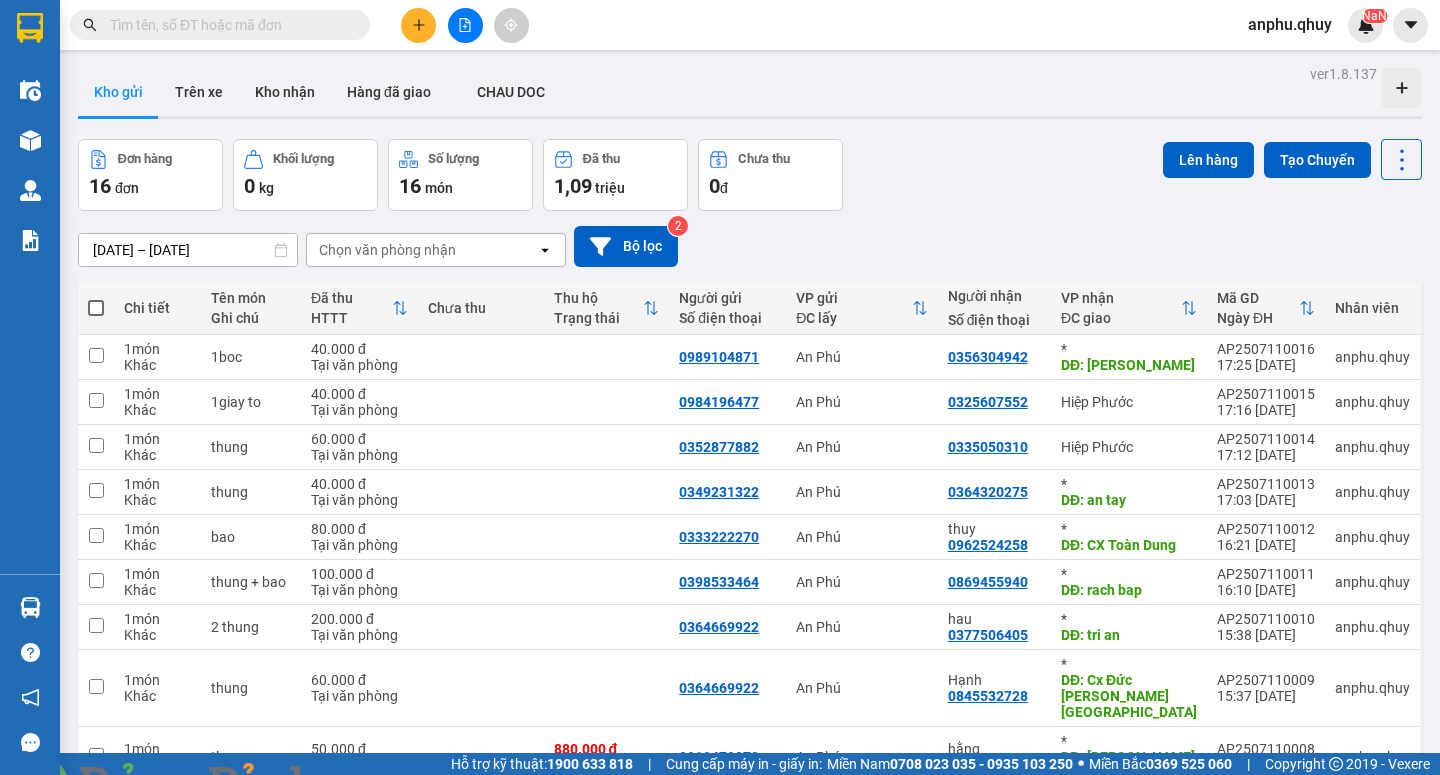 click at bounding box center (228, 25) 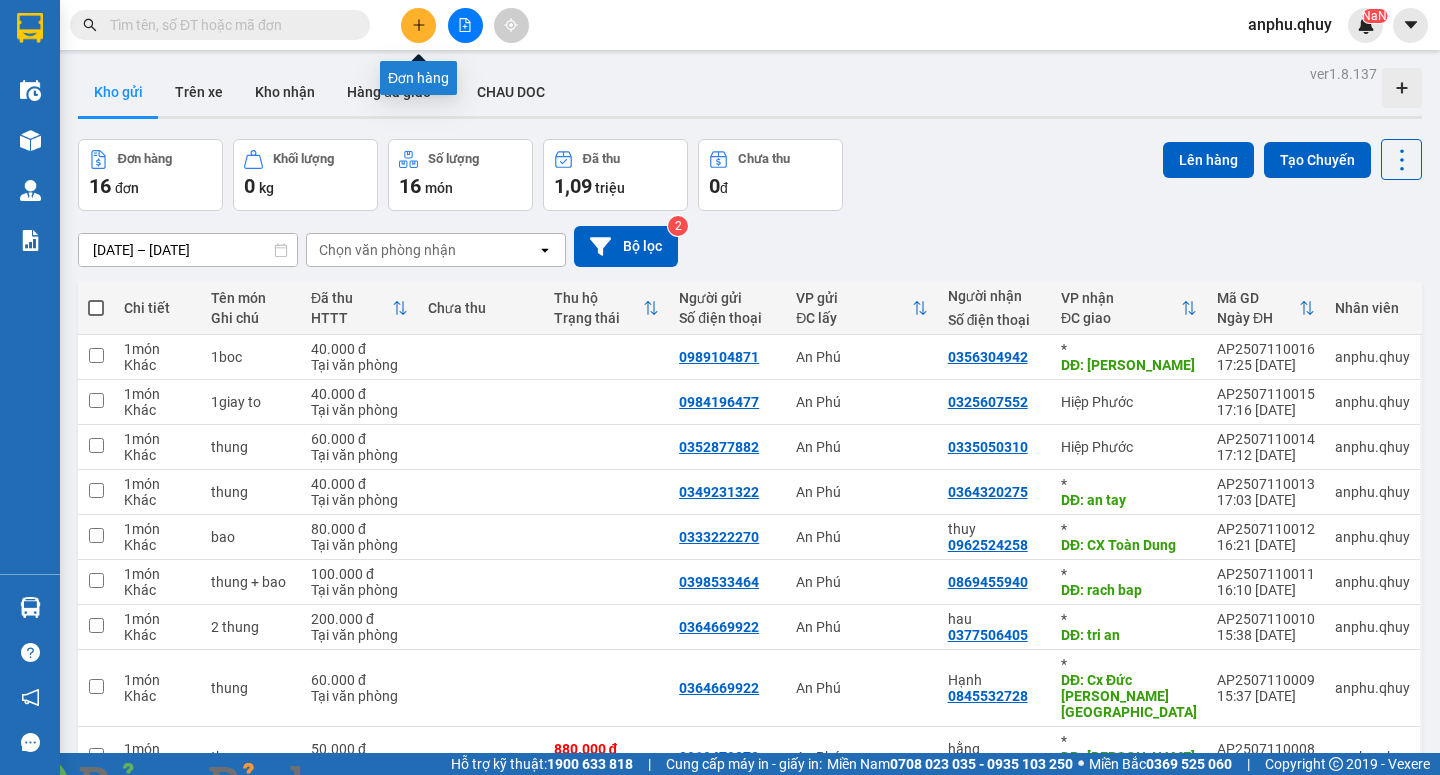 click 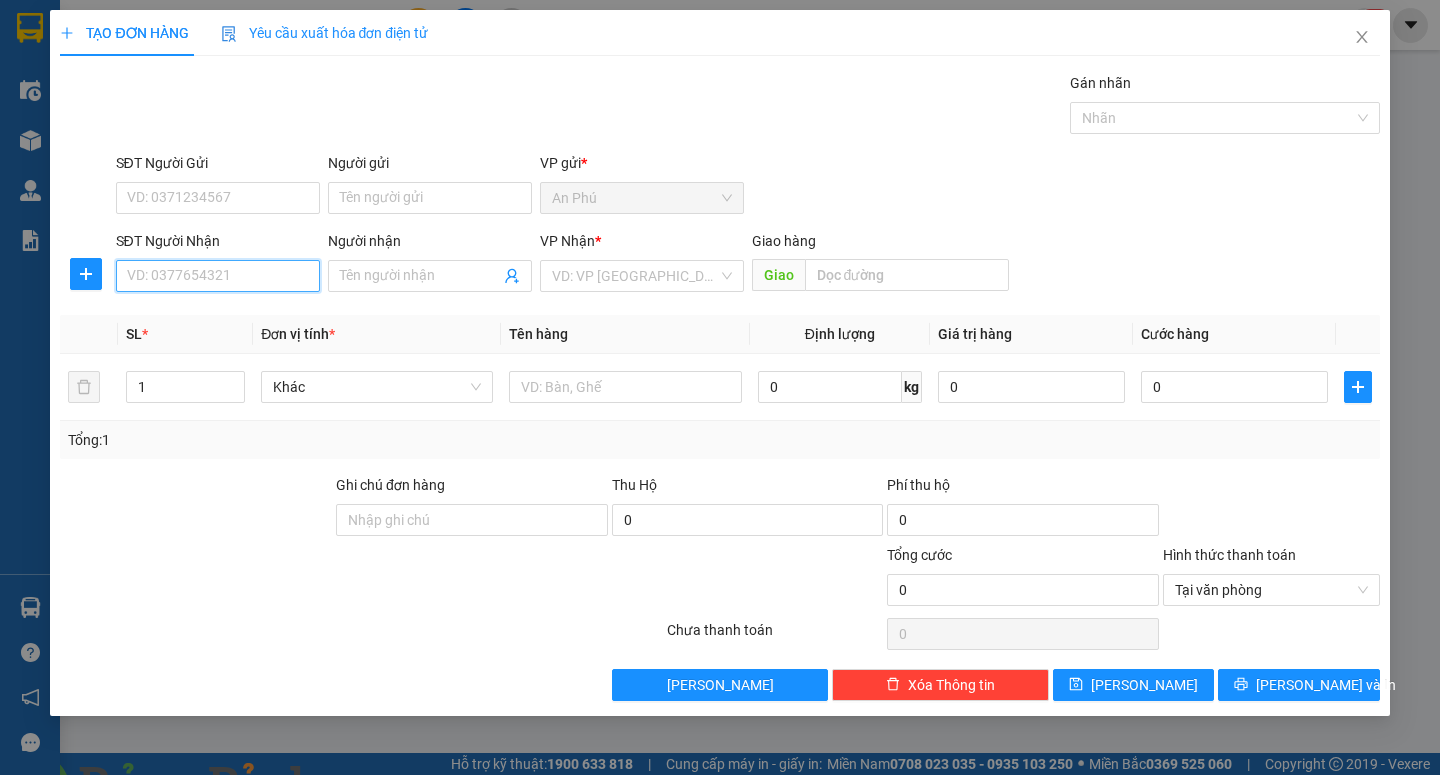 click on "SĐT Người Nhận" at bounding box center (218, 276) 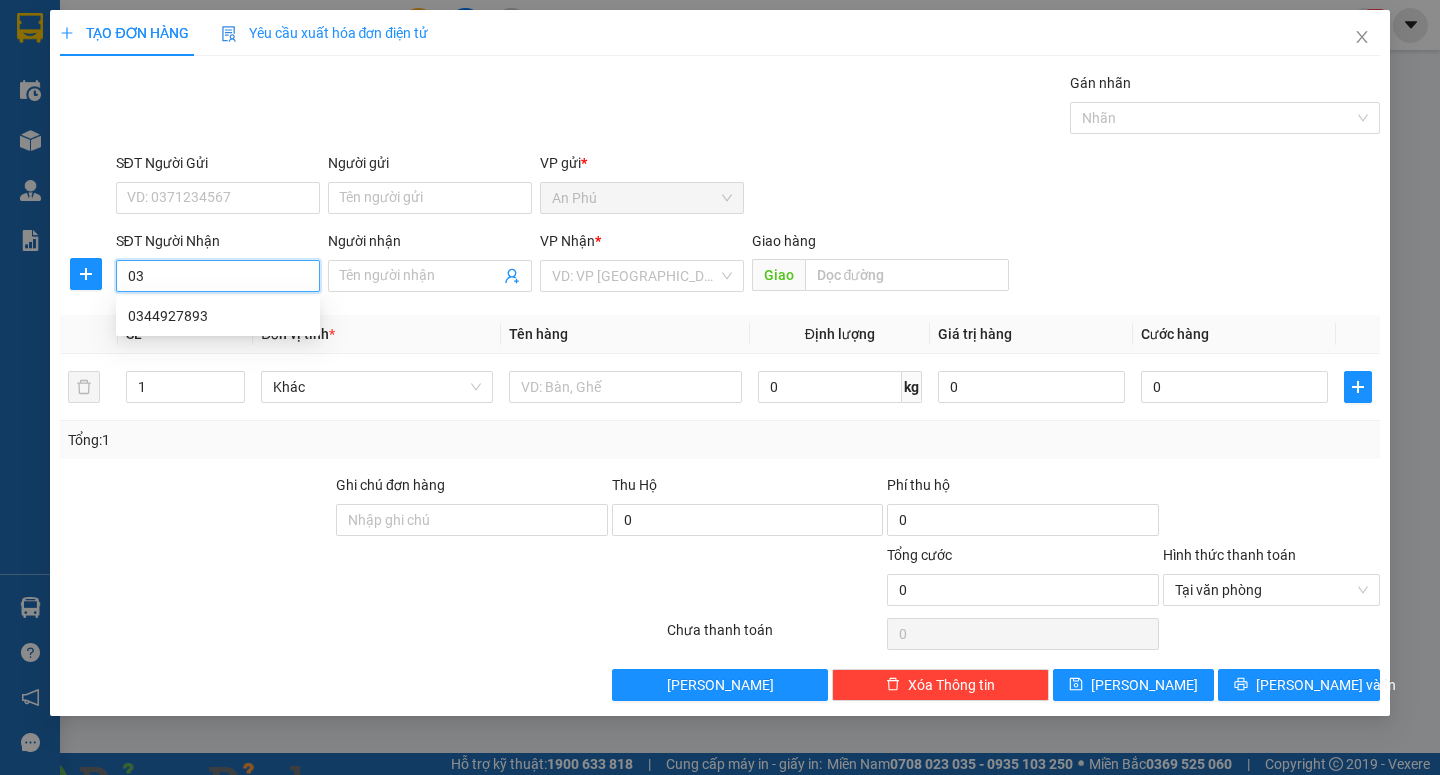 type on "0" 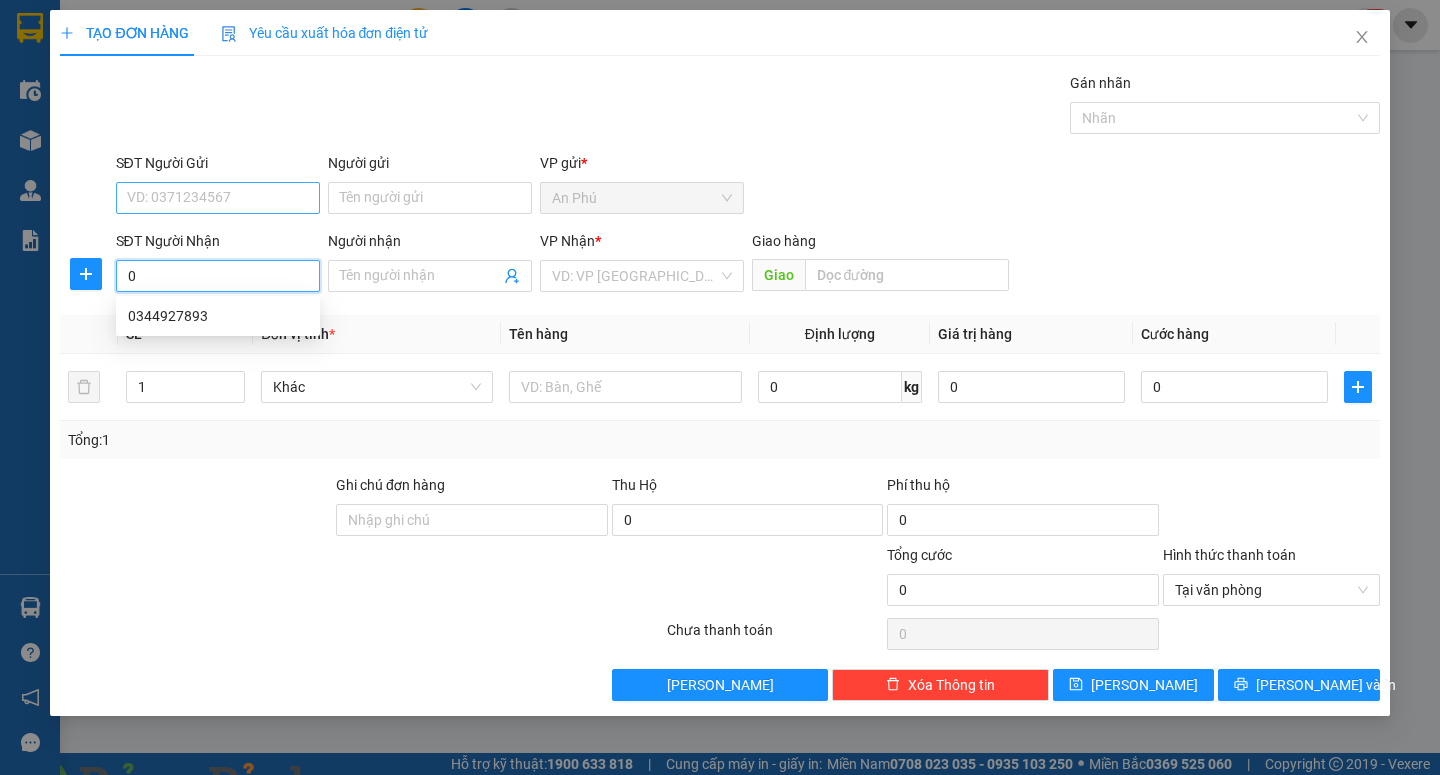 type on "0" 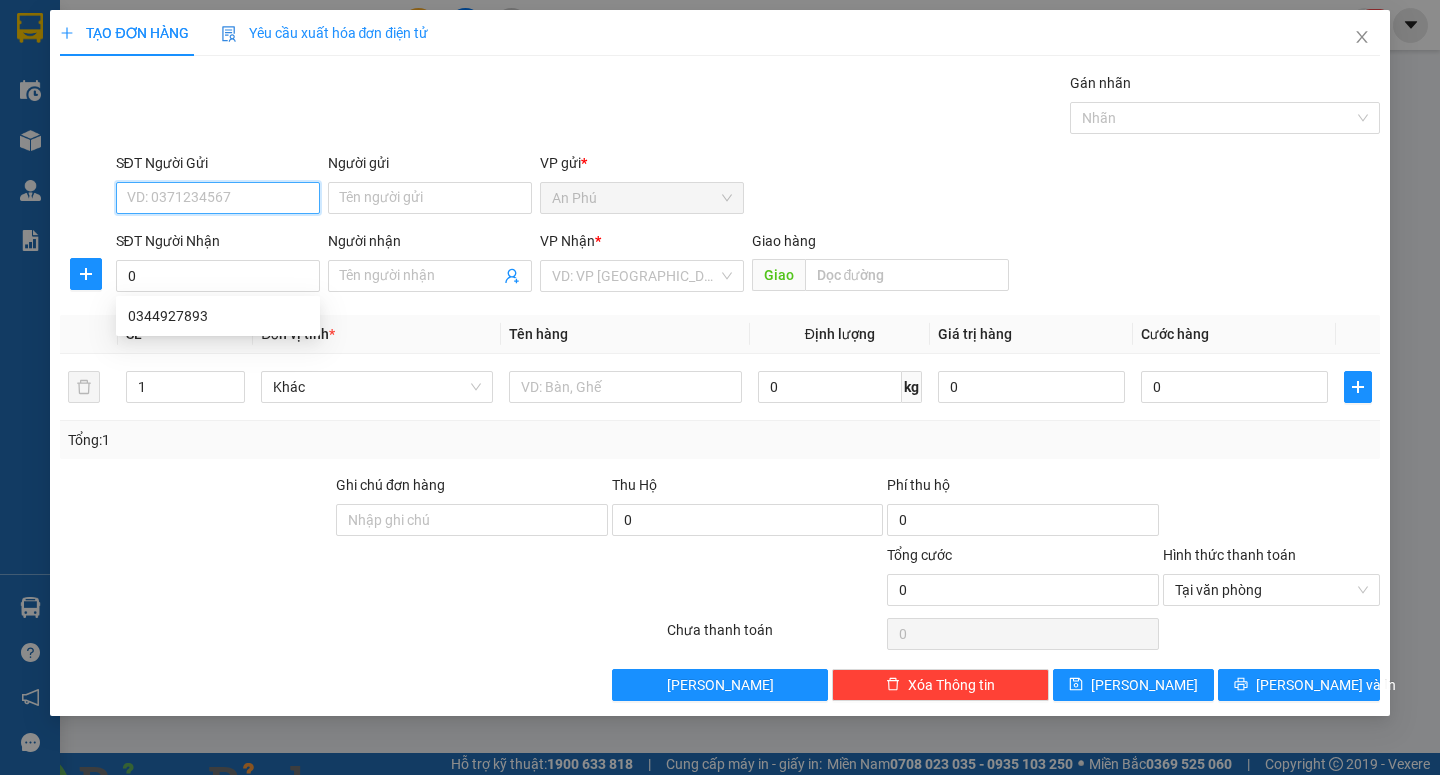 click on "SĐT Người Gửi" at bounding box center (218, 198) 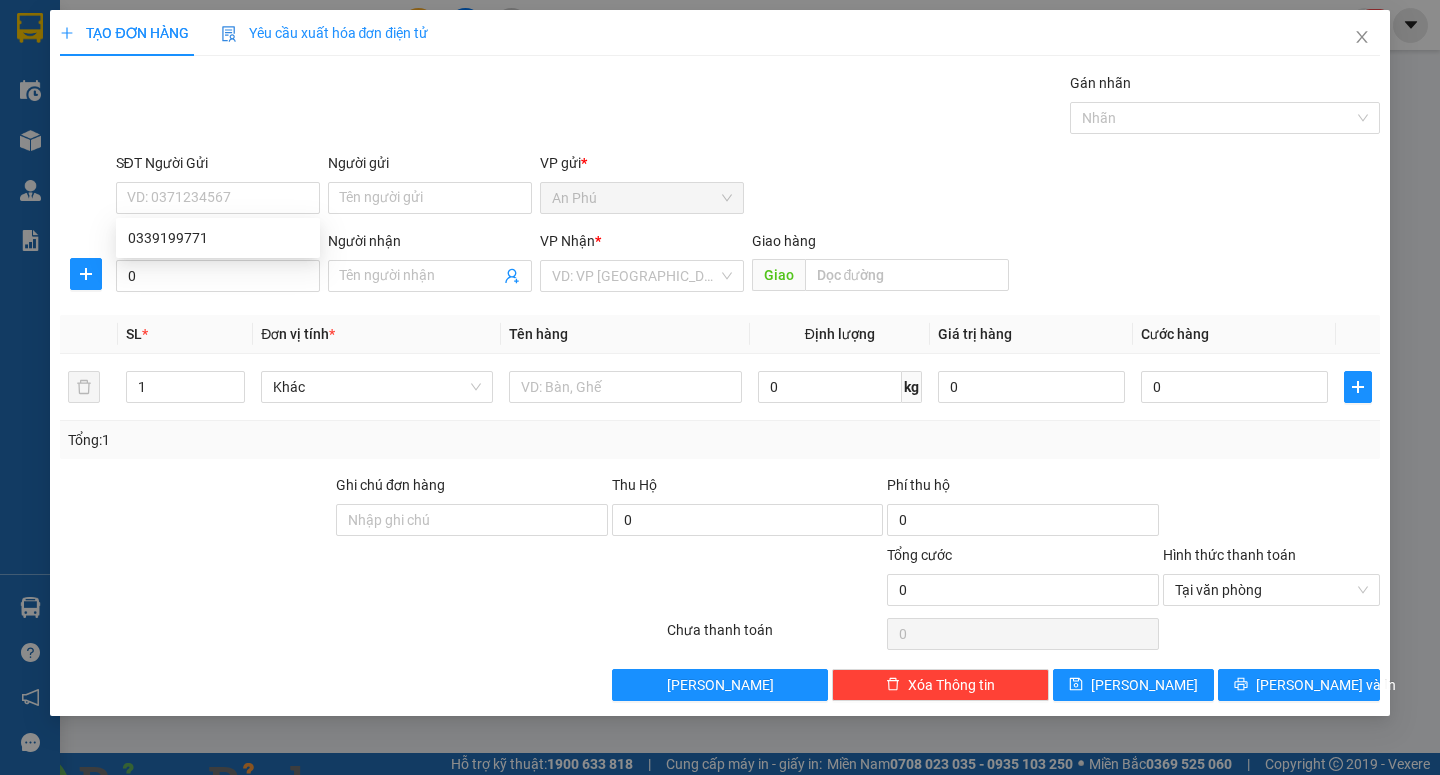 click at bounding box center [362, 787] 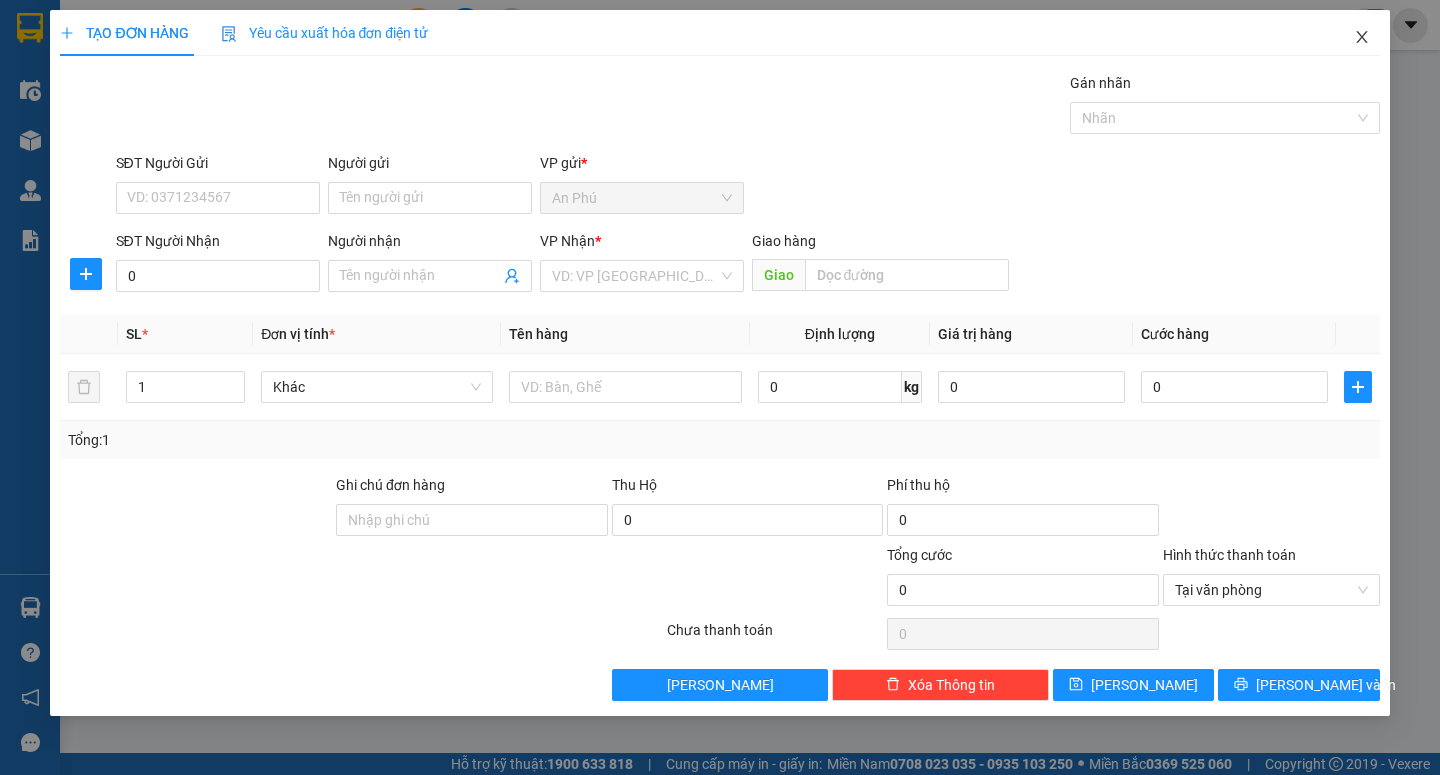 click 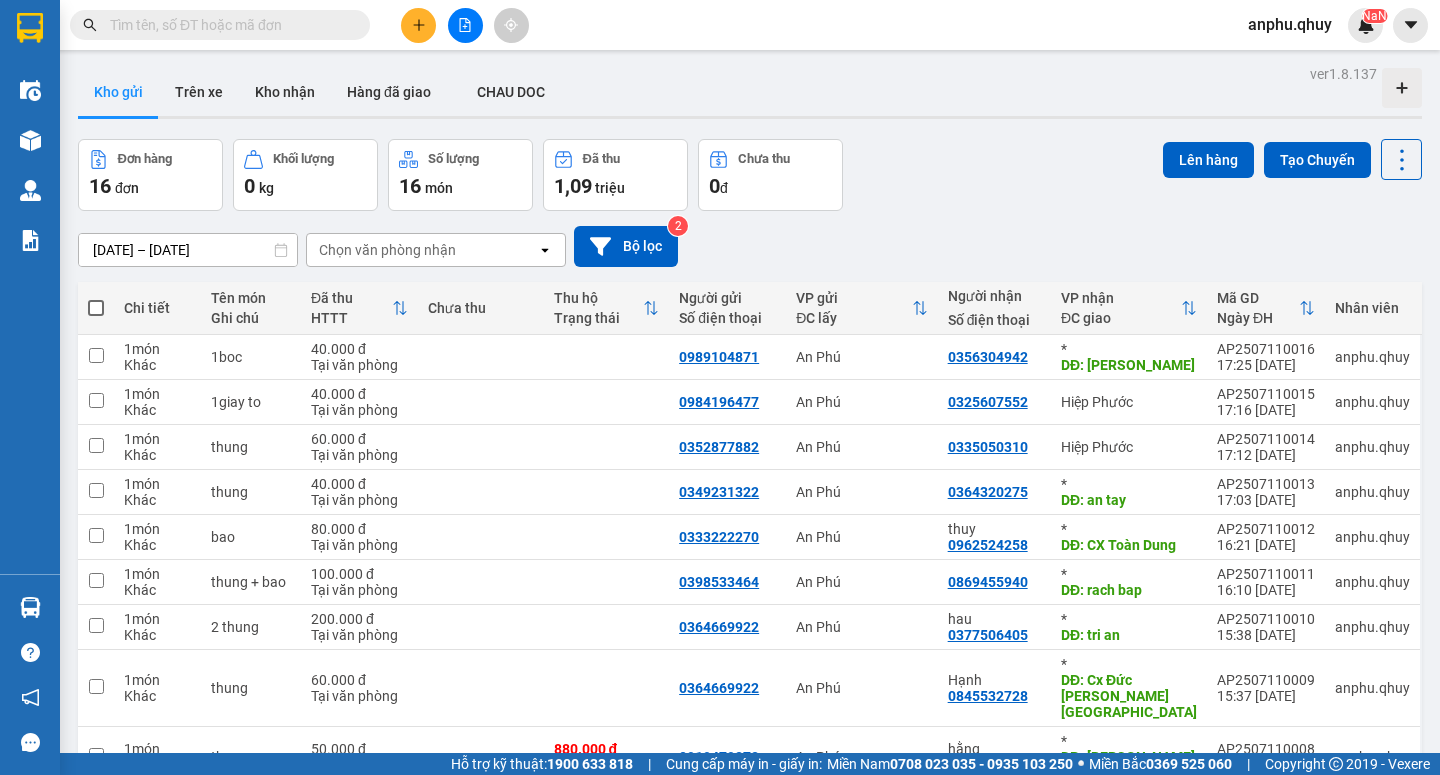 click at bounding box center [228, 25] 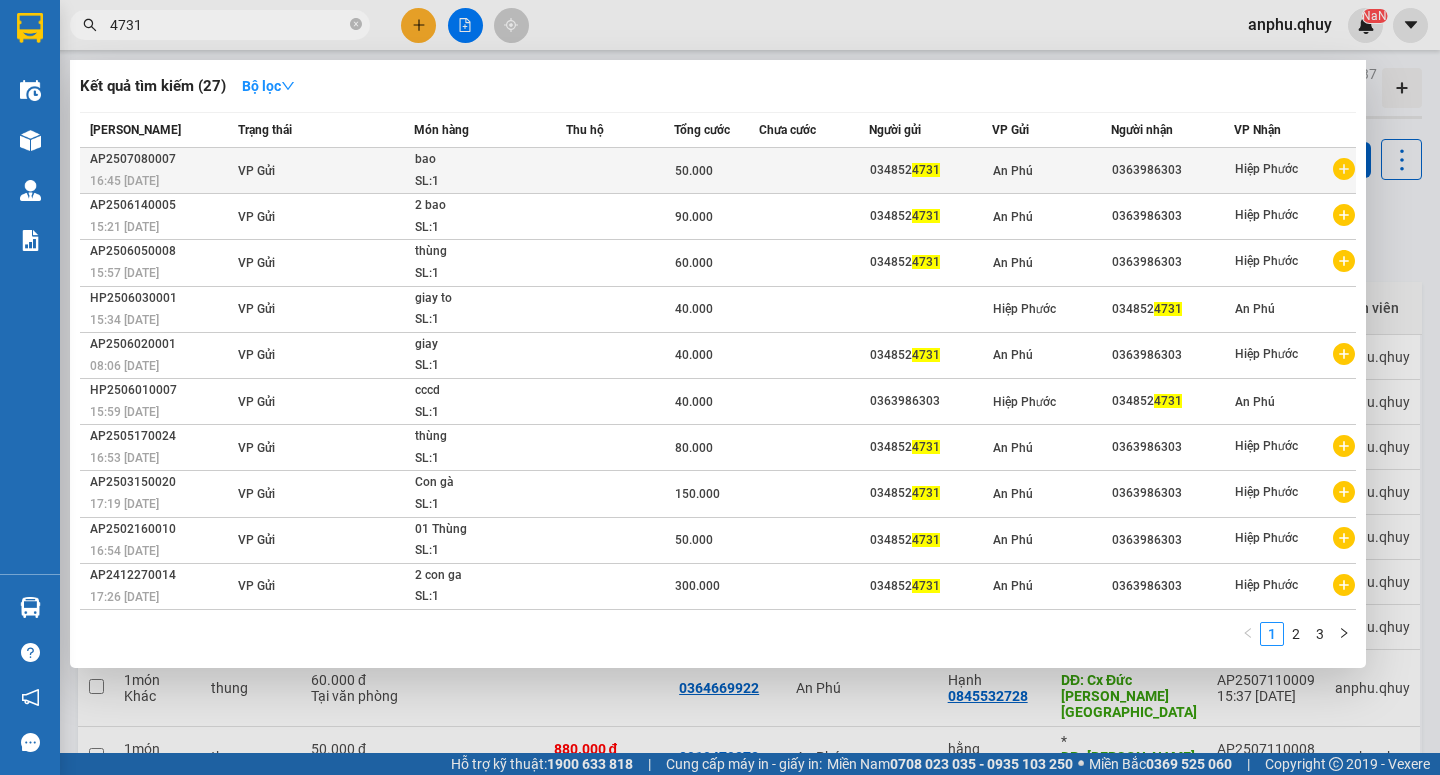 type on "4731" 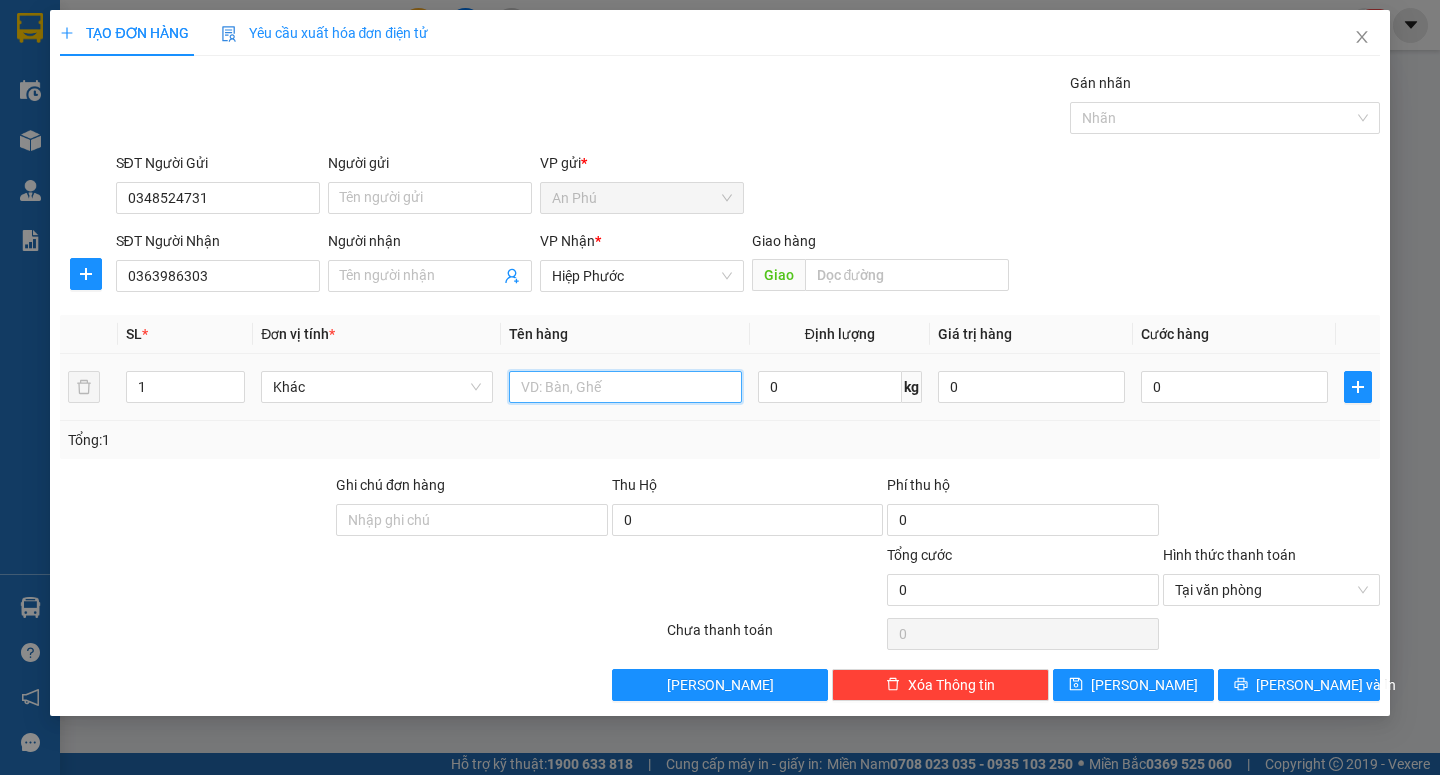 click at bounding box center (625, 387) 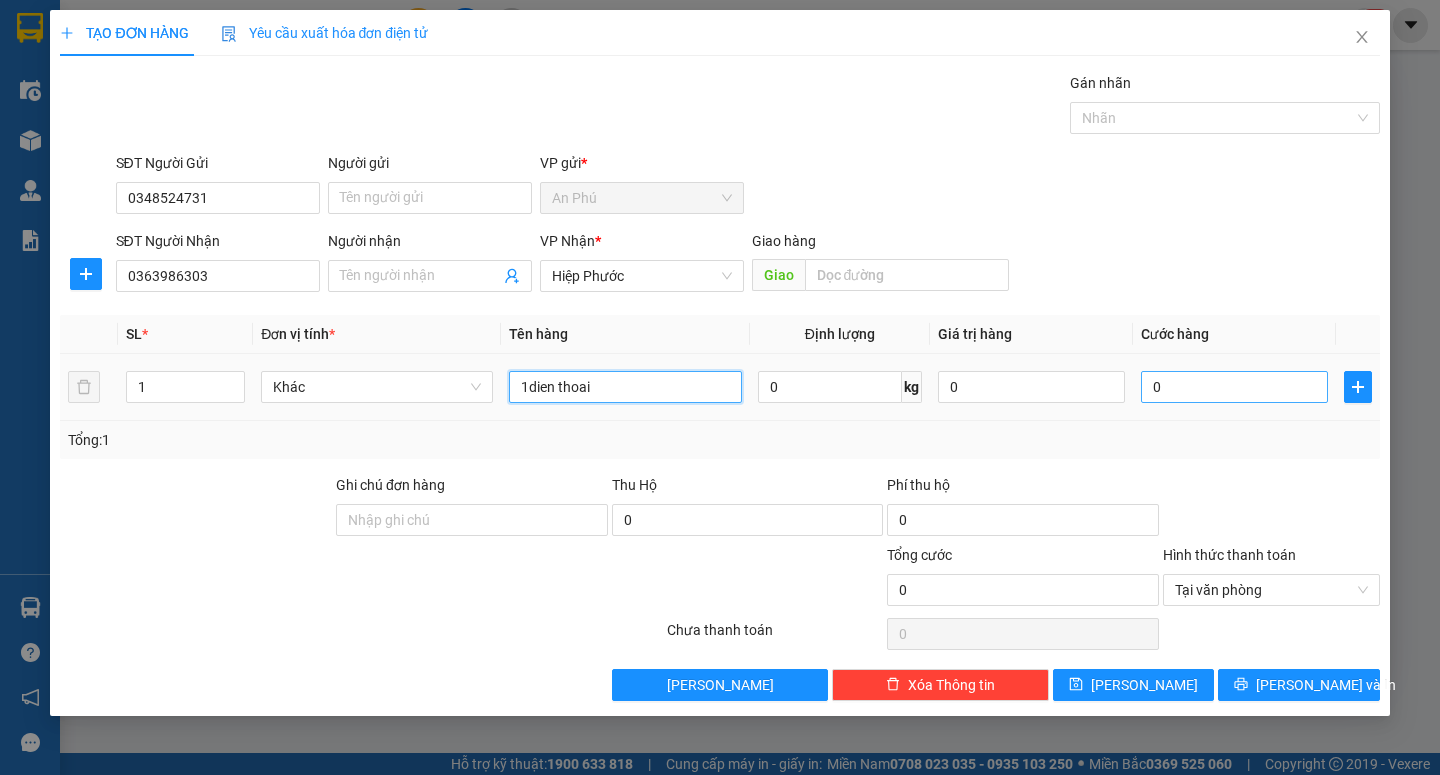 type on "1dien thoai" 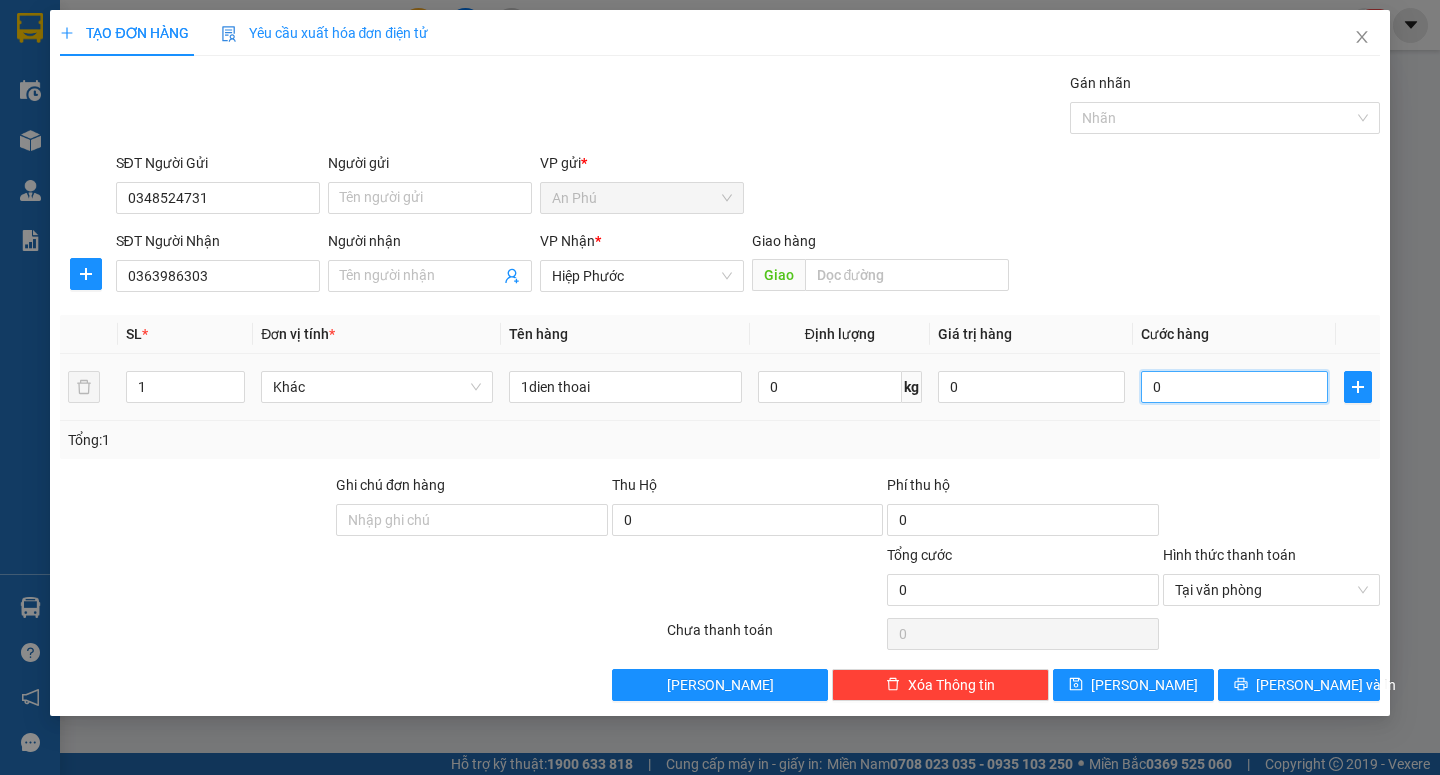 click on "0" at bounding box center (1234, 387) 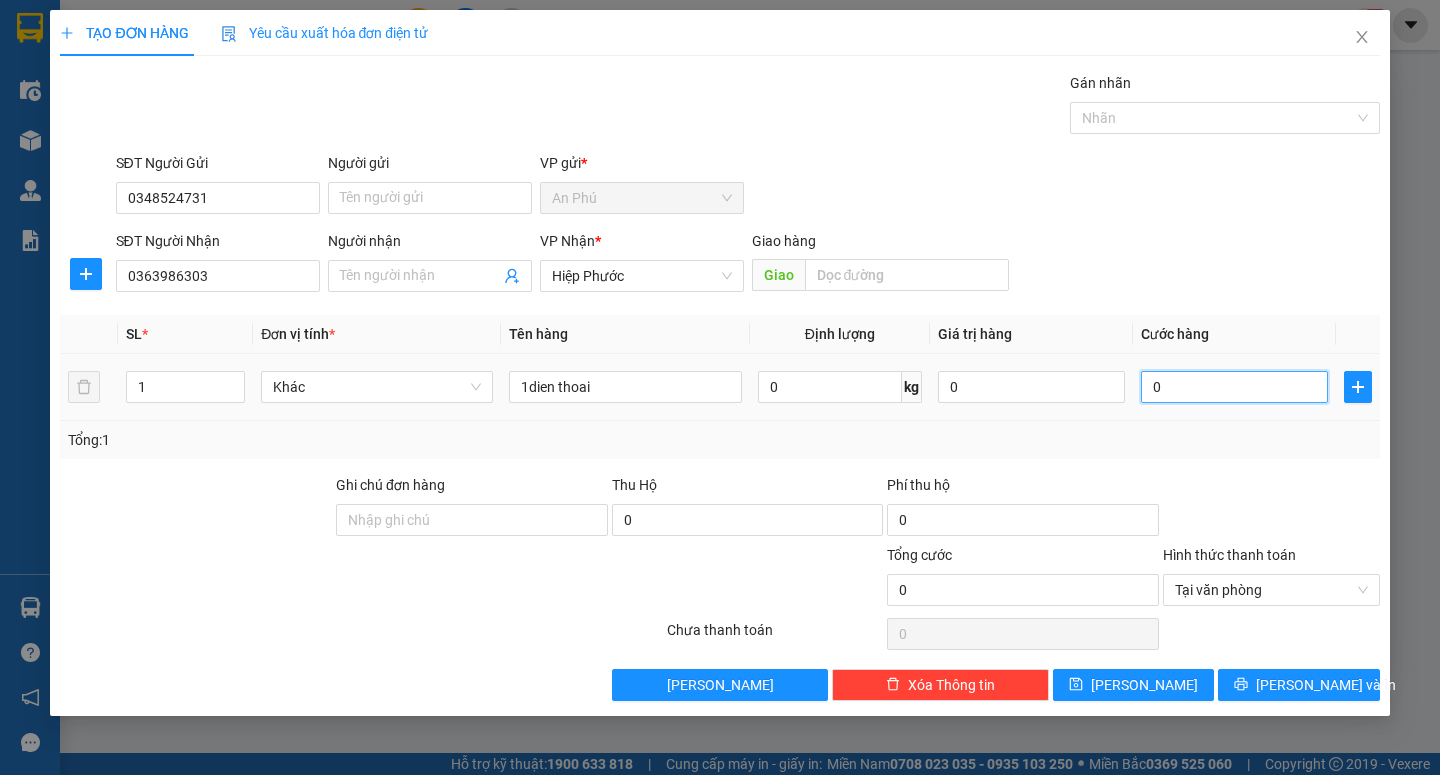 type on "8" 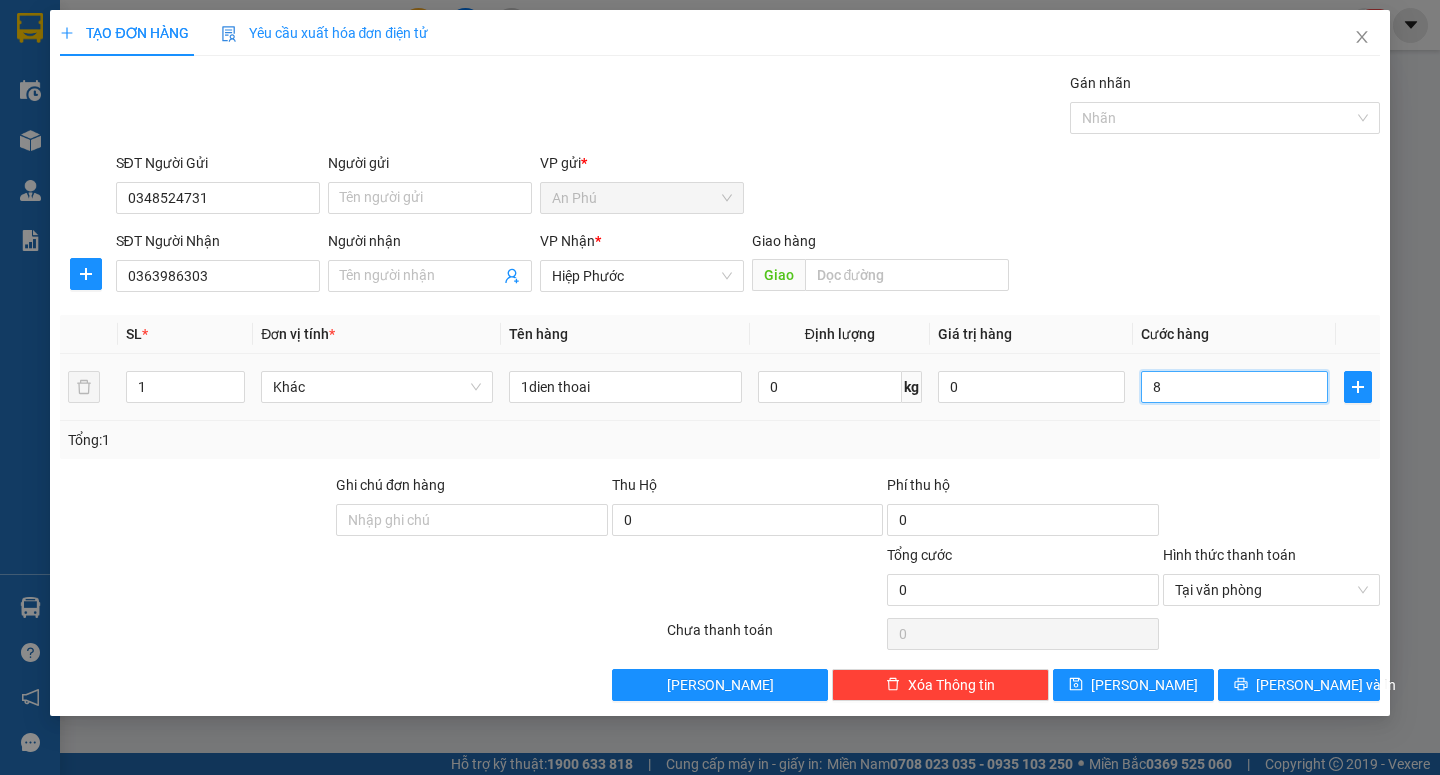type on "8" 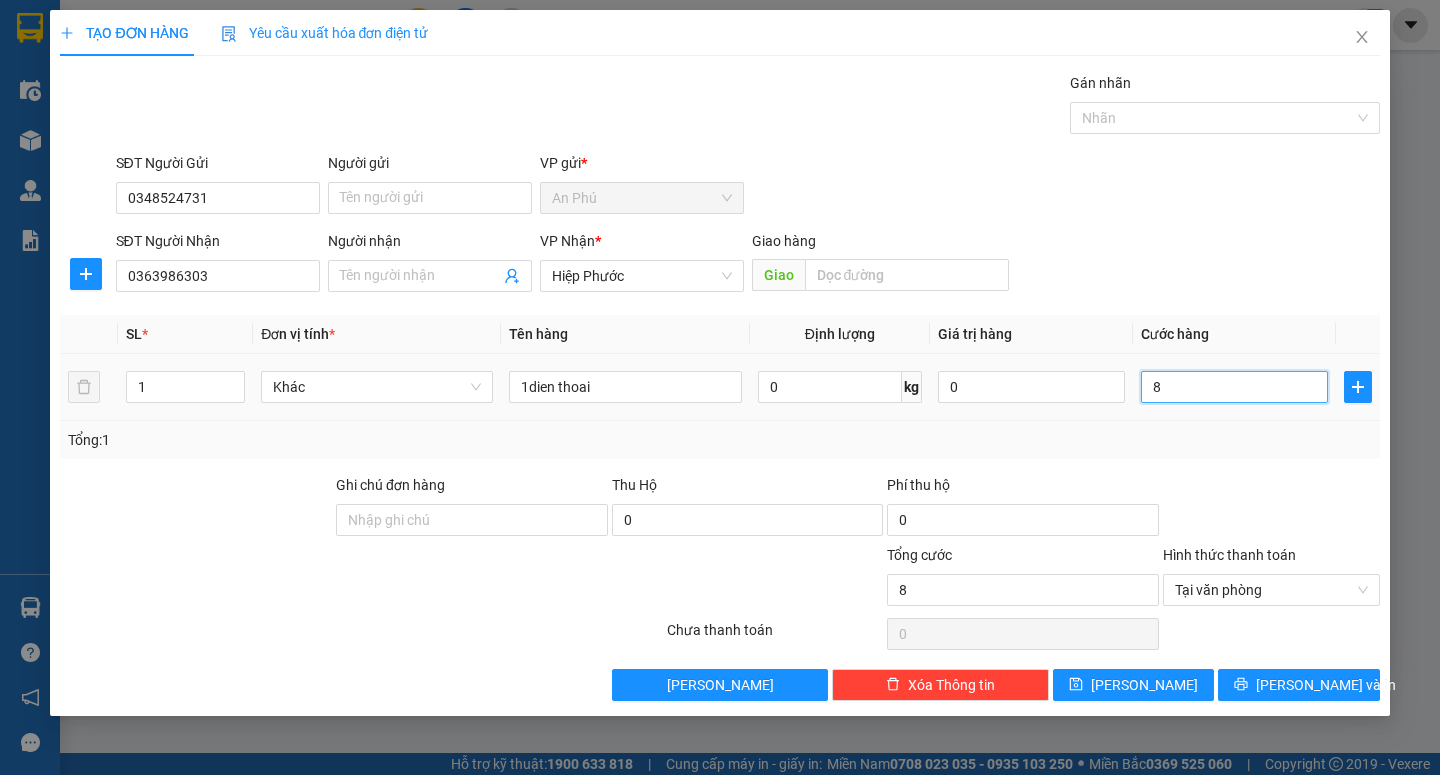 type on "80" 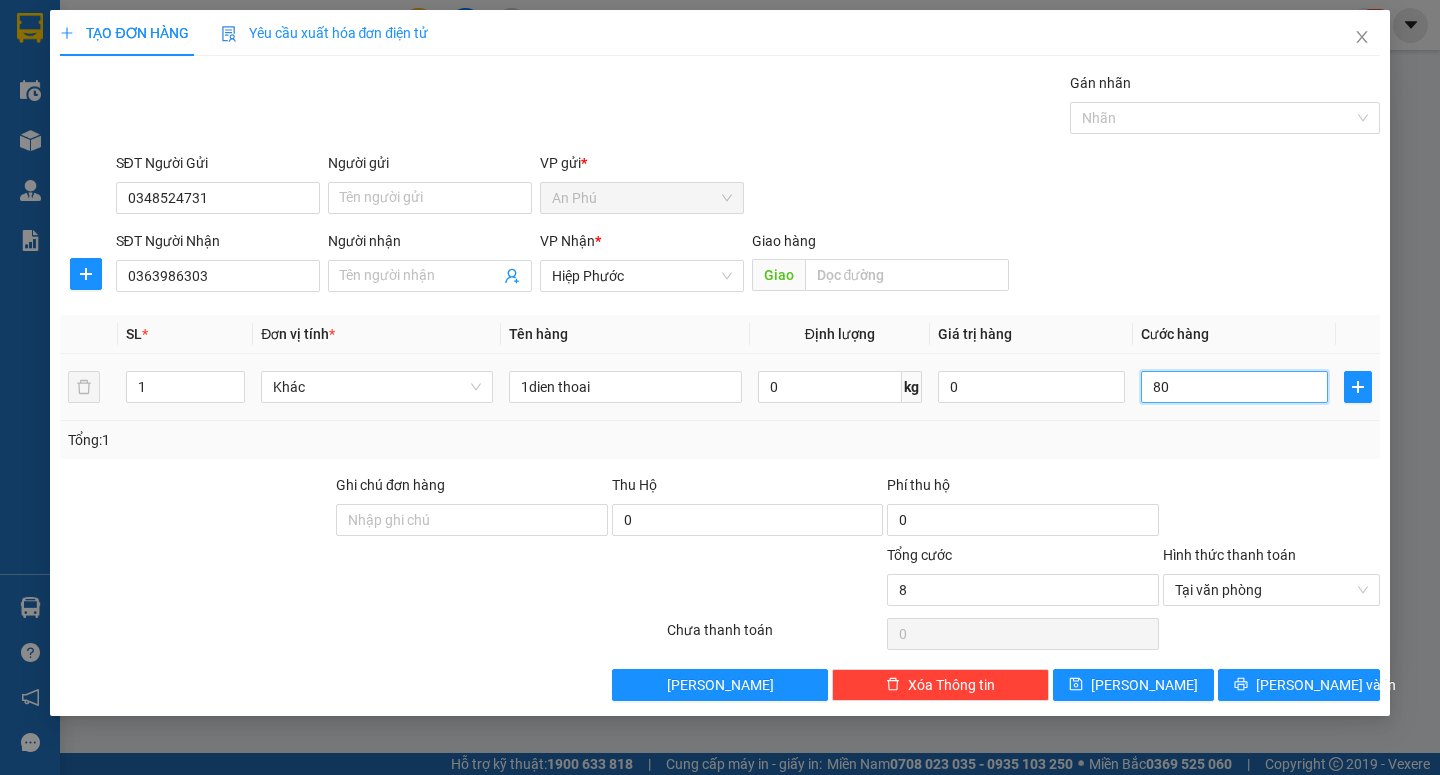 type on "80" 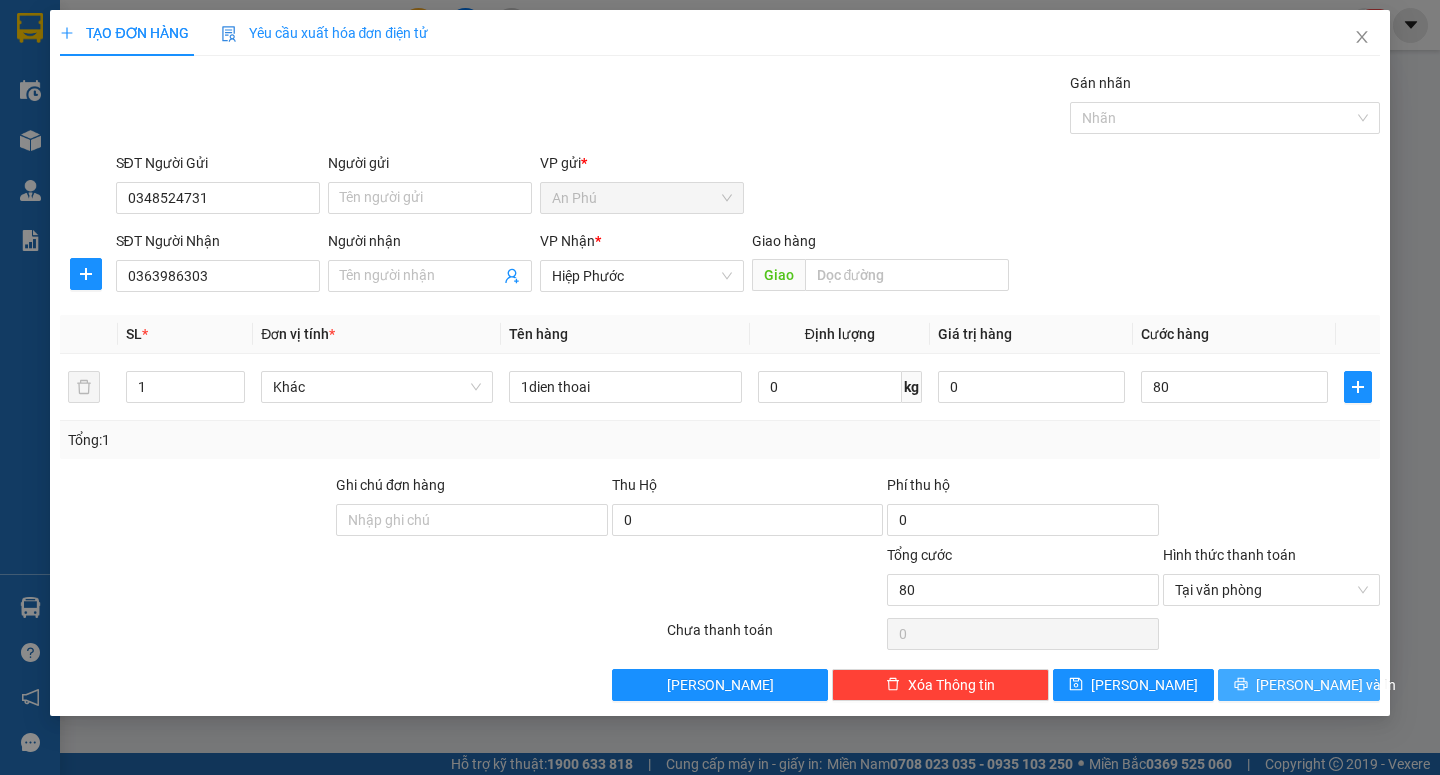 type on "80.000" 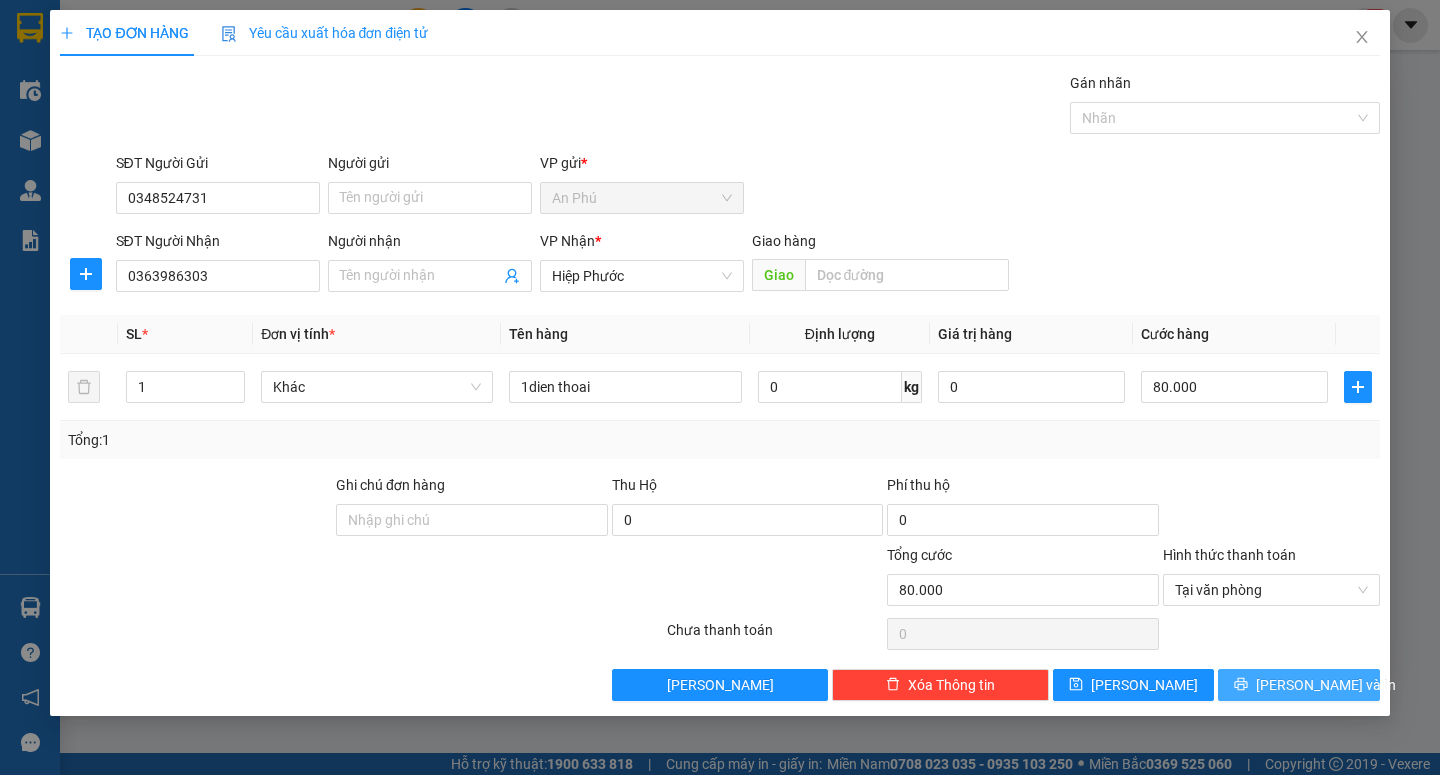 click on "[PERSON_NAME] và In" at bounding box center (1298, 685) 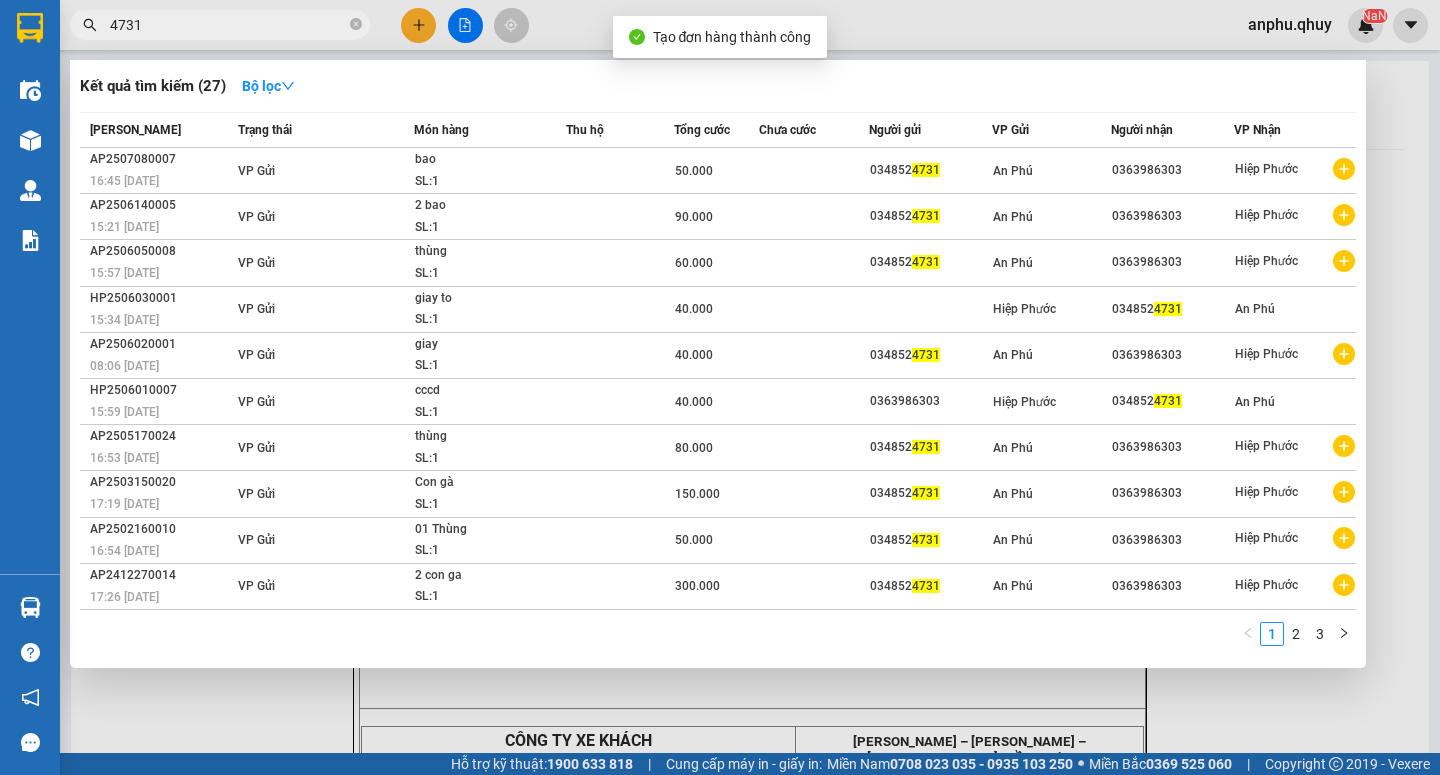 click at bounding box center (720, 387) 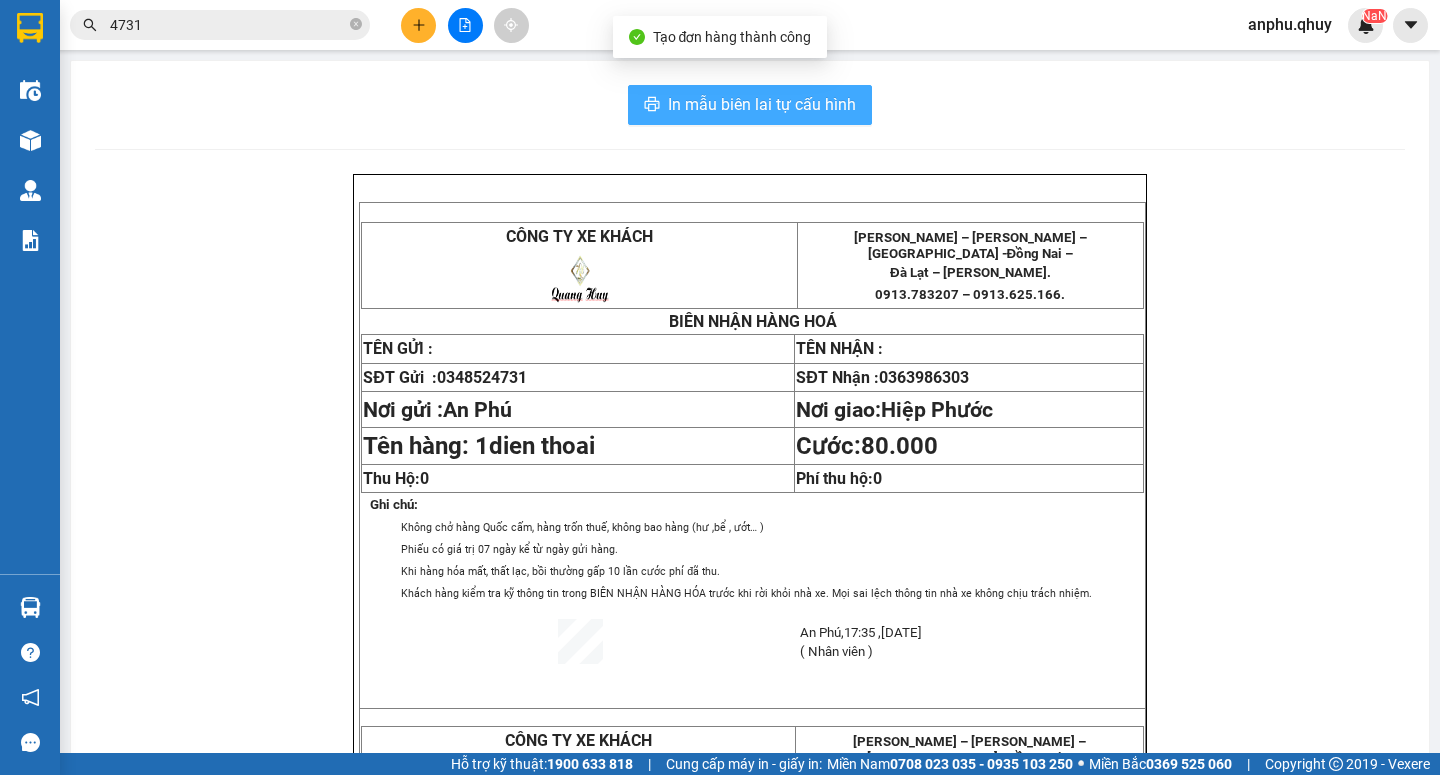 click on "In mẫu biên lai tự cấu hình" at bounding box center (762, 104) 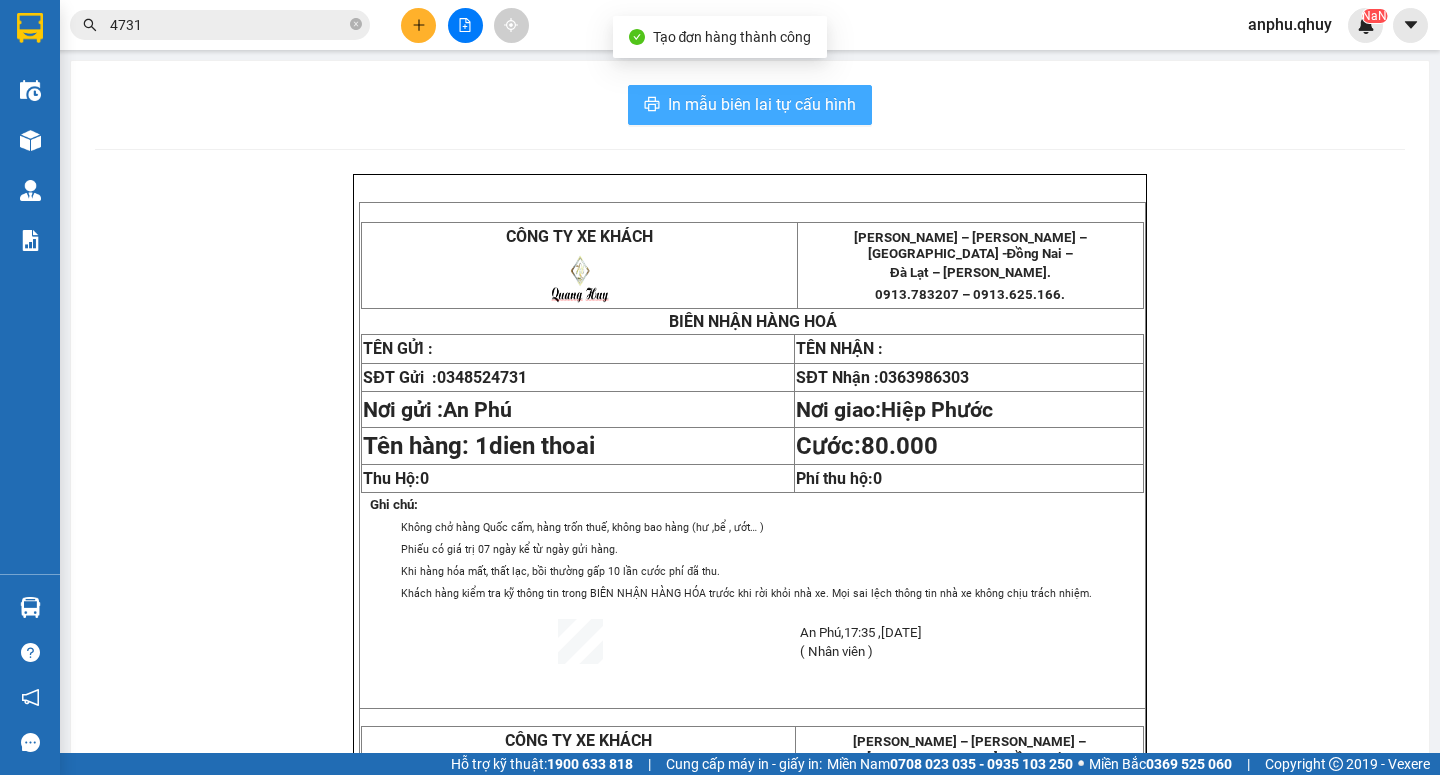 scroll, scrollTop: 0, scrollLeft: 0, axis: both 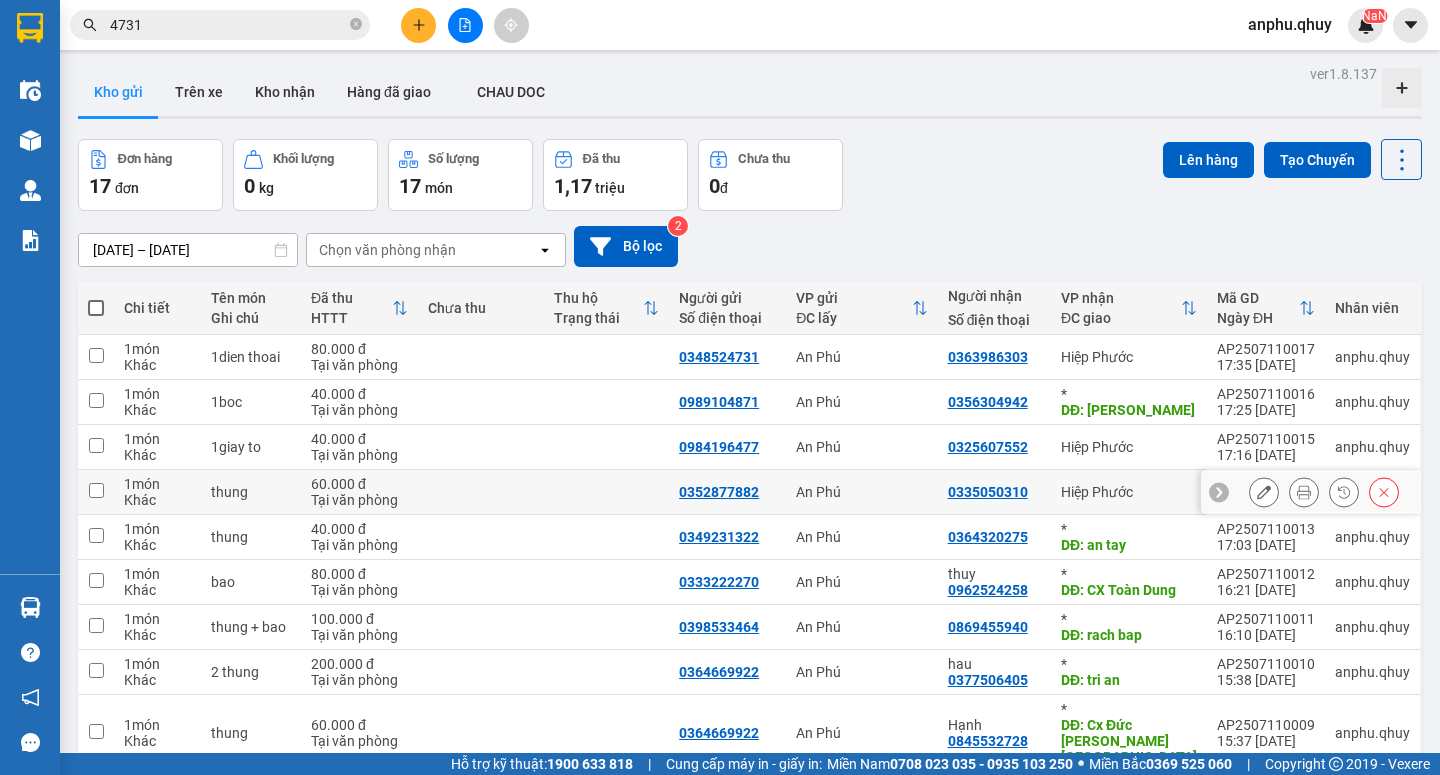 click on "0335050310" at bounding box center (994, 492) 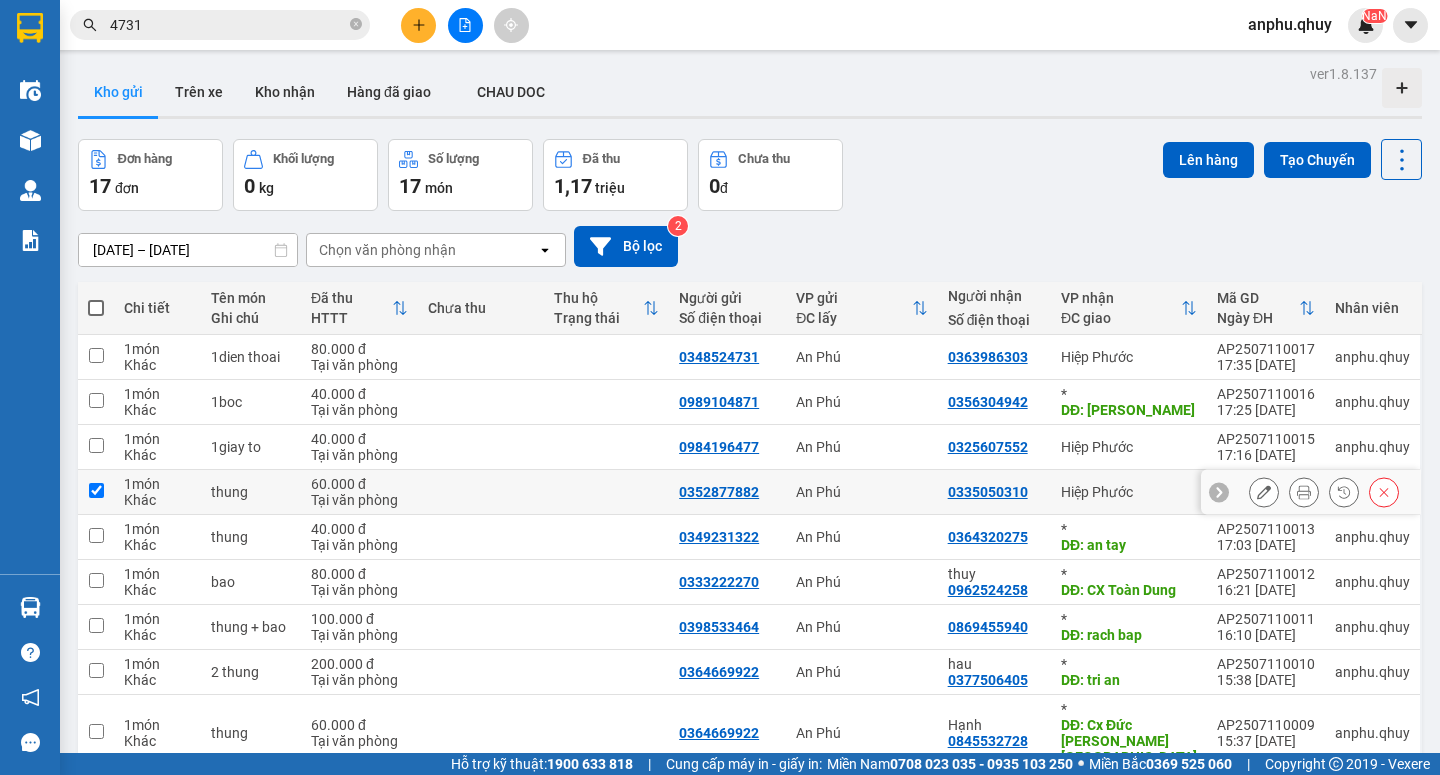 checkbox on "true" 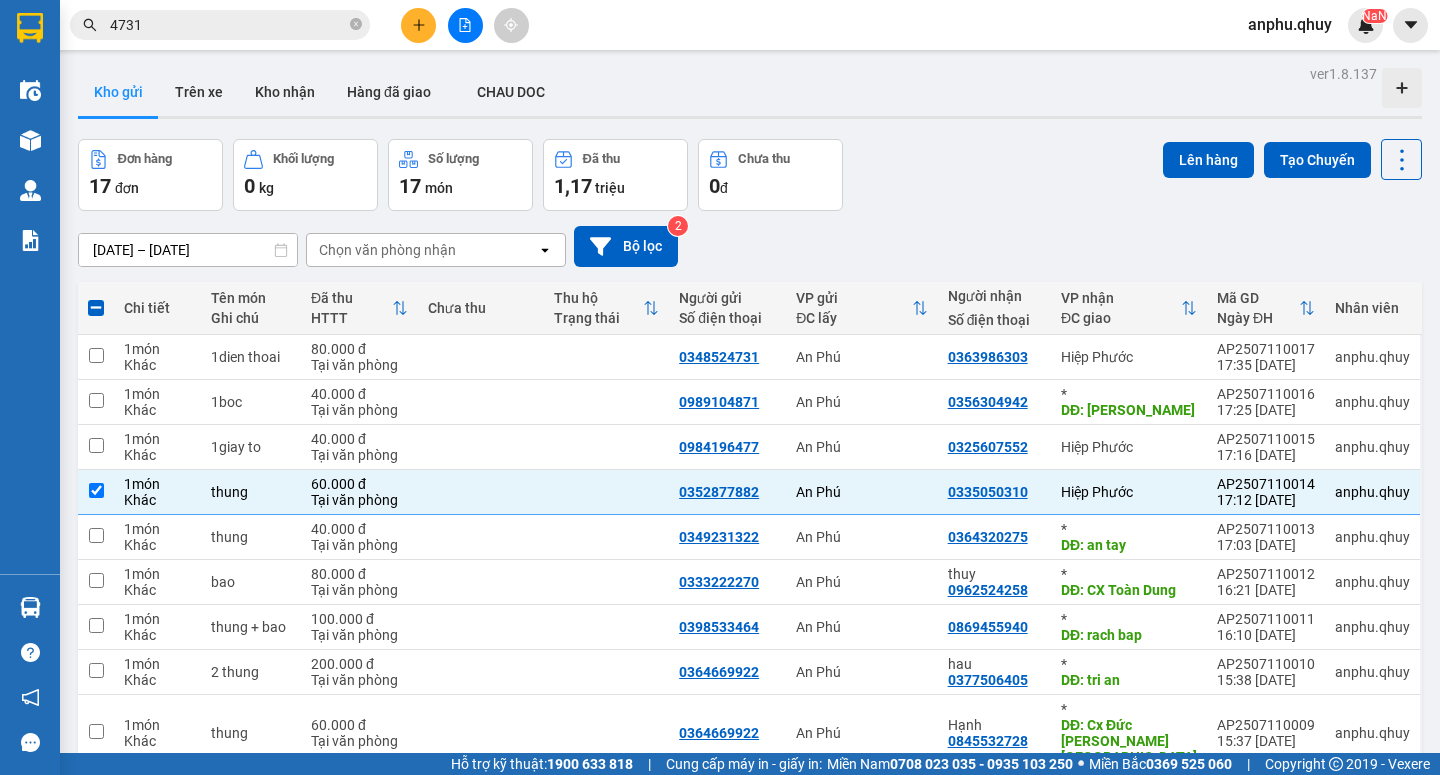 click on "4731" at bounding box center [228, 25] 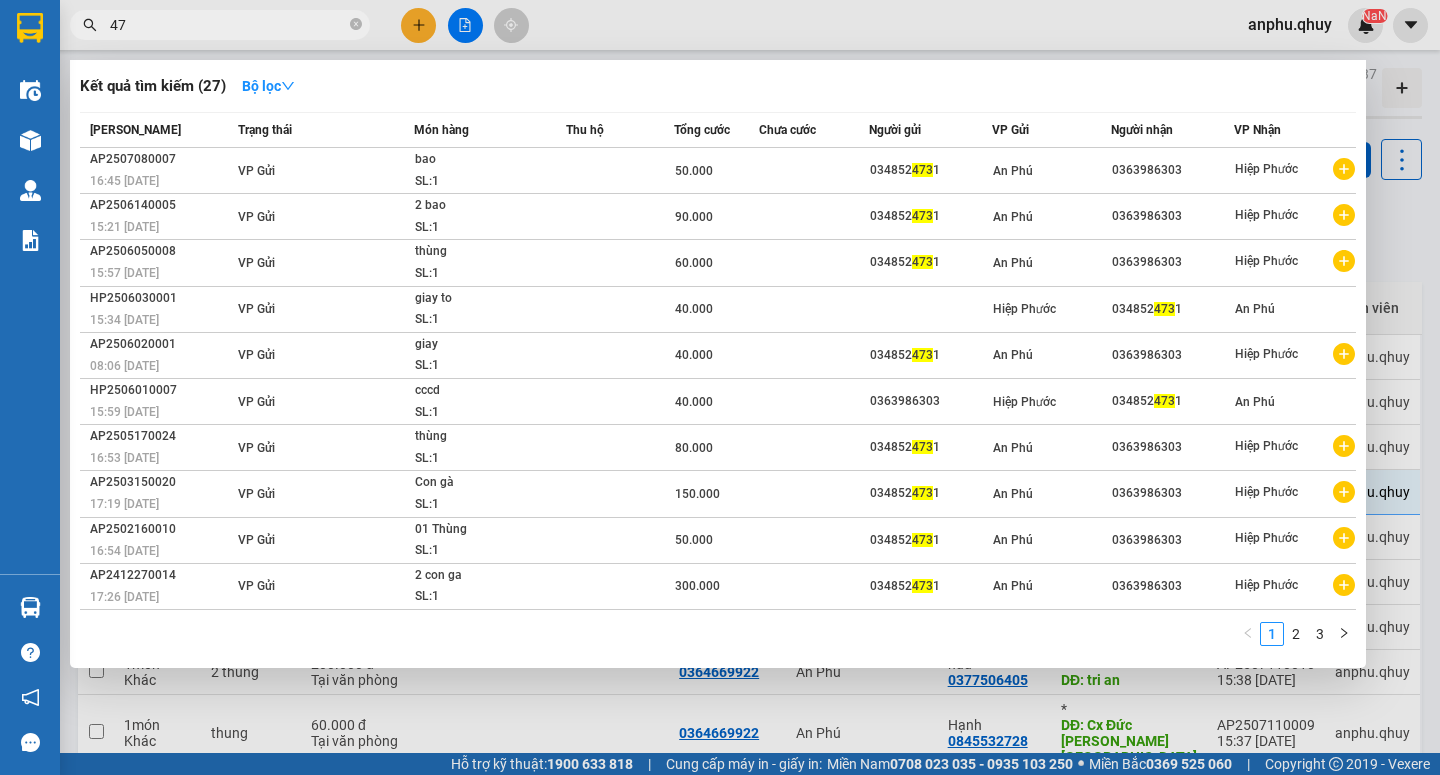 type on "4" 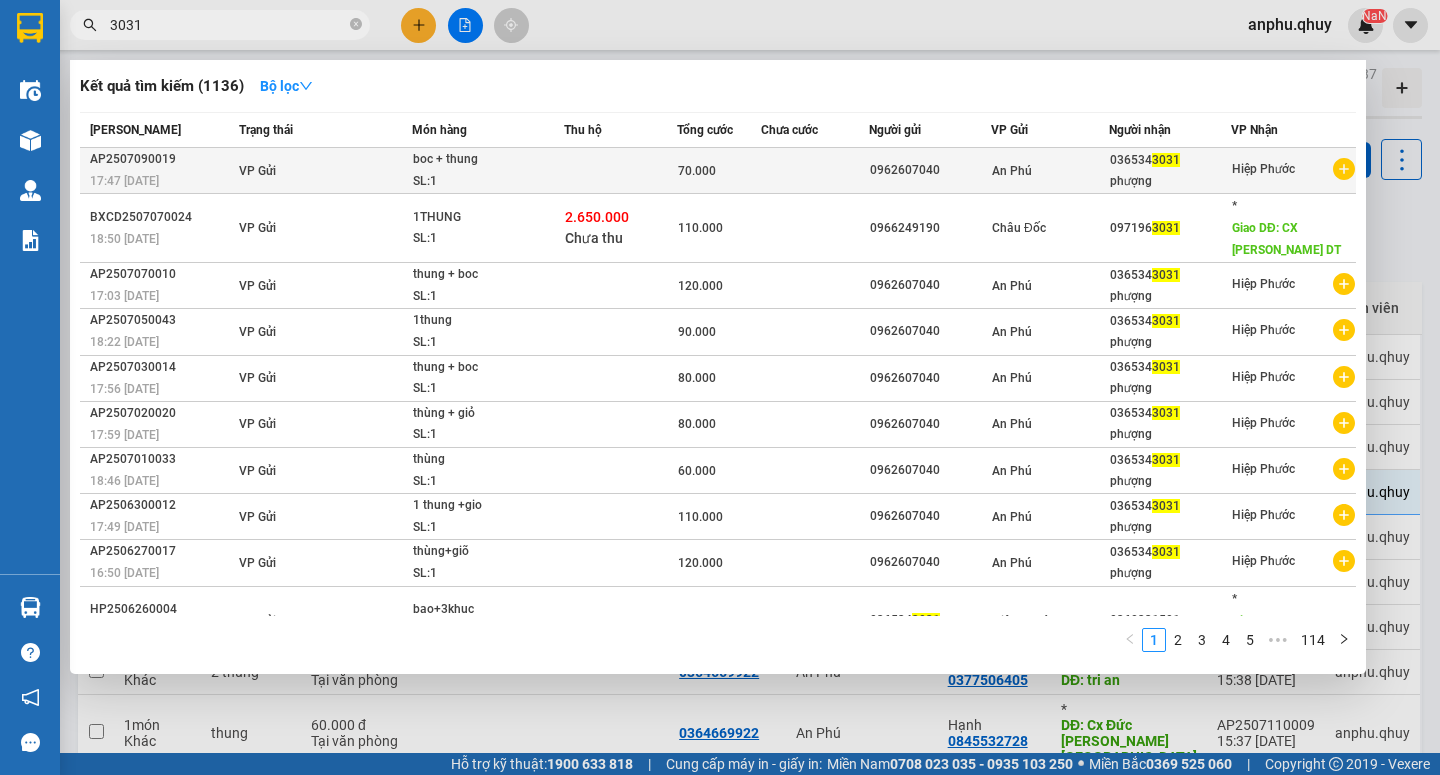 type on "3031" 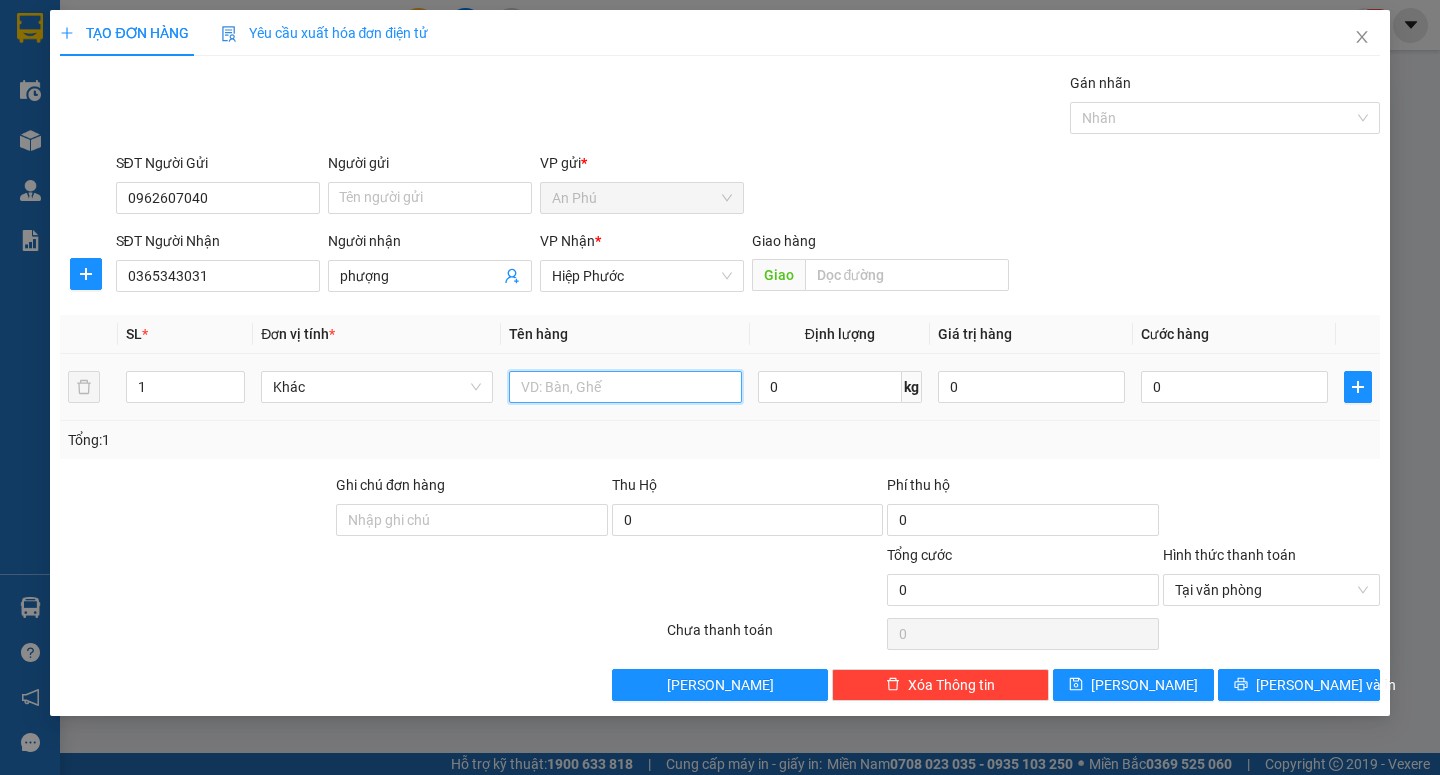 click at bounding box center [625, 387] 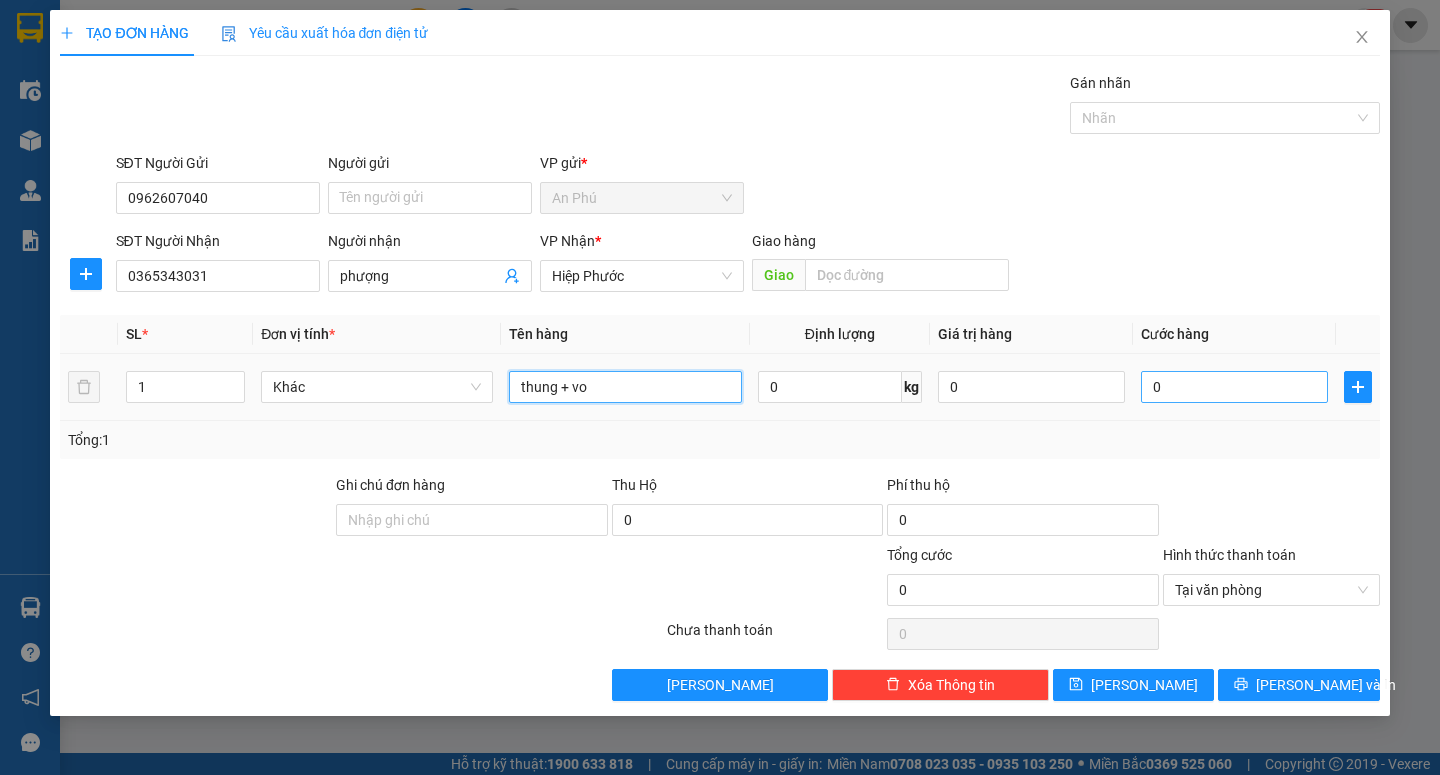 type on "thung + vo" 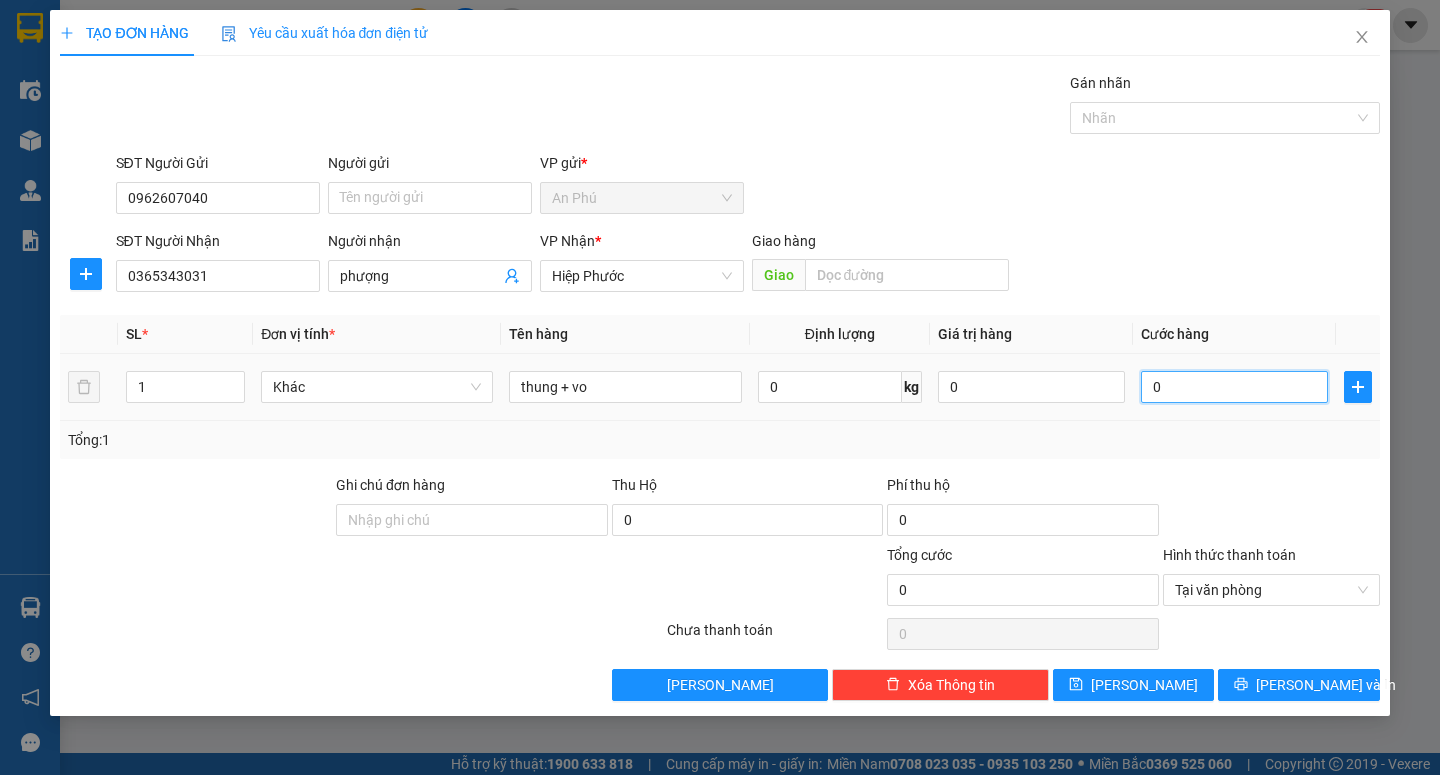 click on "0" at bounding box center (1234, 387) 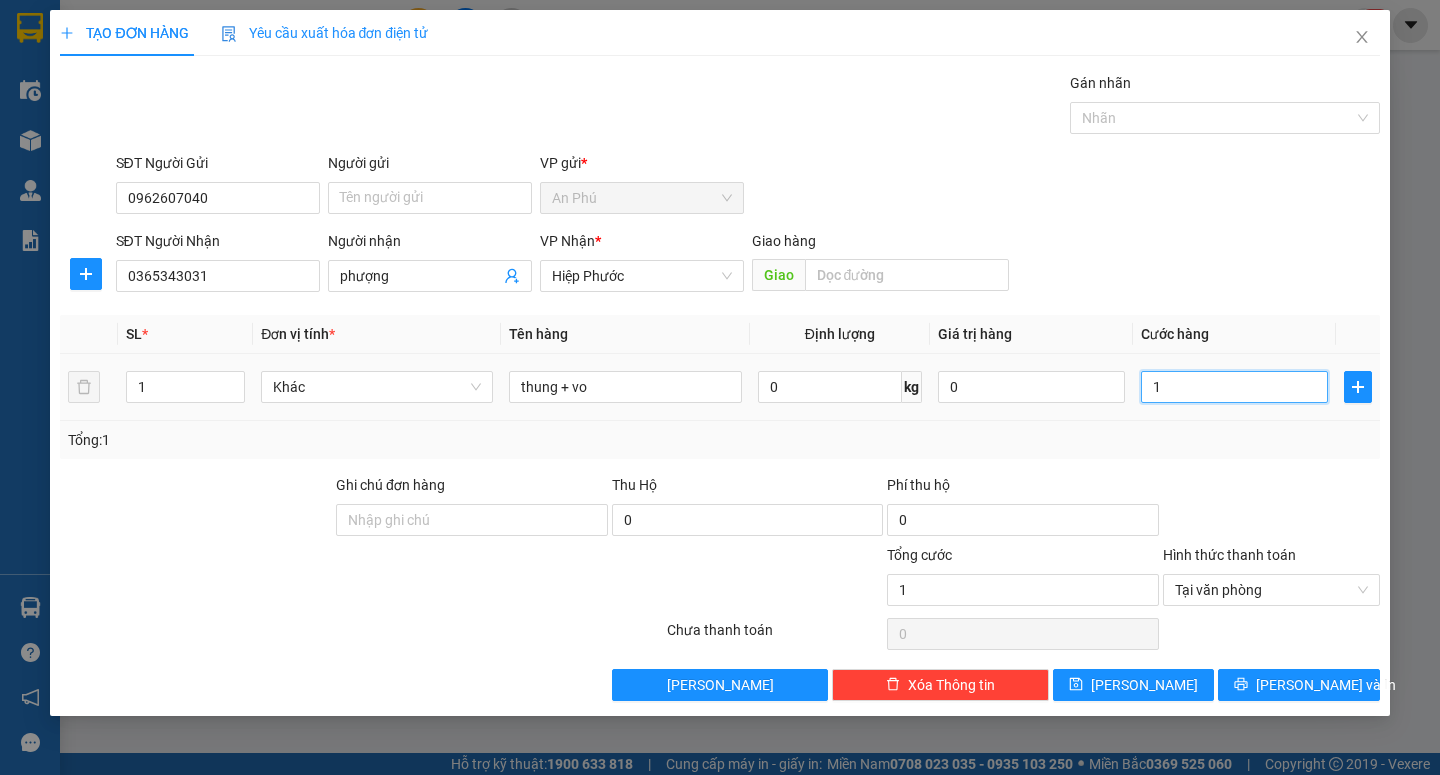 type on "10" 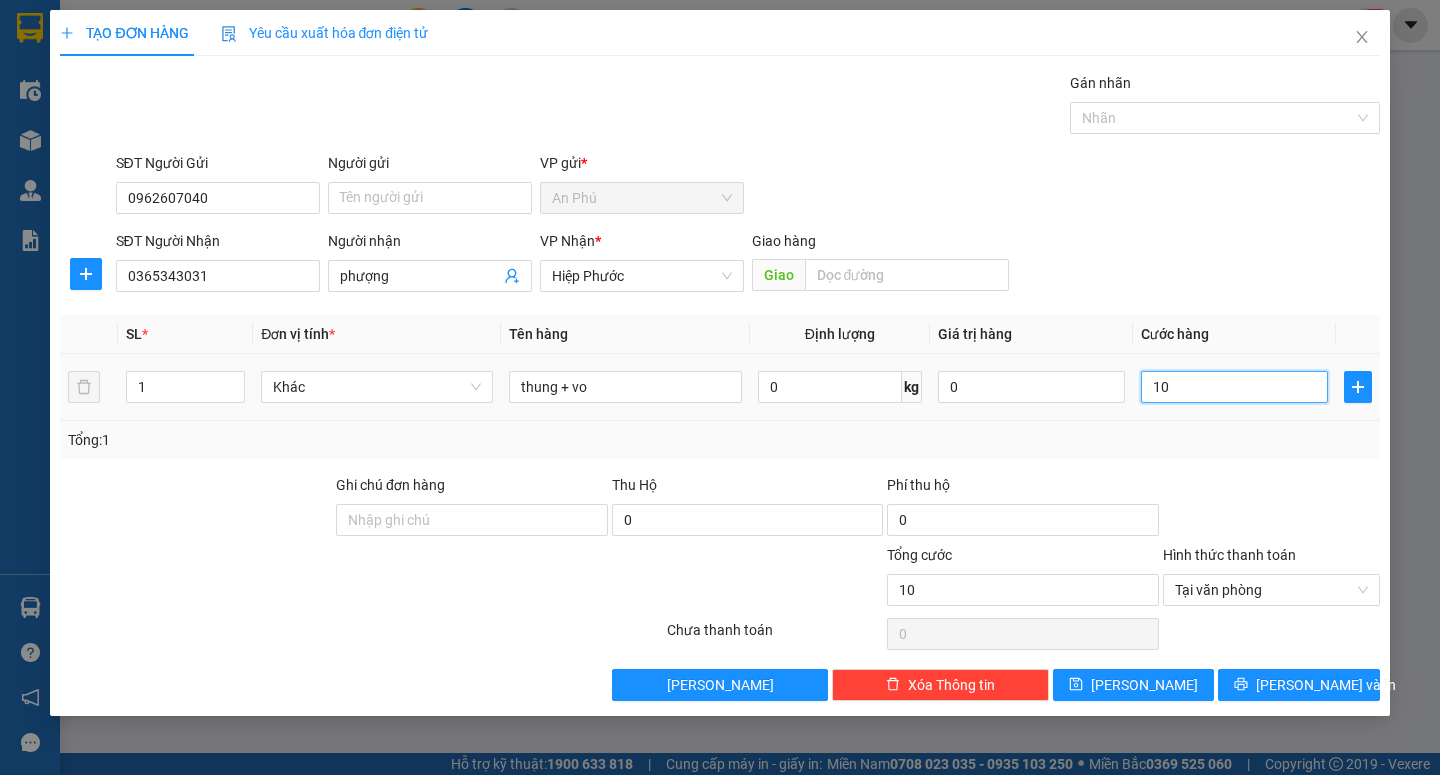 type on "100" 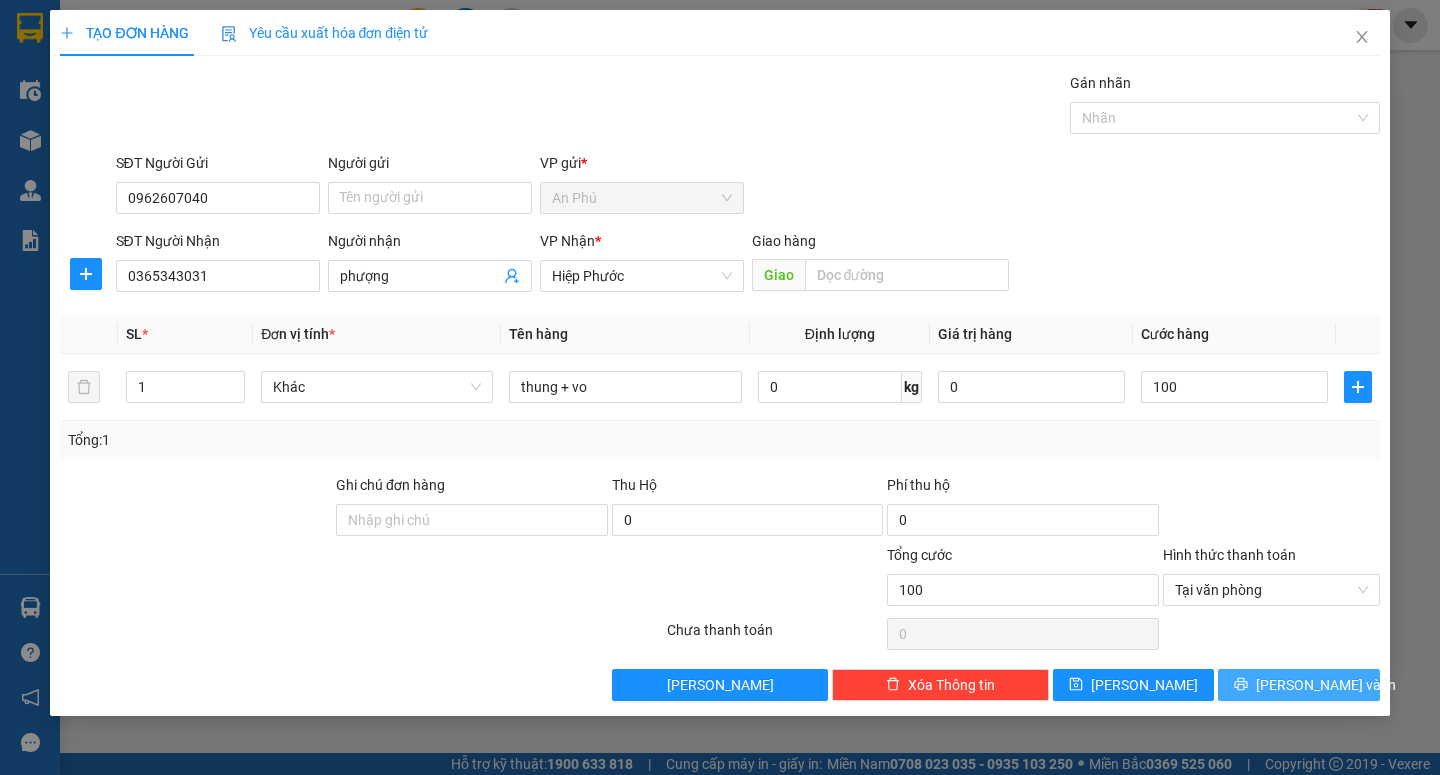 type on "100.000" 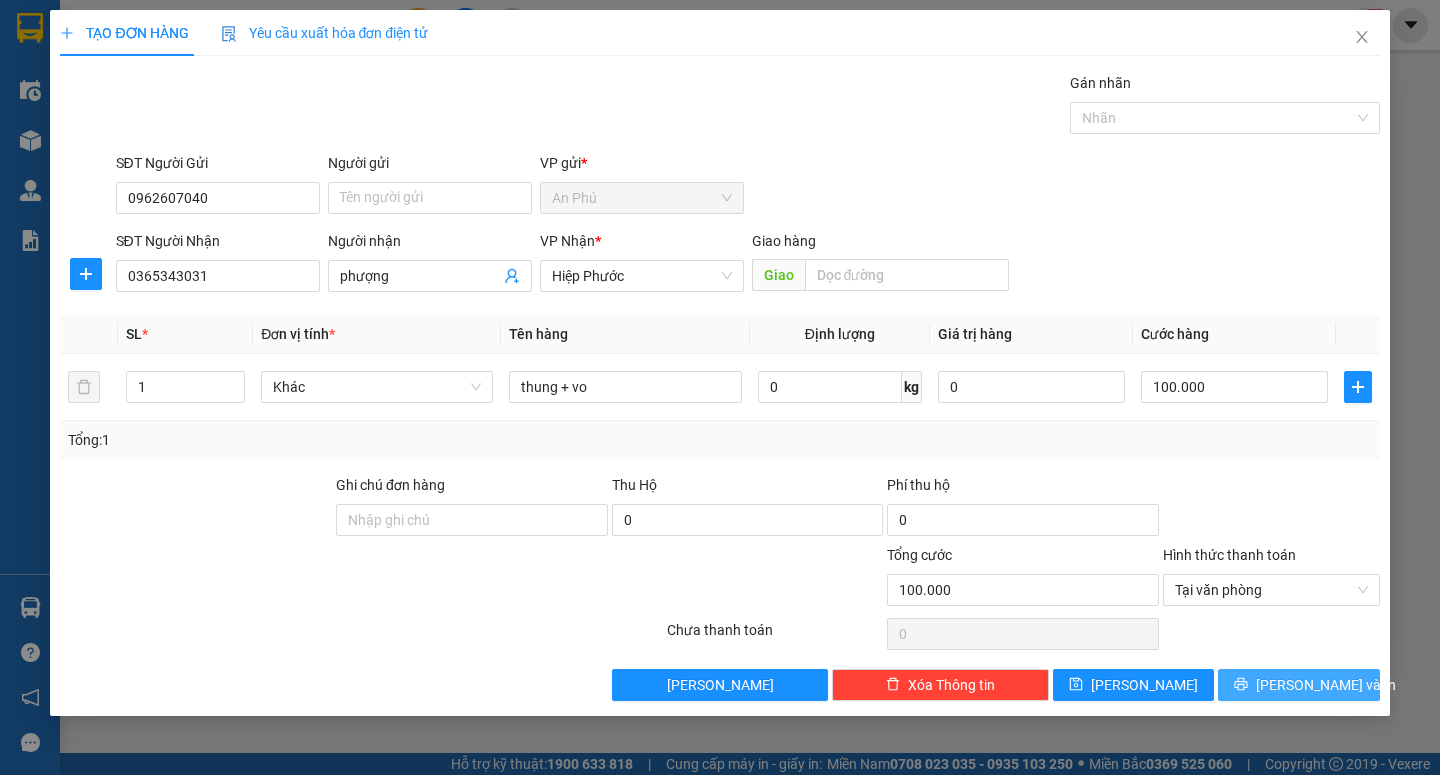 click on "[PERSON_NAME] và In" at bounding box center (1326, 685) 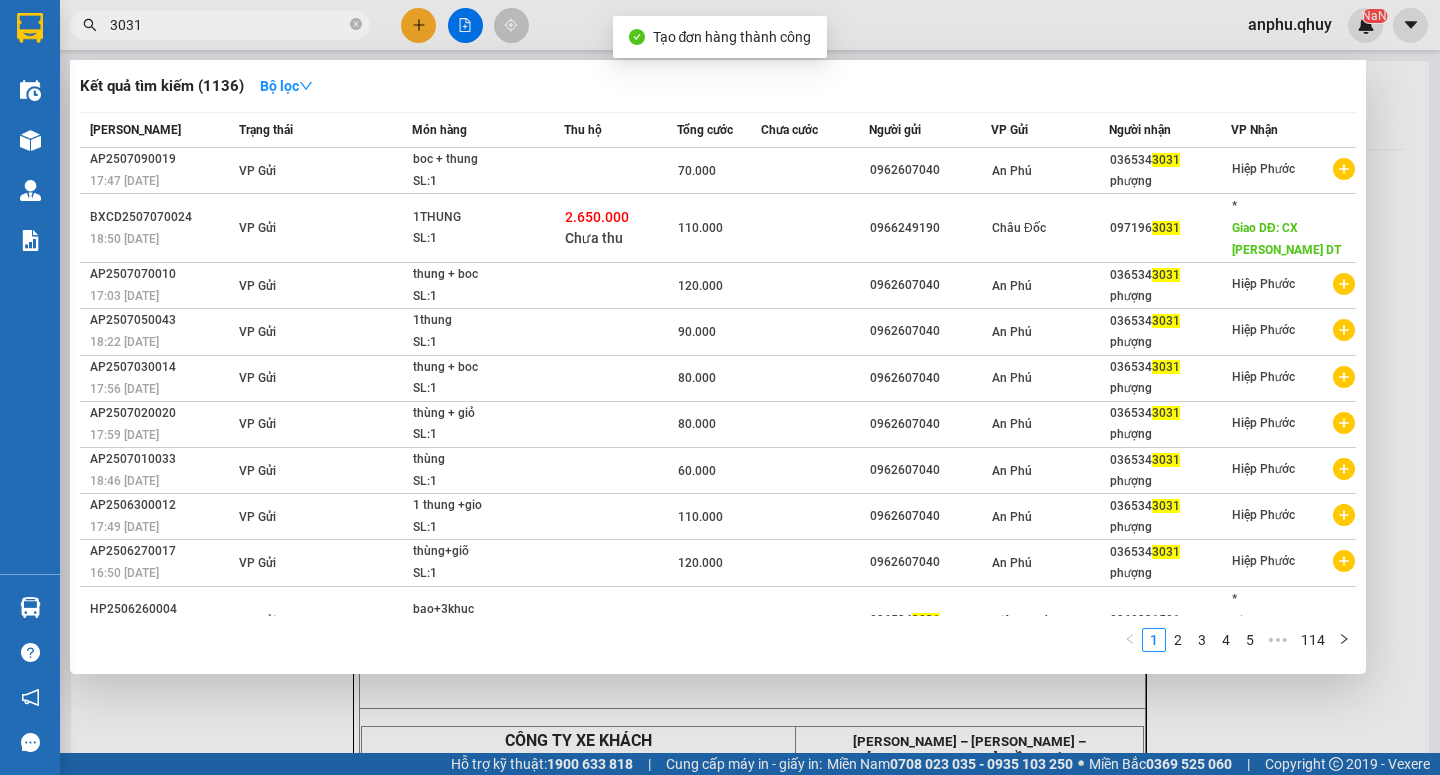 click at bounding box center (720, 387) 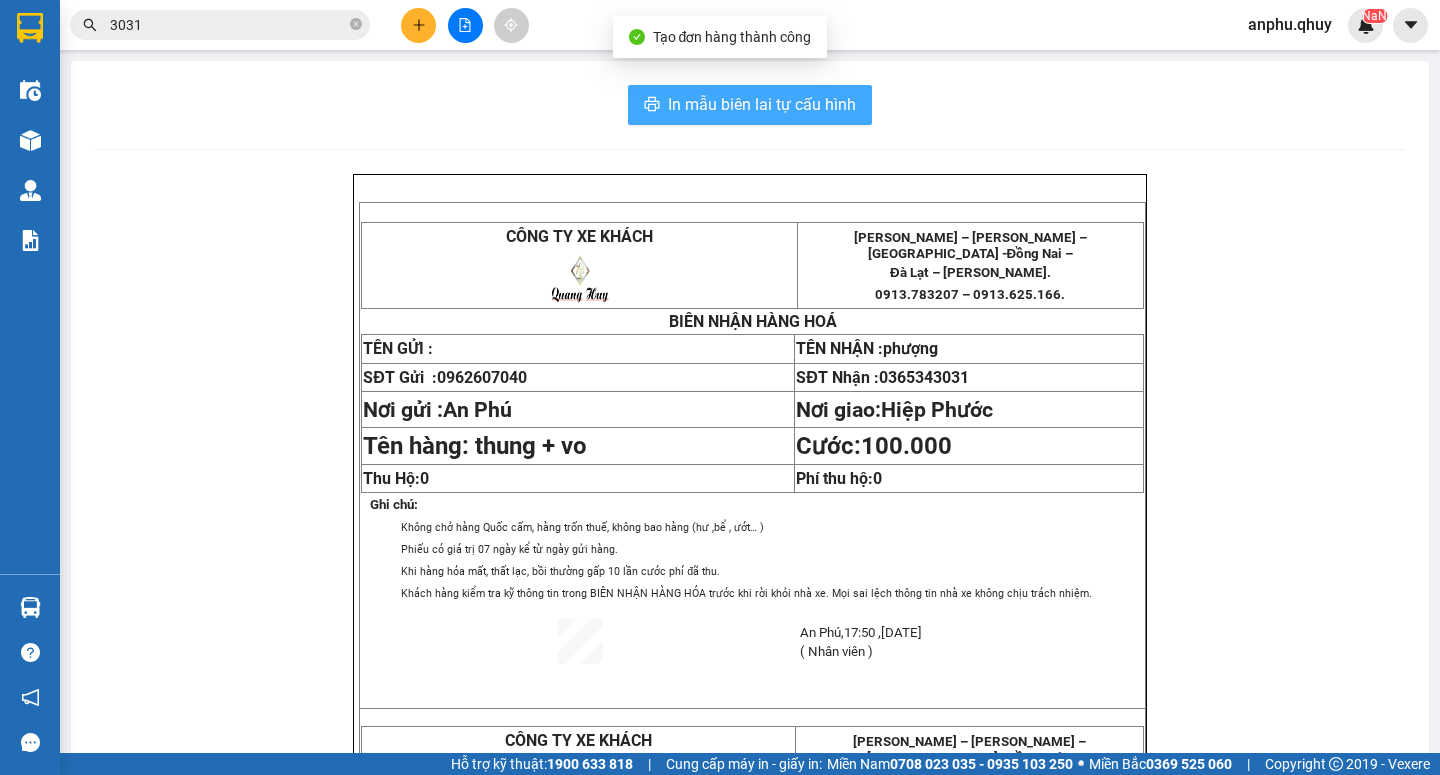 click on "In mẫu biên lai tự cấu hình" at bounding box center (762, 104) 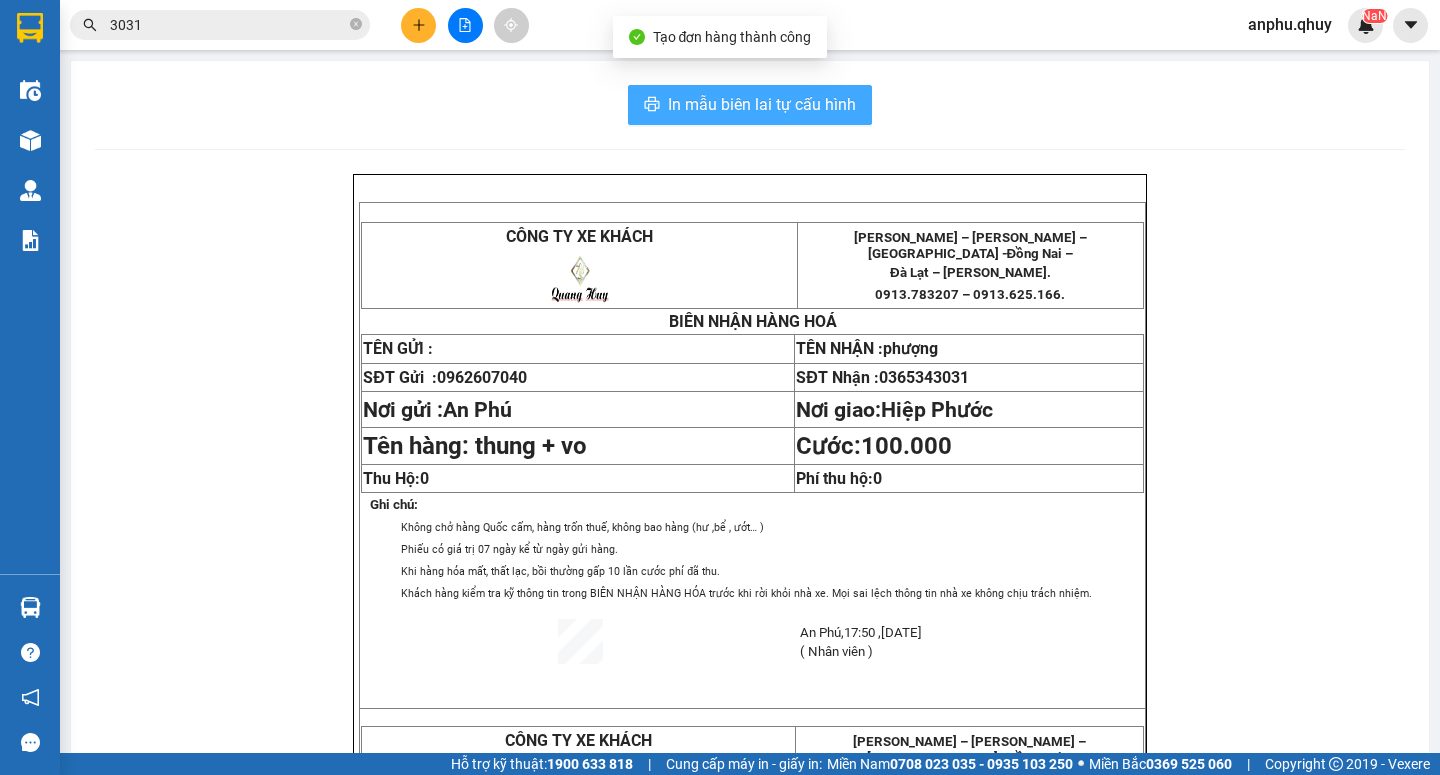 scroll, scrollTop: 0, scrollLeft: 0, axis: both 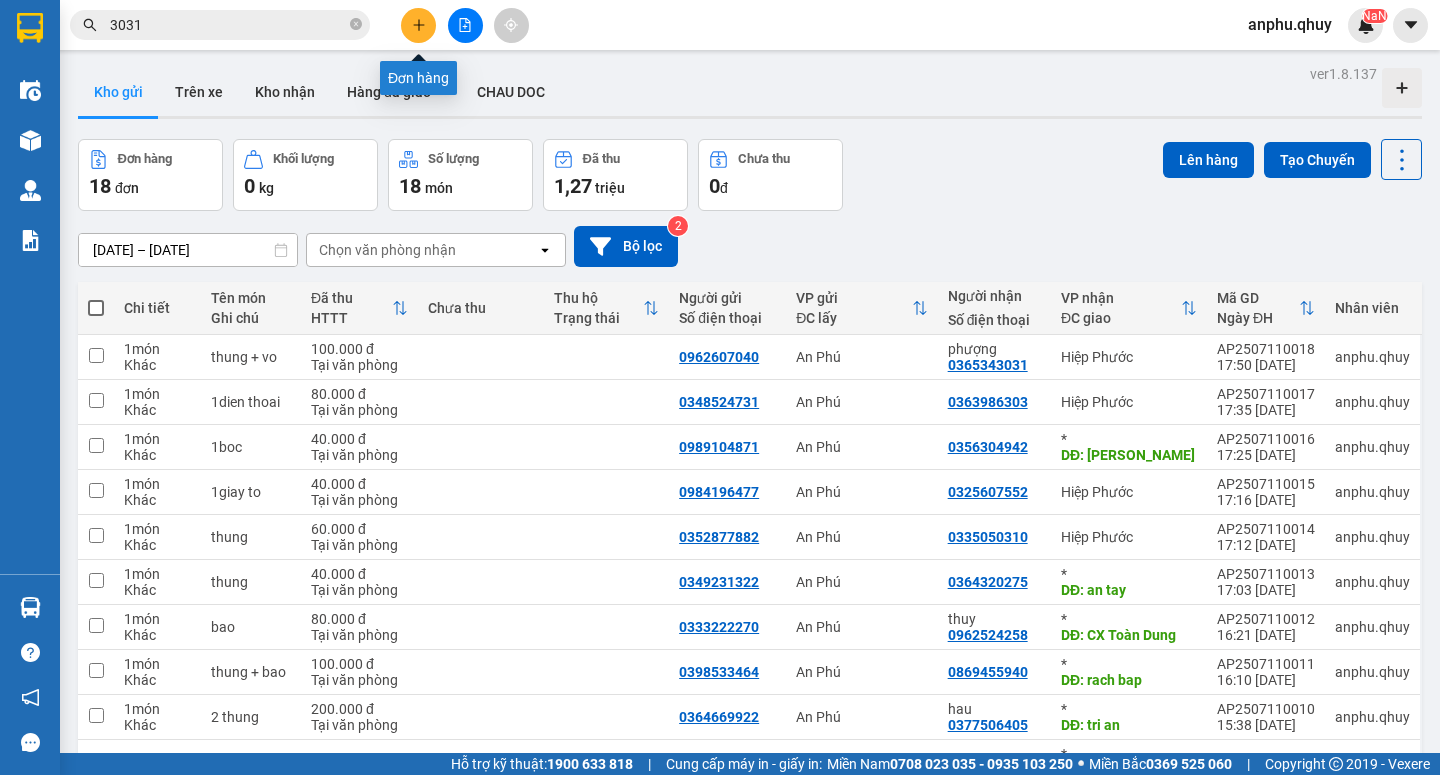 click 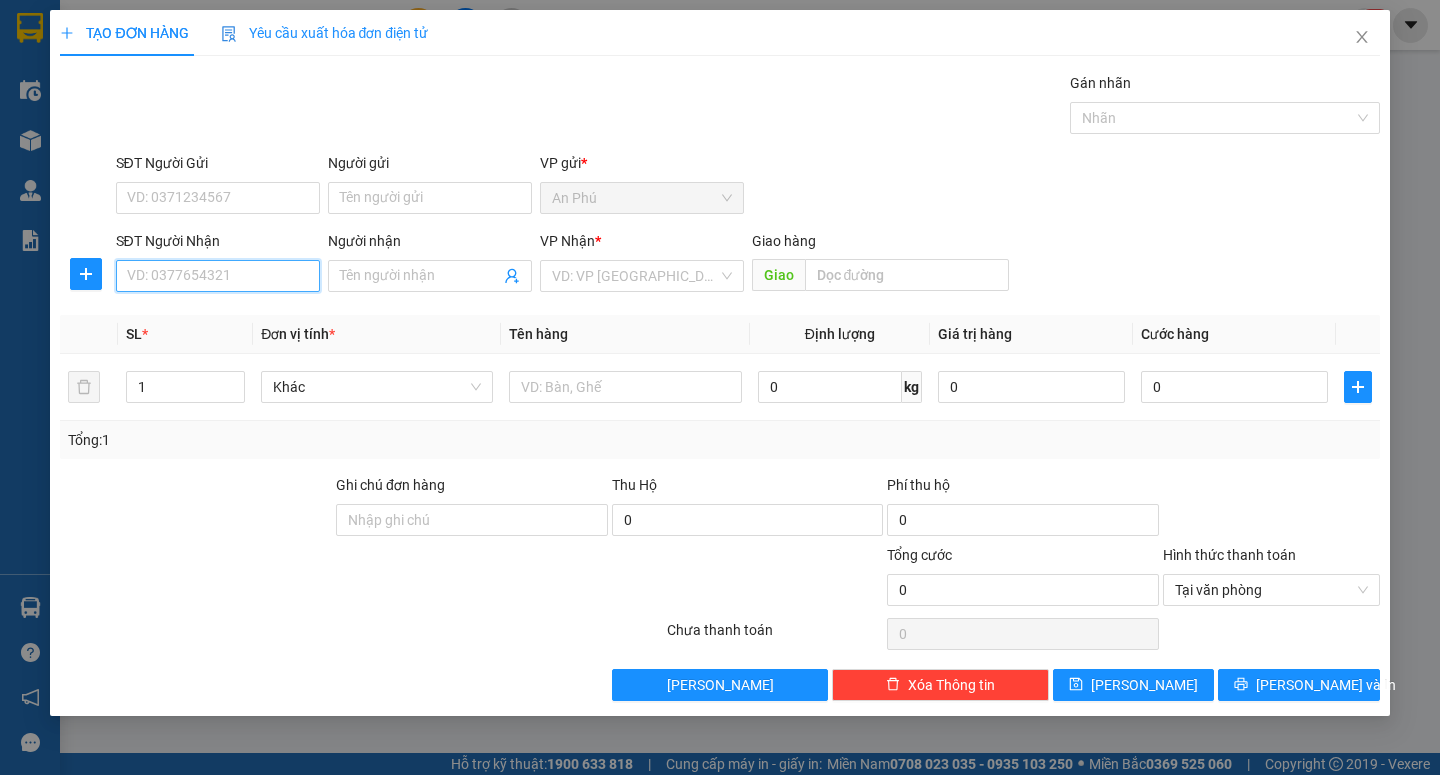 click on "SĐT Người Nhận" at bounding box center (218, 276) 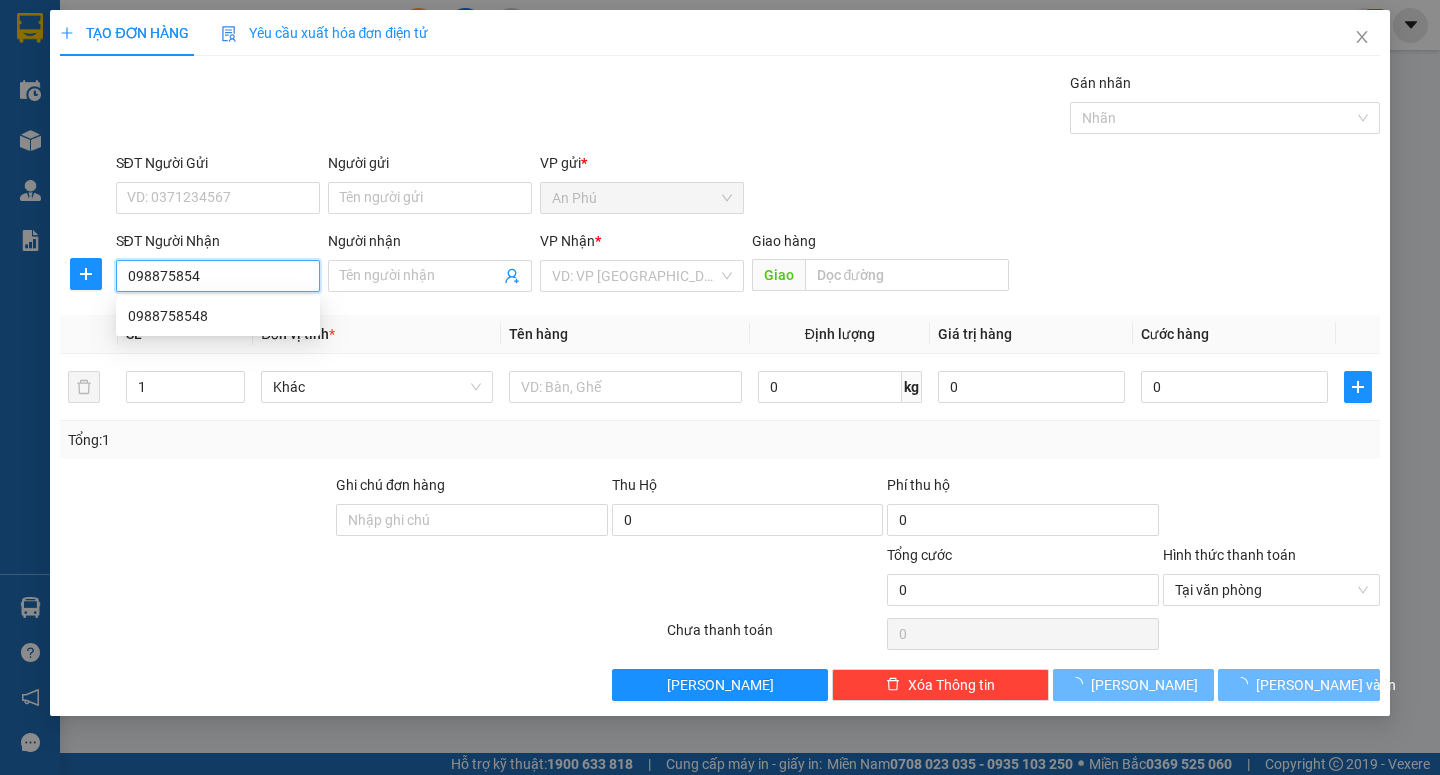 type on "0988758548" 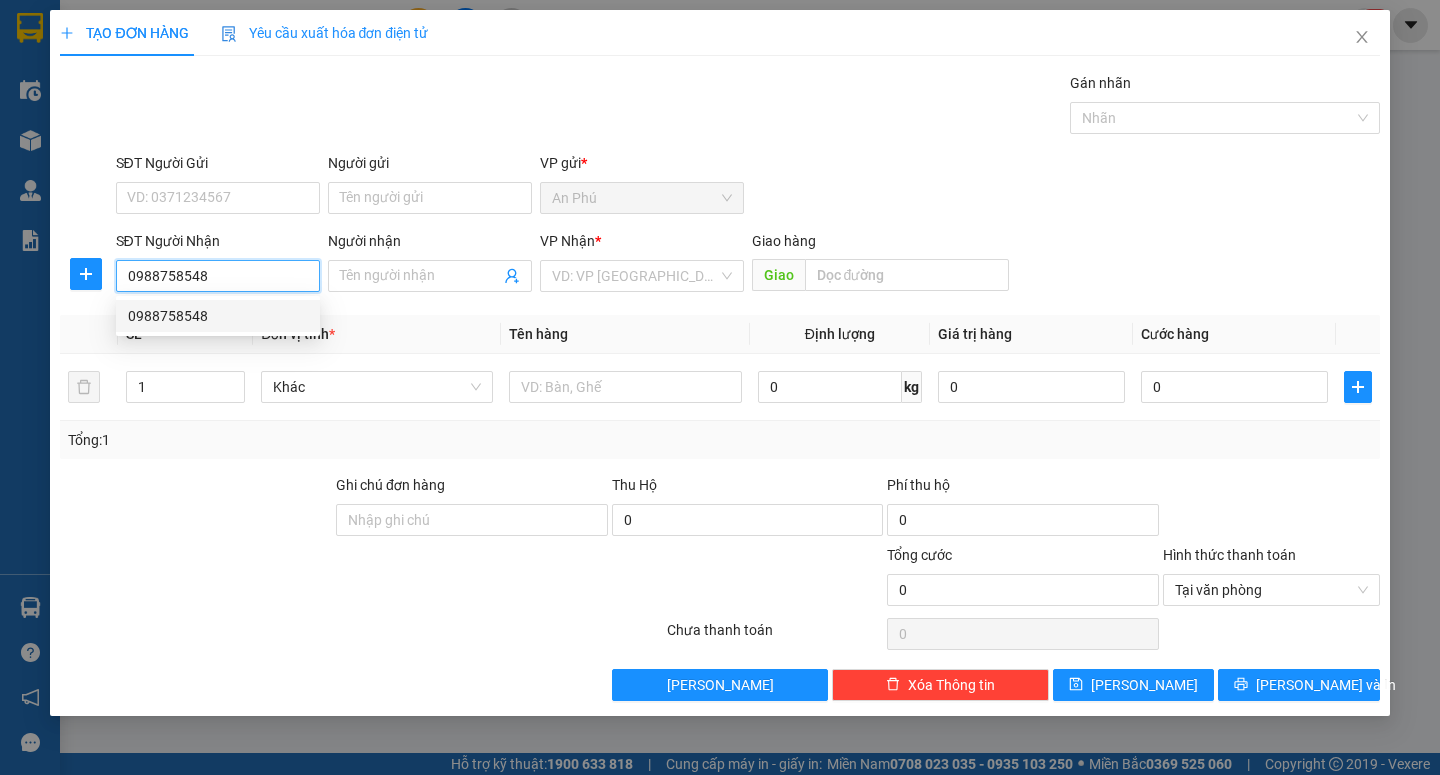 click on "0988758548" at bounding box center (218, 316) 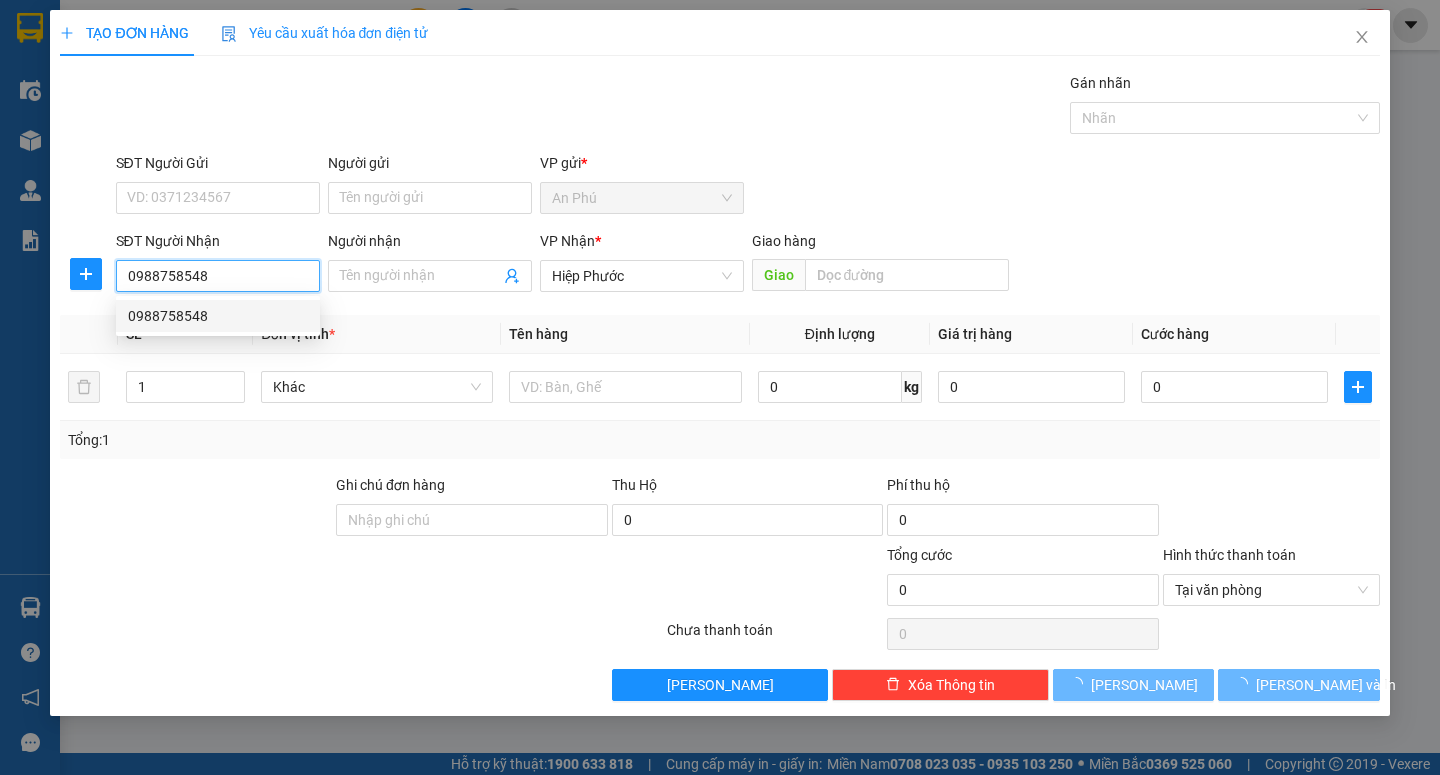 type on "50.000" 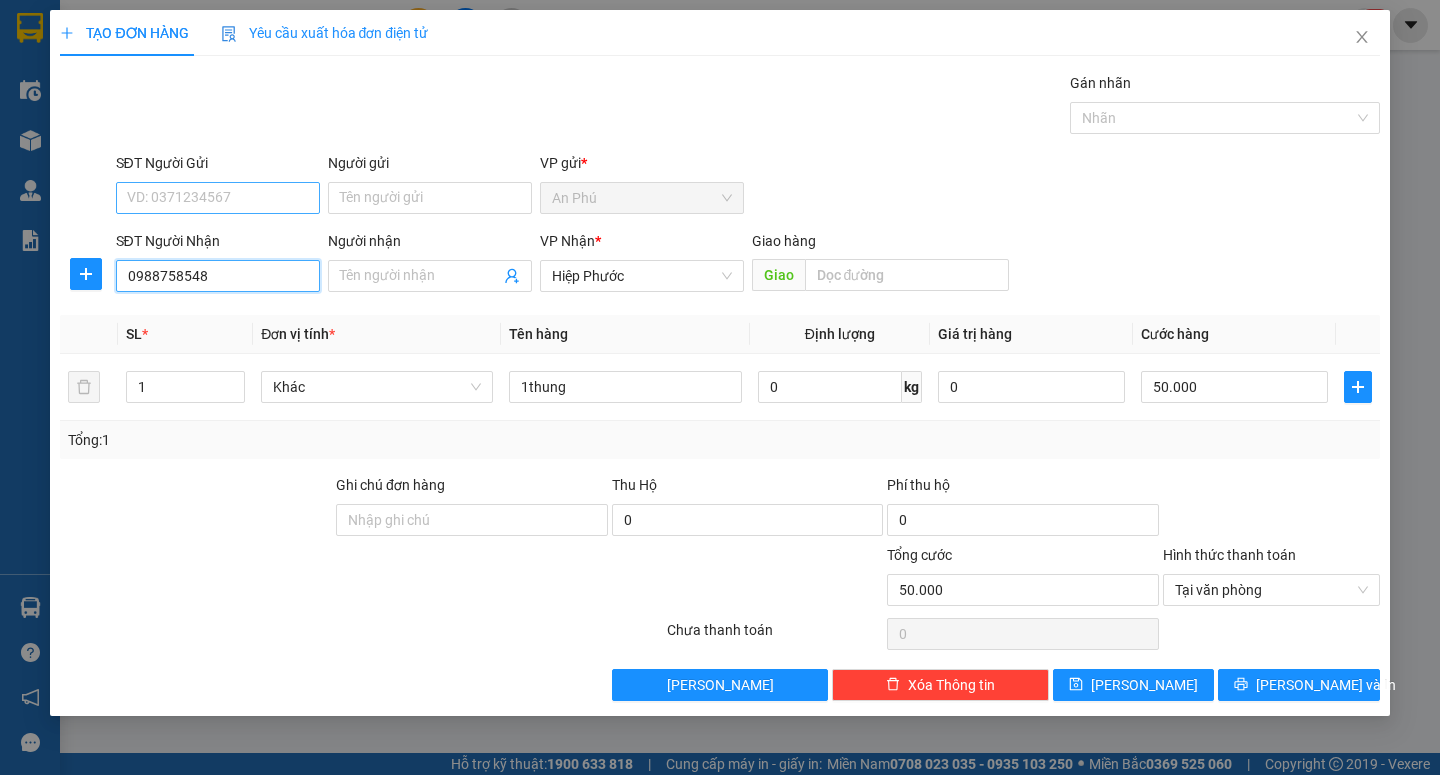 type on "0988758548" 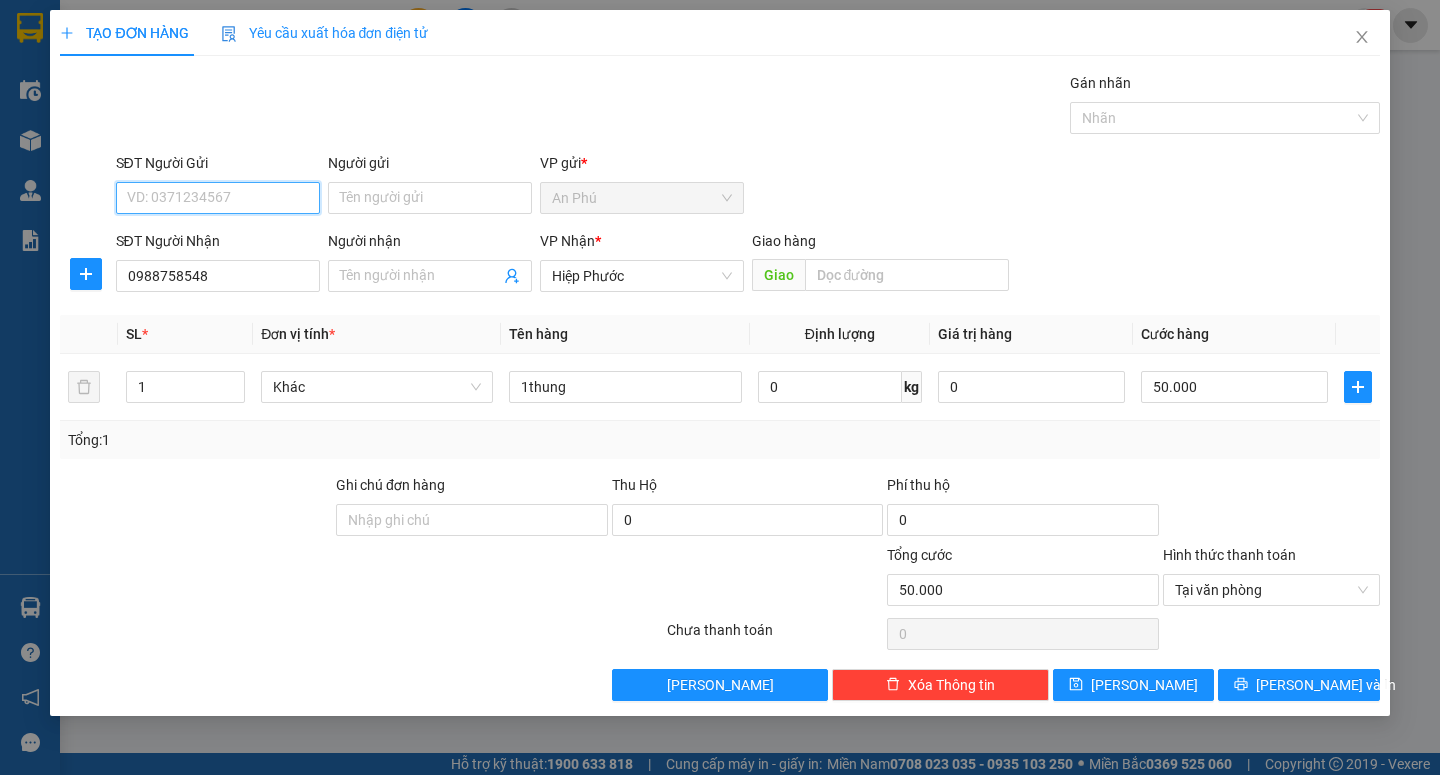 click on "SĐT Người Gửi" at bounding box center [218, 198] 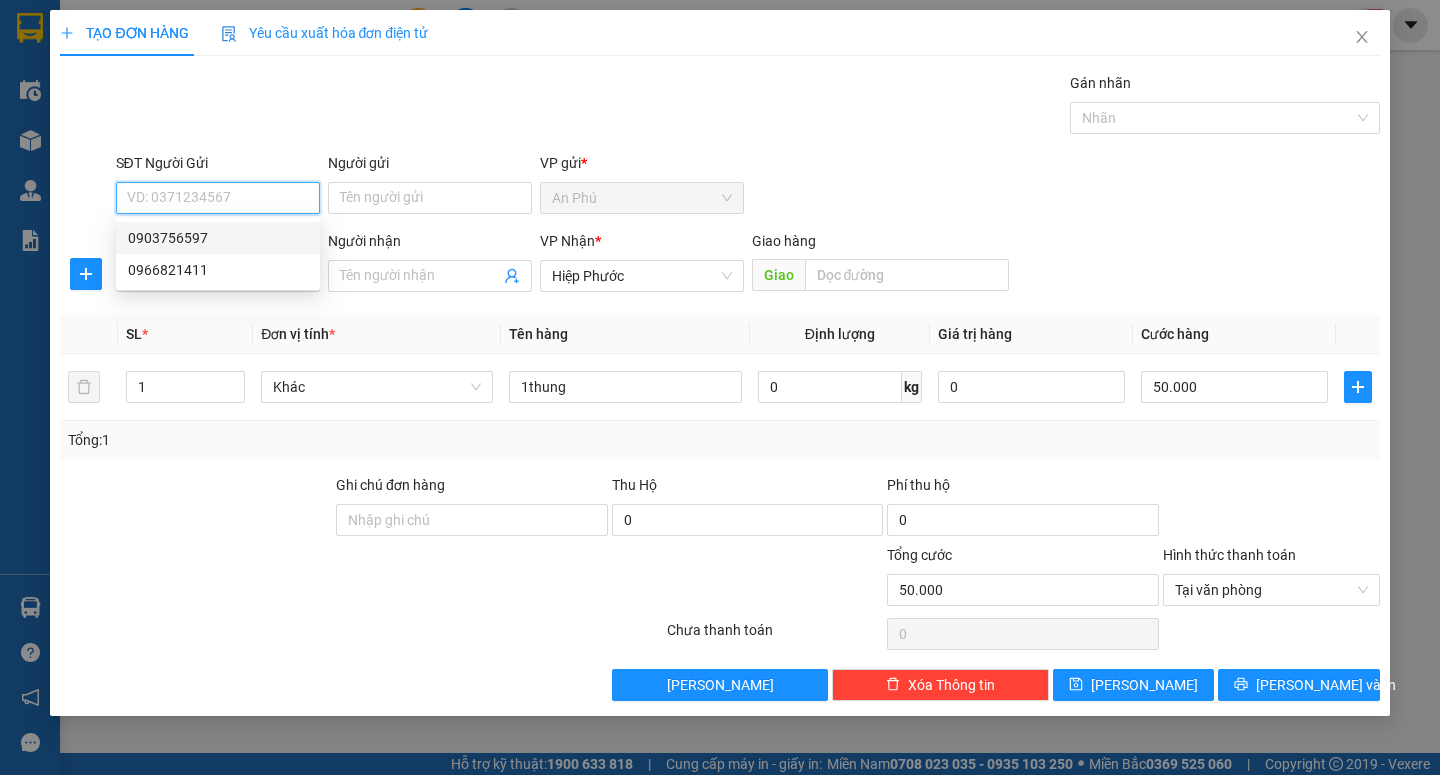 click on "0903756597" at bounding box center (218, 238) 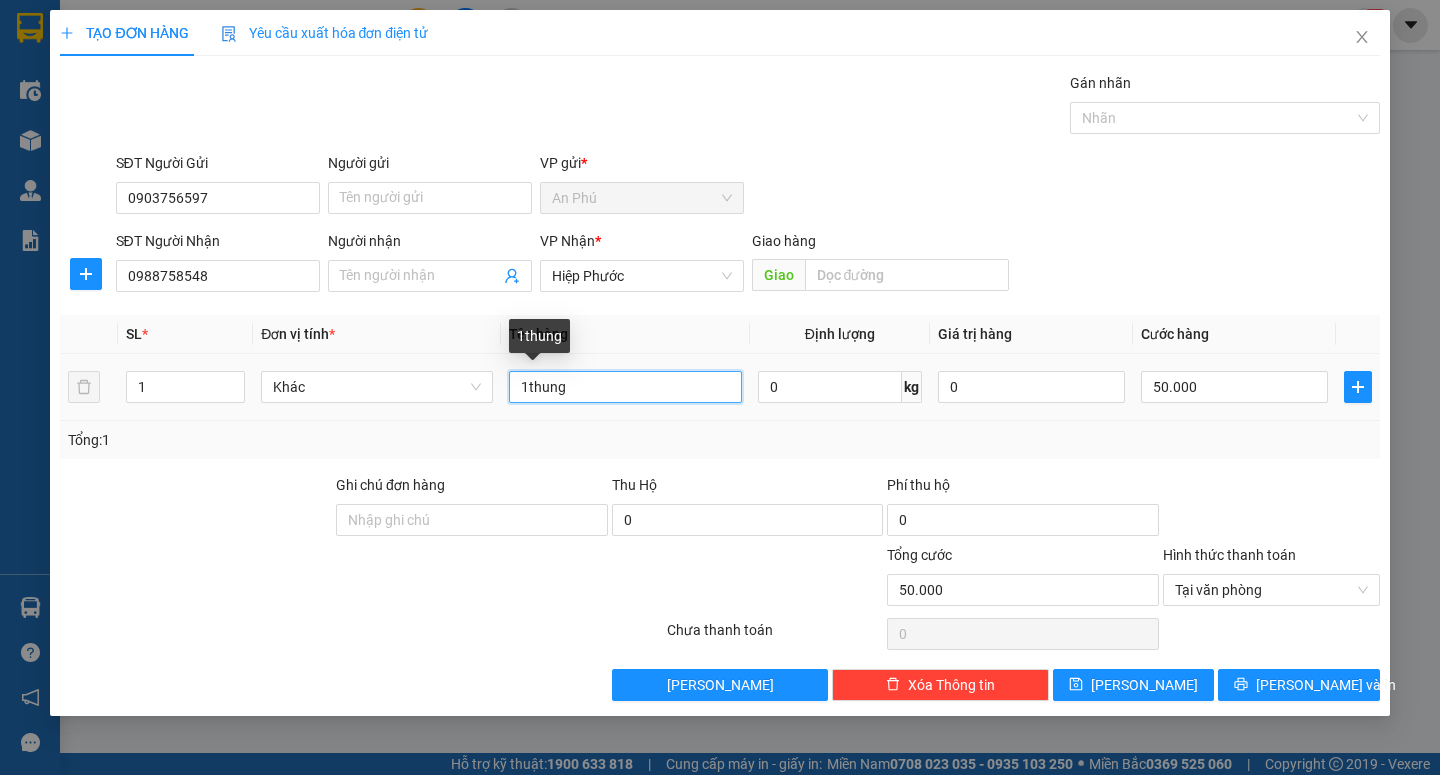 click on "1thung" at bounding box center (625, 387) 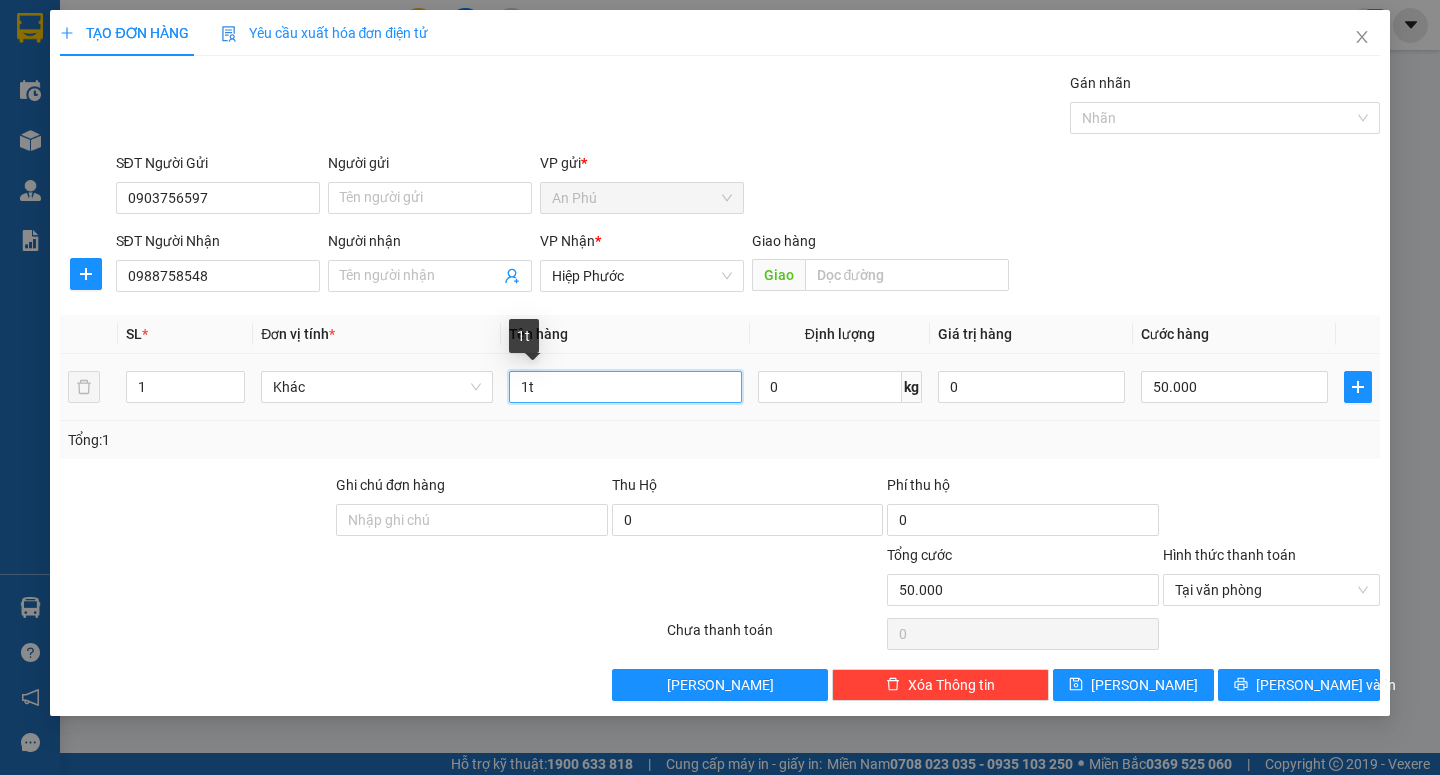 type on "1" 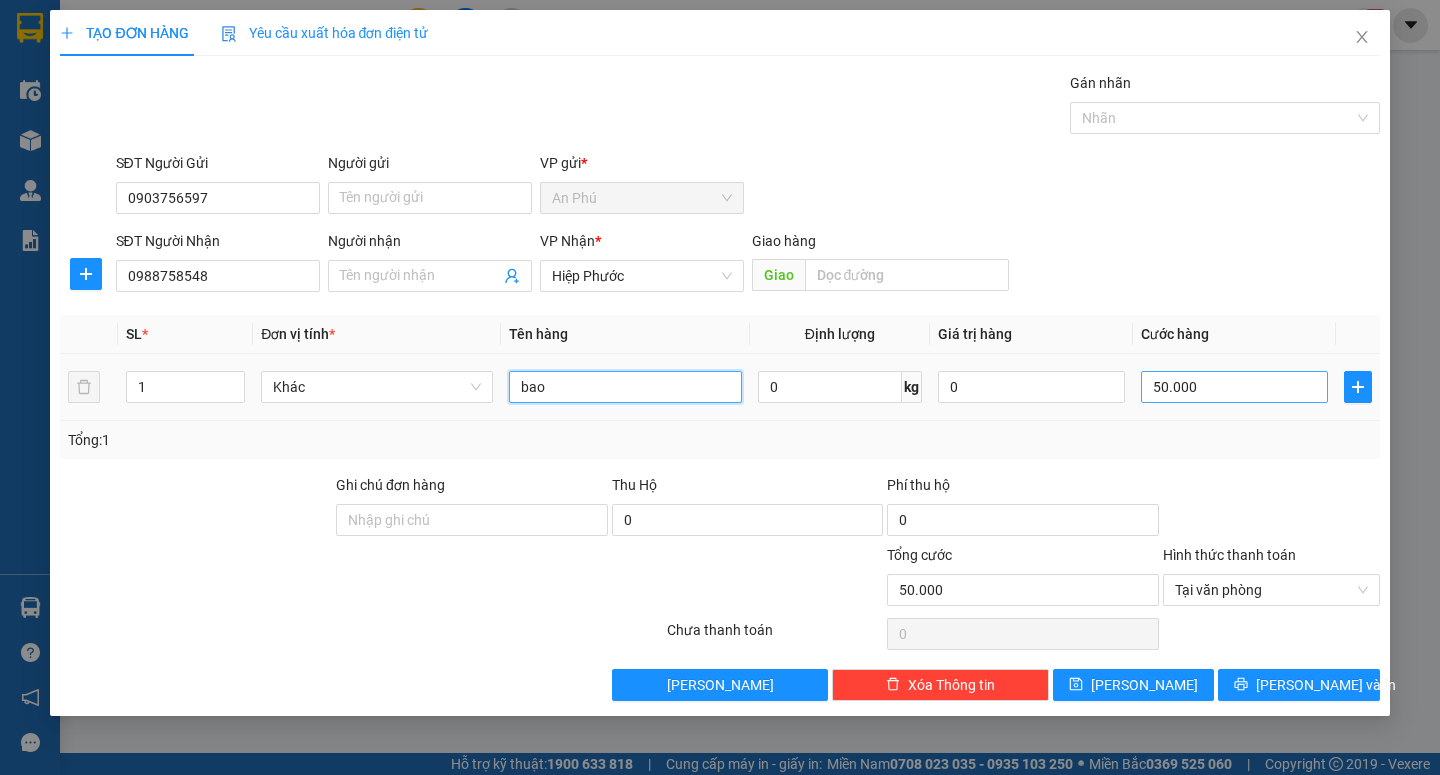 type on "bao" 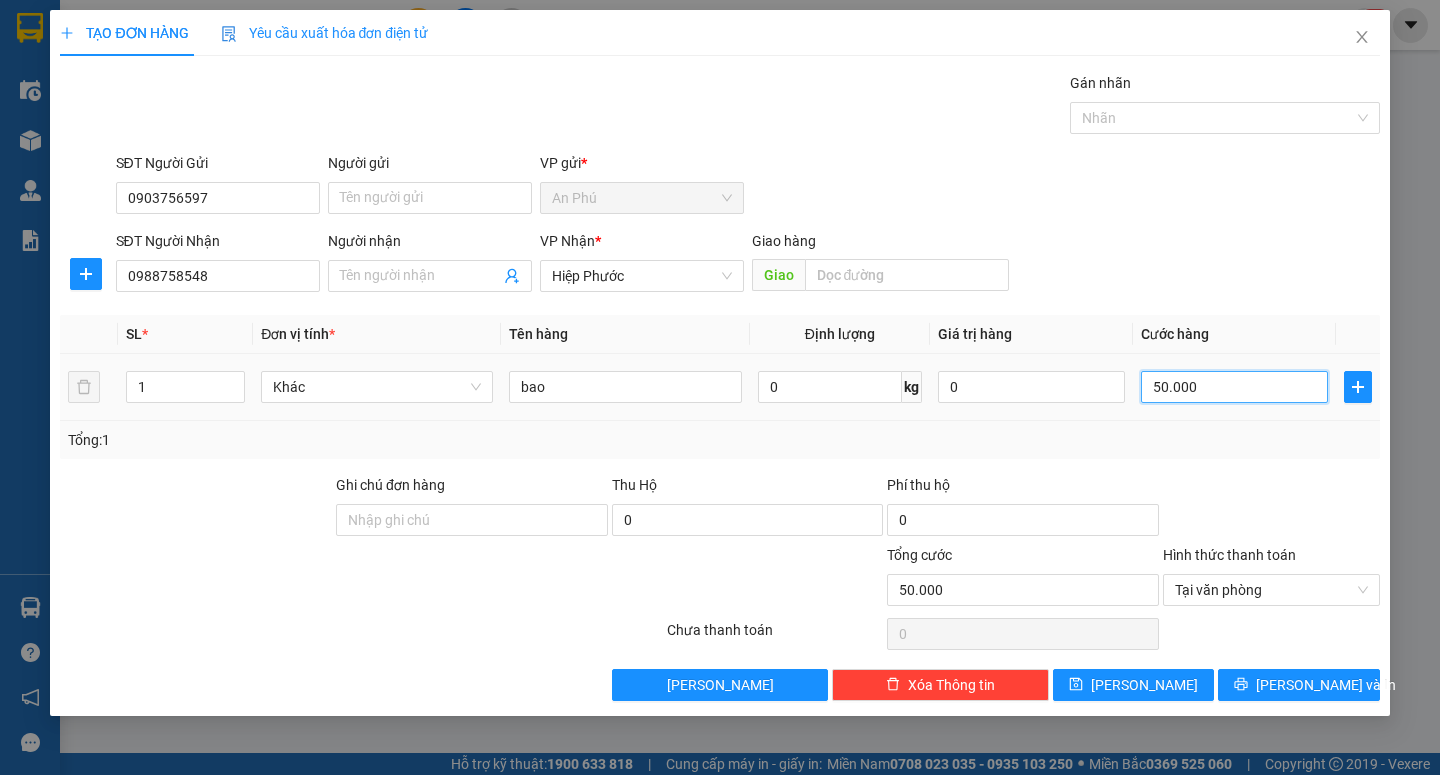 click on "50.000" at bounding box center (1234, 387) 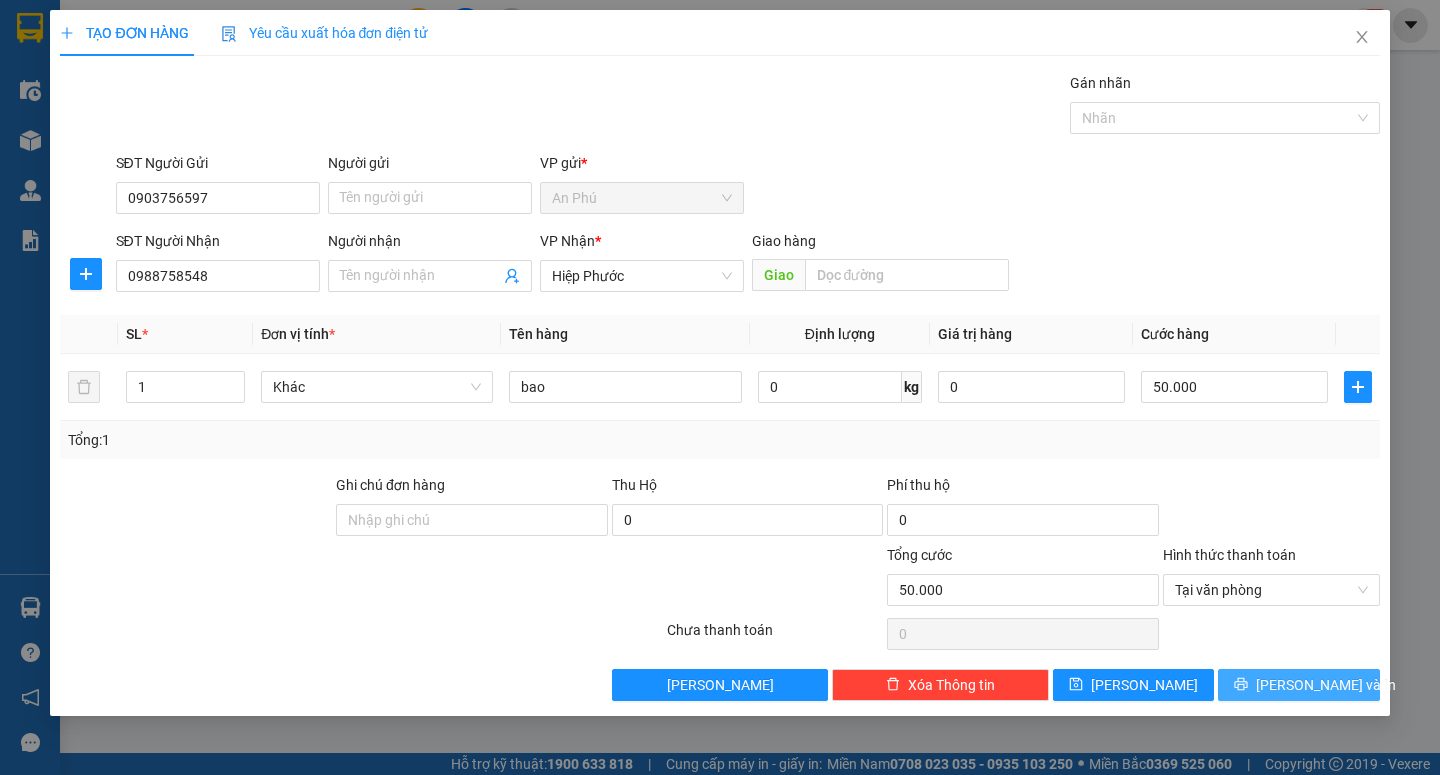 click on "[PERSON_NAME] và In" at bounding box center [1326, 685] 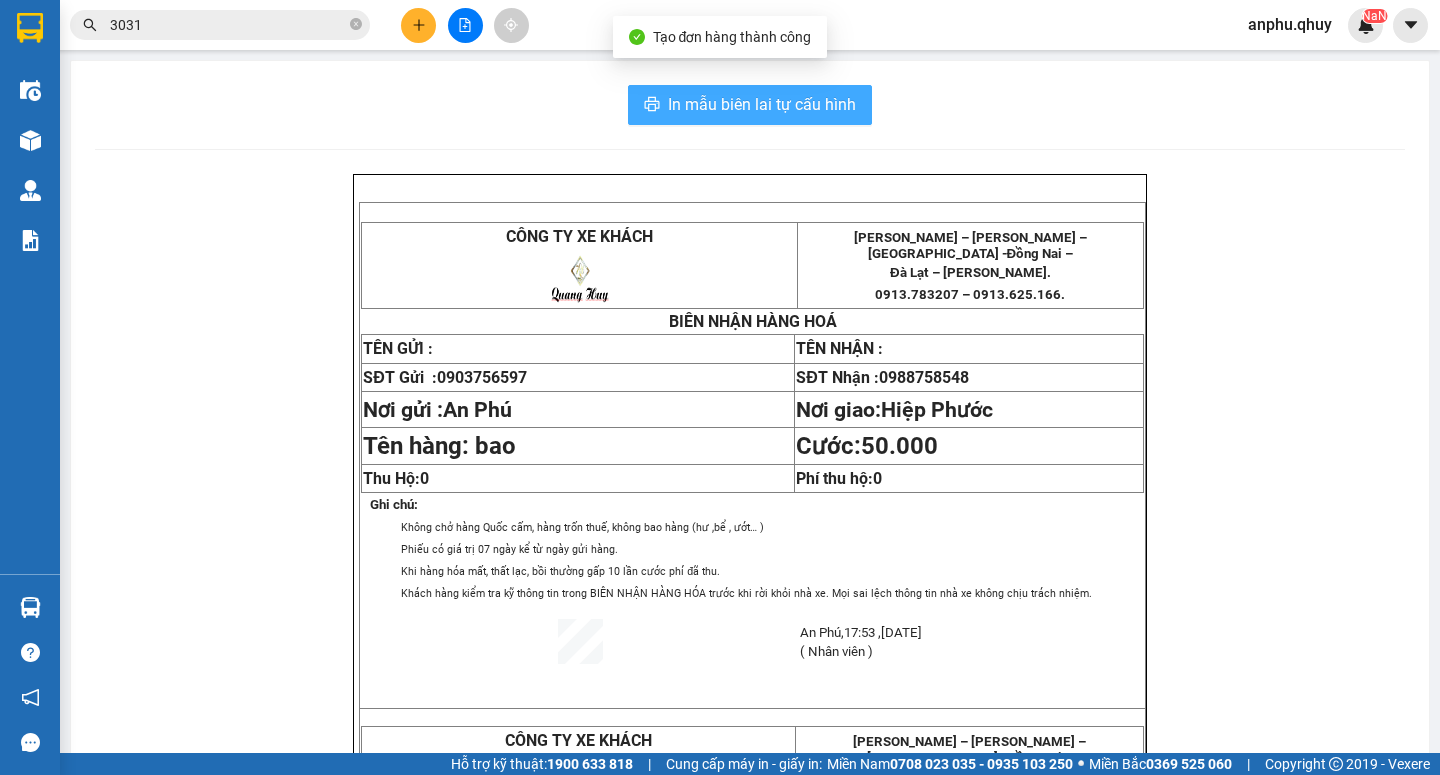 click on "In mẫu biên lai tự cấu hình" at bounding box center [750, 105] 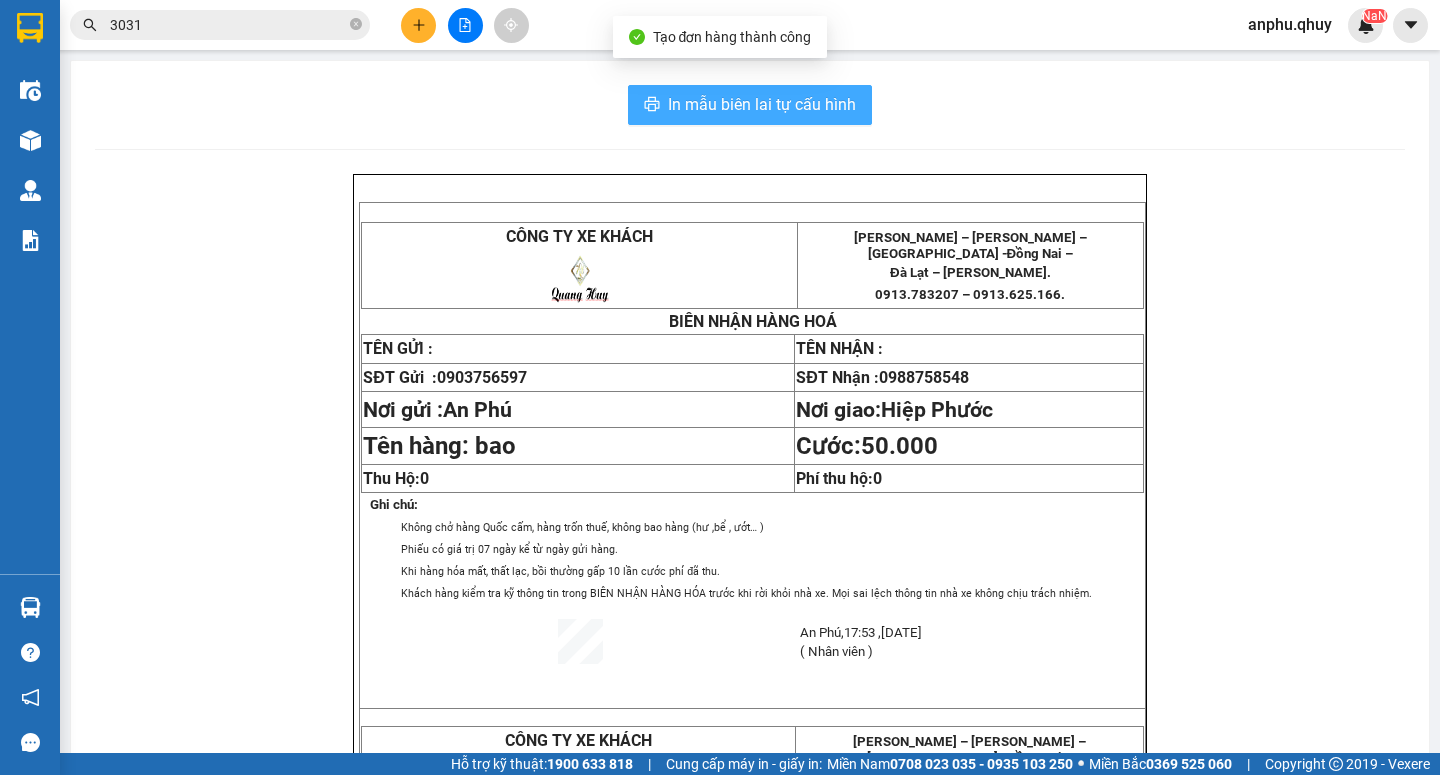 scroll, scrollTop: 0, scrollLeft: 0, axis: both 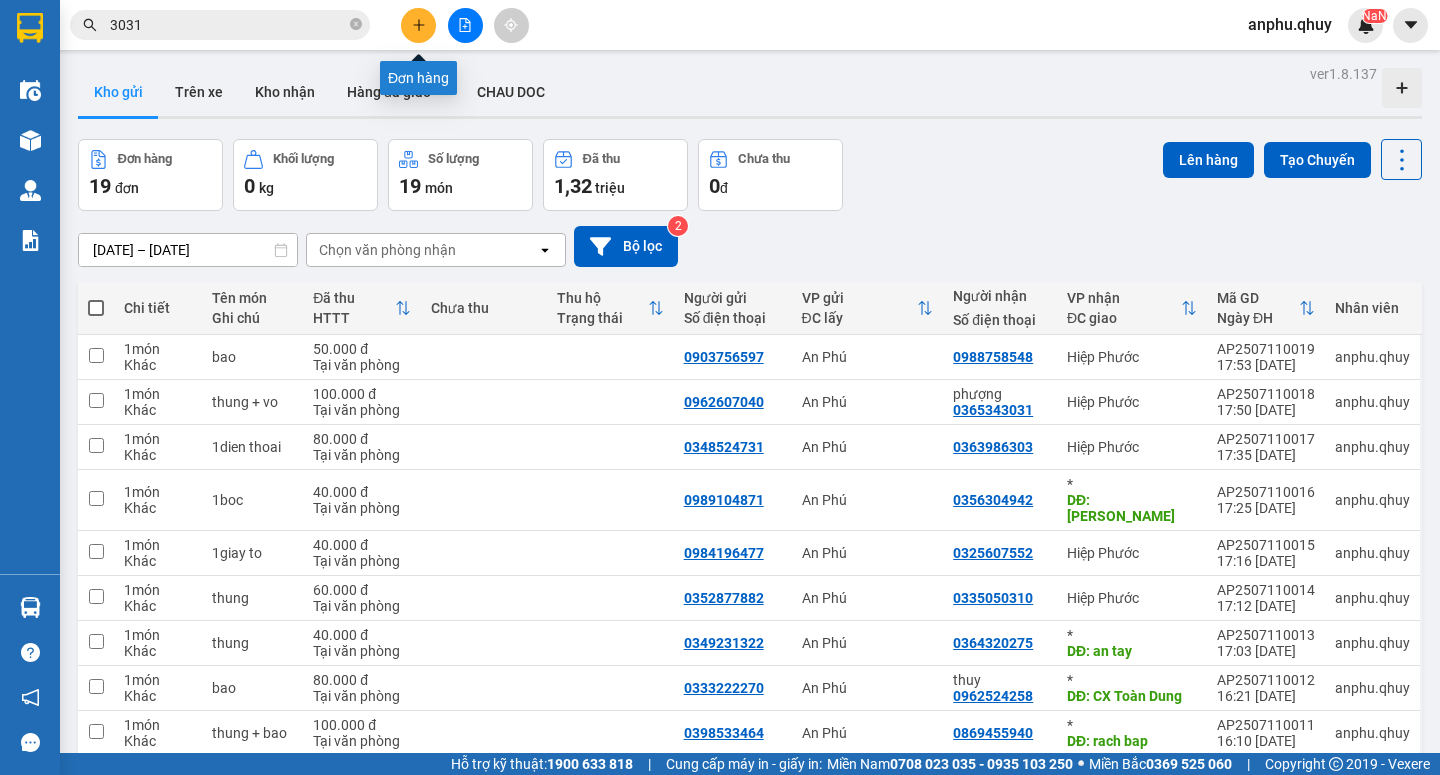 click 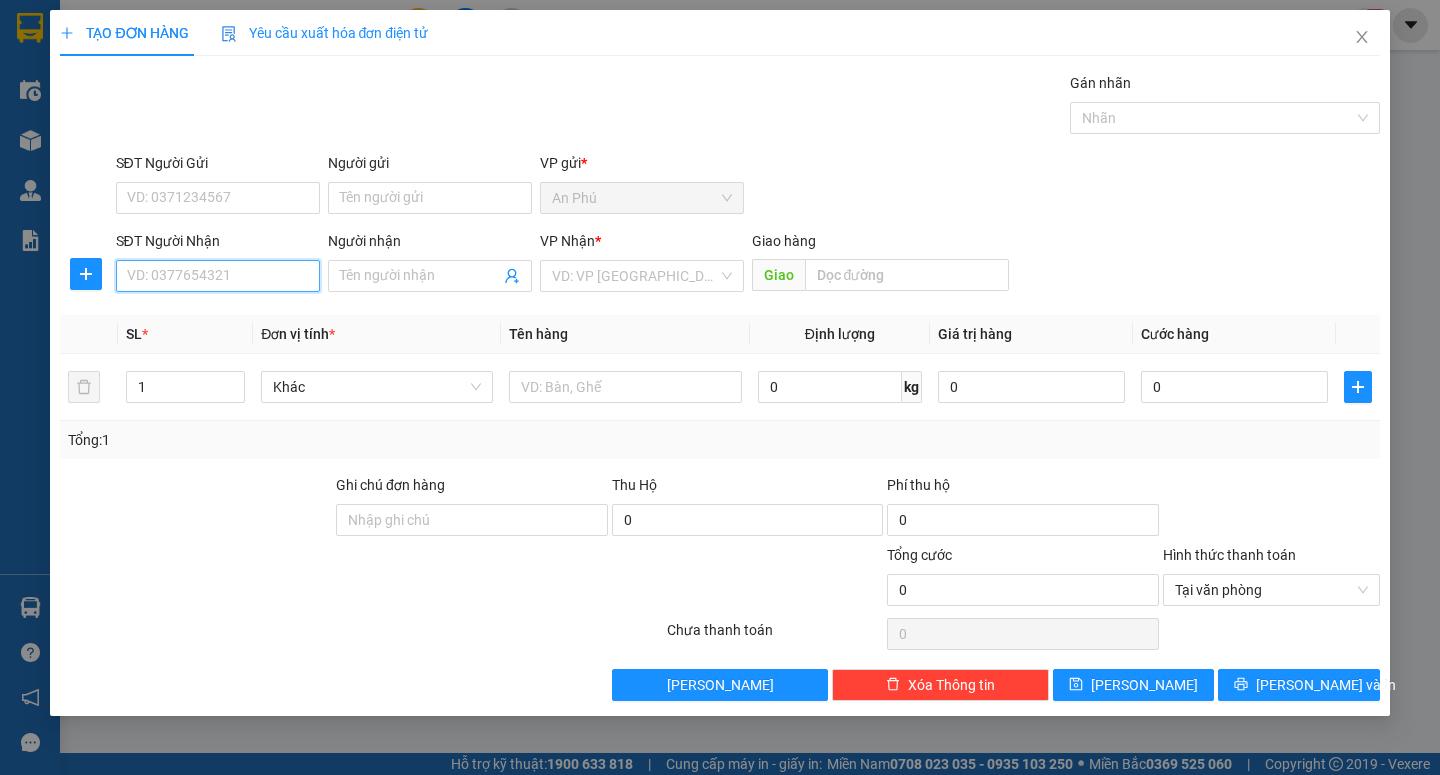 click on "SĐT Người Nhận" at bounding box center [218, 276] 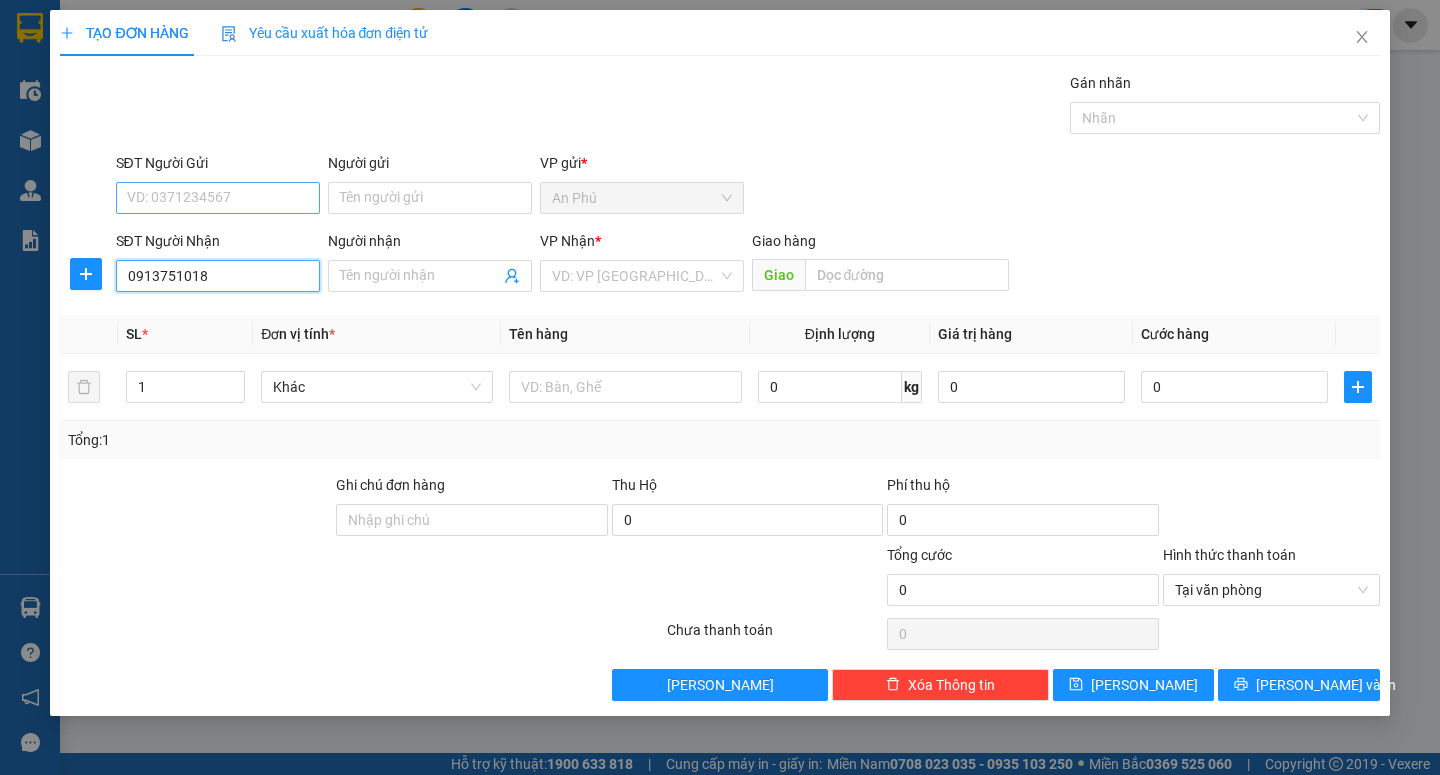 type on "0913751018" 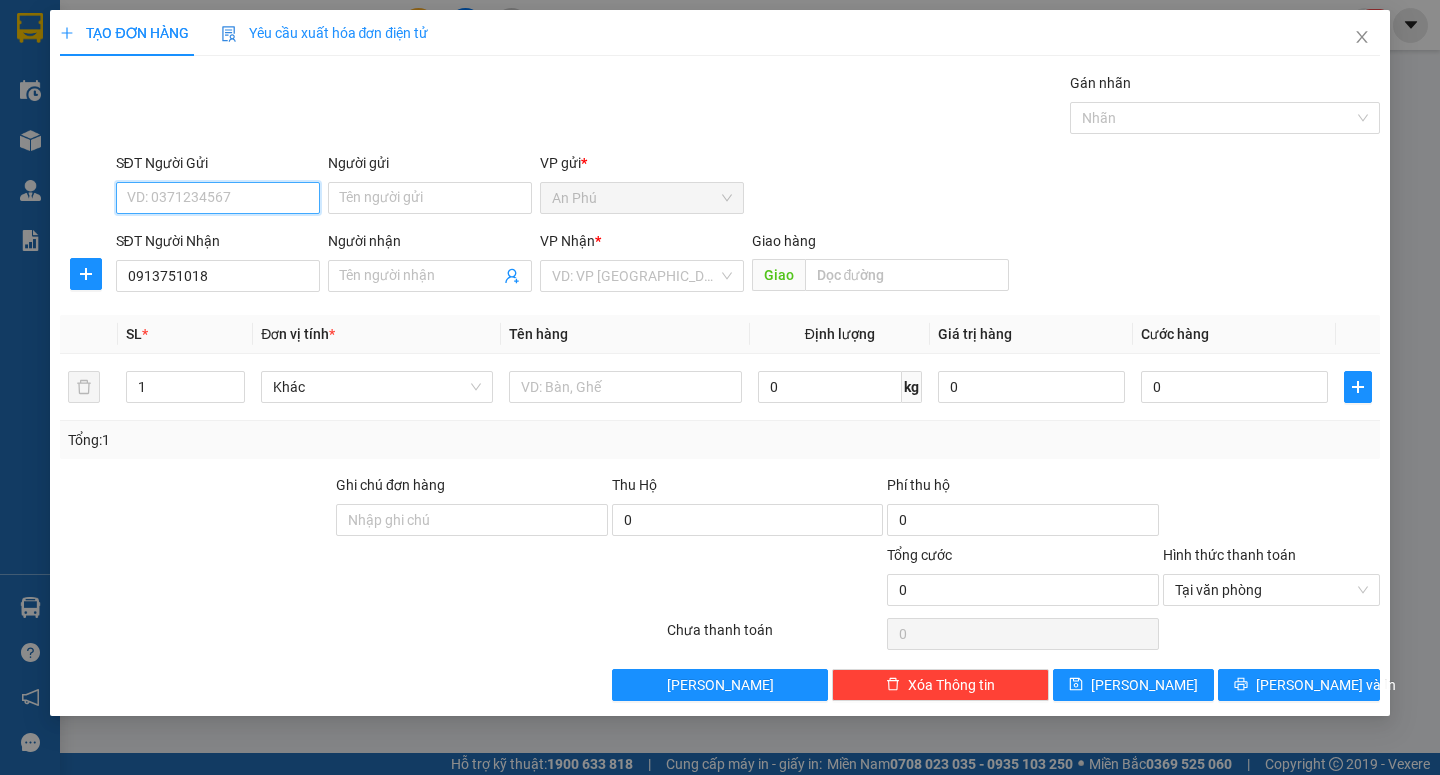 click on "SĐT Người Gửi" at bounding box center [218, 198] 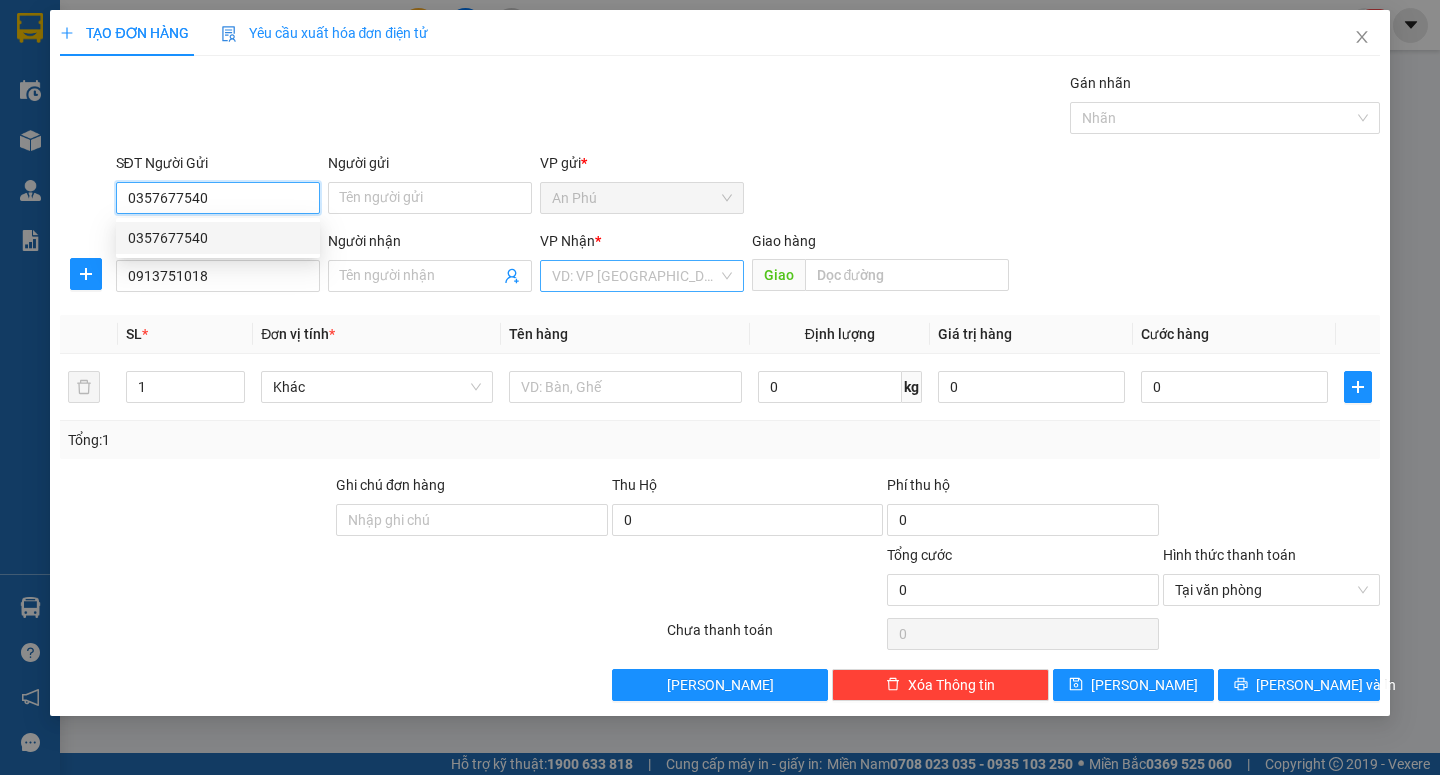 type on "0357677540" 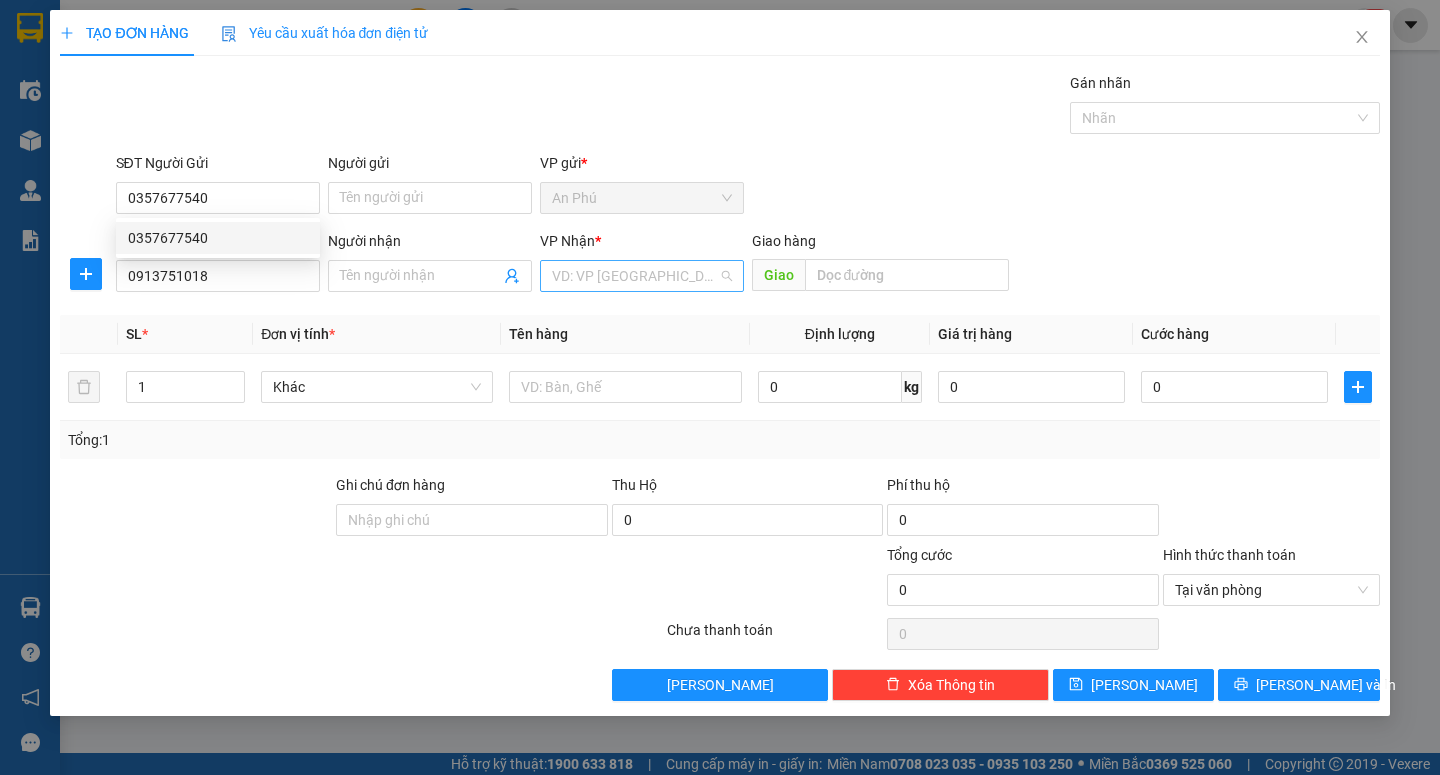 click at bounding box center [635, 276] 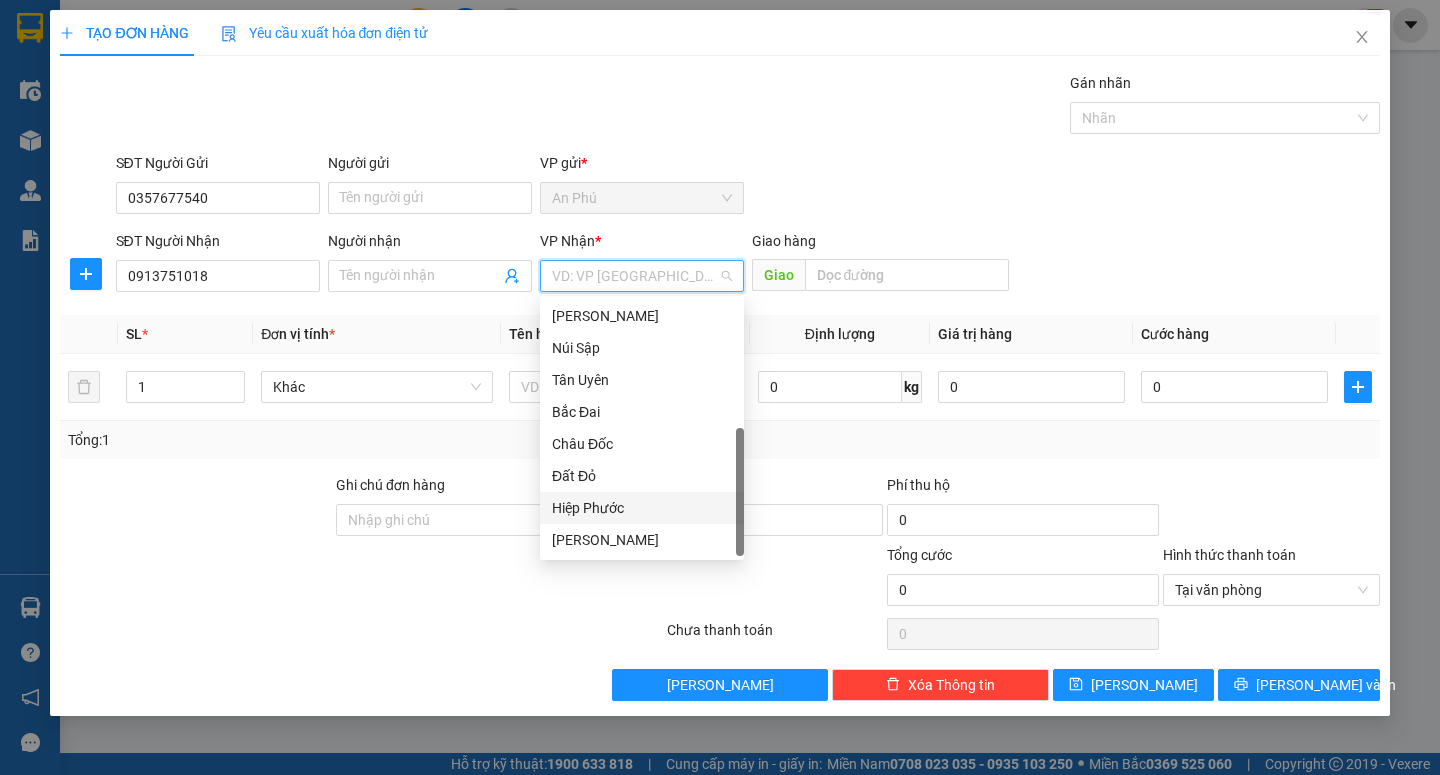 scroll, scrollTop: 64, scrollLeft: 0, axis: vertical 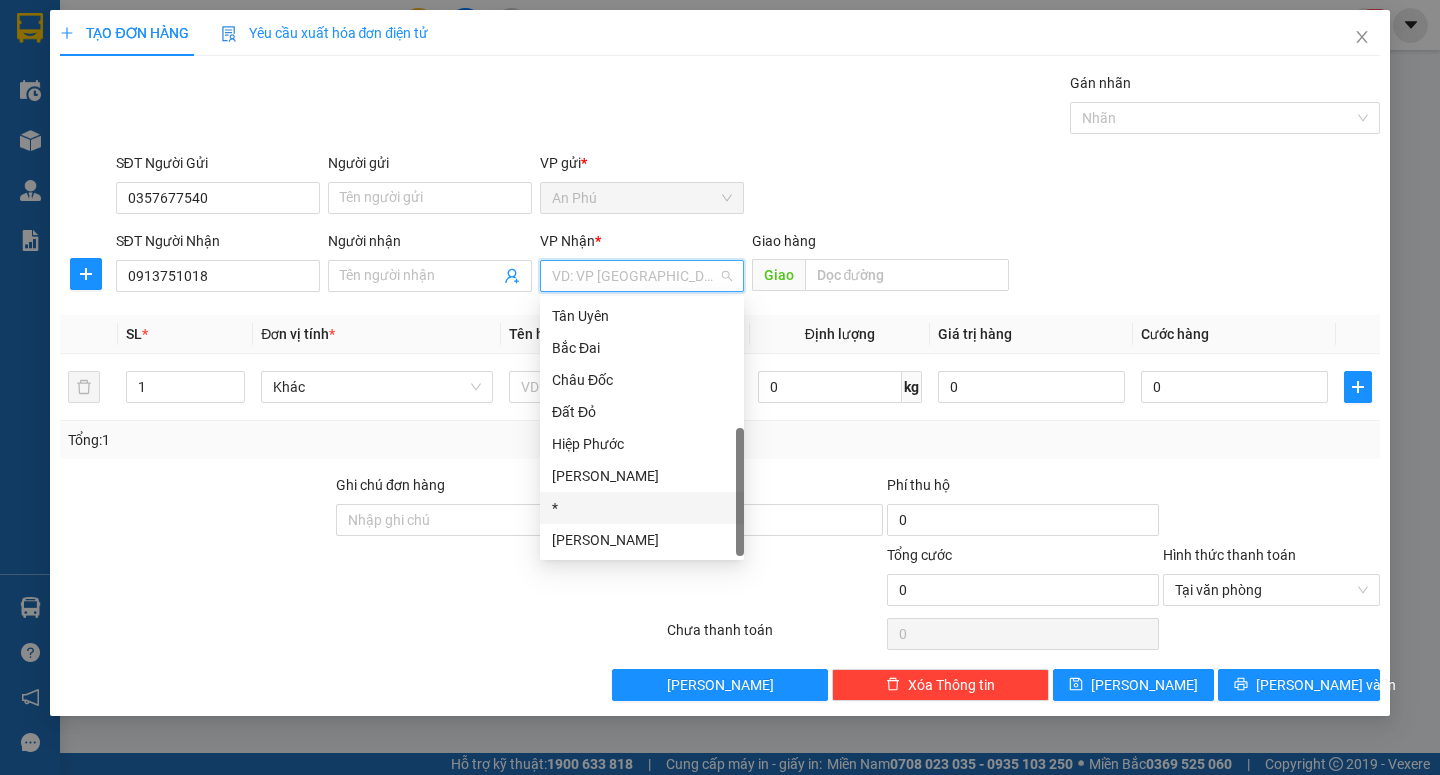 click on "*" at bounding box center (642, 508) 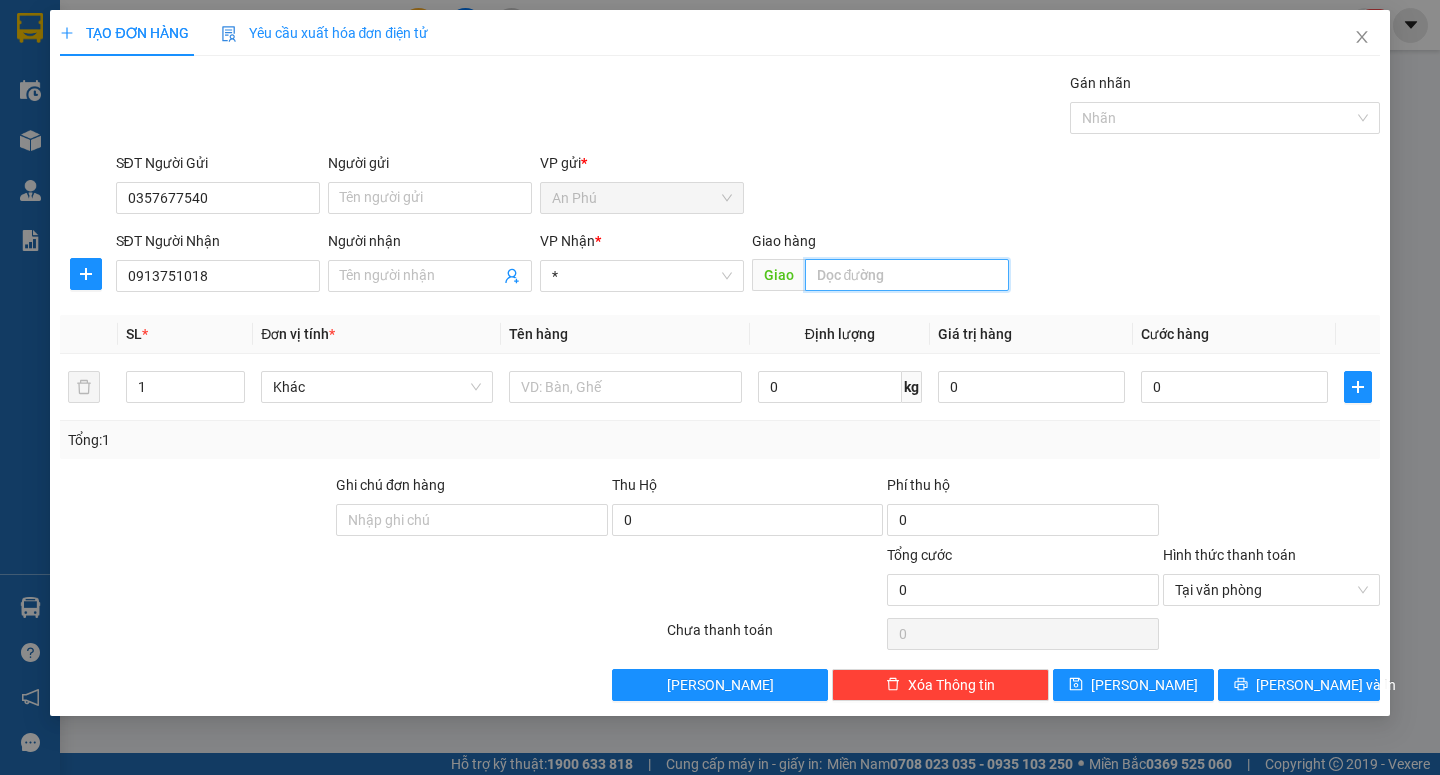 click at bounding box center [907, 275] 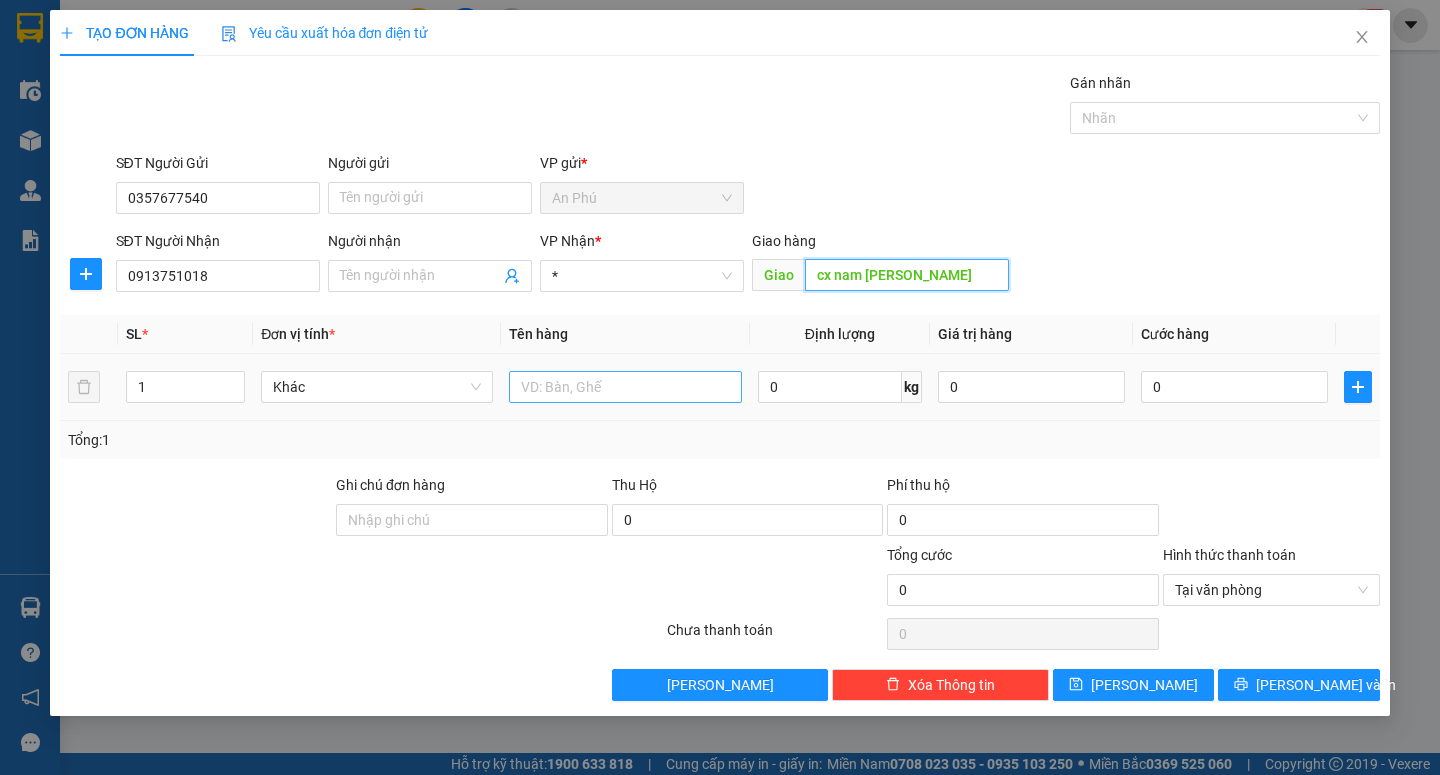 type on "cx nam [PERSON_NAME]" 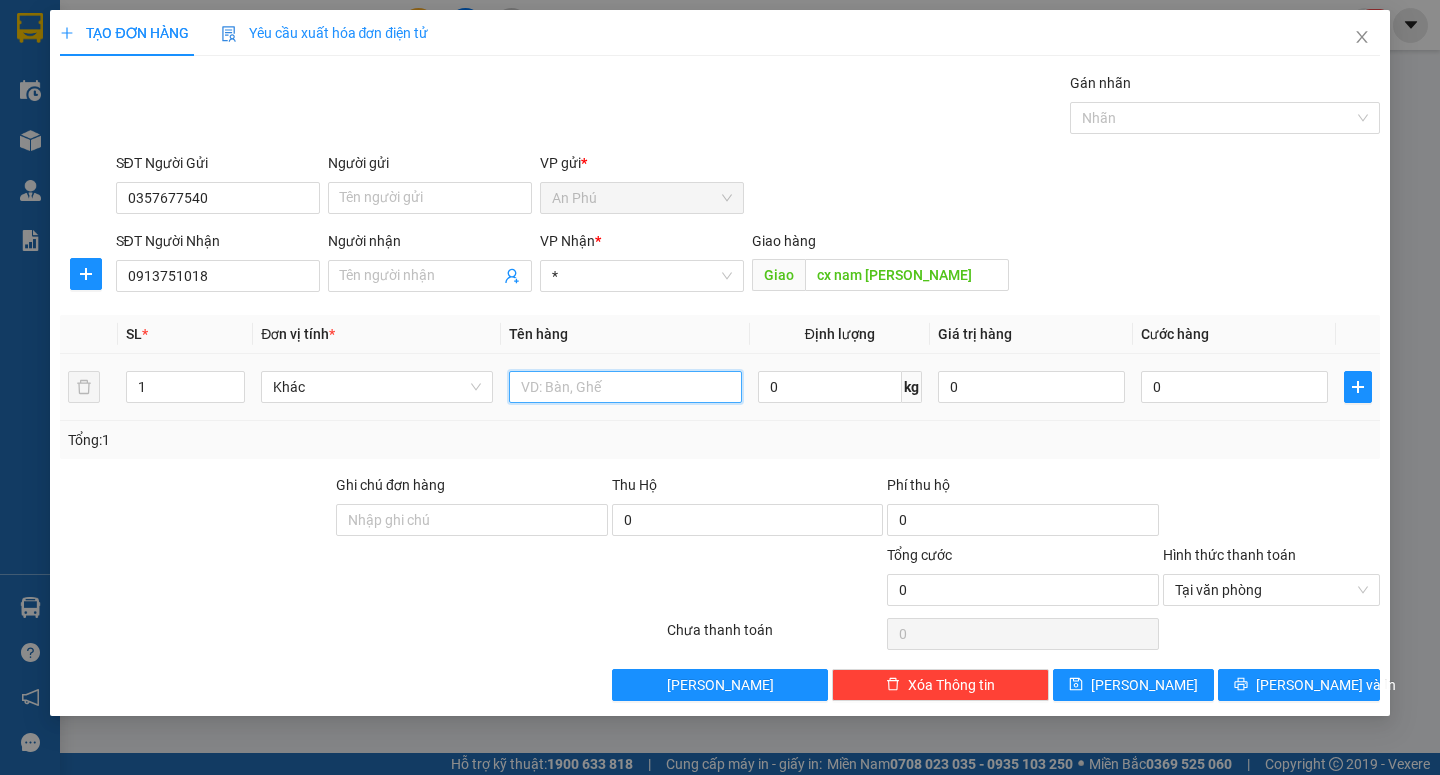 click at bounding box center (625, 387) 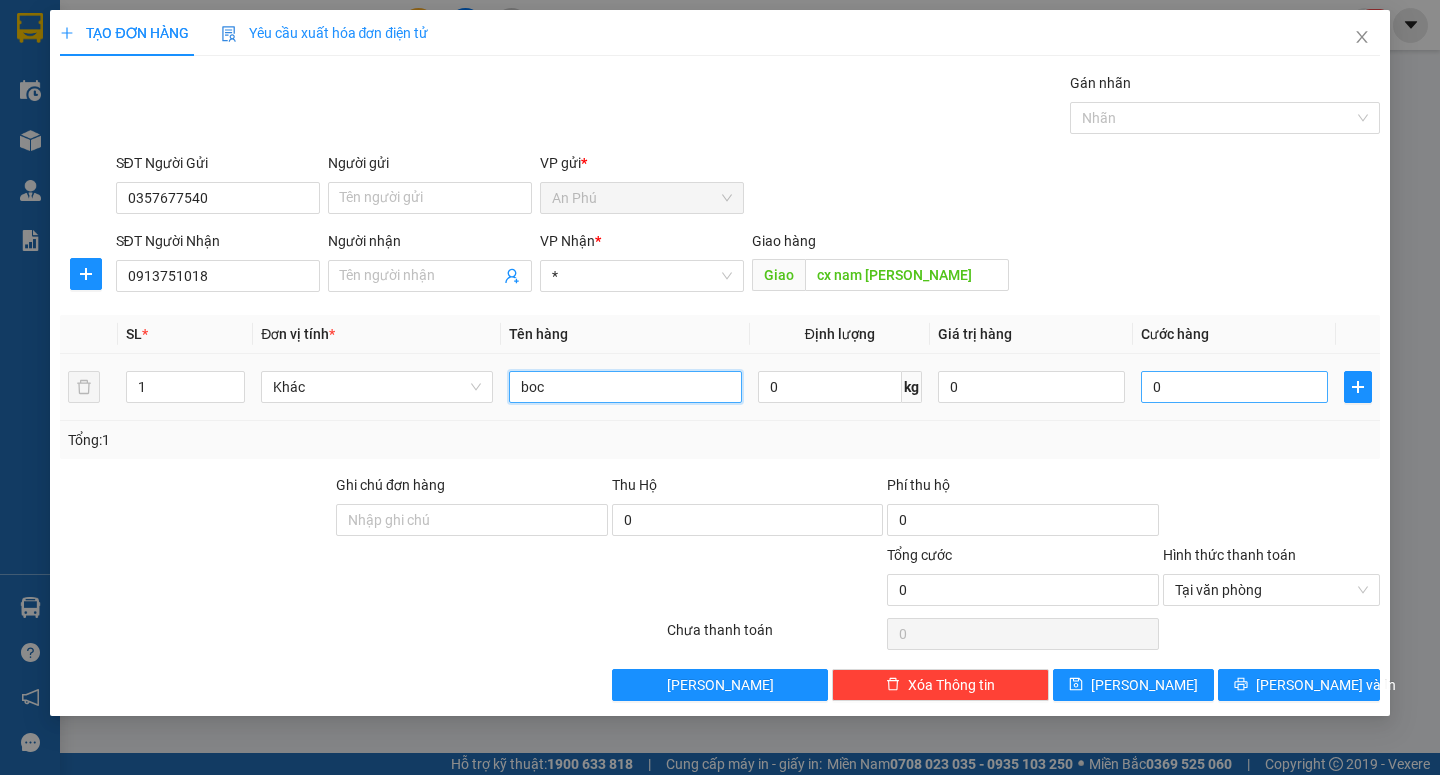 type on "boc" 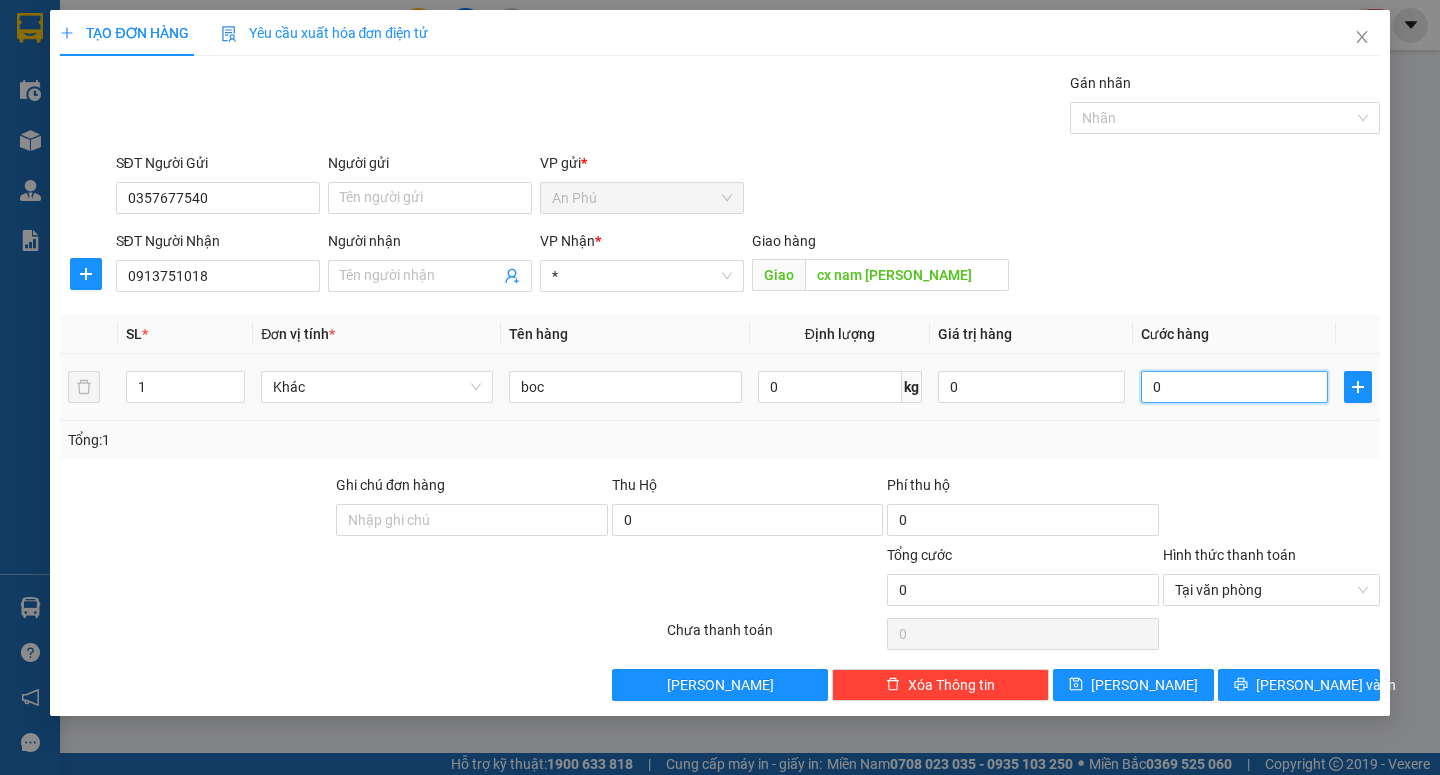 click on "0" at bounding box center (1234, 387) 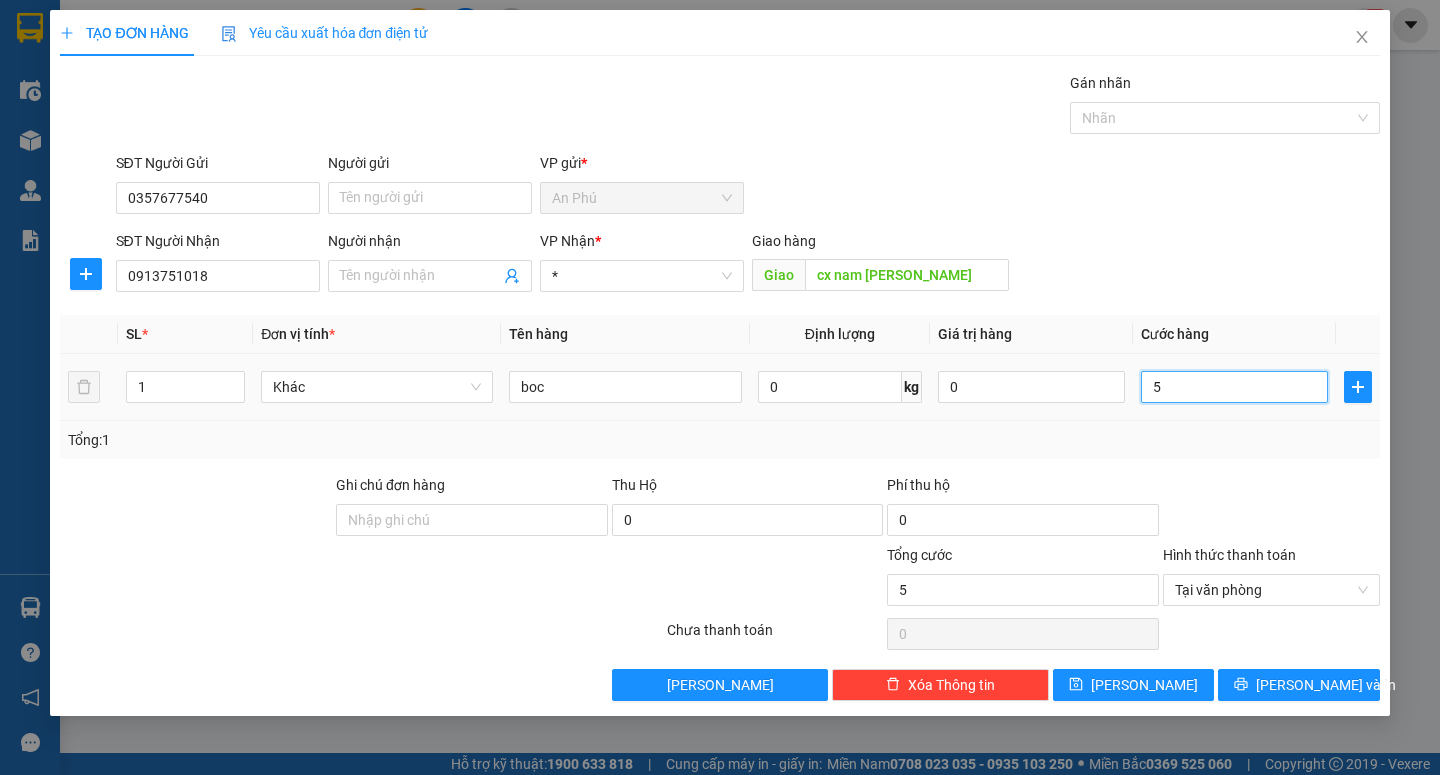 type on "50" 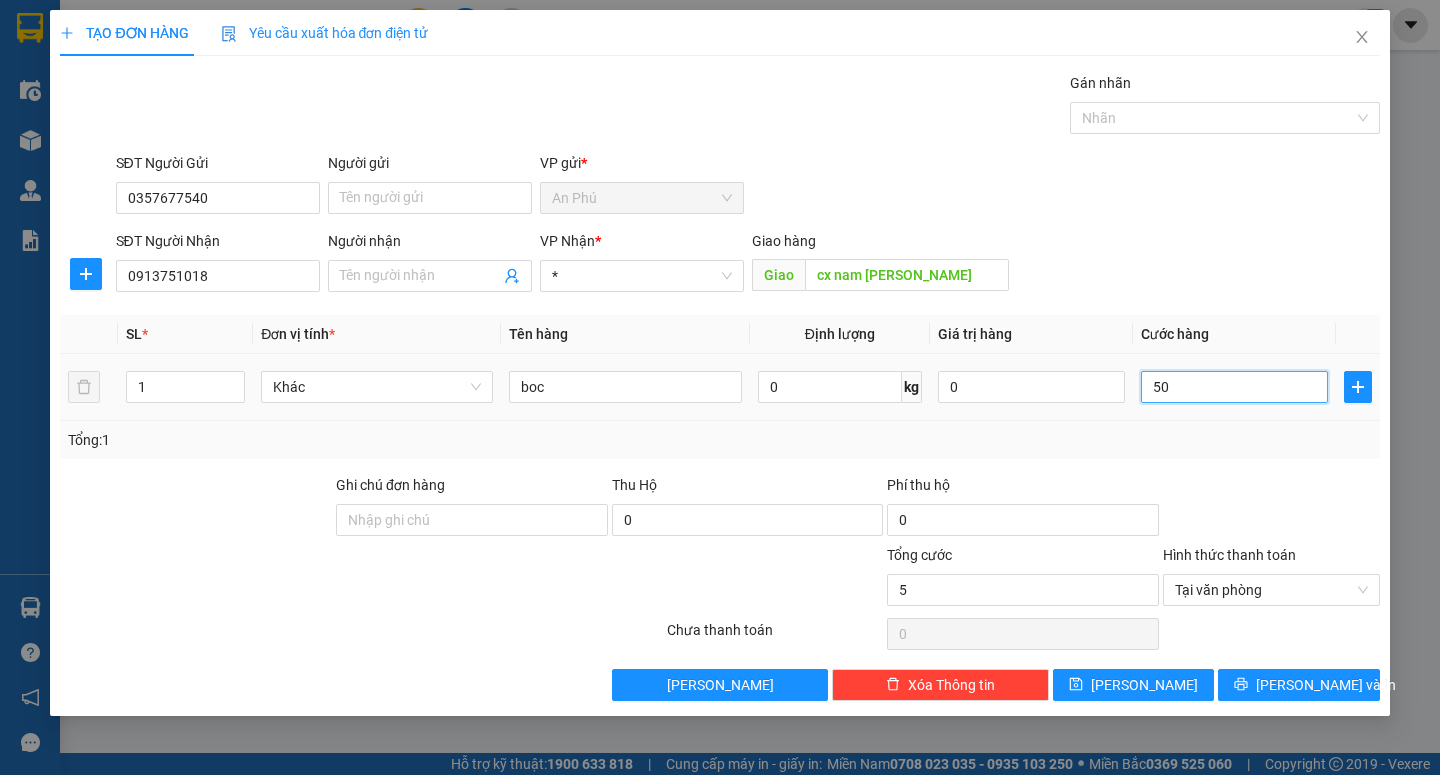 type on "50" 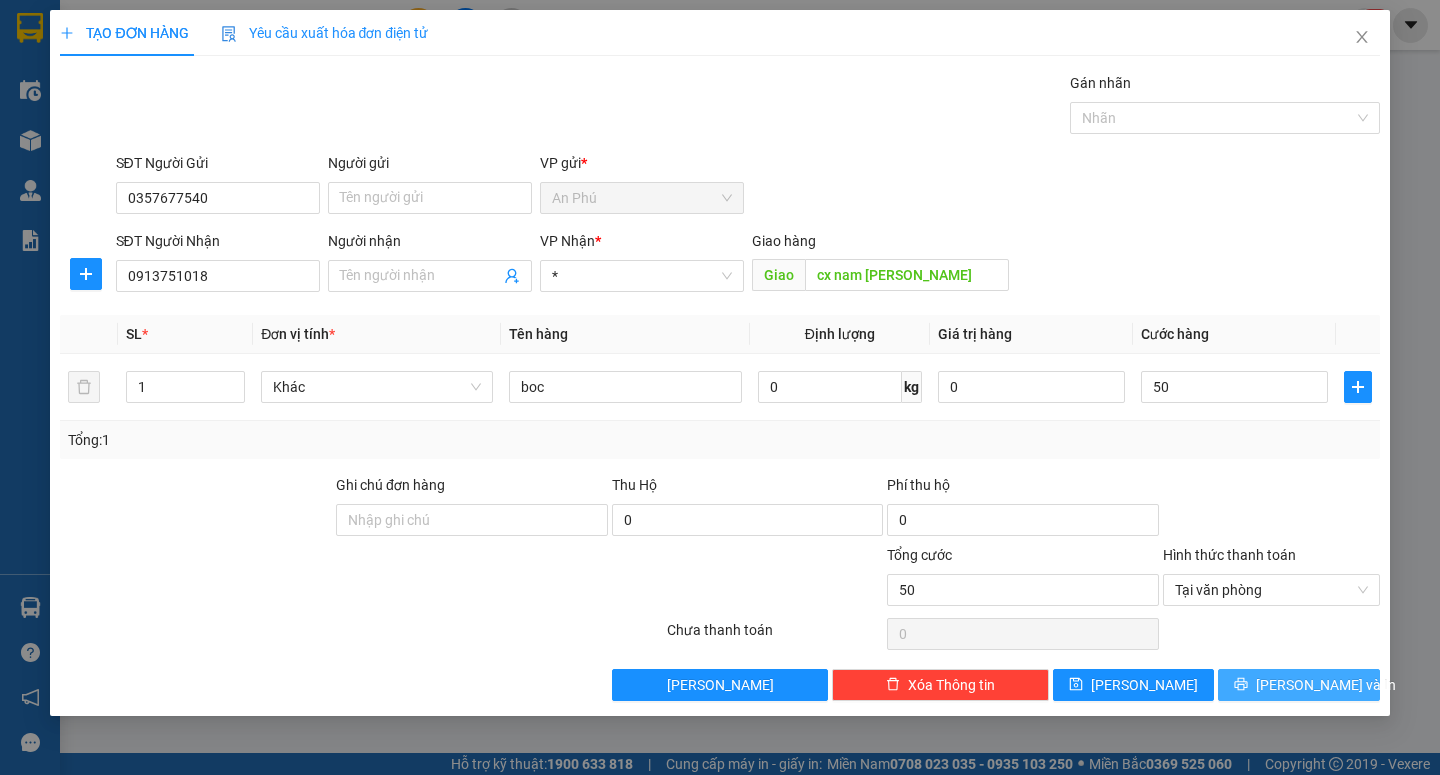 type on "50.000" 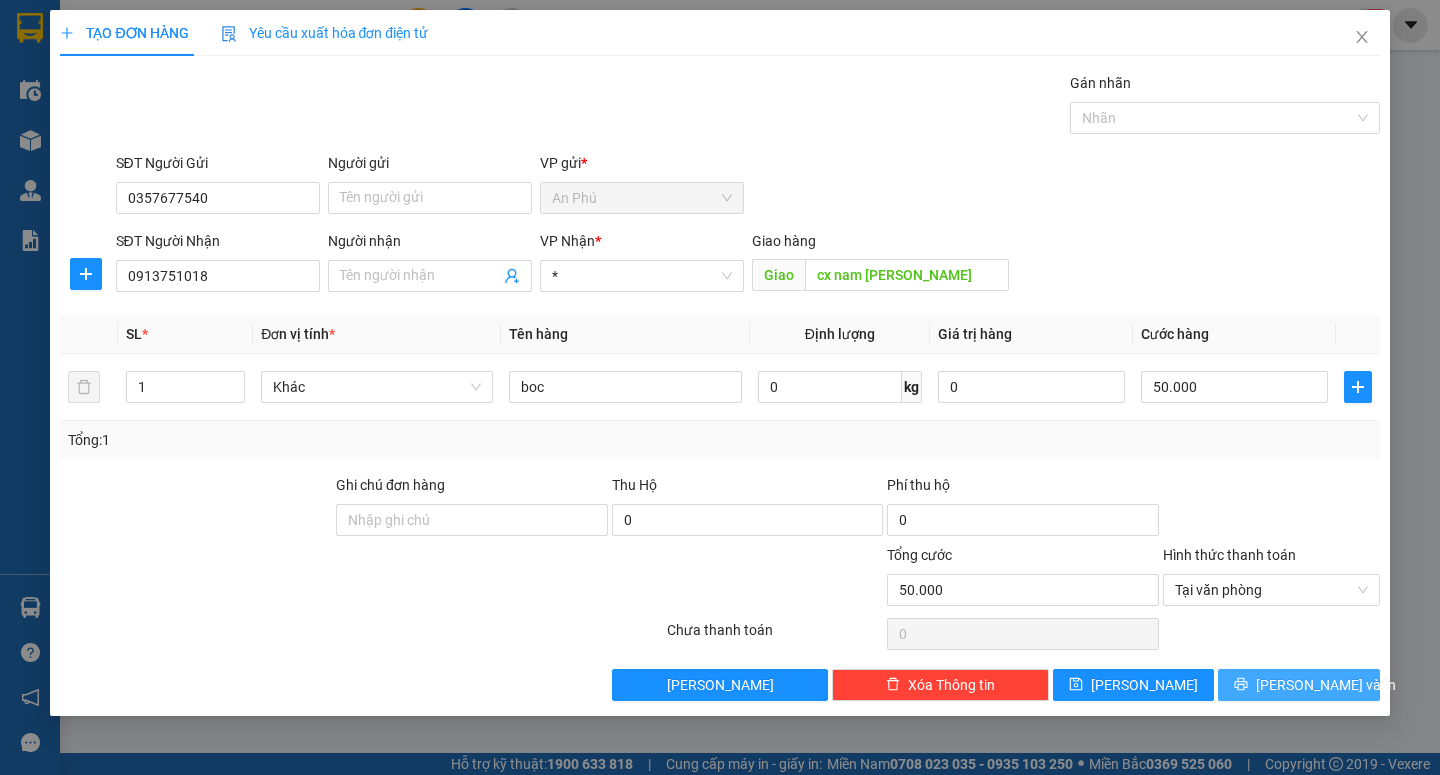 click on "[PERSON_NAME] và In" at bounding box center [1326, 685] 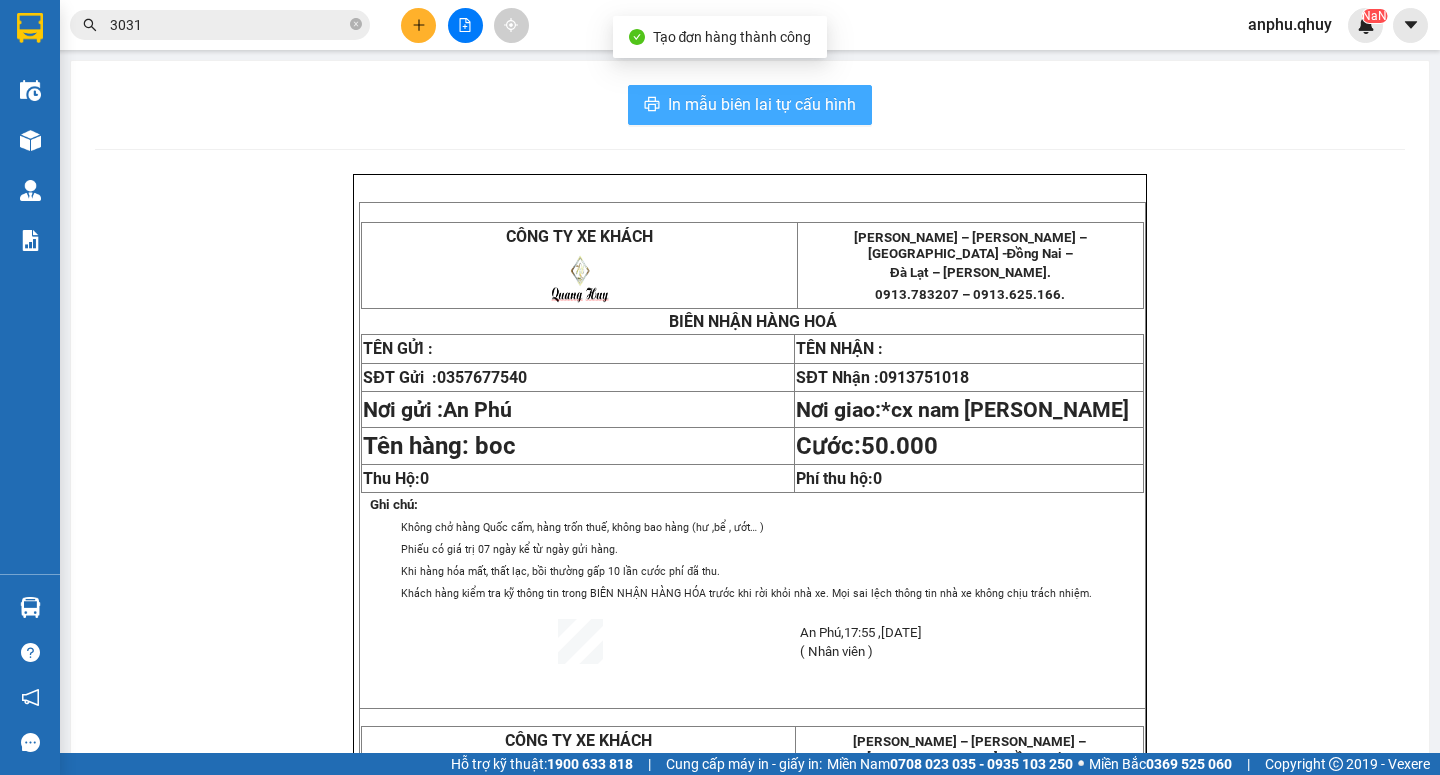 click on "In mẫu biên lai tự cấu hình" at bounding box center [762, 104] 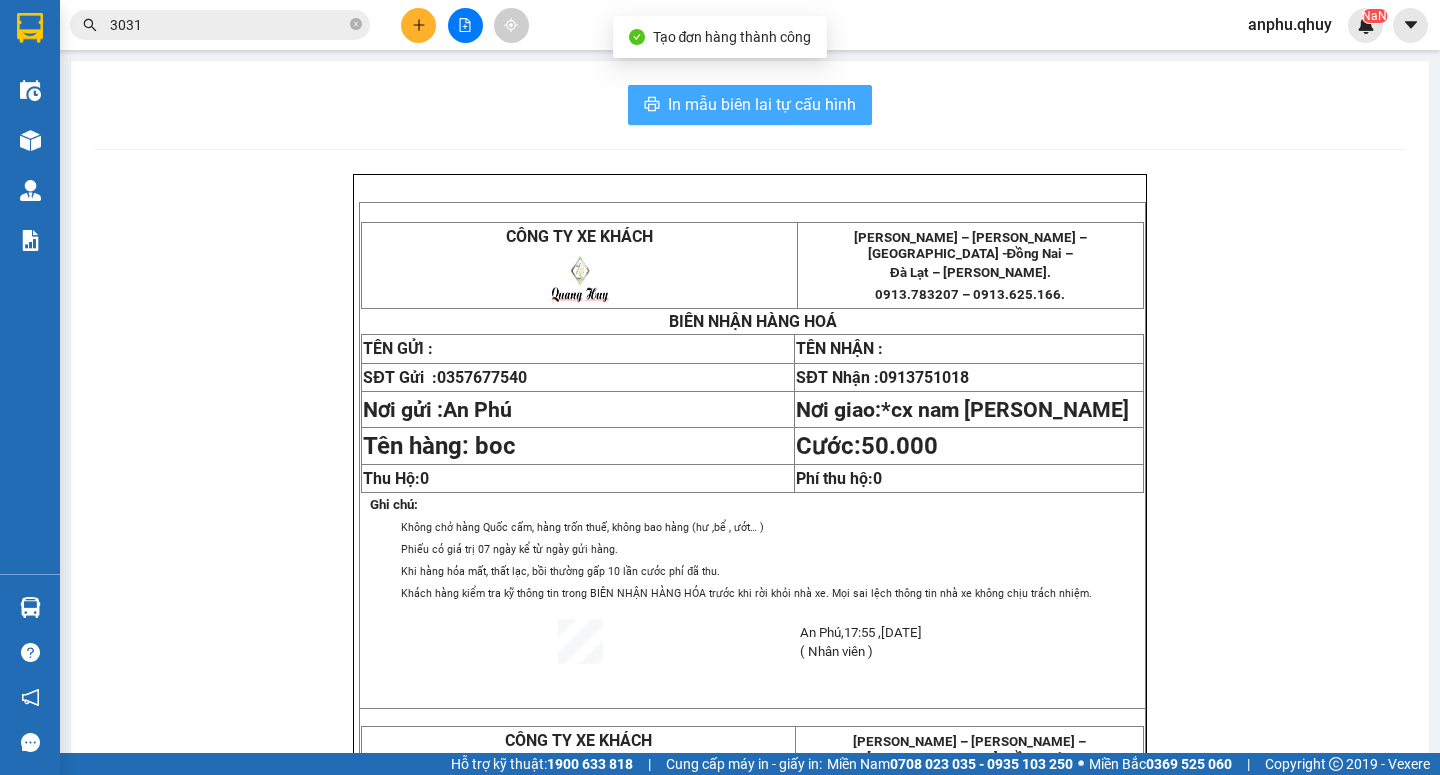 scroll, scrollTop: 0, scrollLeft: 0, axis: both 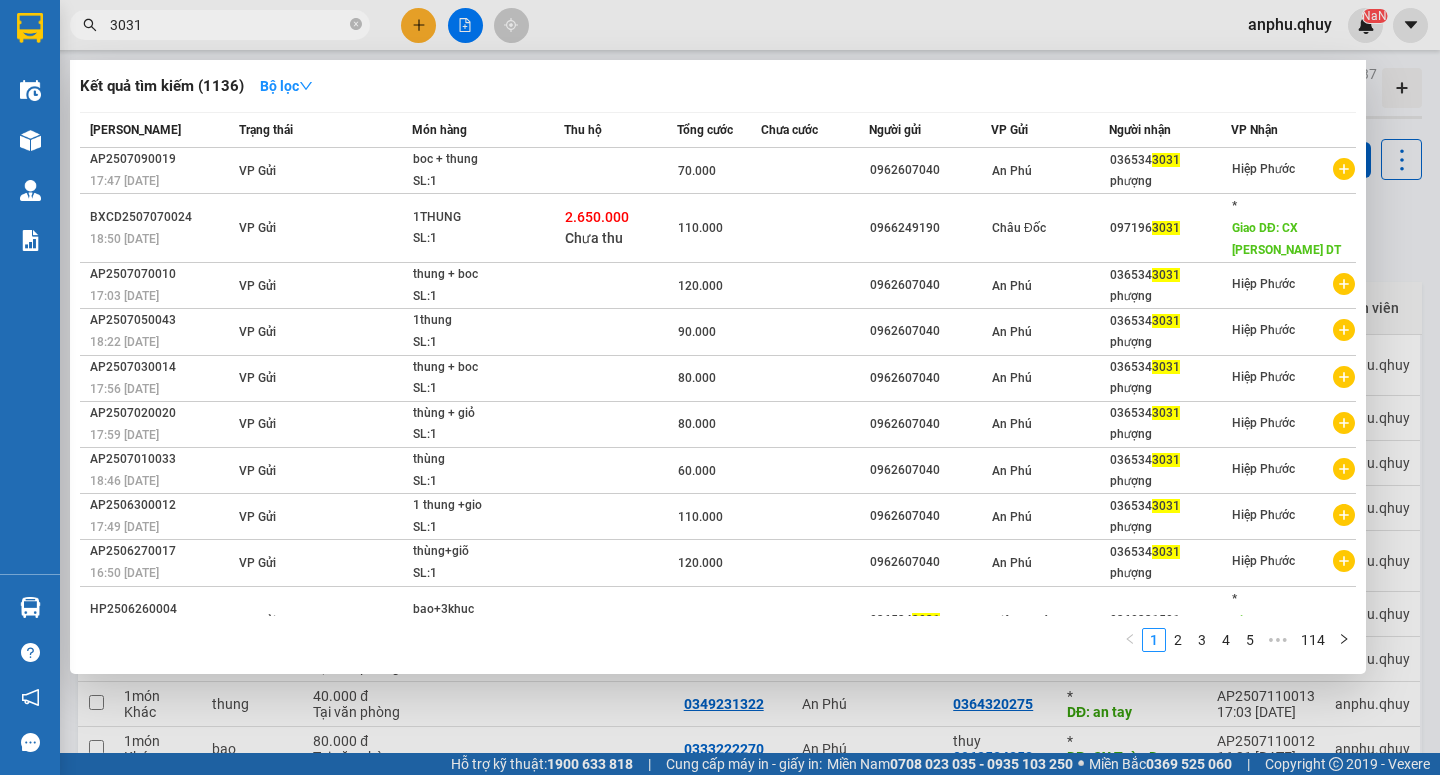 click on "3031" at bounding box center (228, 25) 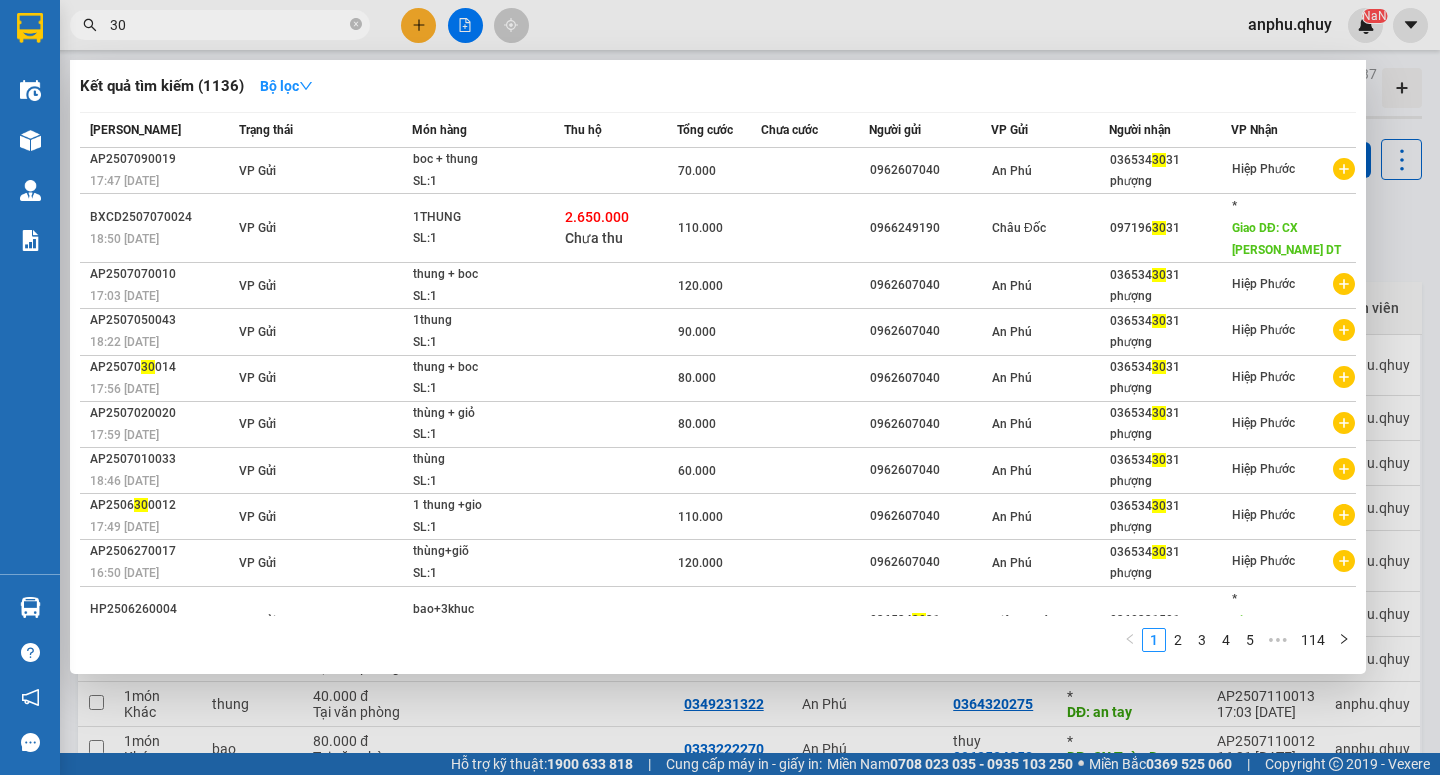 type on "3" 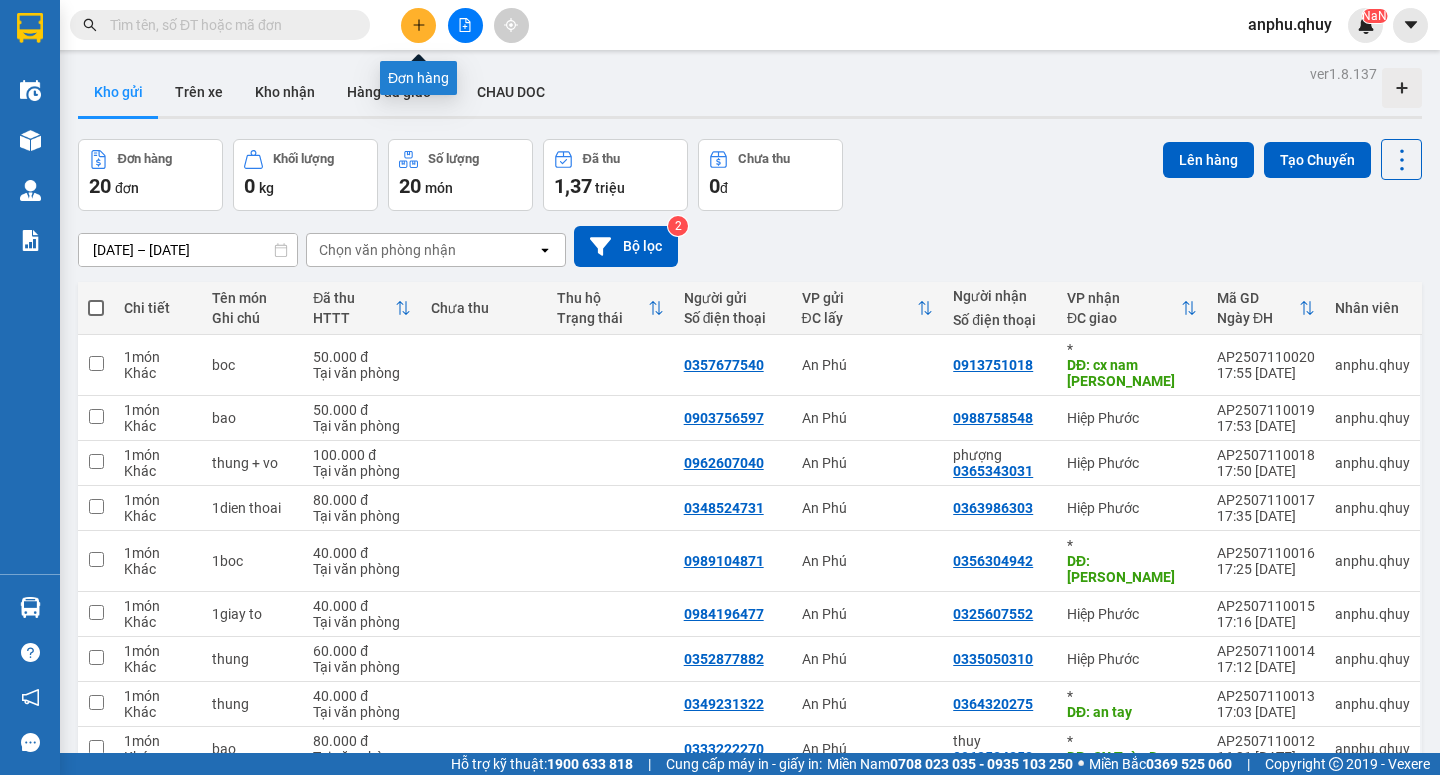 type 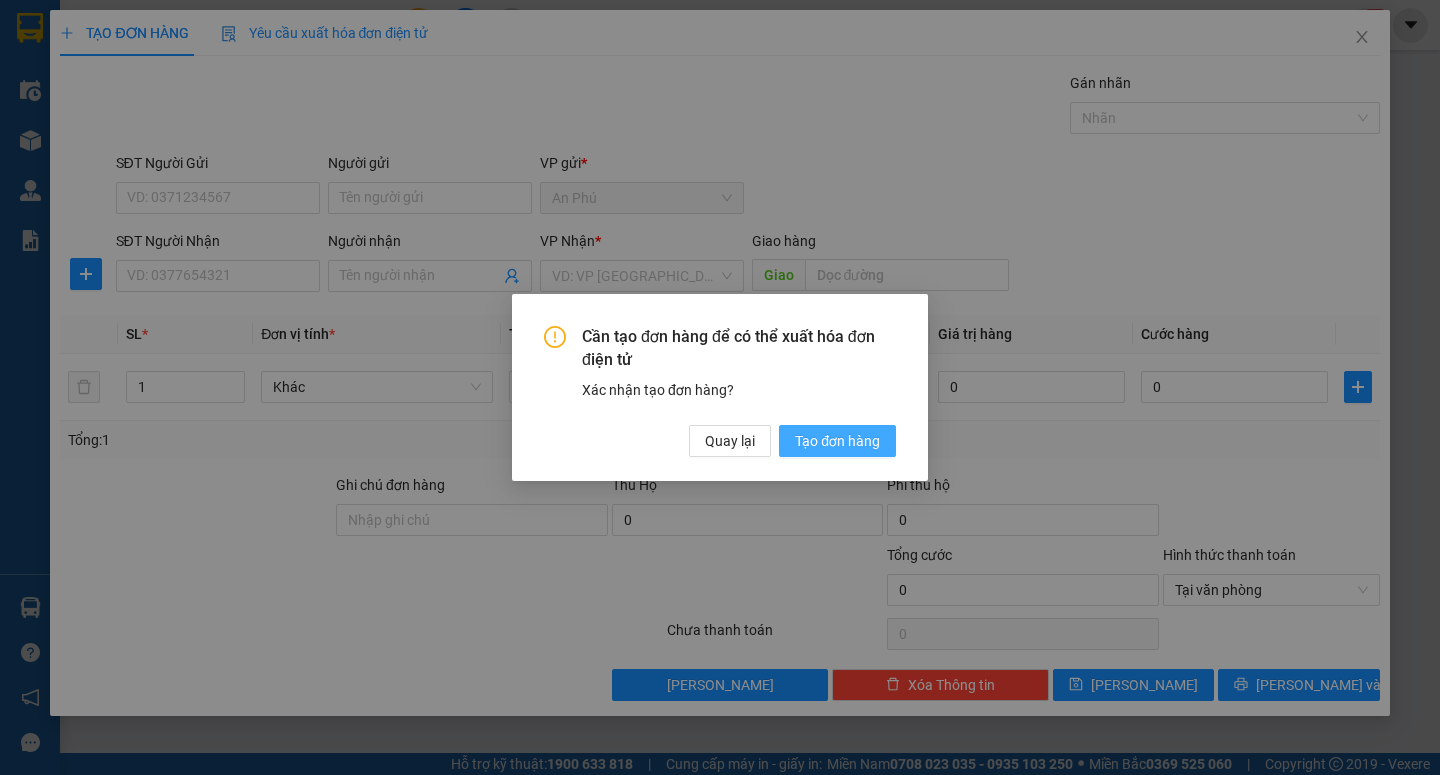 click on "Tạo đơn hàng" at bounding box center [837, 441] 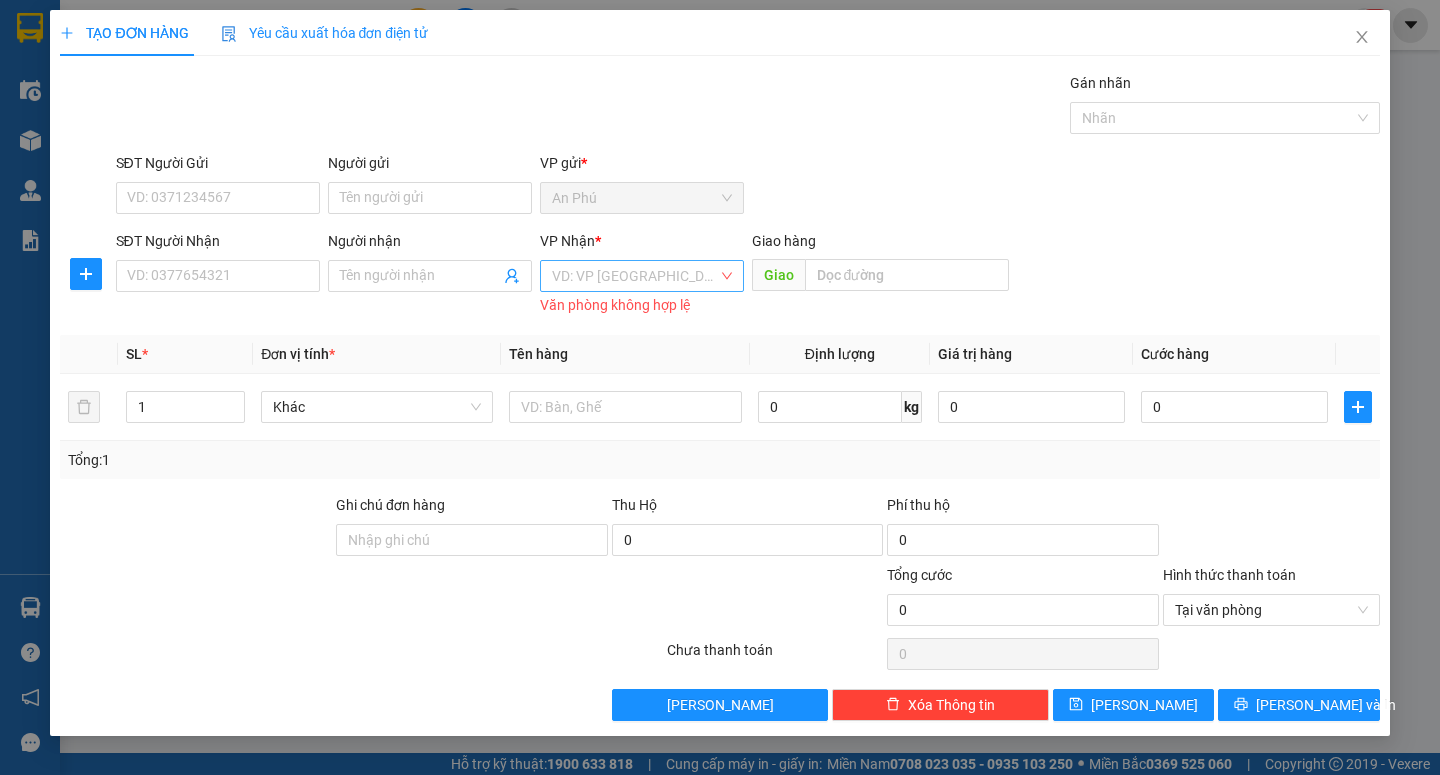 click at bounding box center [635, 276] 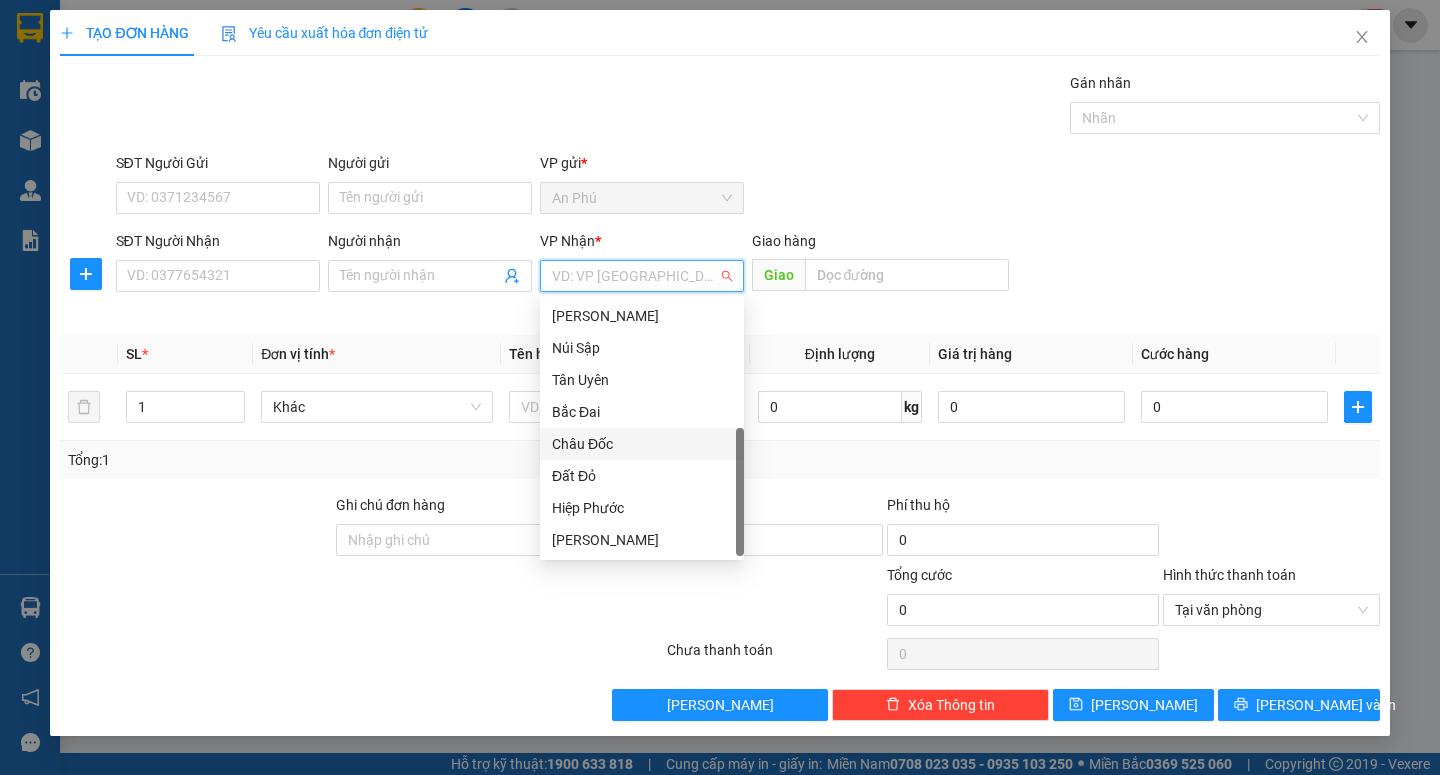 scroll, scrollTop: 64, scrollLeft: 0, axis: vertical 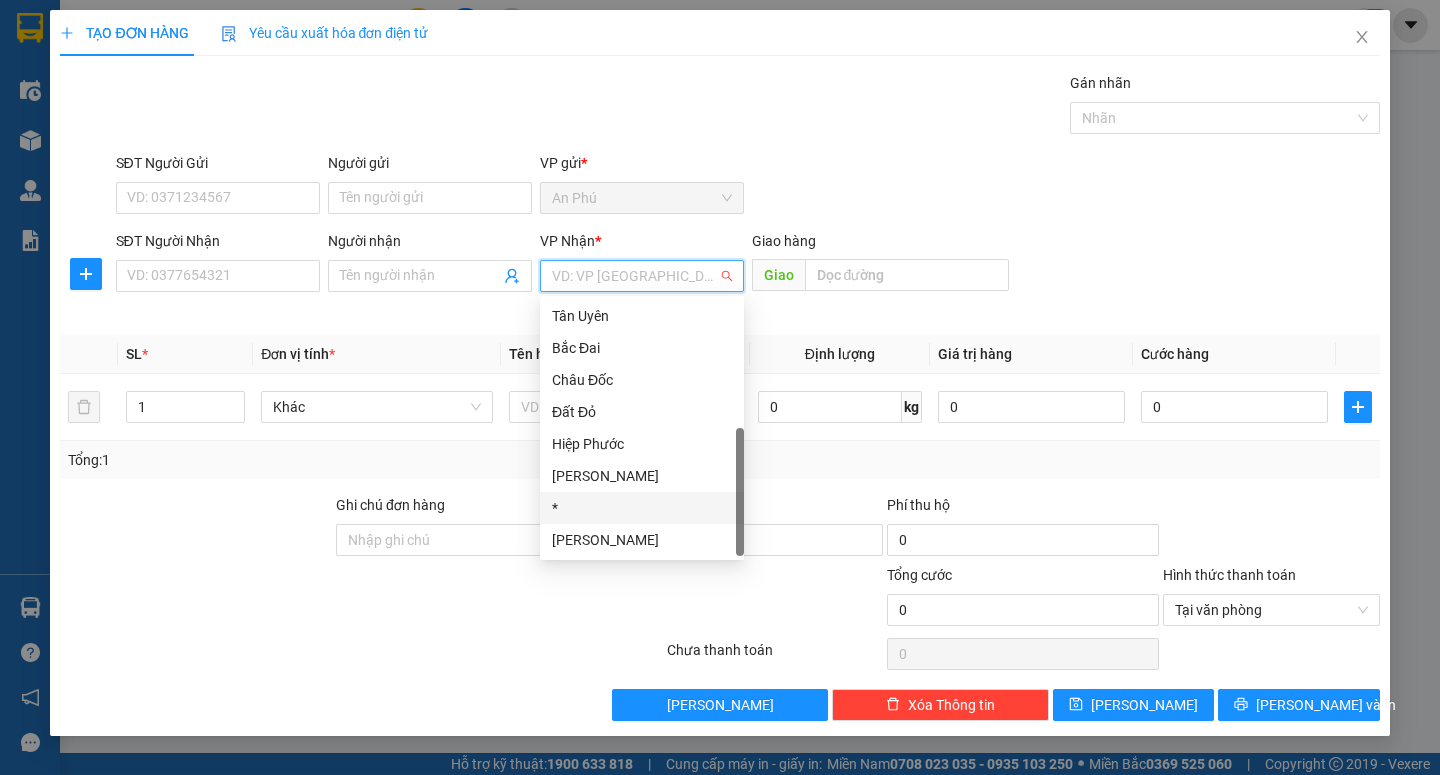 click on "*" at bounding box center (642, 508) 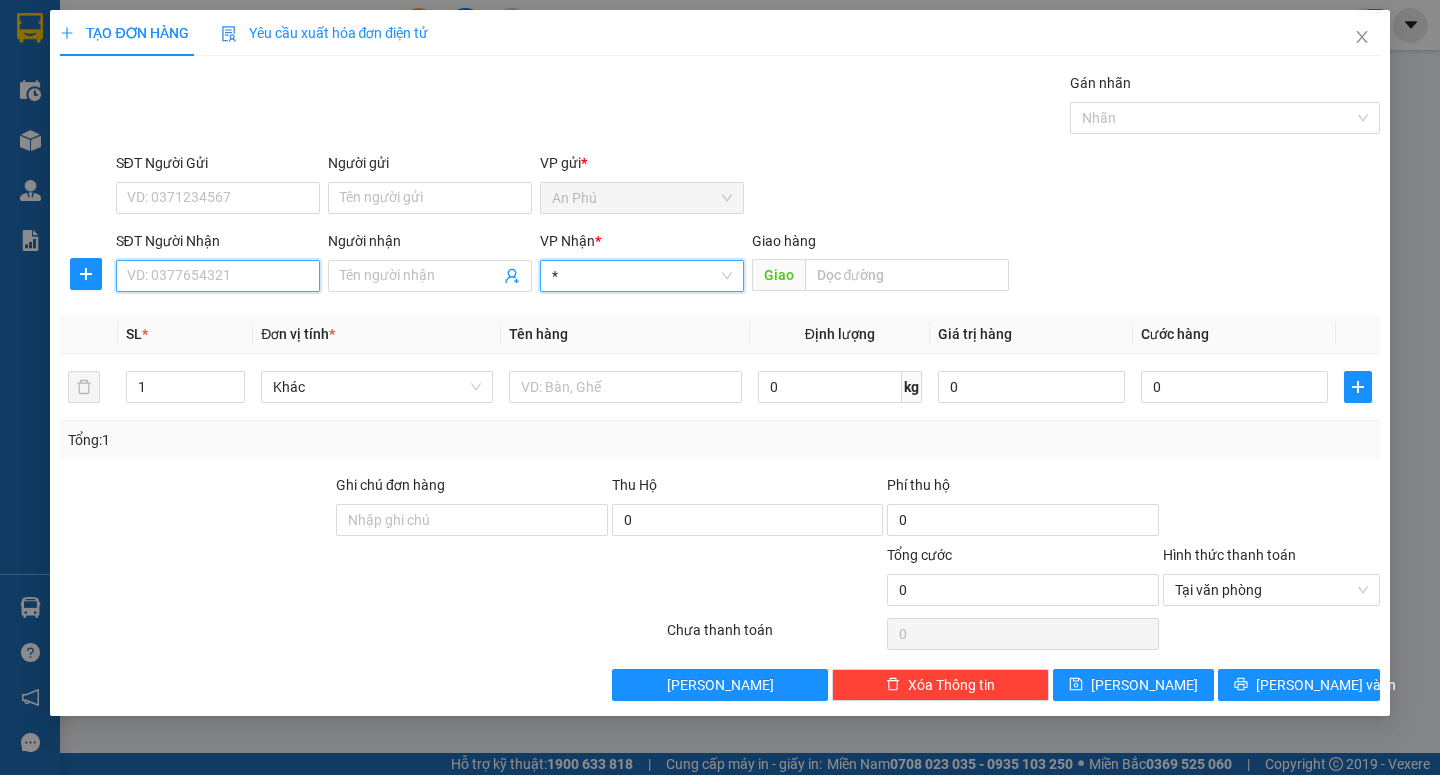 click on "SĐT Người Nhận" at bounding box center [218, 276] 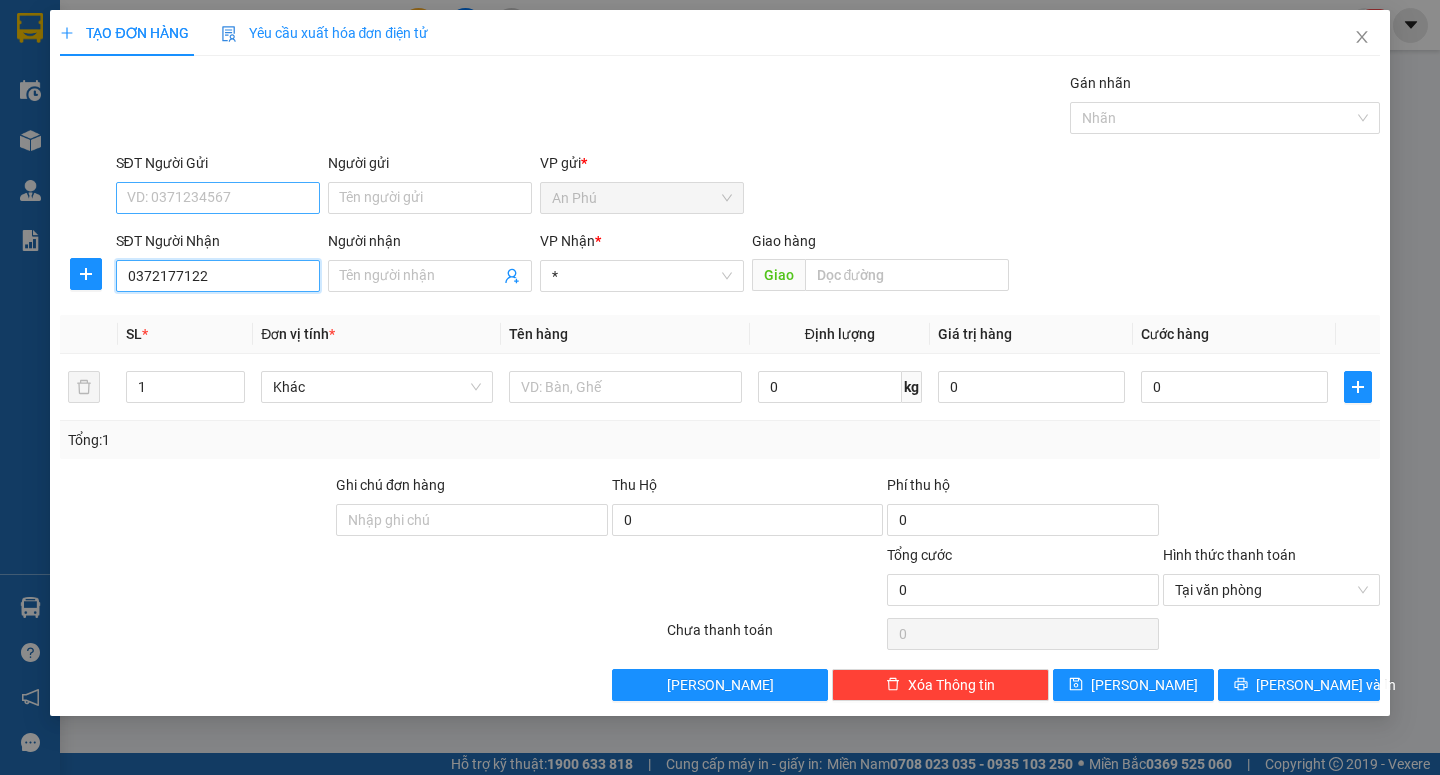 type on "0372177122" 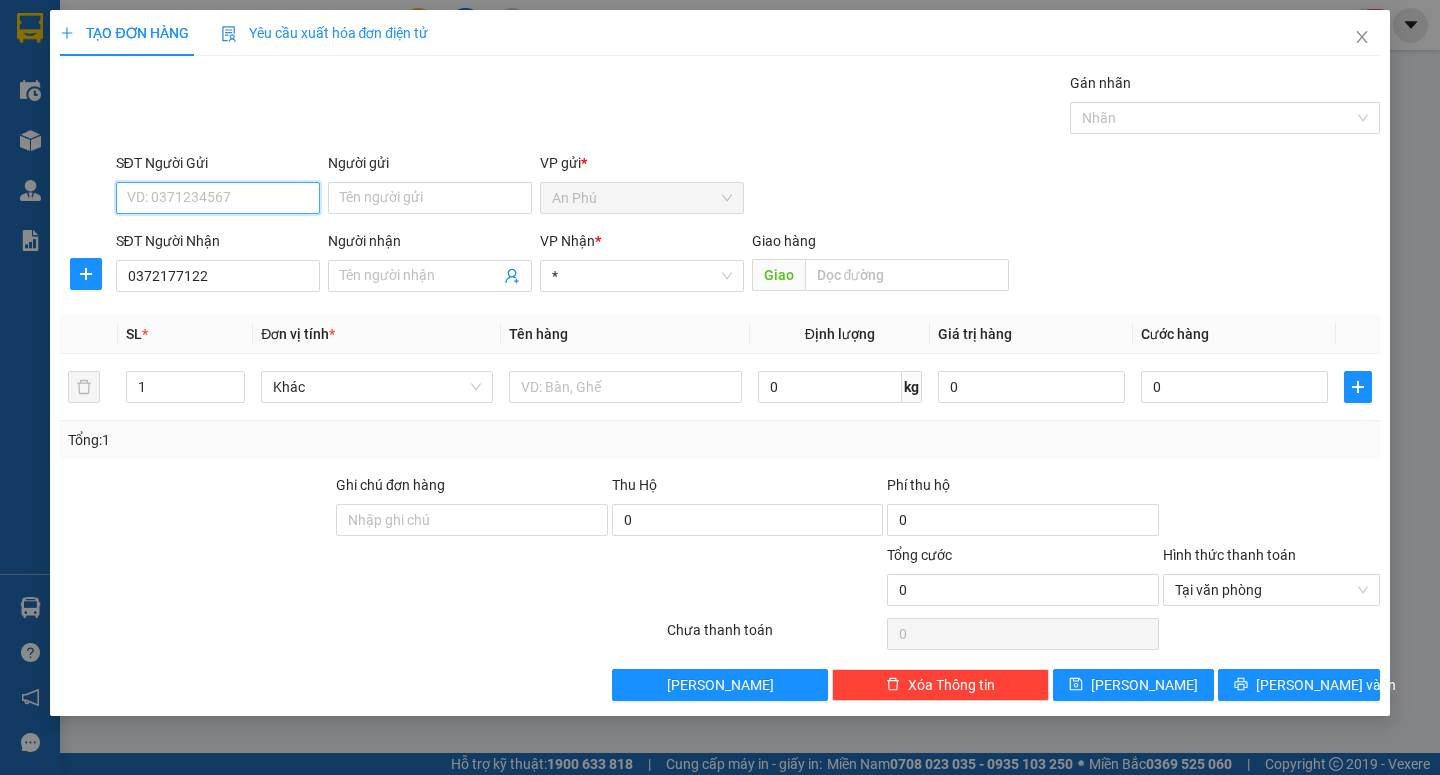 click on "SĐT Người Gửi" at bounding box center [218, 198] 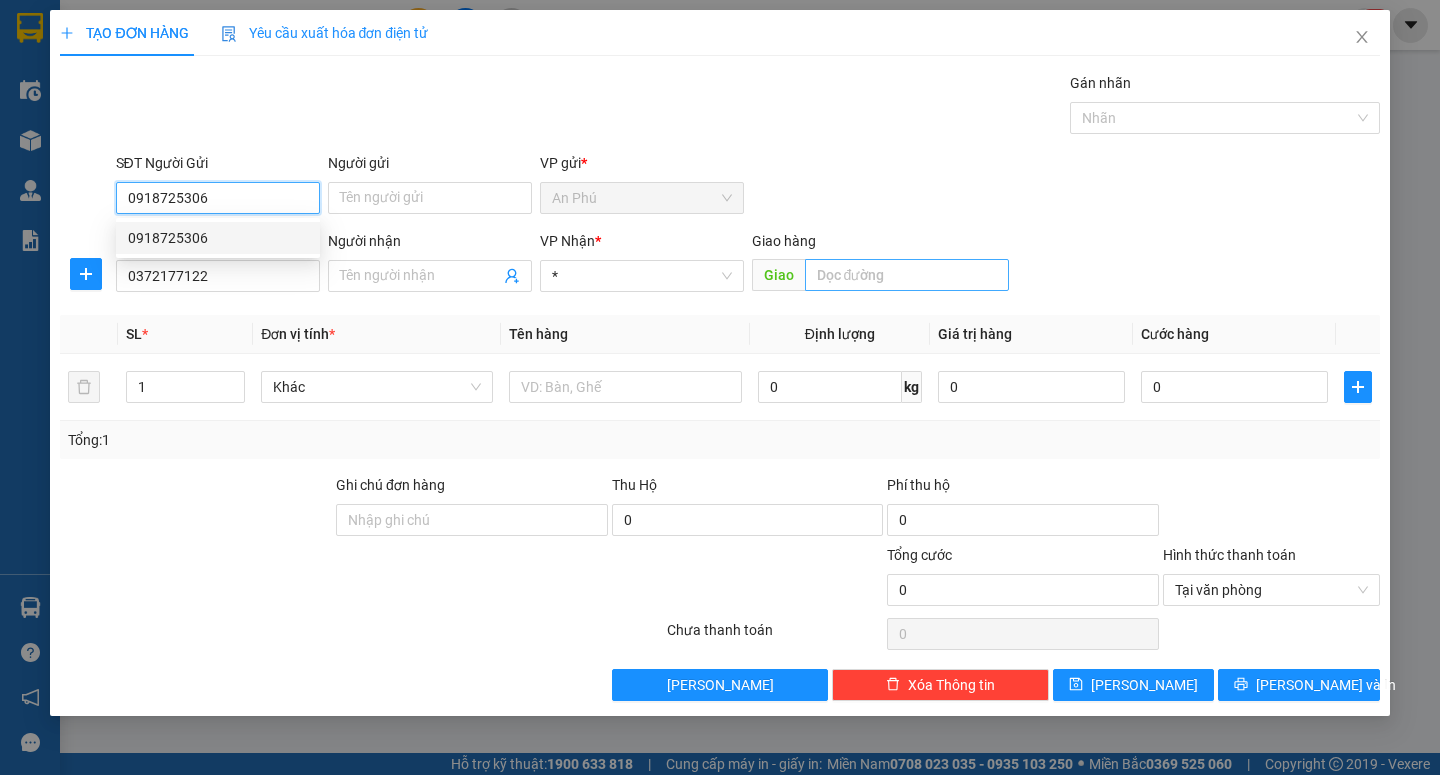 type on "0918725306" 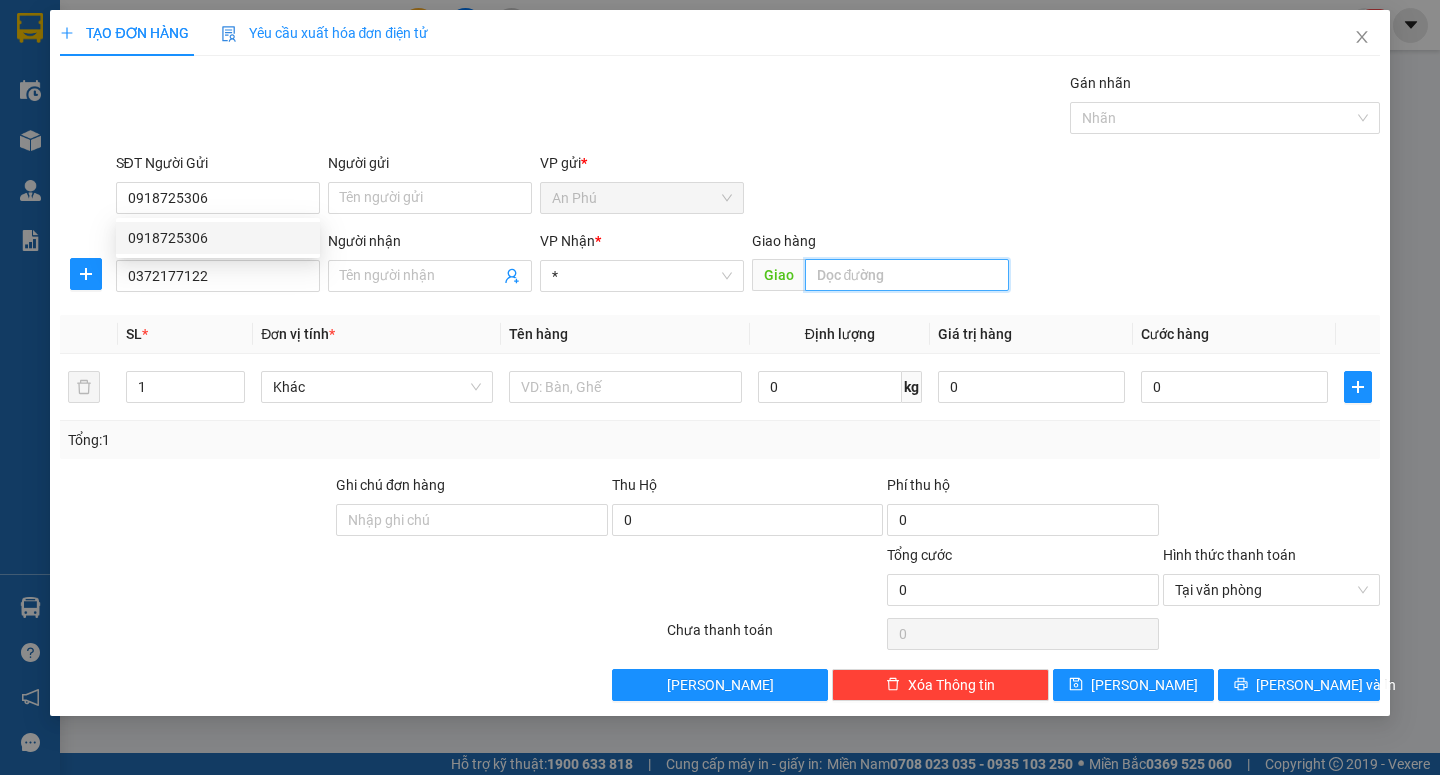 click at bounding box center (907, 275) 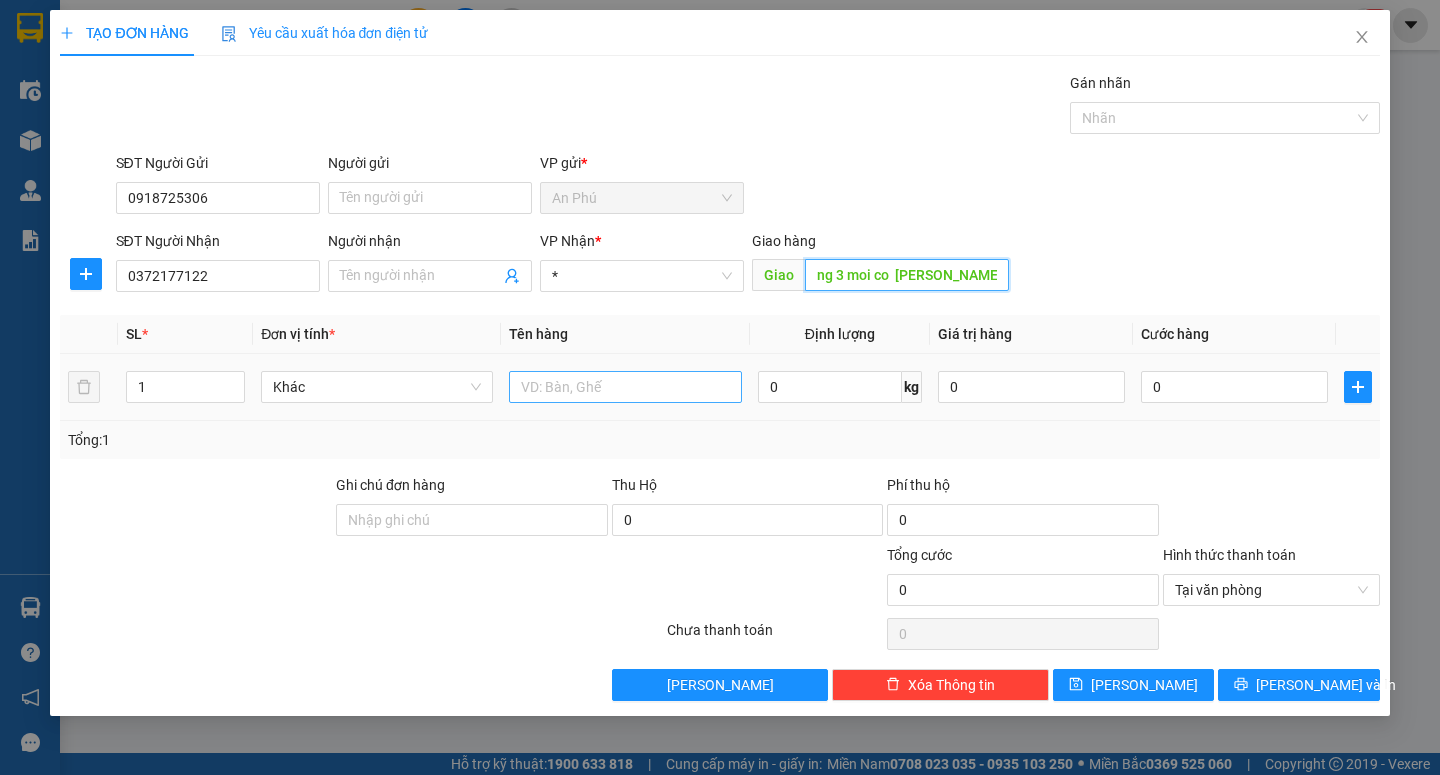 type on "ng 3 moi co  [PERSON_NAME]" 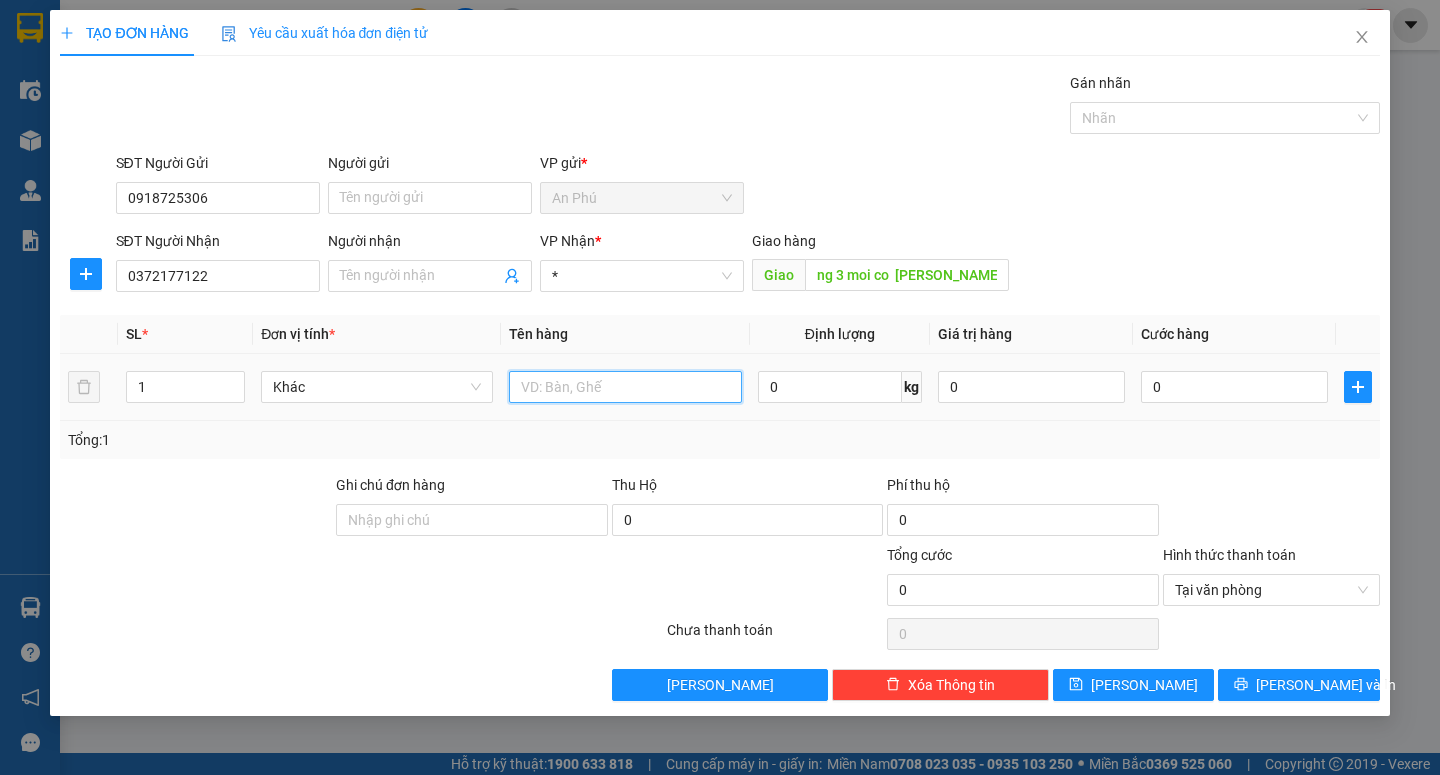 click at bounding box center [625, 387] 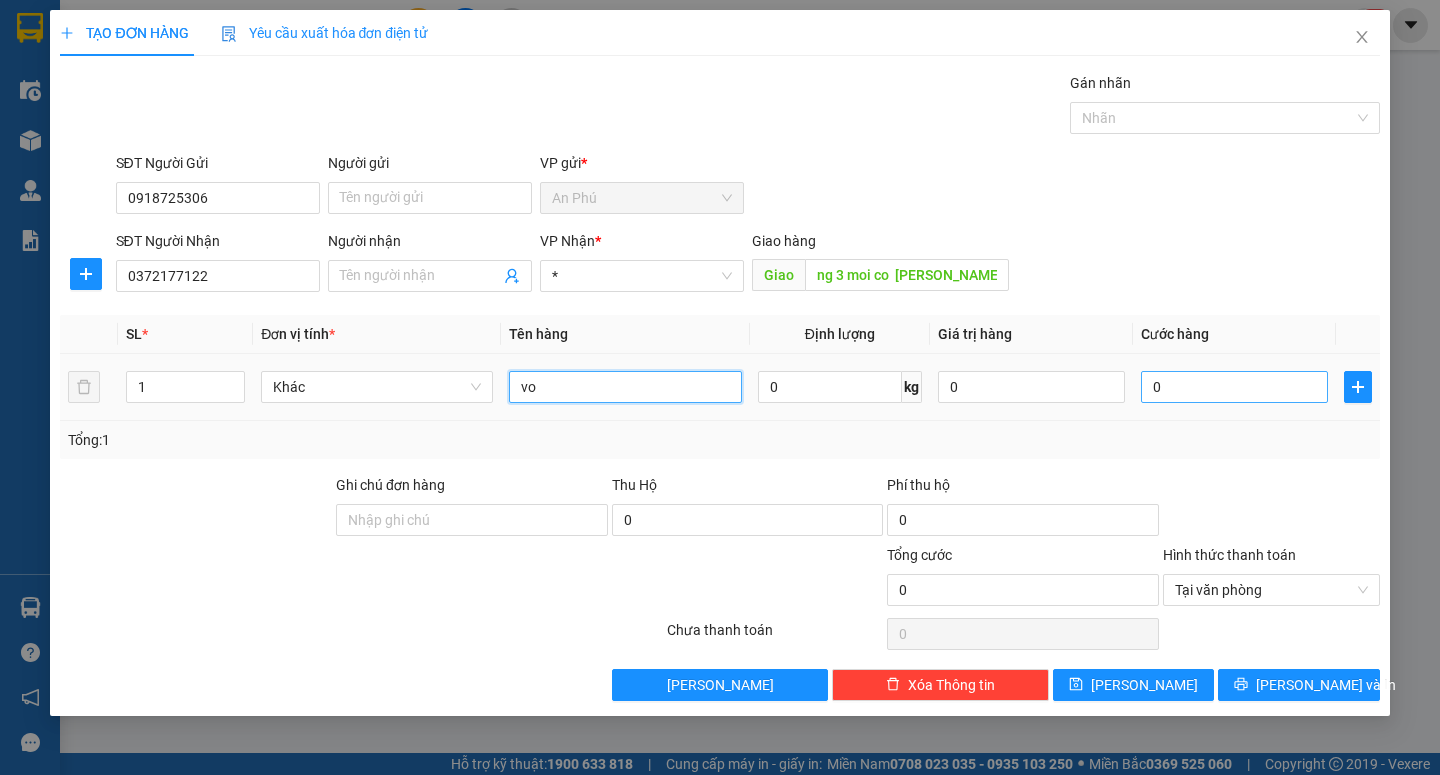 type on "vo" 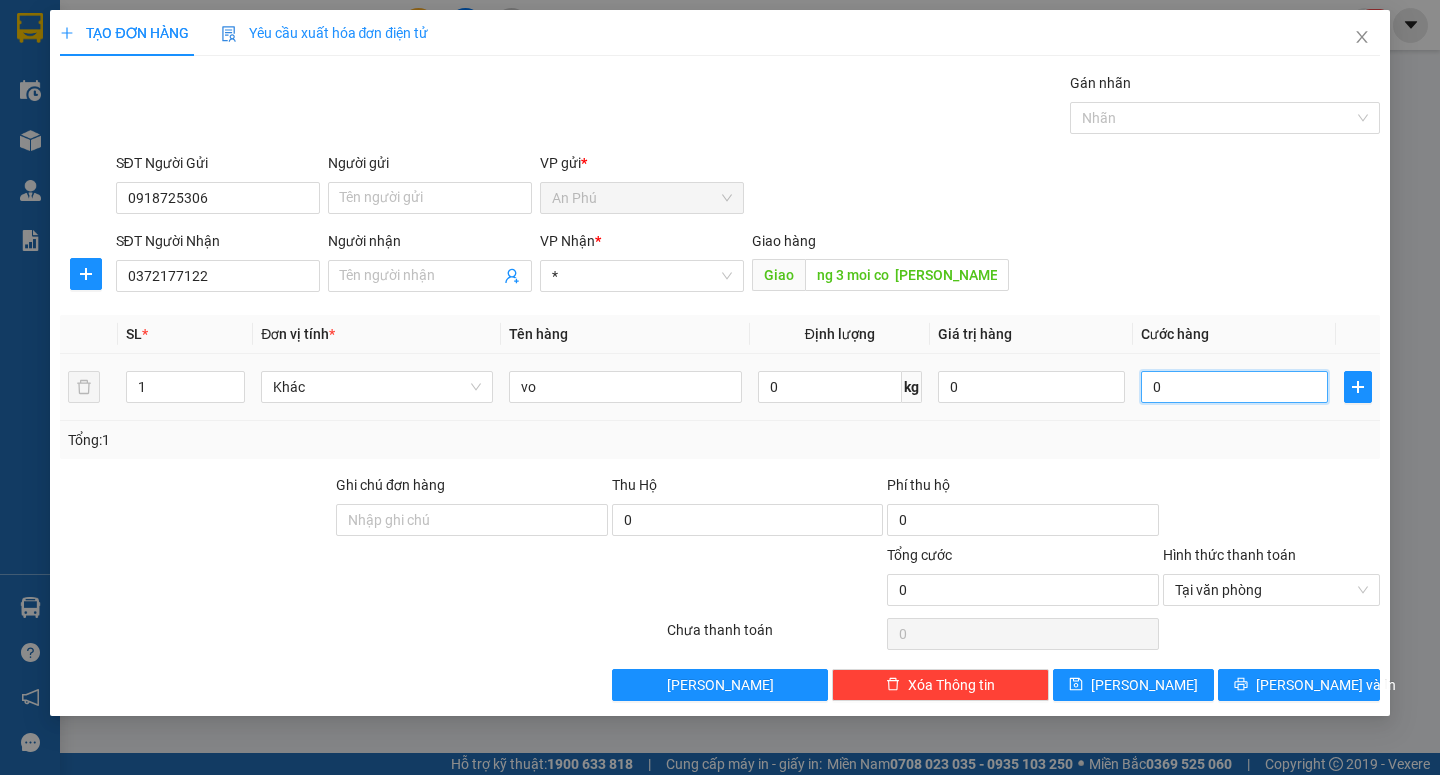 click on "0" at bounding box center [1234, 387] 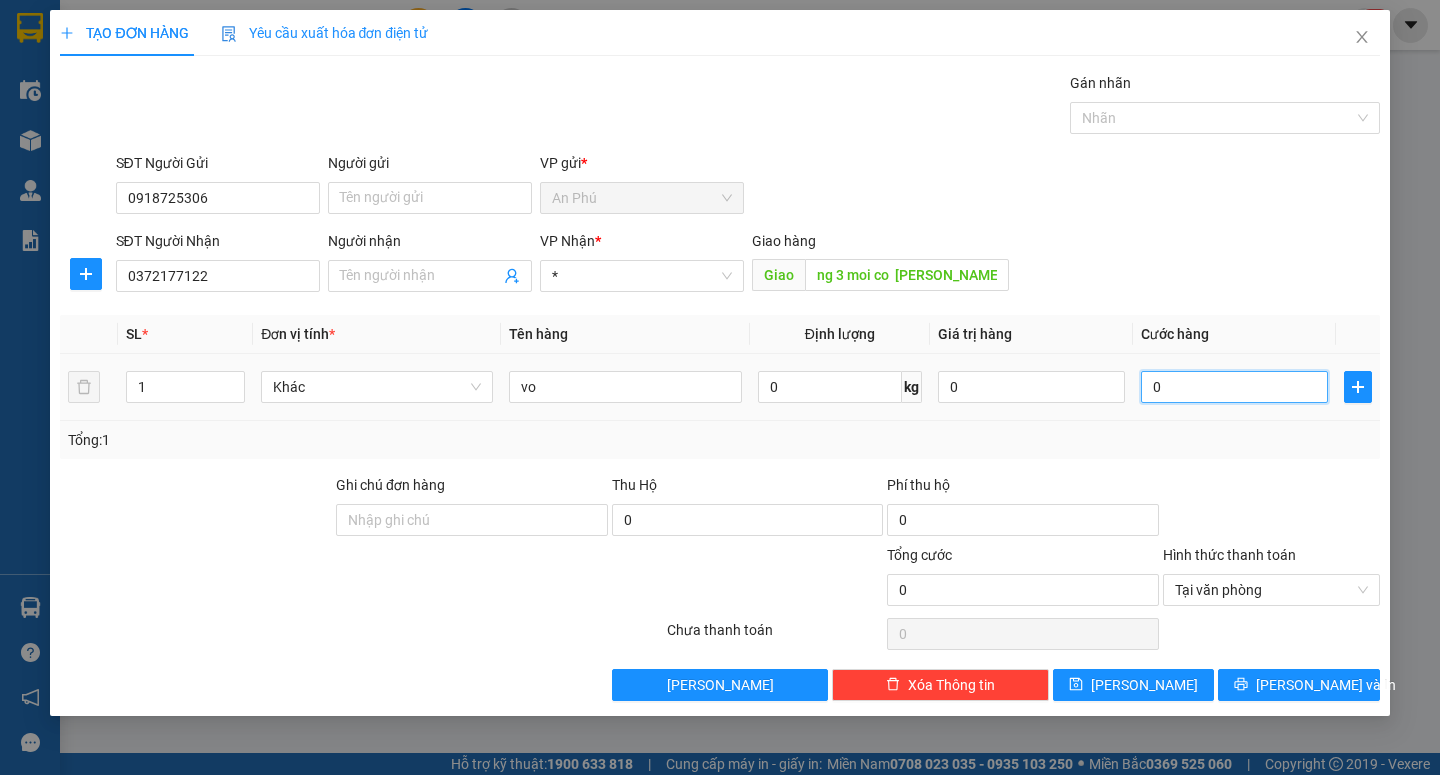 type on "7" 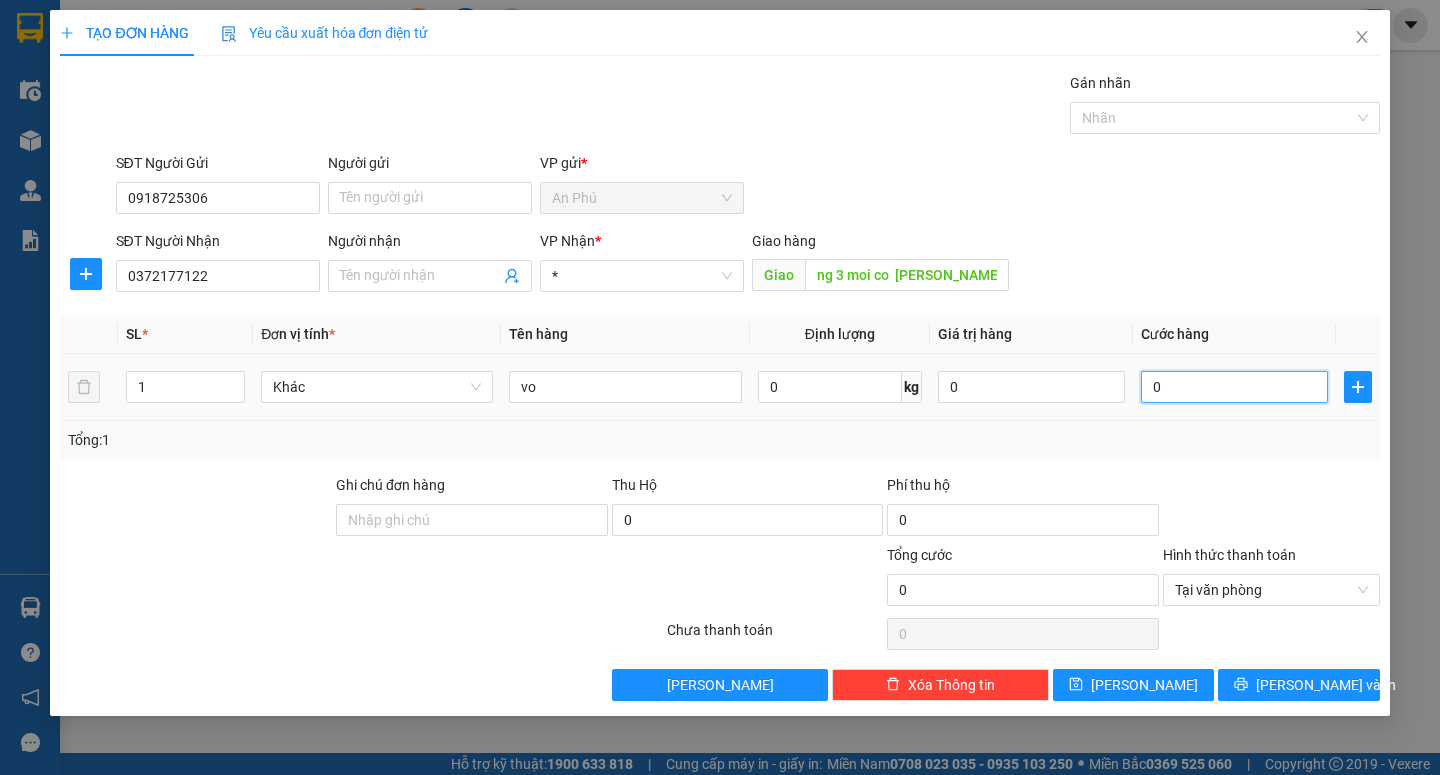 type on "7" 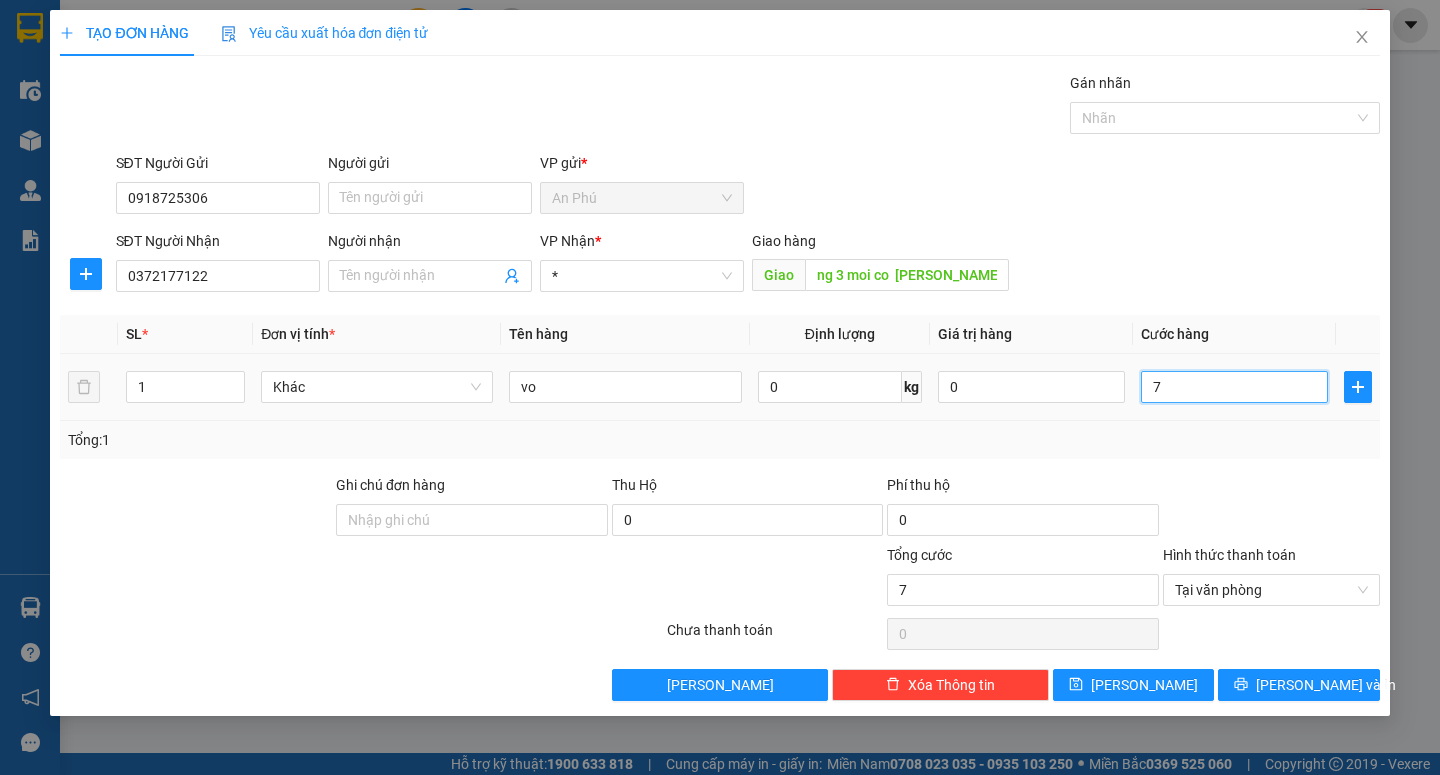 type on "70" 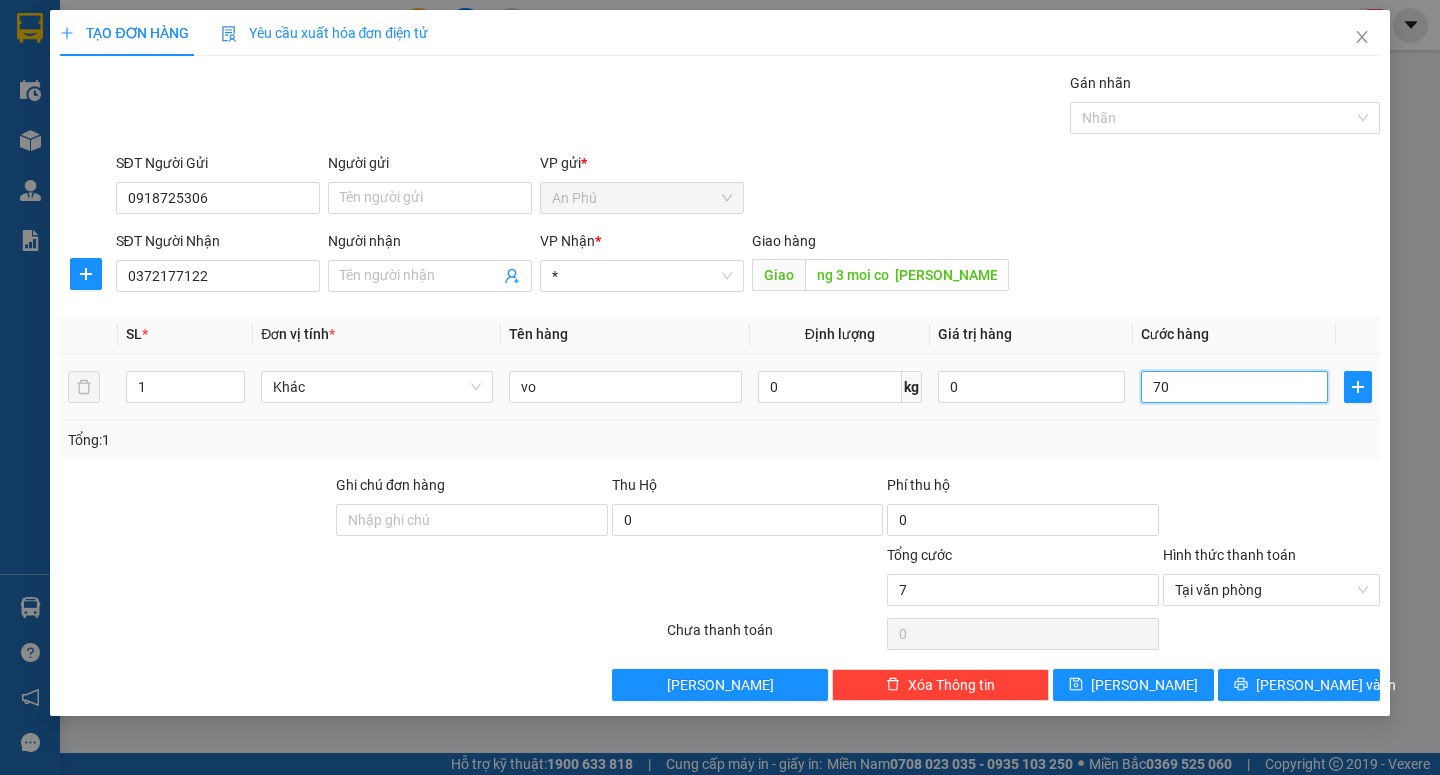 type on "70" 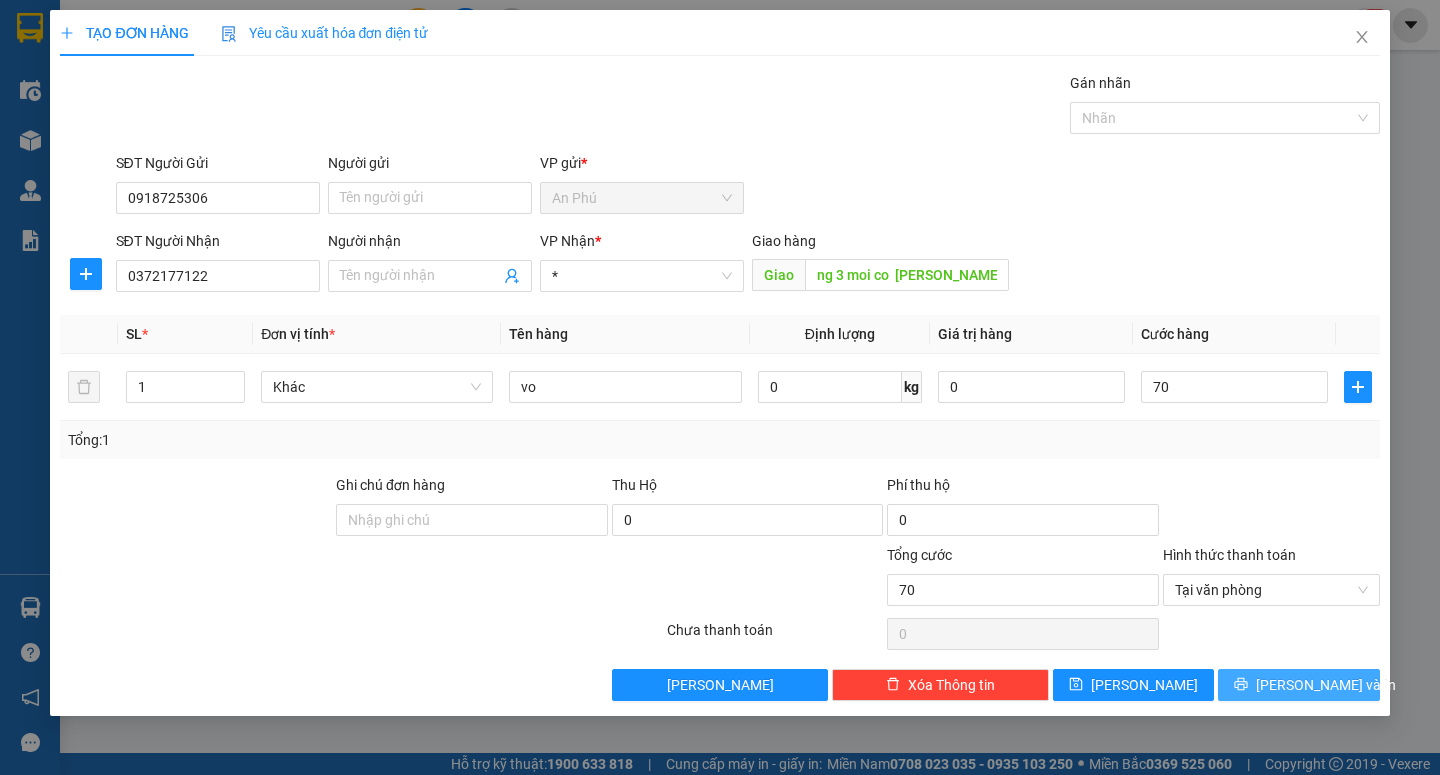 type on "70.000" 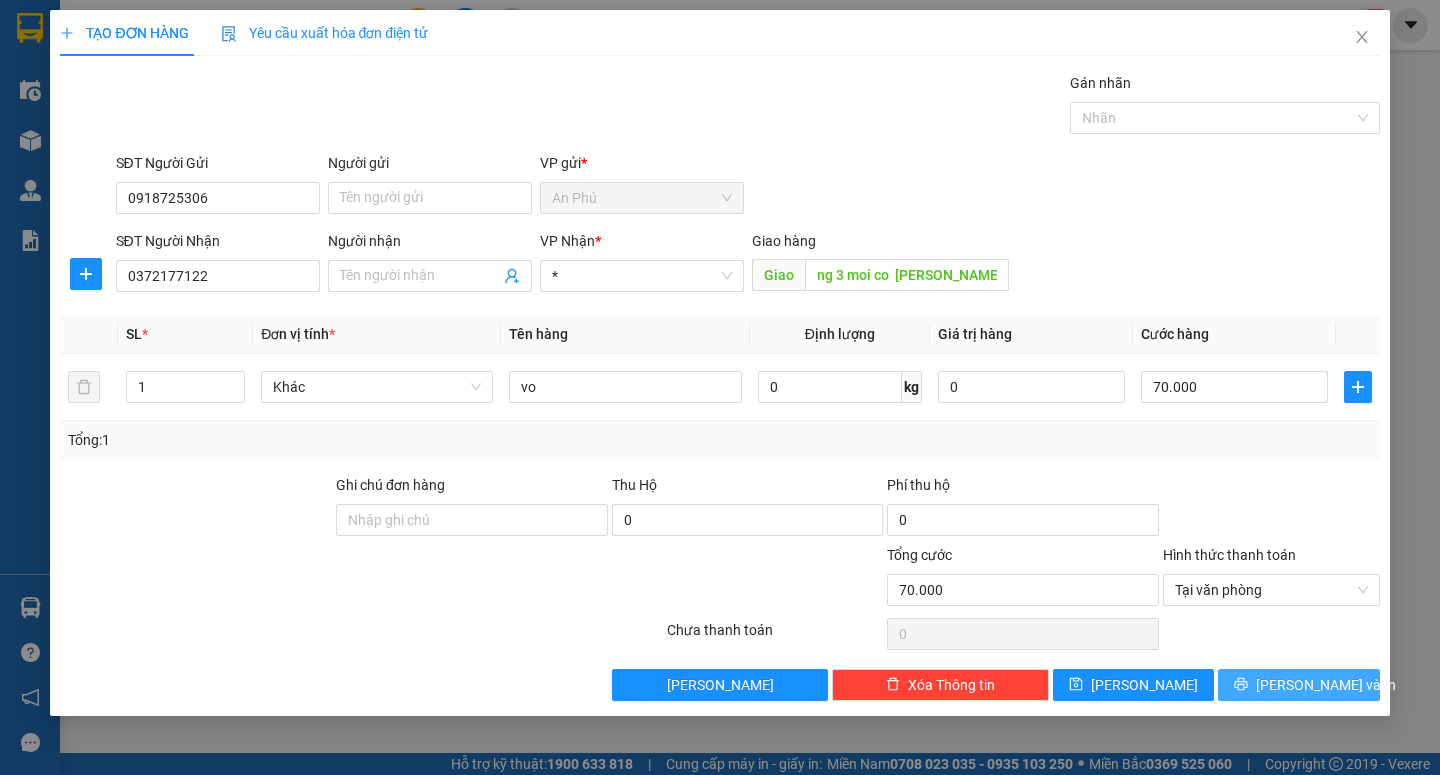 click on "[PERSON_NAME] và In" at bounding box center (1326, 685) 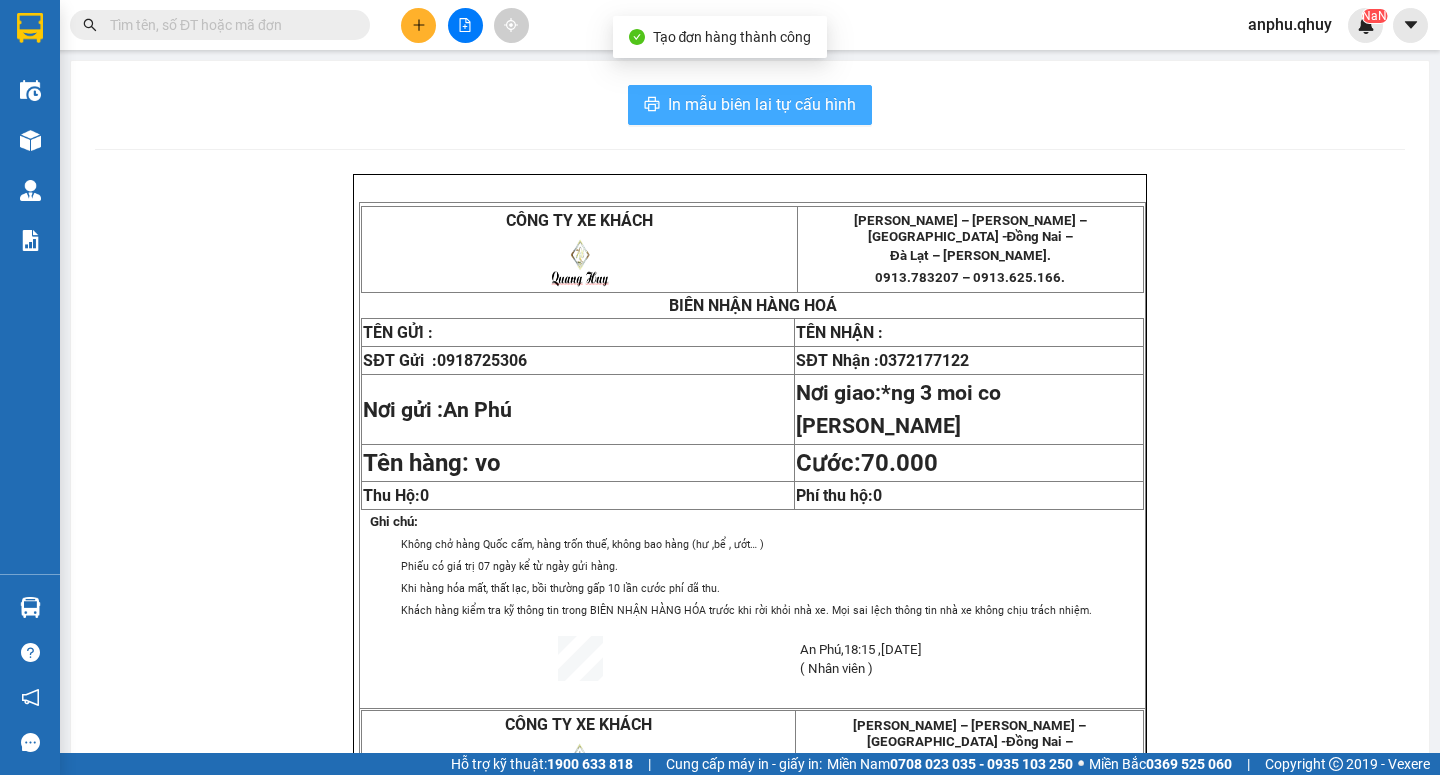 click on "In mẫu biên lai tự cấu hình" at bounding box center (762, 104) 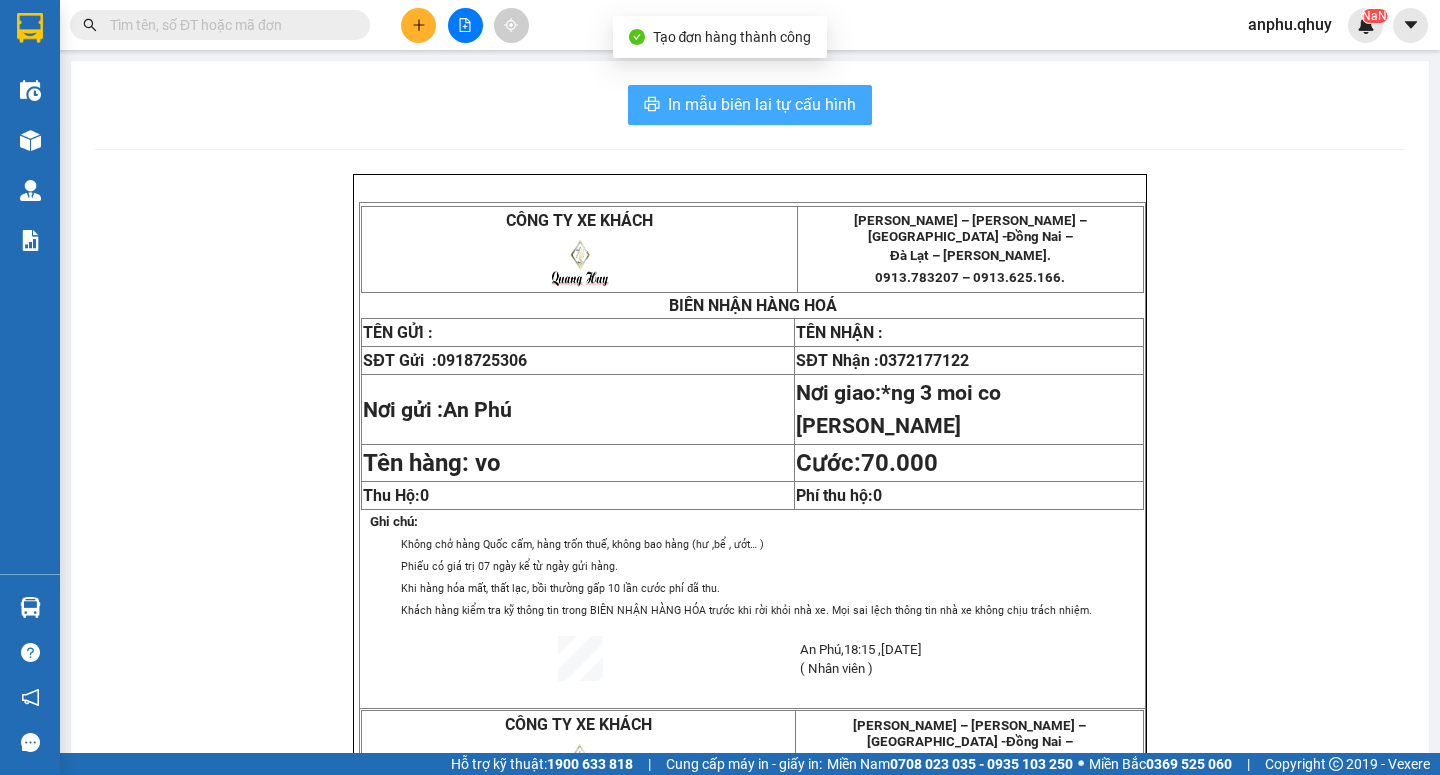 scroll, scrollTop: 0, scrollLeft: 0, axis: both 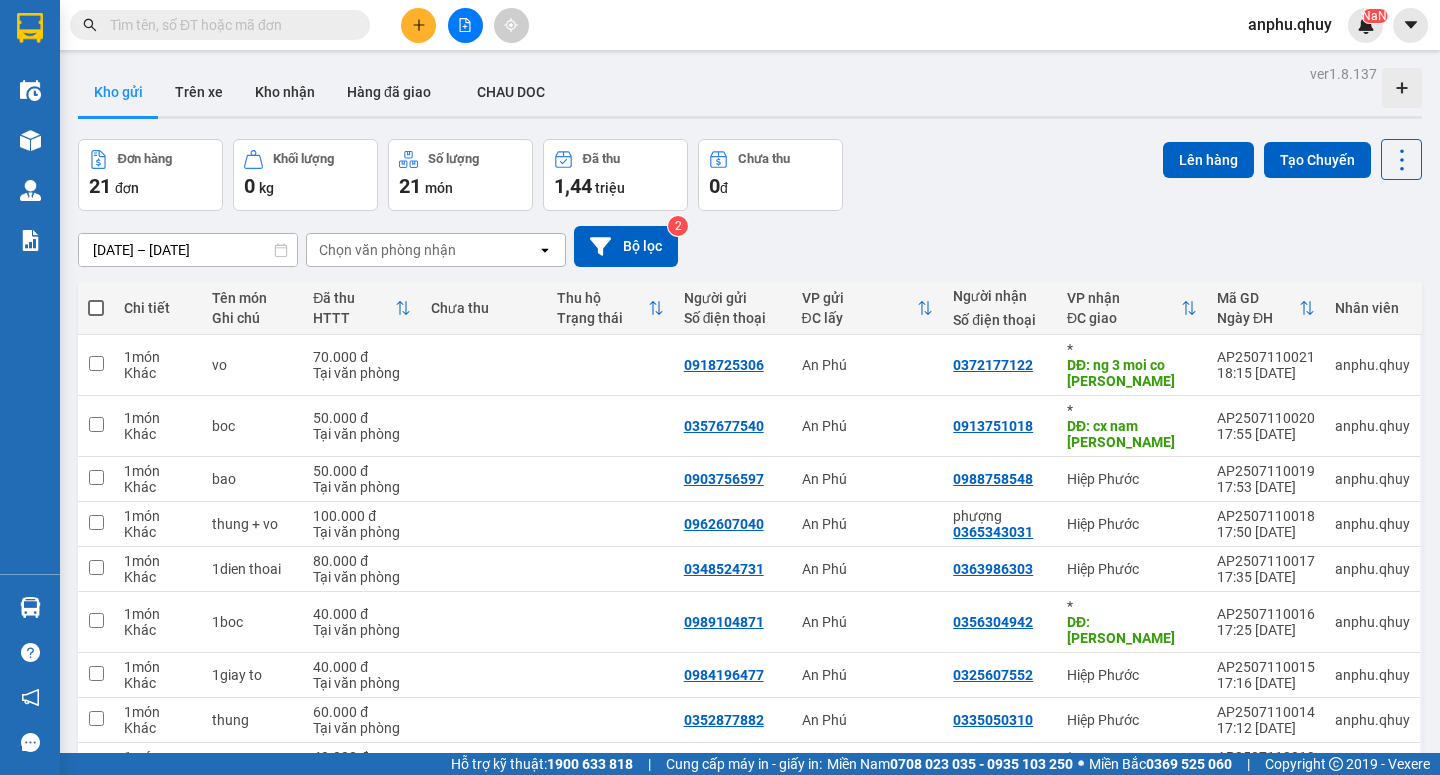 click at bounding box center (228, 25) 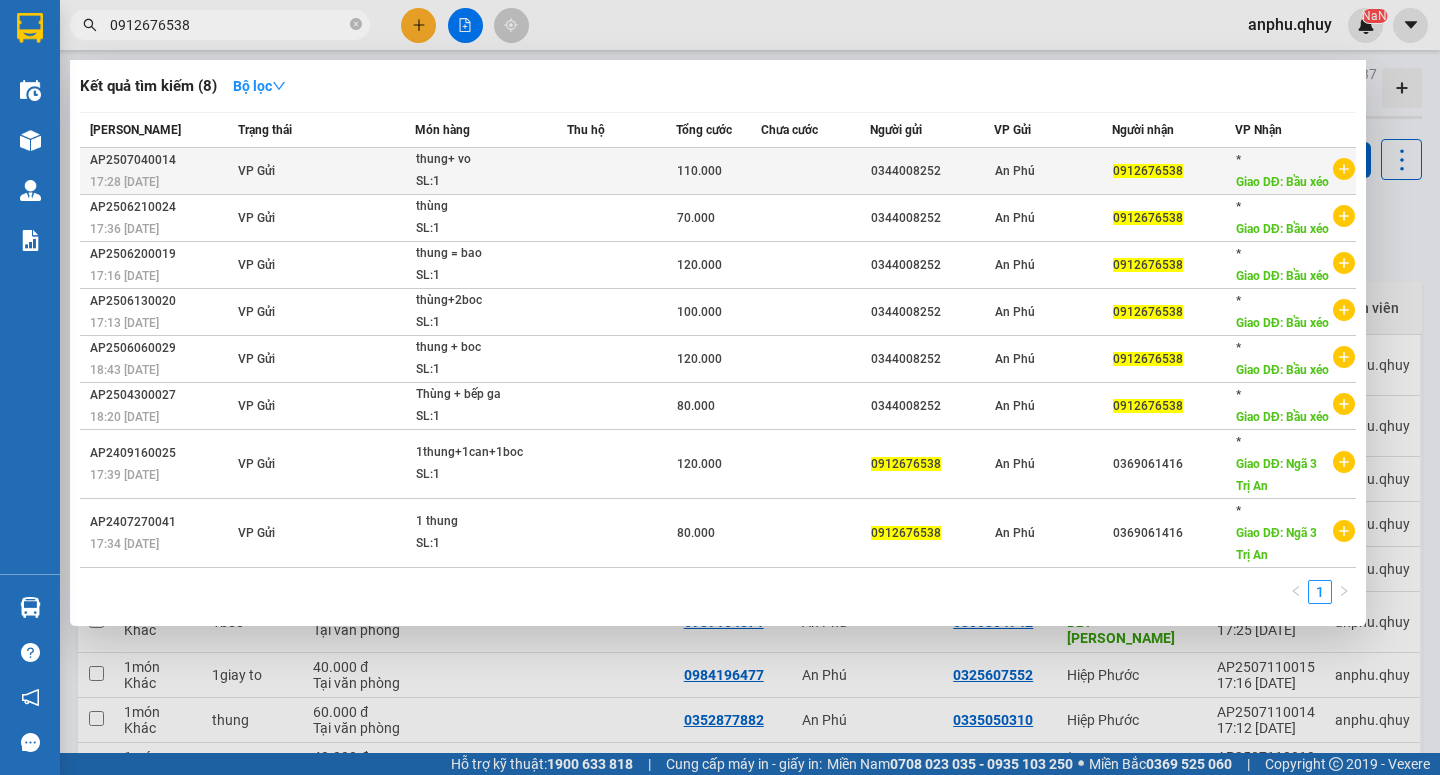 type on "0912676538" 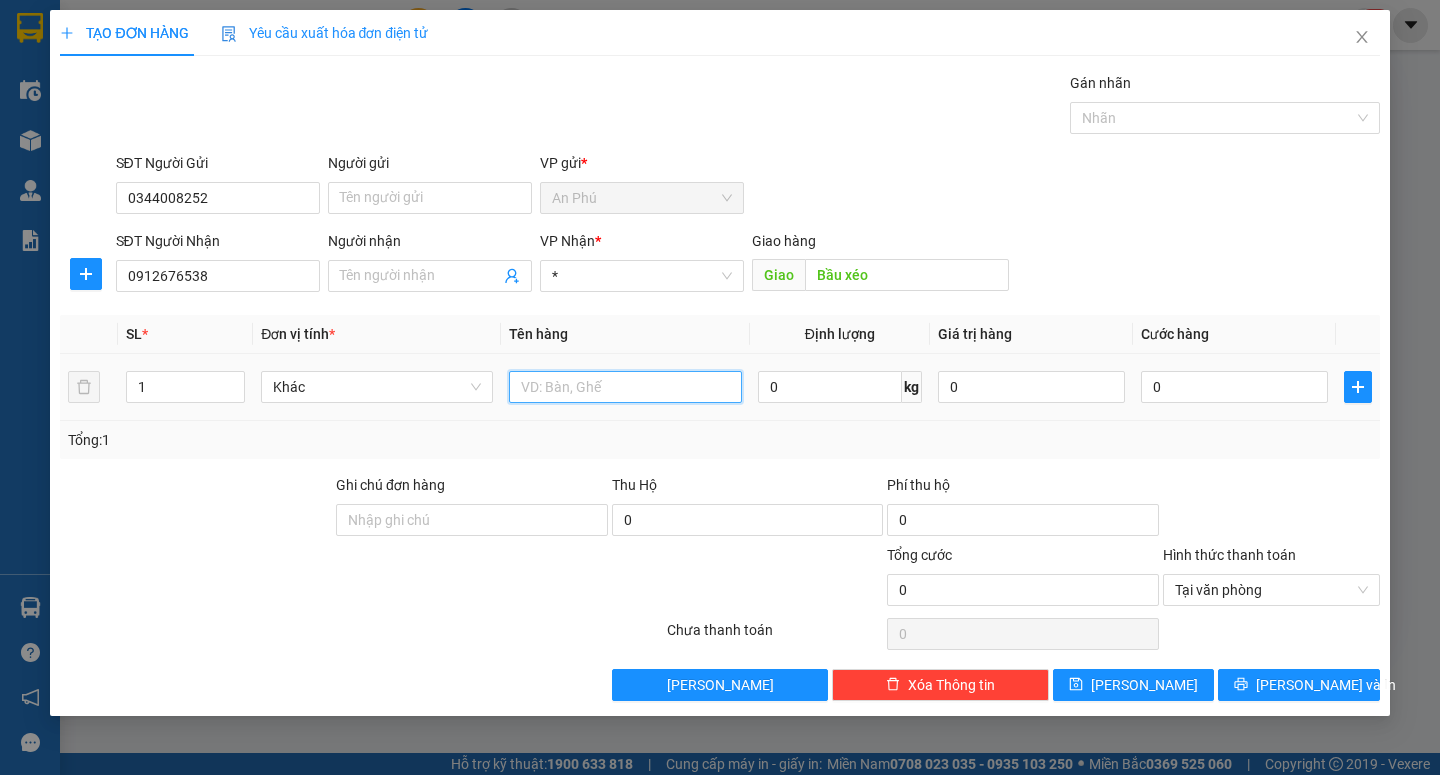 click at bounding box center [625, 387] 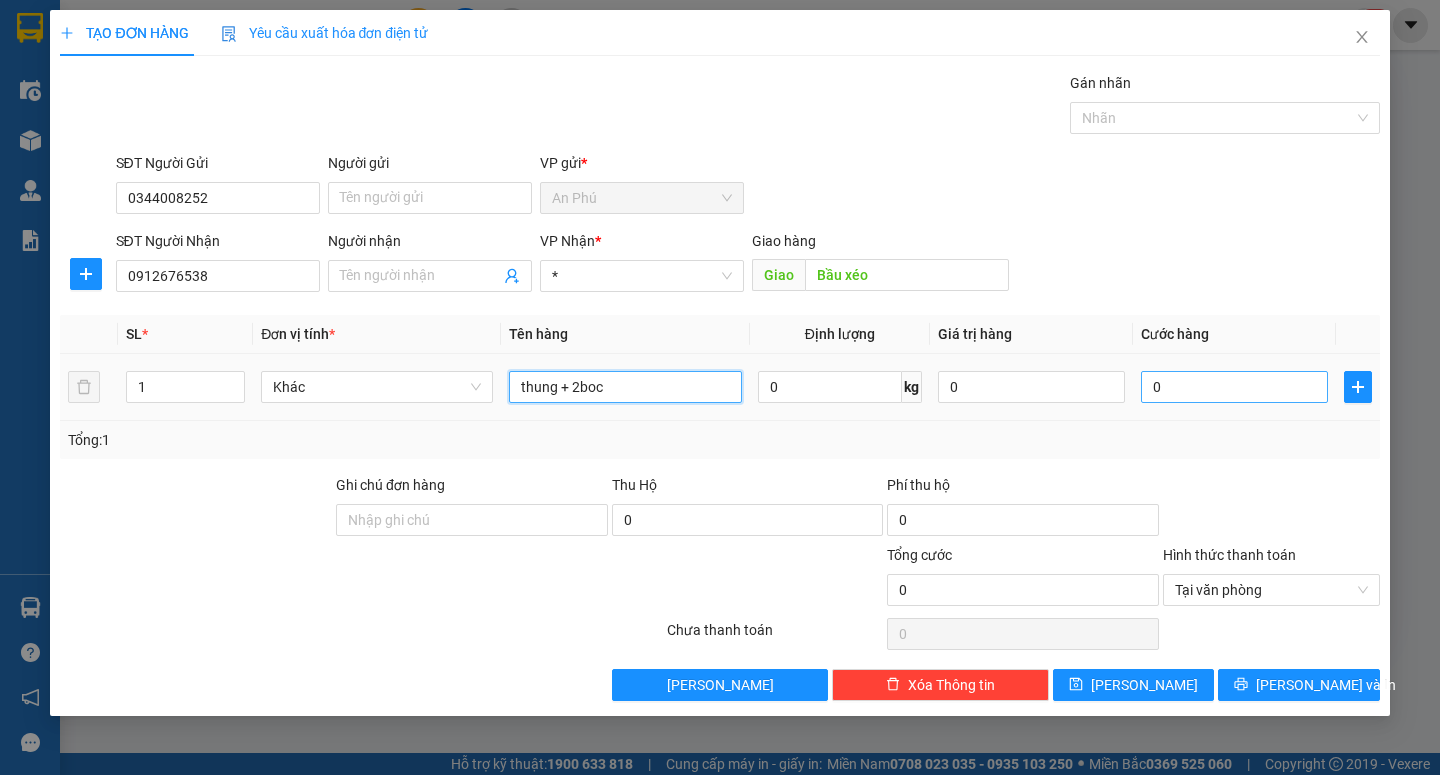 type on "thung + 2boc" 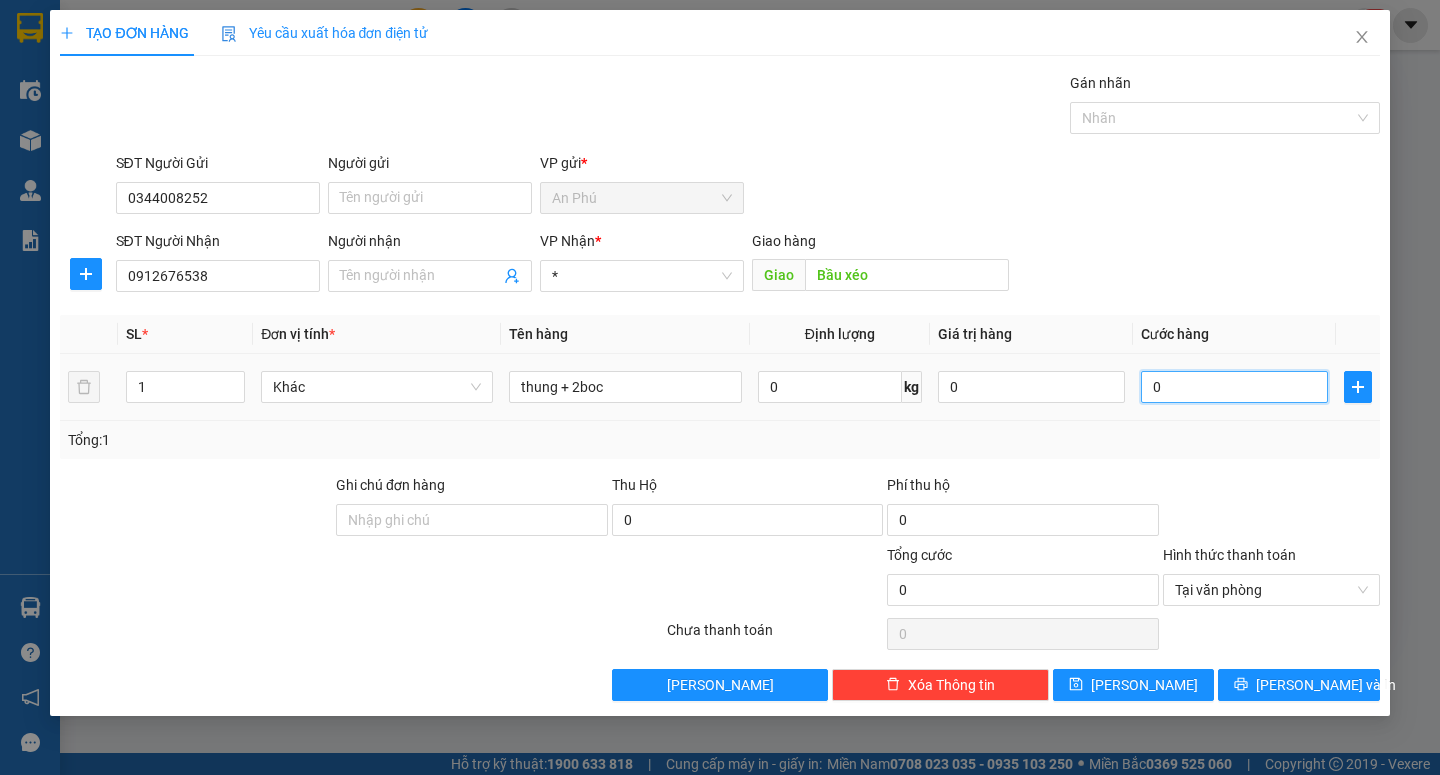click on "0" at bounding box center (1234, 387) 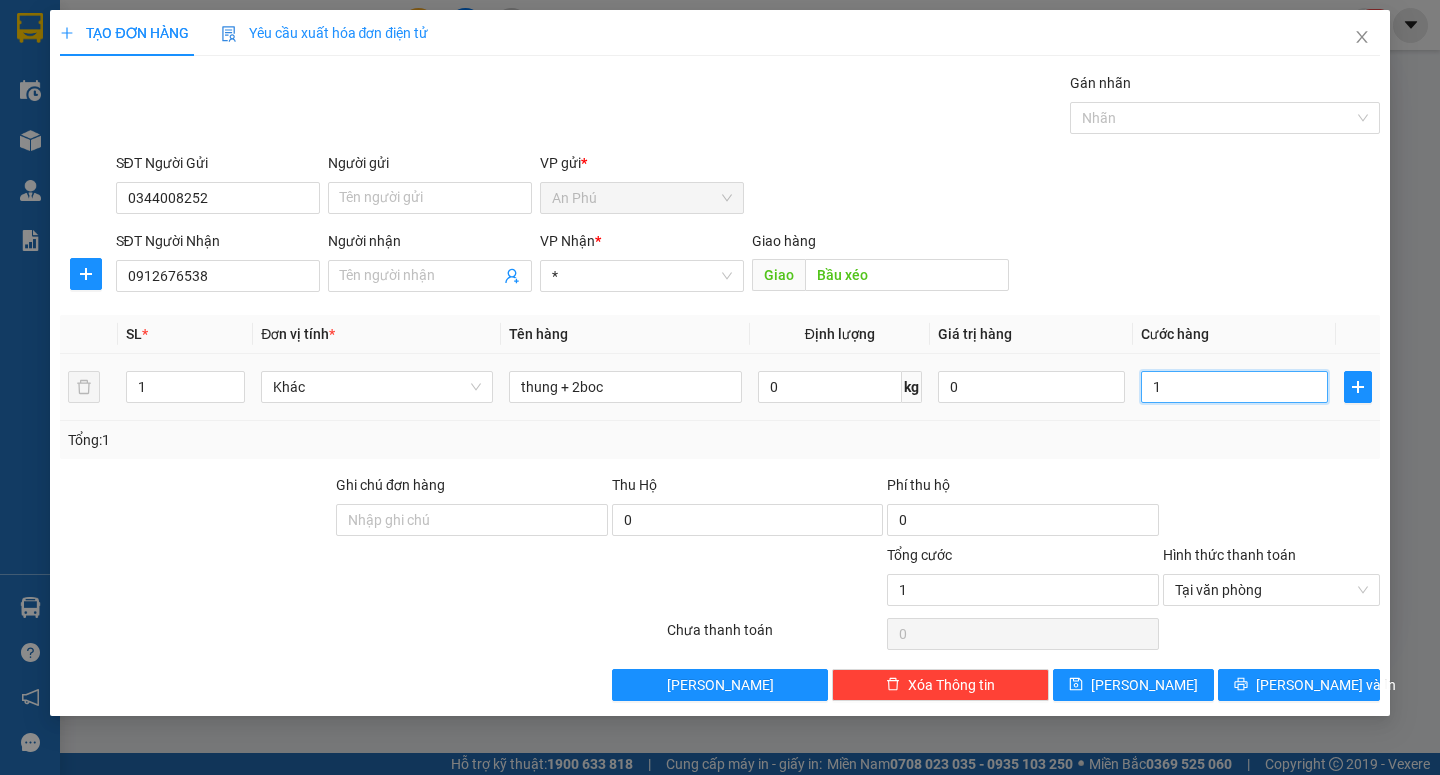 type on "10" 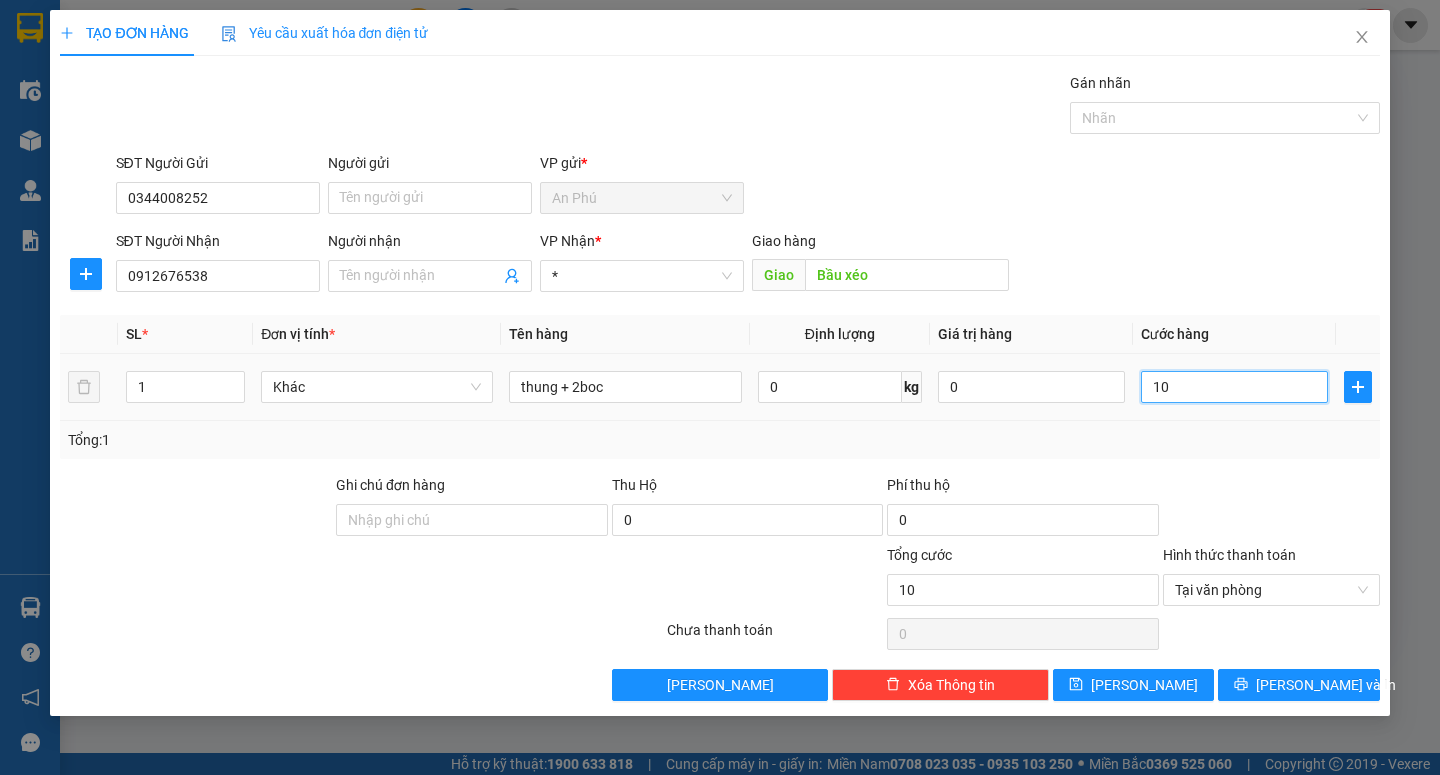 type on "100" 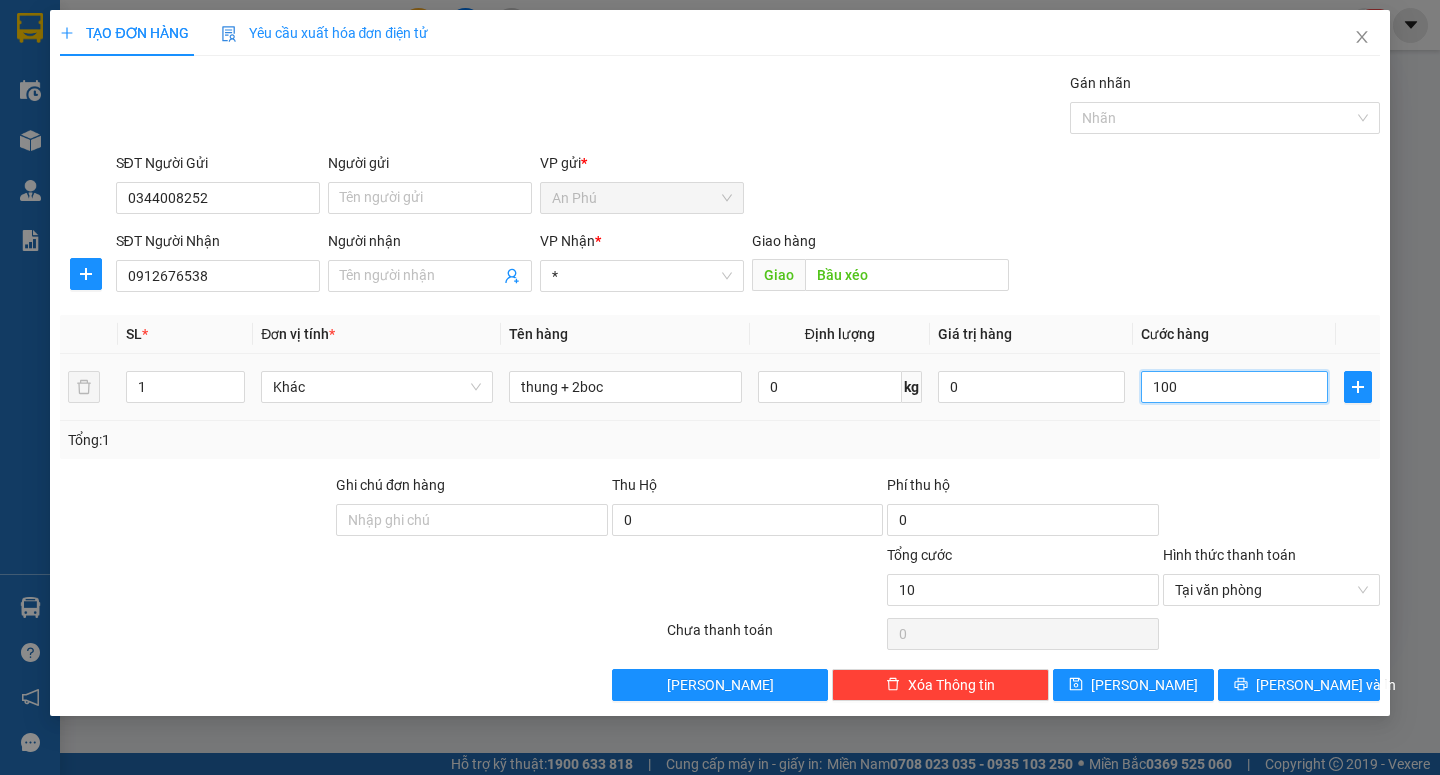 type on "100" 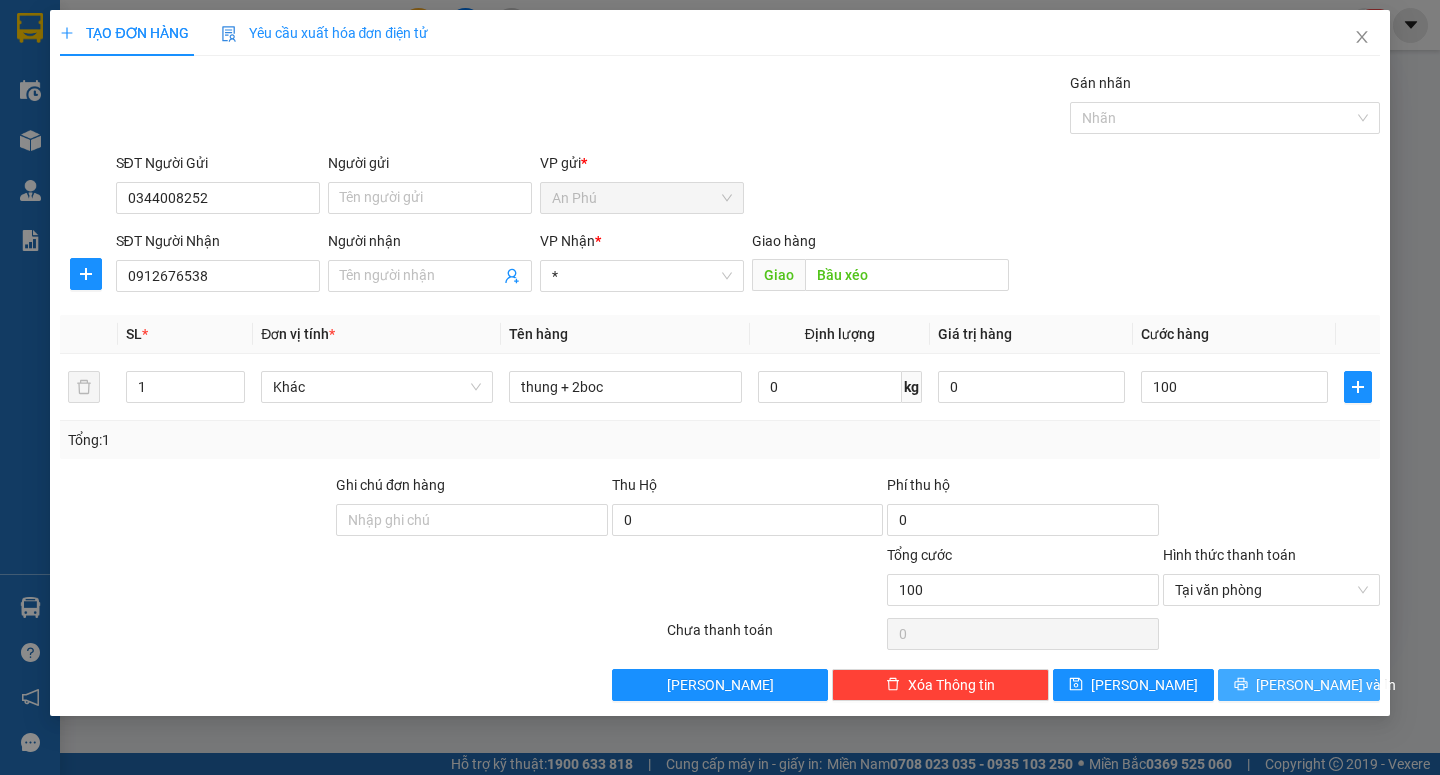 type on "100.000" 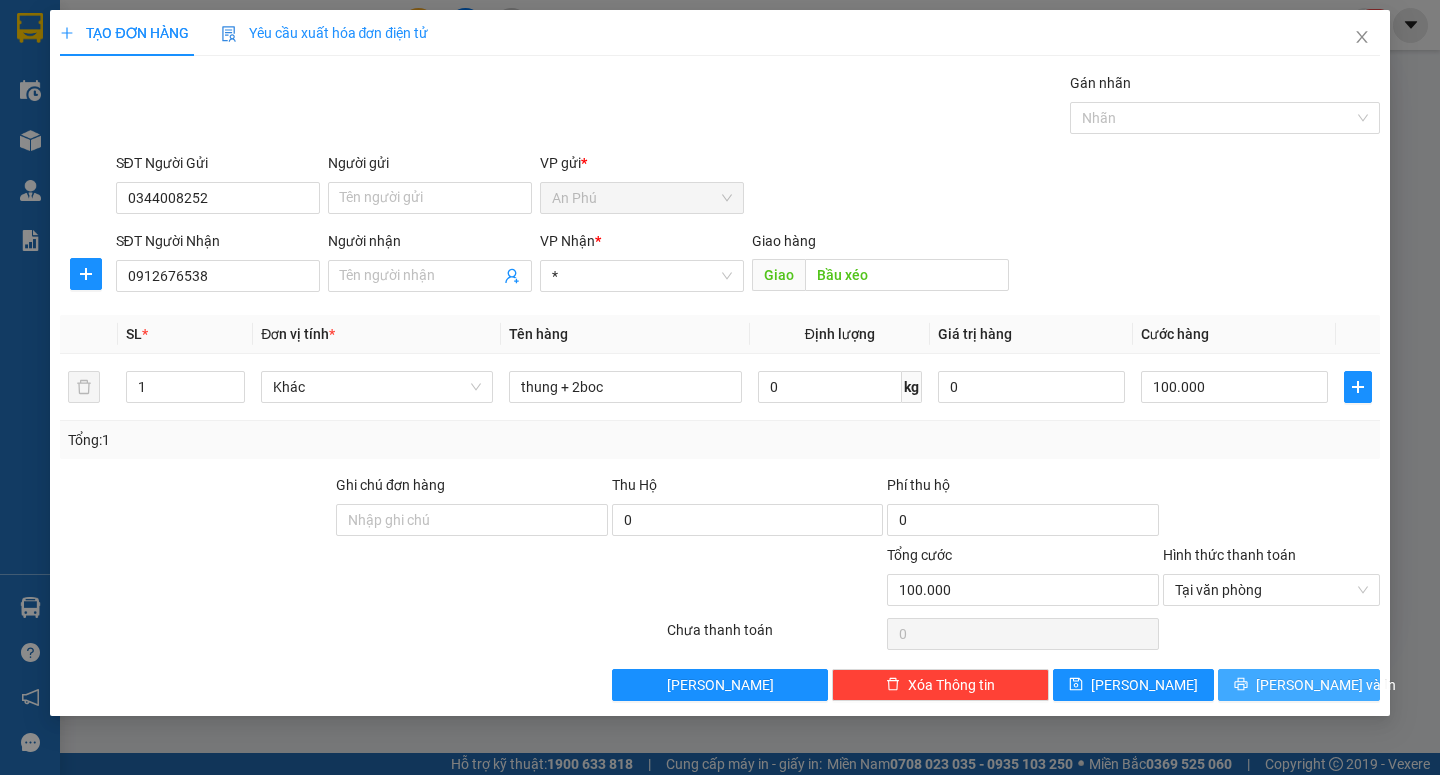 click on "[PERSON_NAME] và In" at bounding box center (1326, 685) 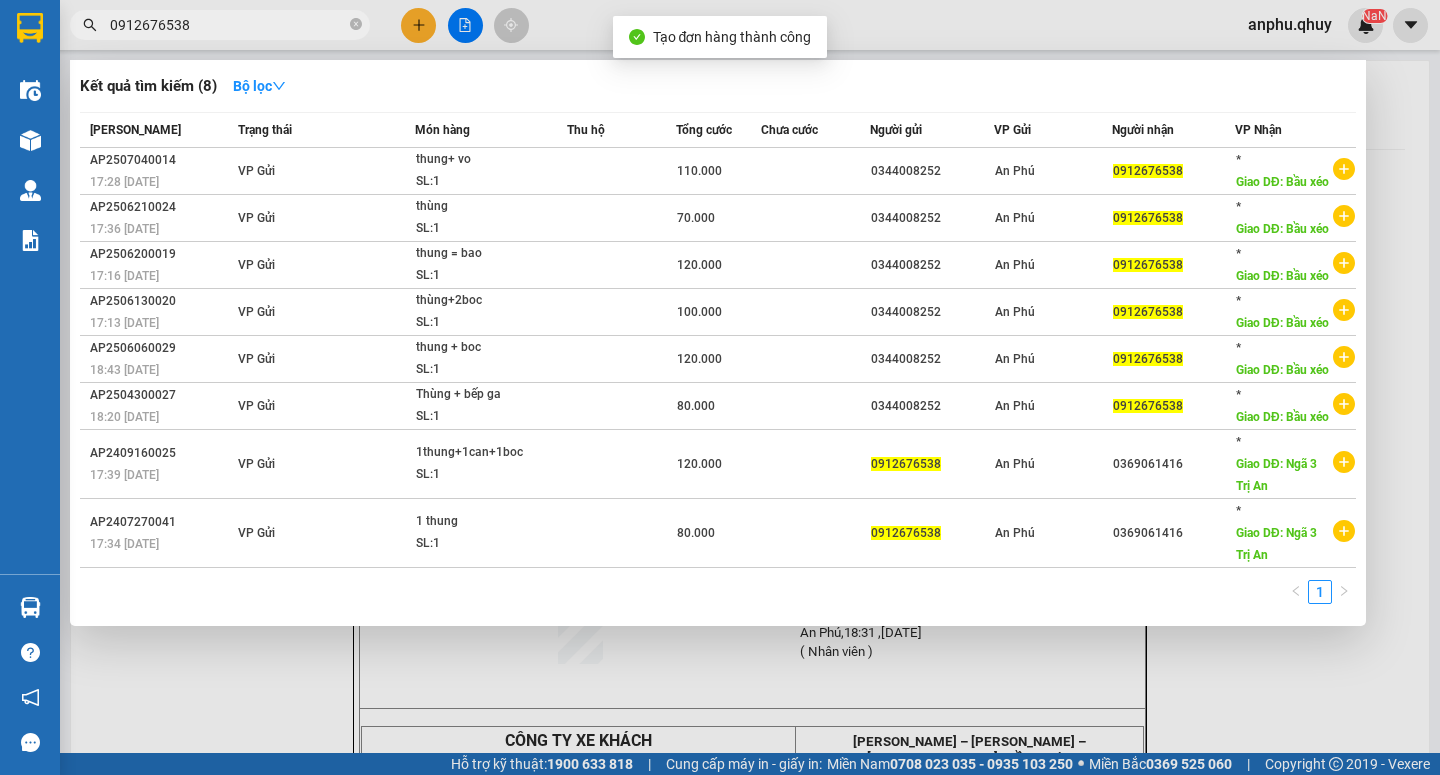 click at bounding box center (720, 387) 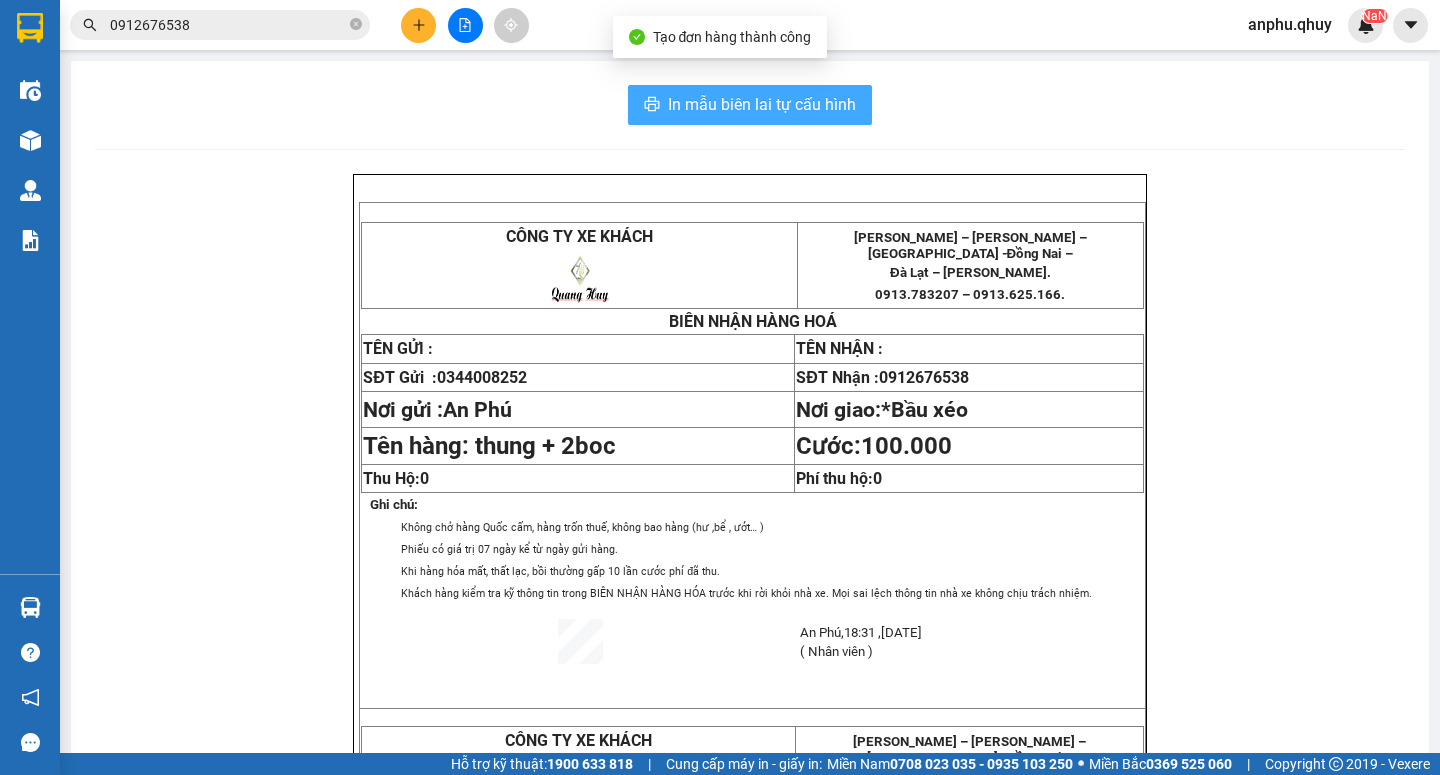 click on "In mẫu biên lai tự cấu hình" at bounding box center [762, 104] 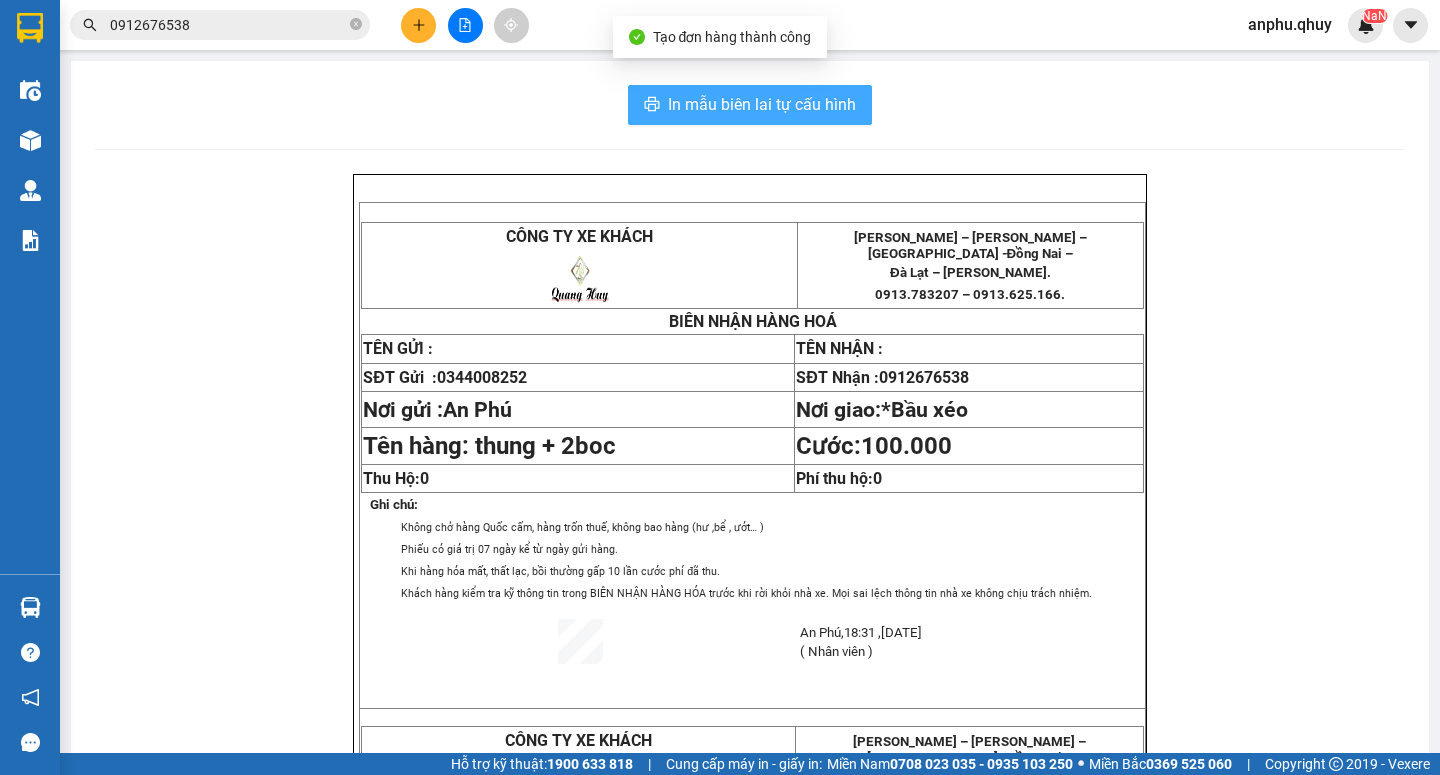 scroll, scrollTop: 0, scrollLeft: 0, axis: both 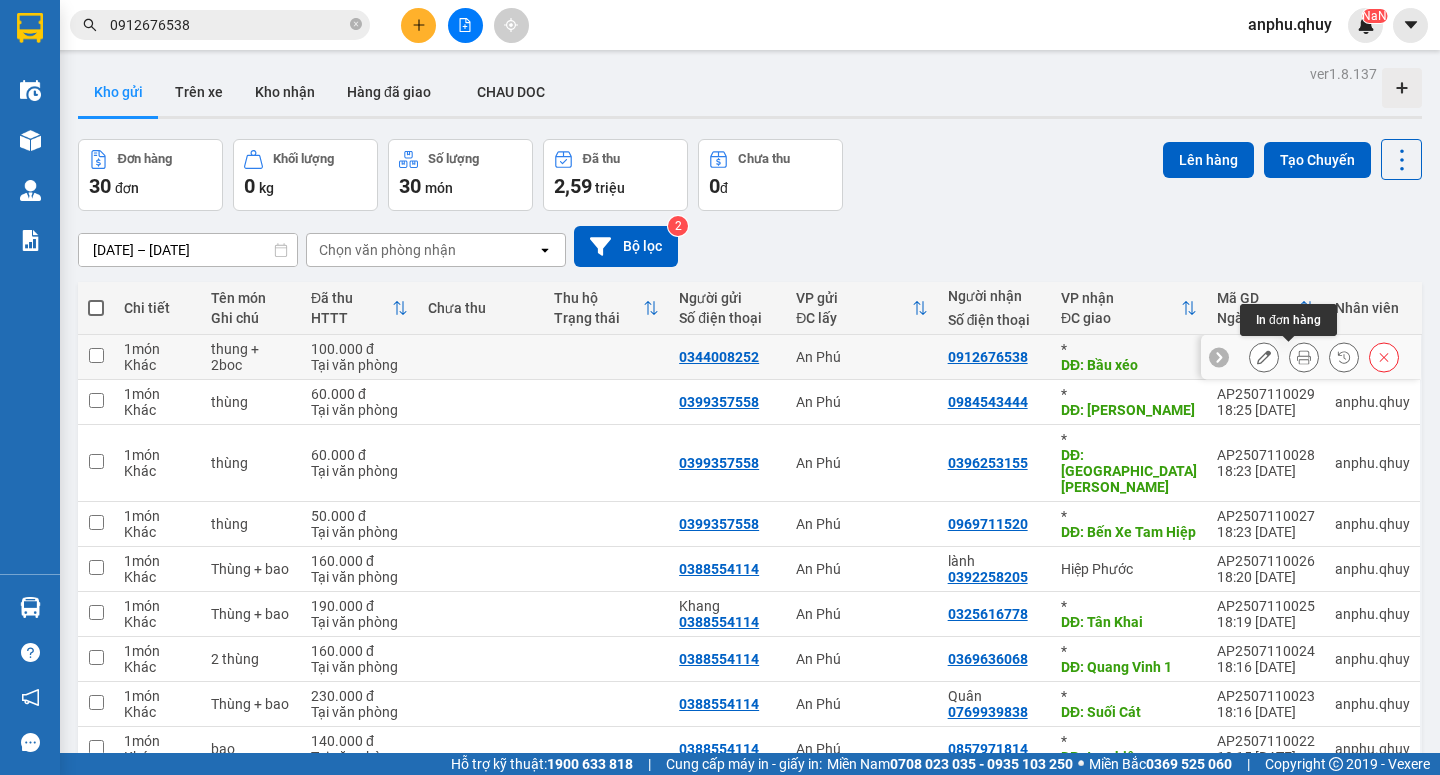 click 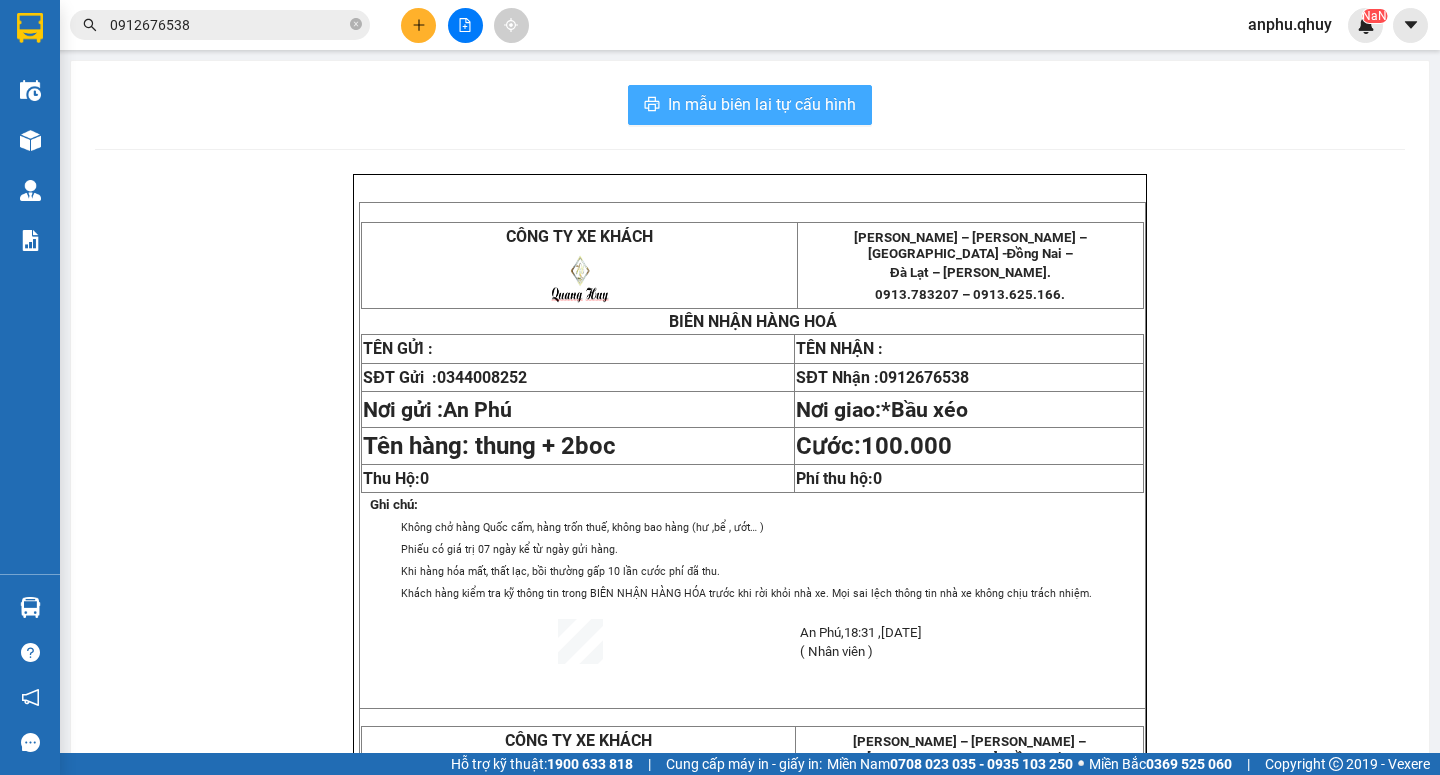 click on "In mẫu biên lai tự cấu hình" at bounding box center (762, 104) 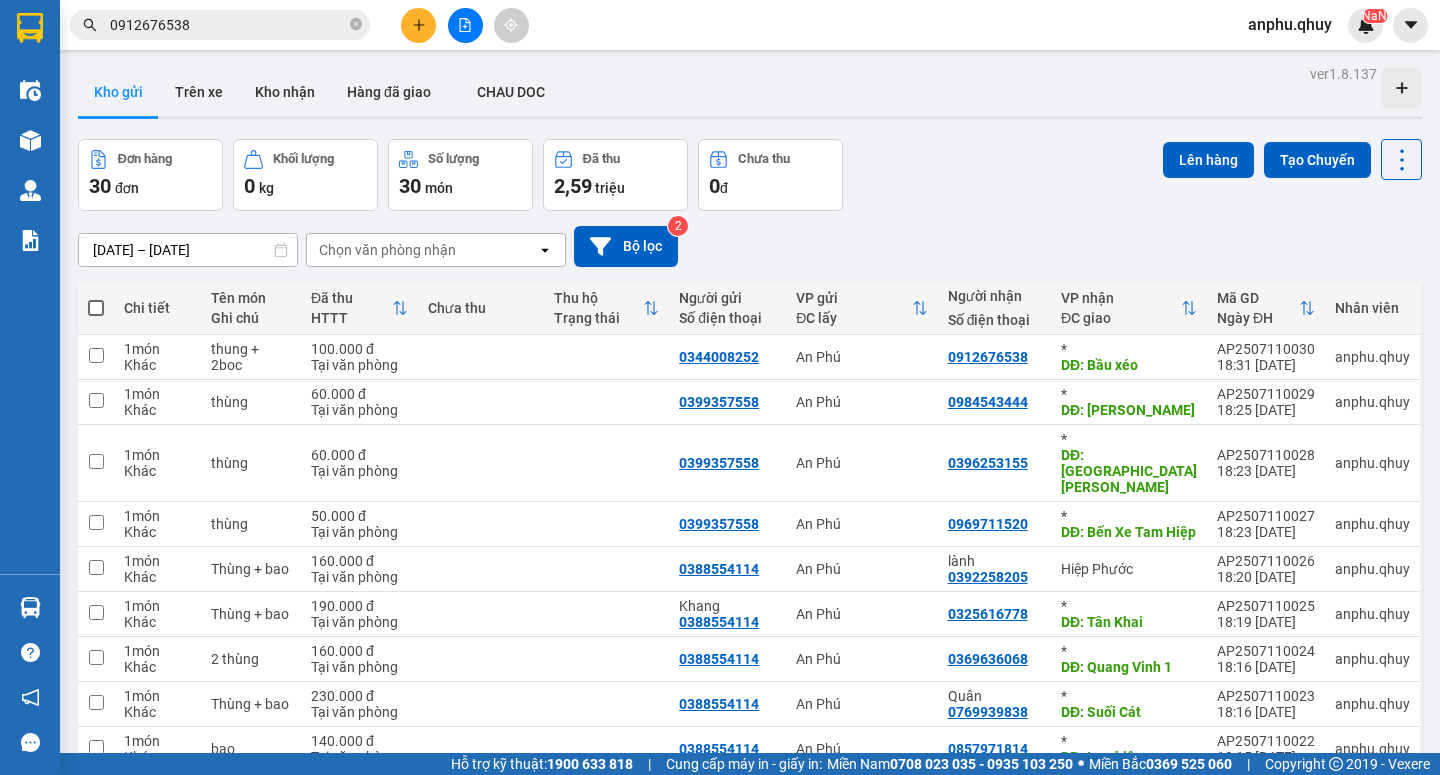 click on "0912676538" at bounding box center [228, 25] 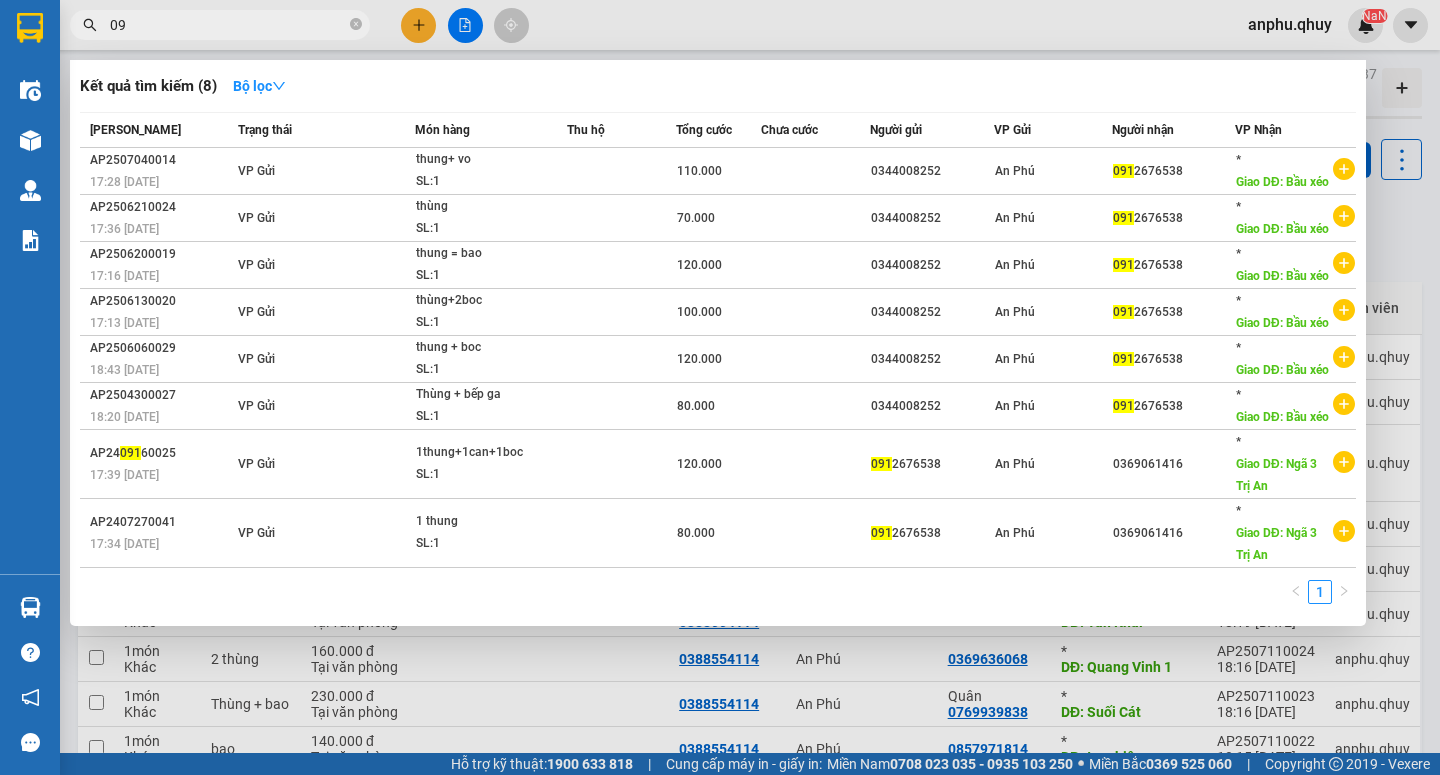 type on "0" 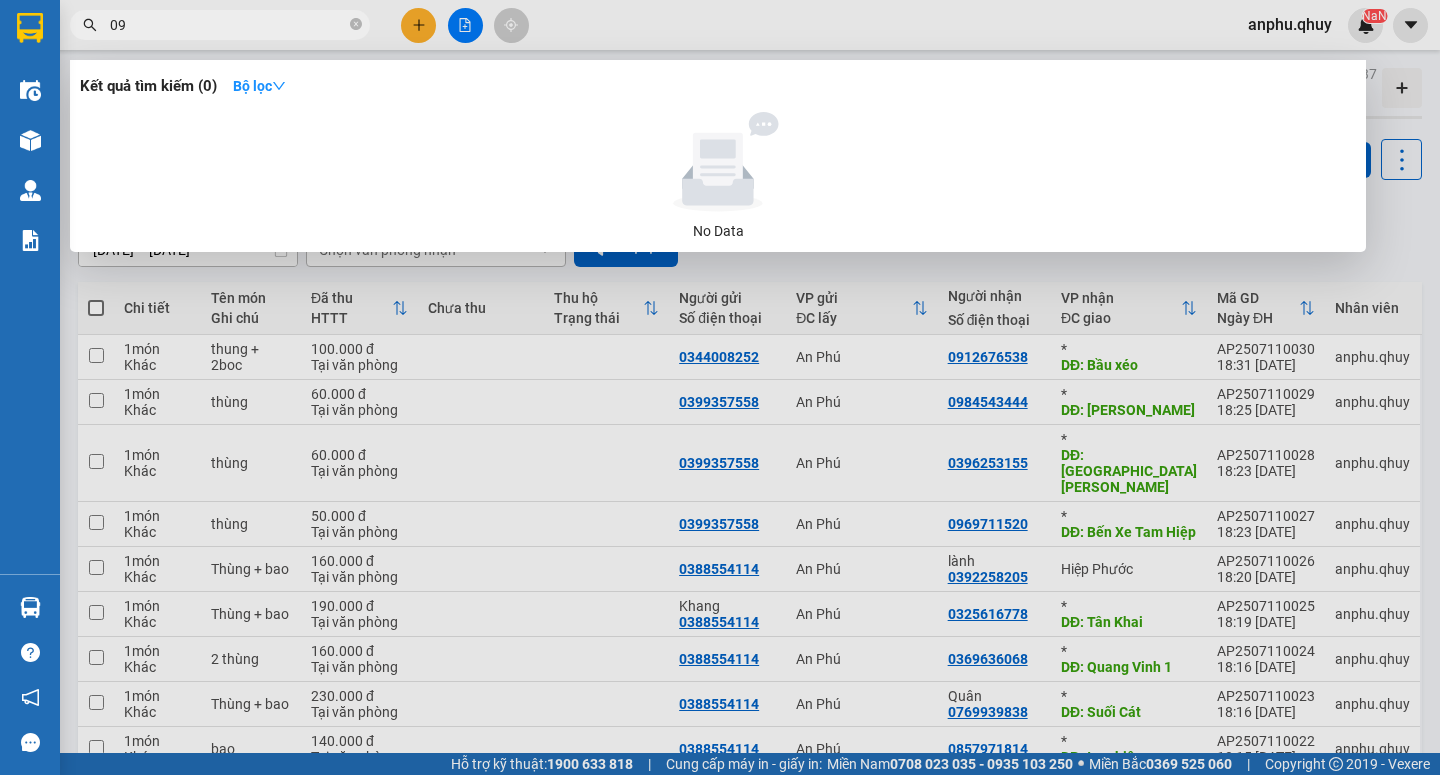 type on "0" 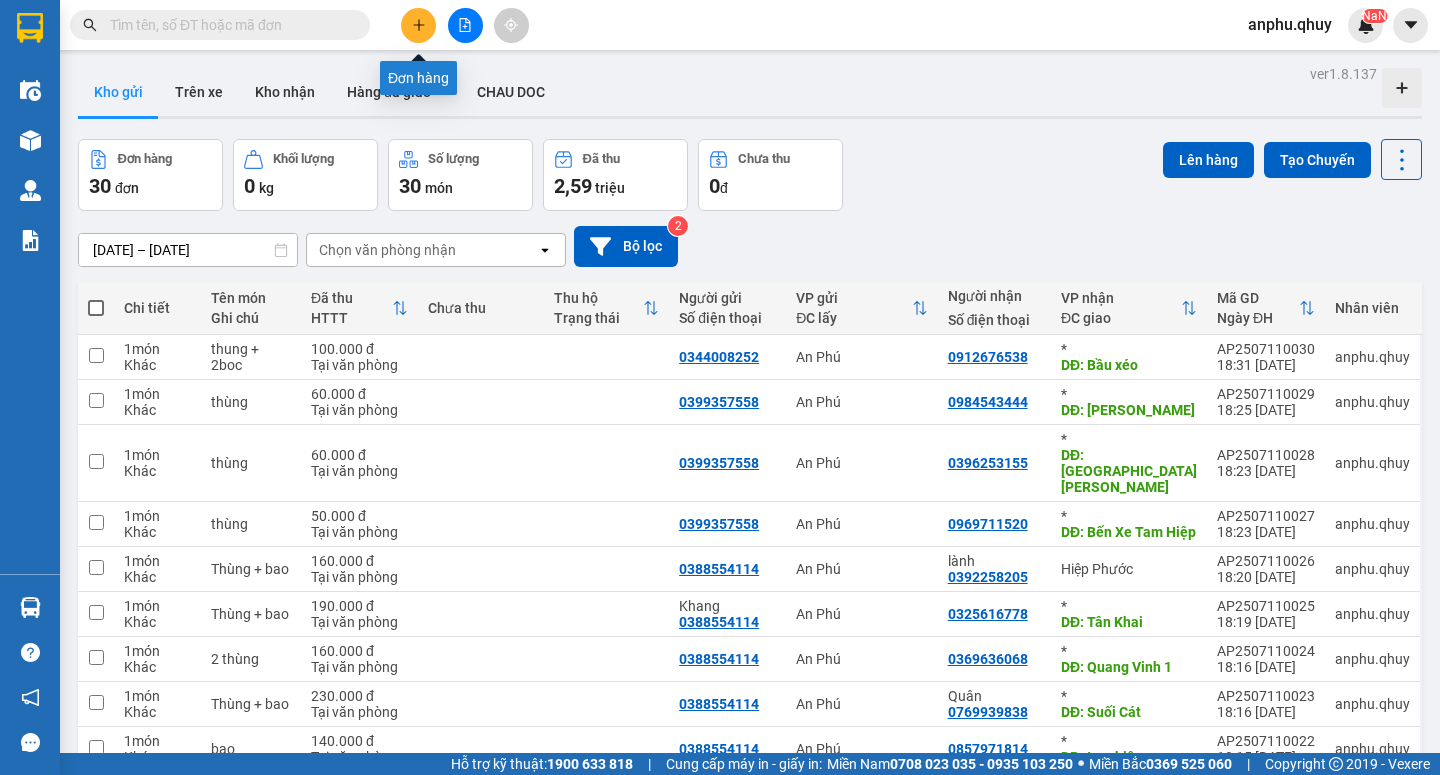 type 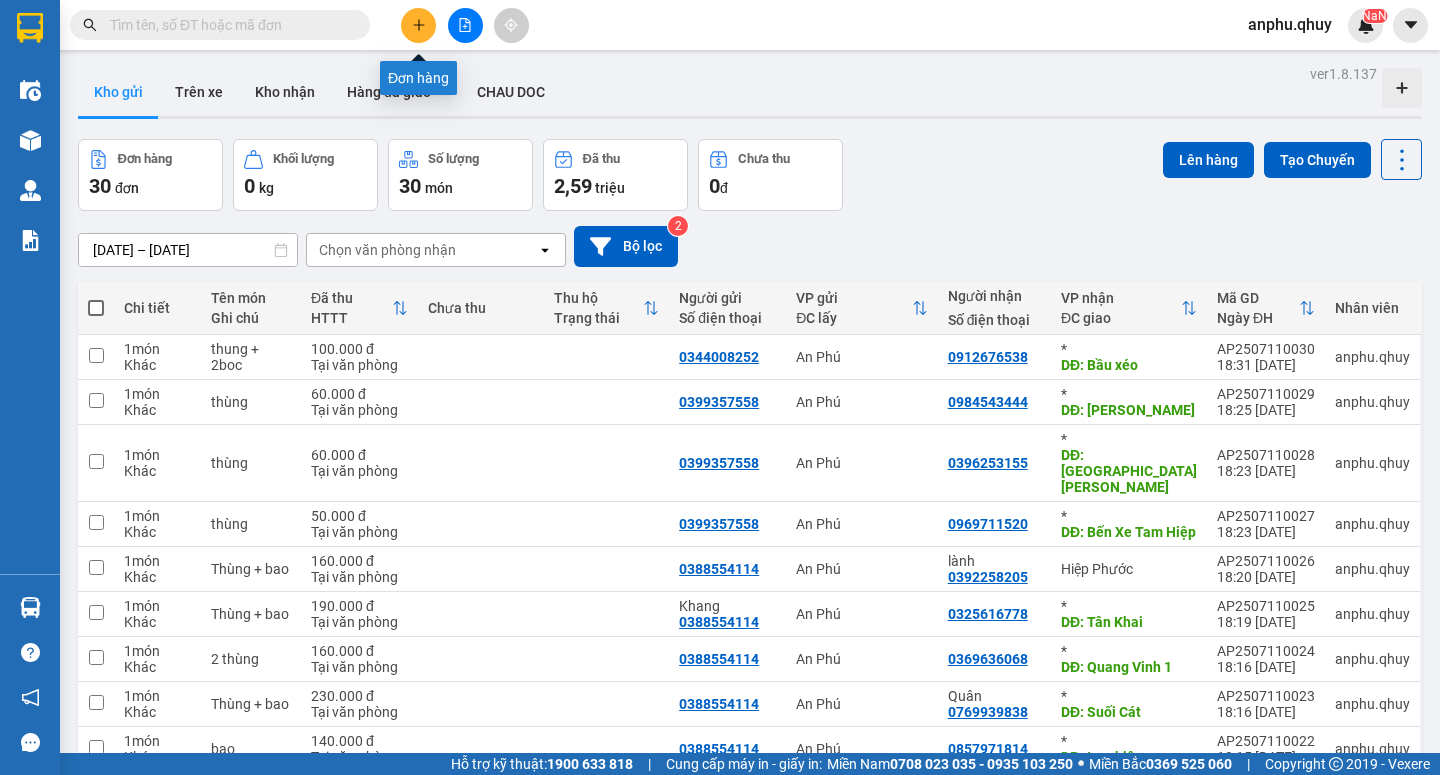 click 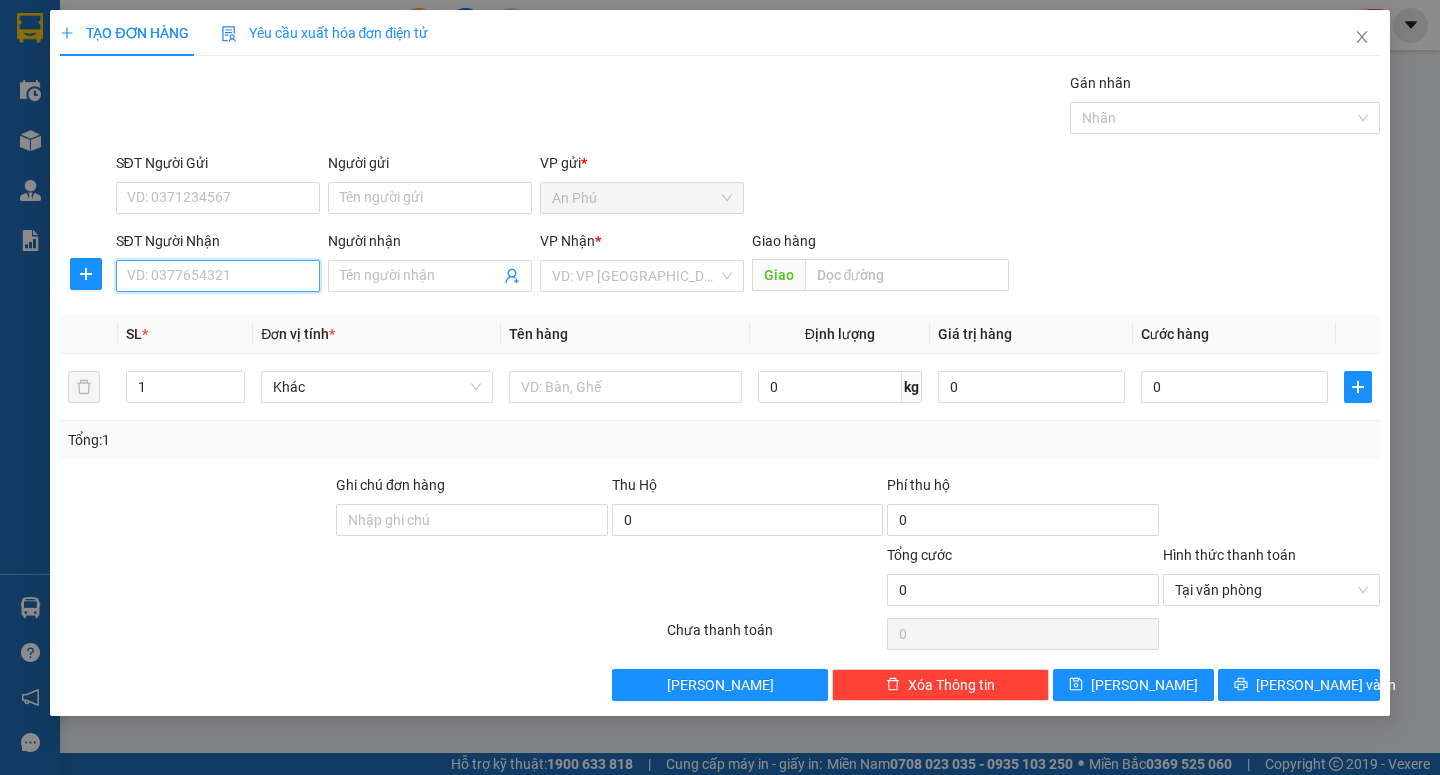 click on "SĐT Người Nhận" at bounding box center (218, 276) 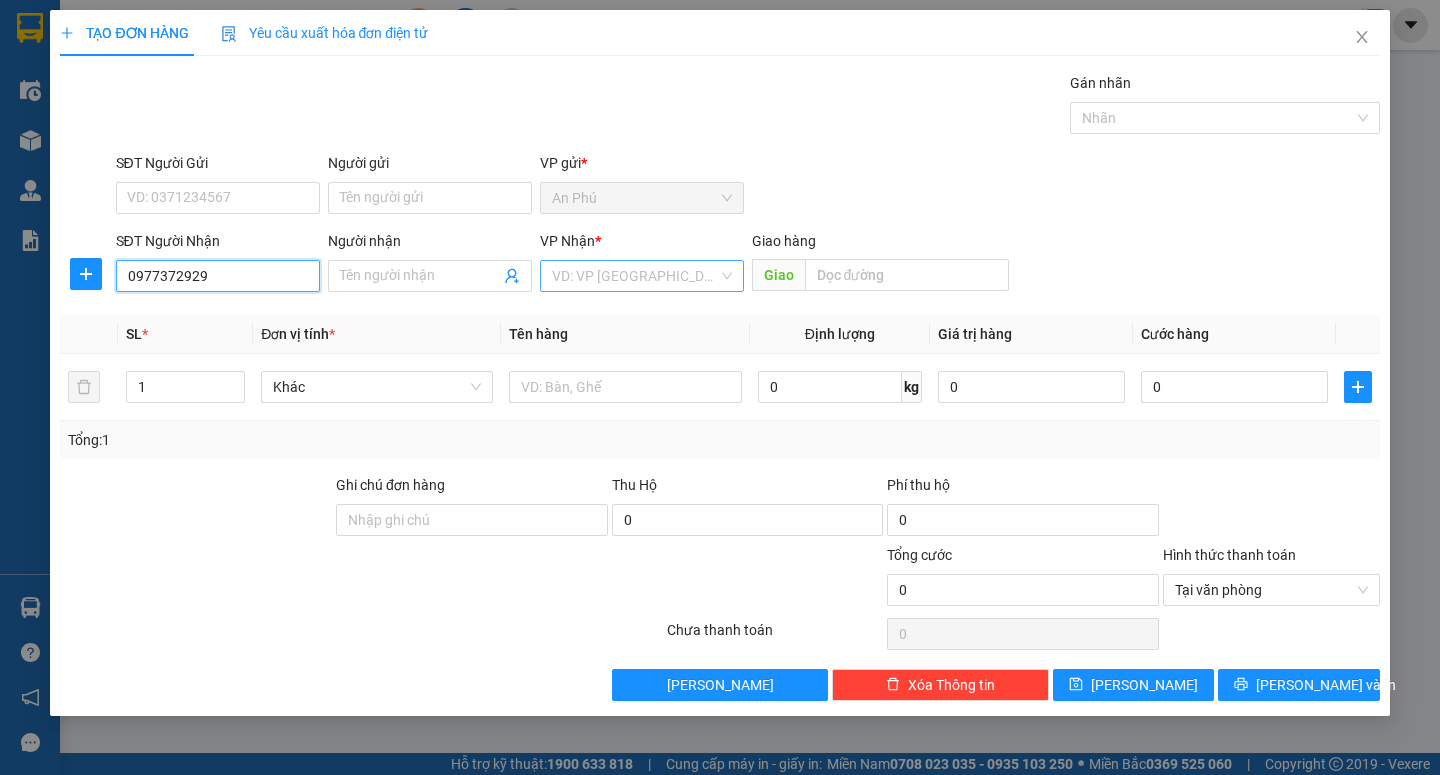 type on "0977372929" 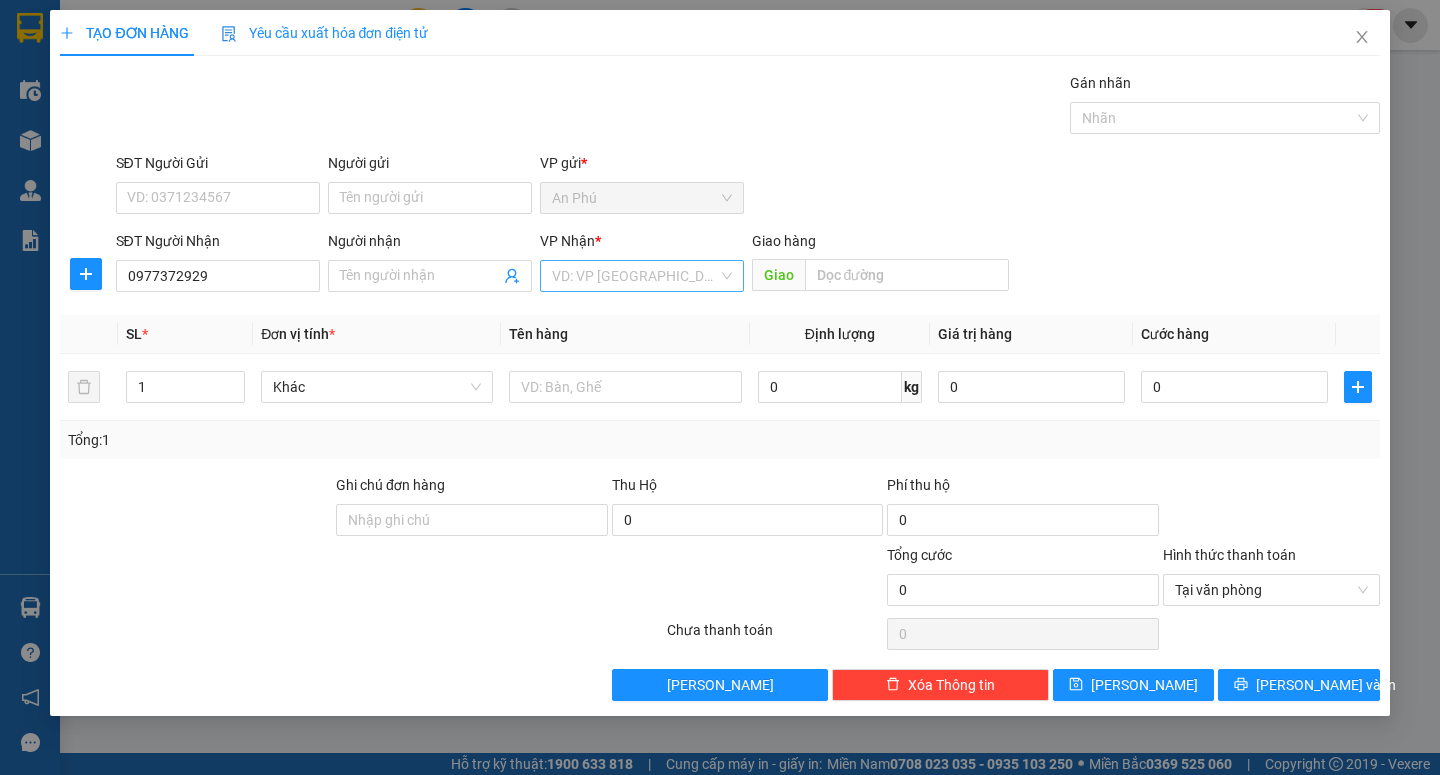 click at bounding box center [635, 276] 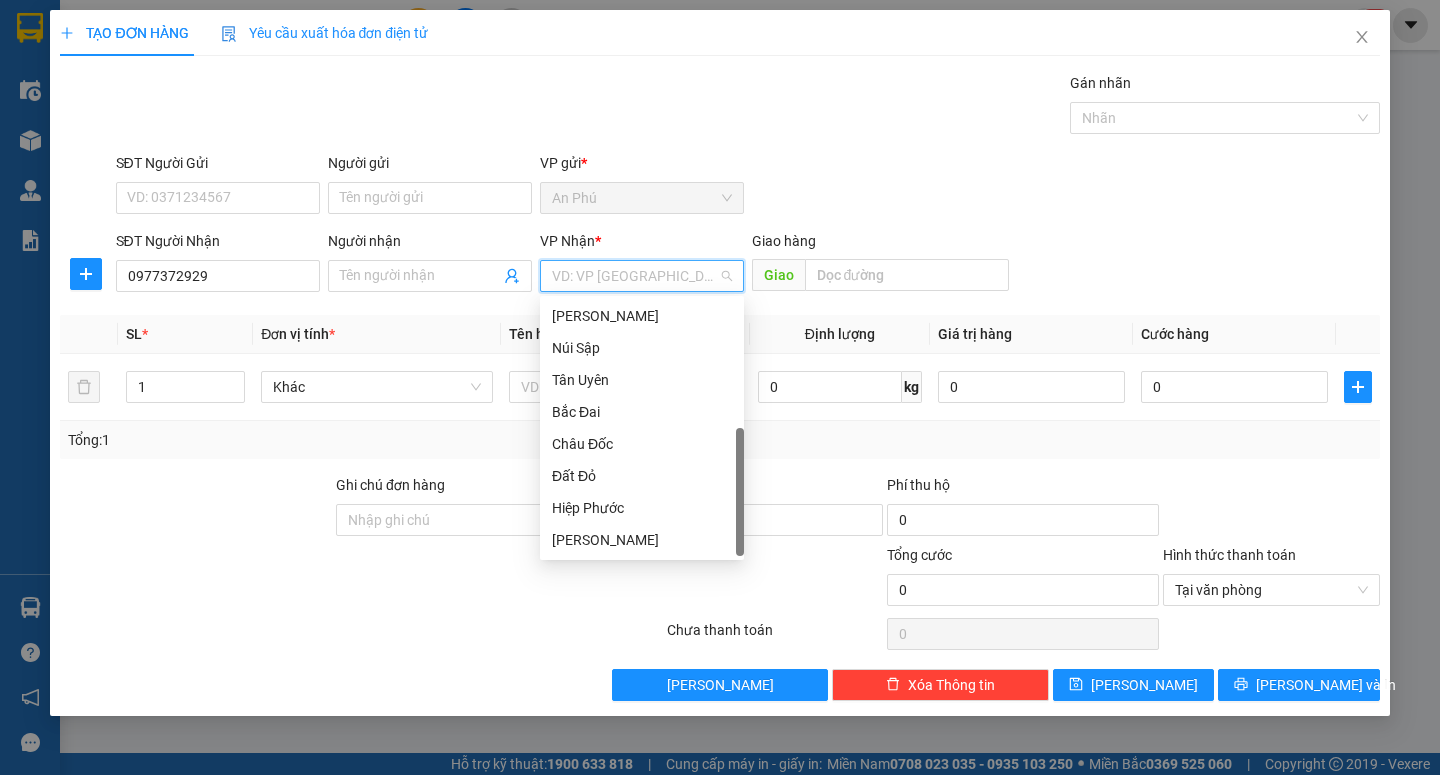 click on "*" at bounding box center [642, 572] 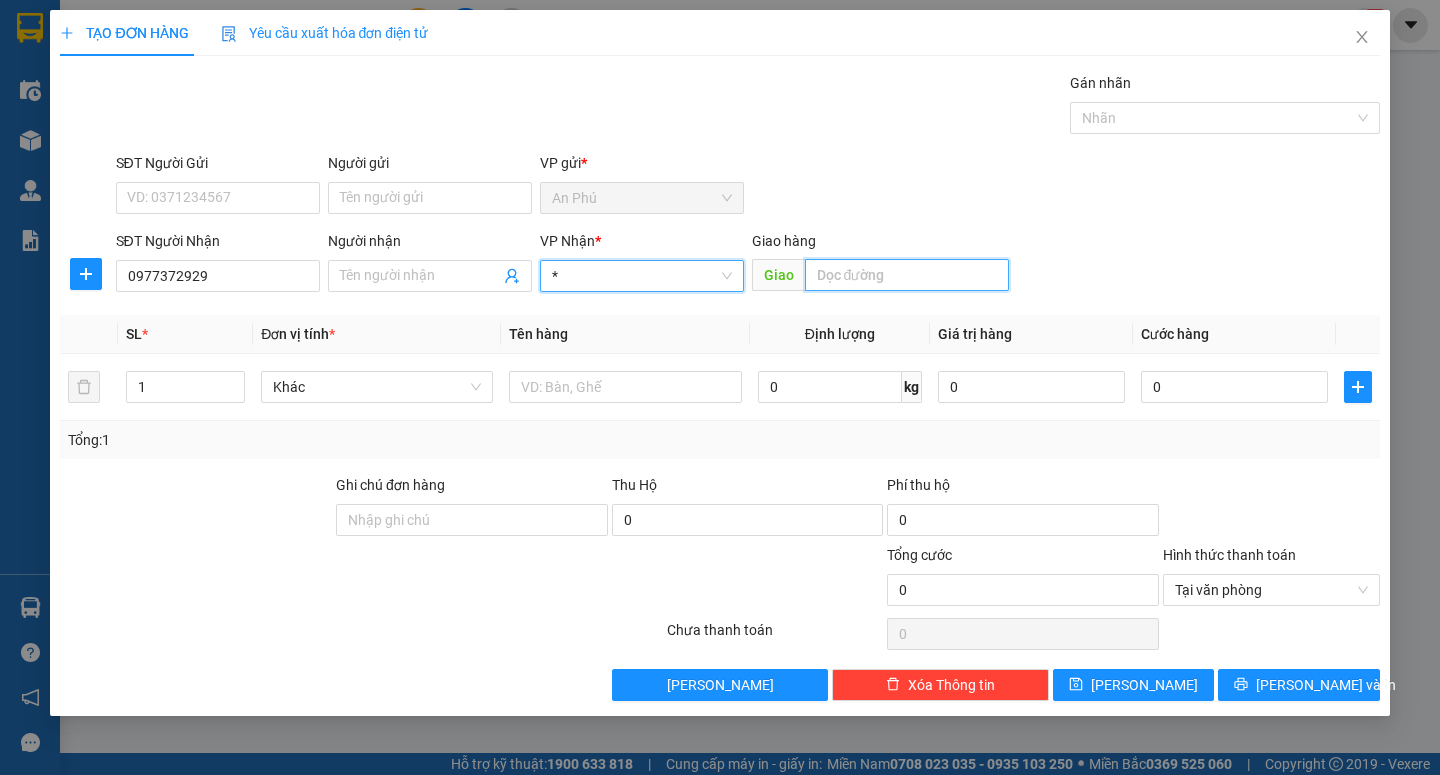 click at bounding box center [907, 275] 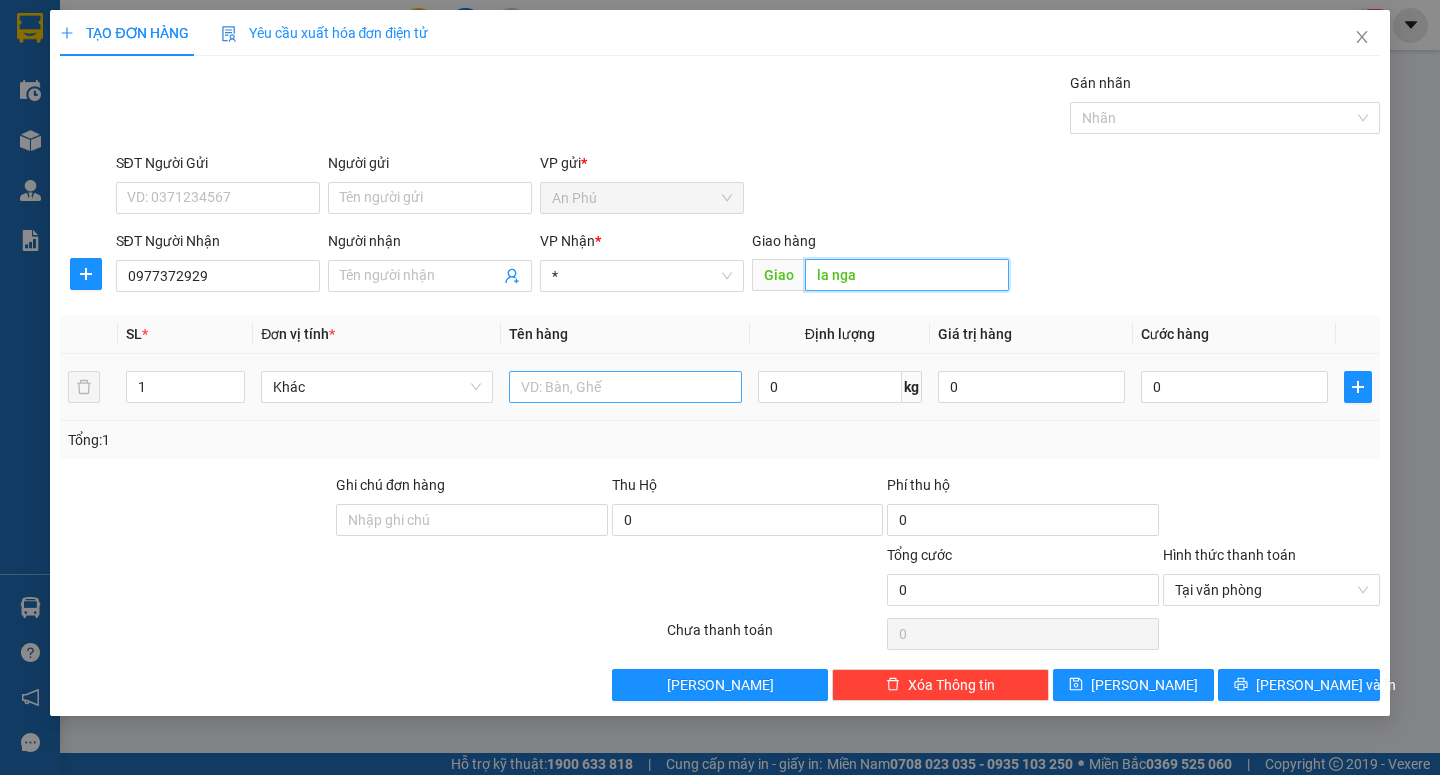 type on "la nga" 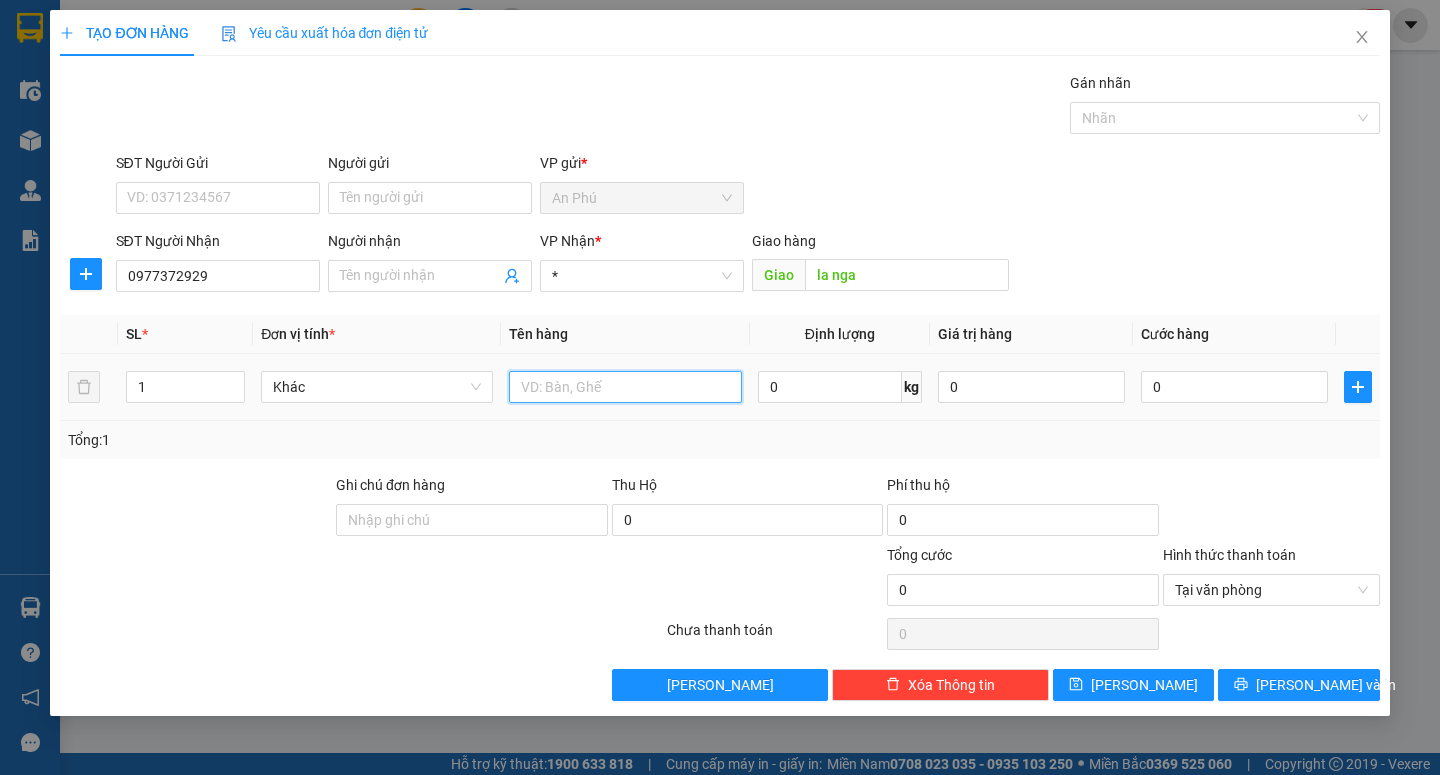 click at bounding box center (625, 387) 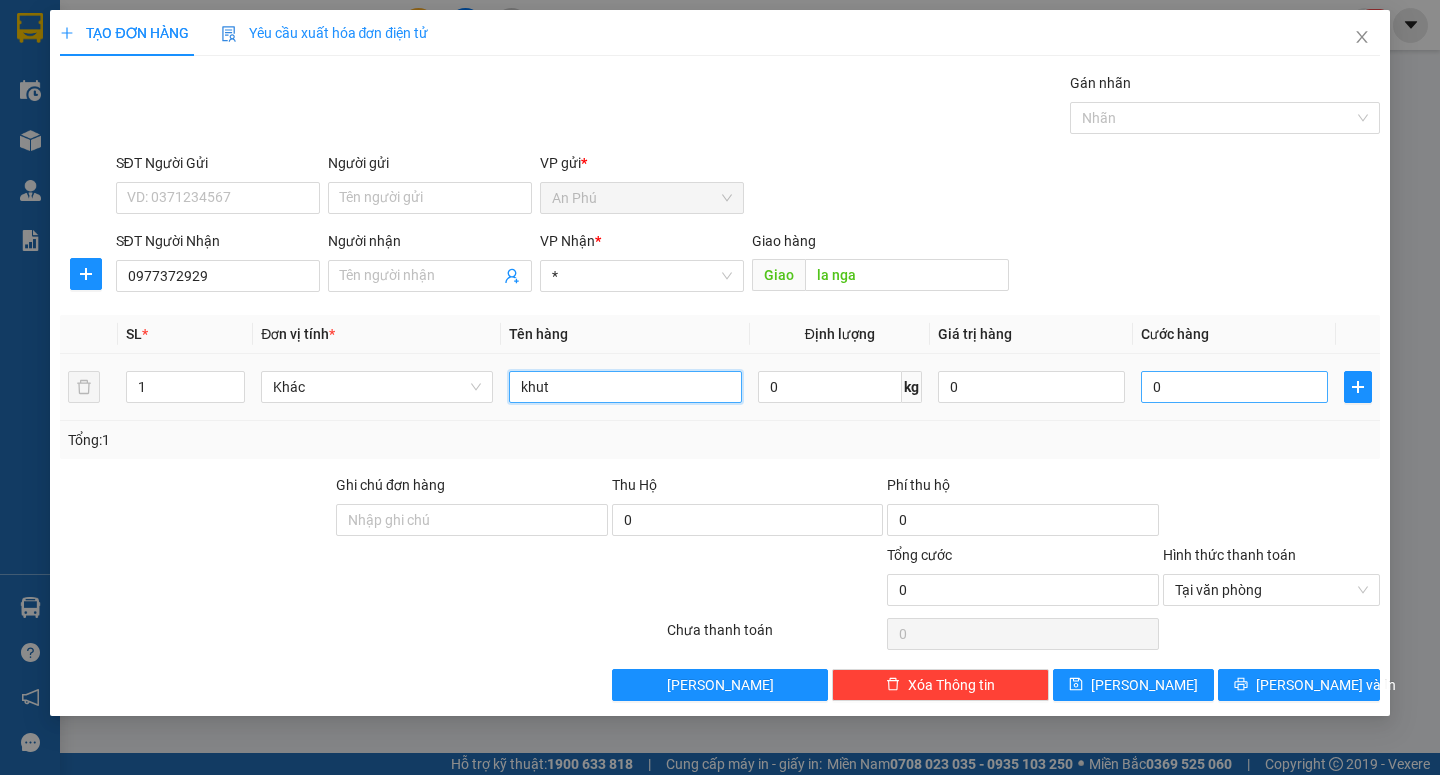 type on "khut" 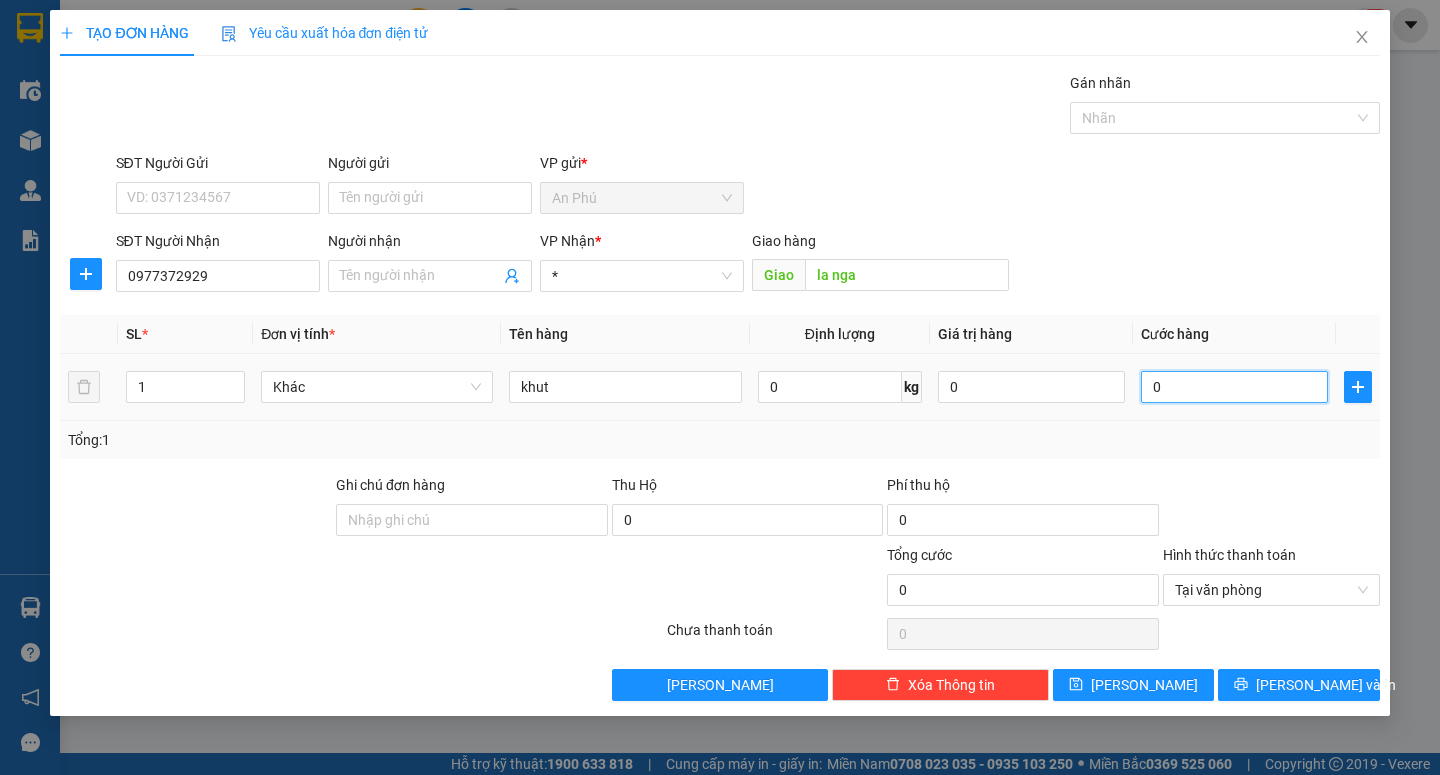 click on "0" at bounding box center [1234, 387] 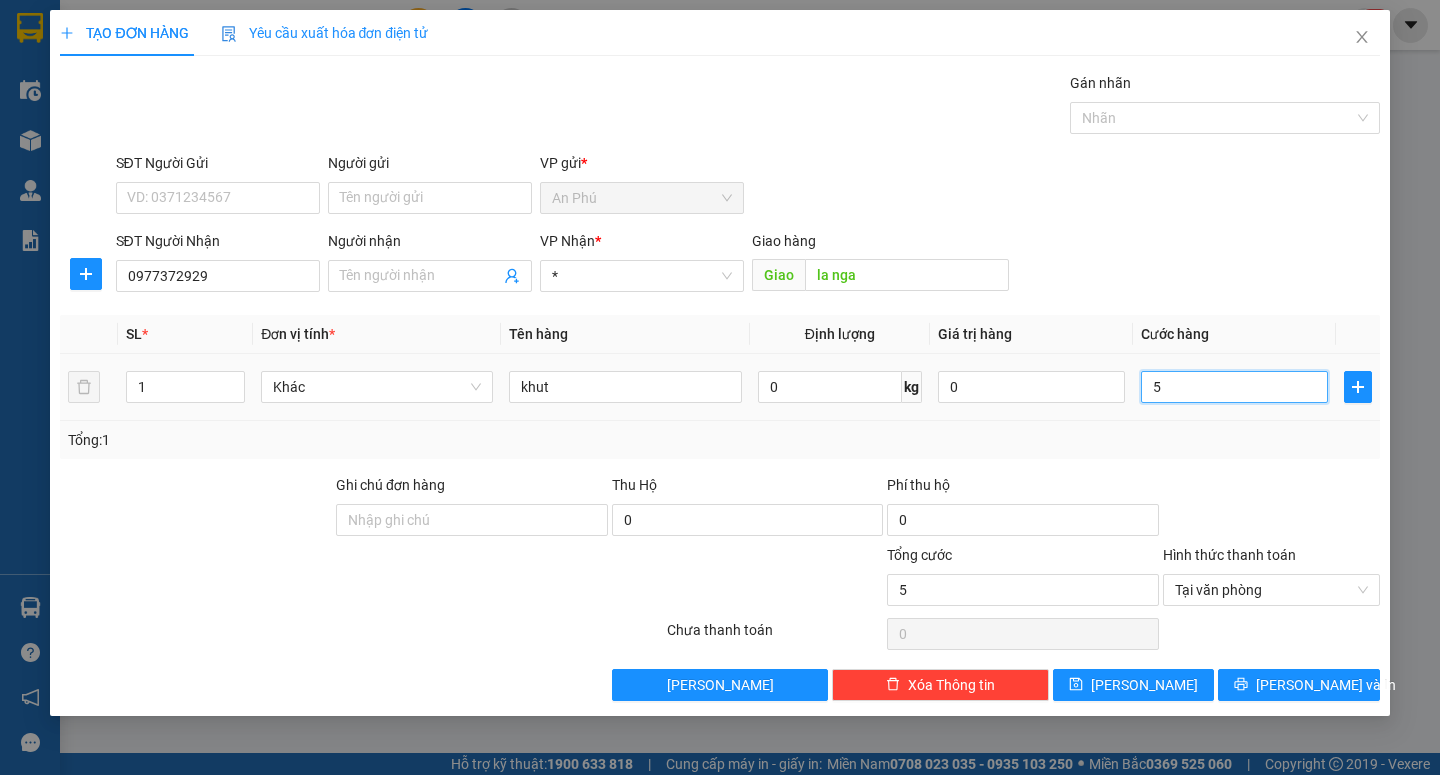 type on "50" 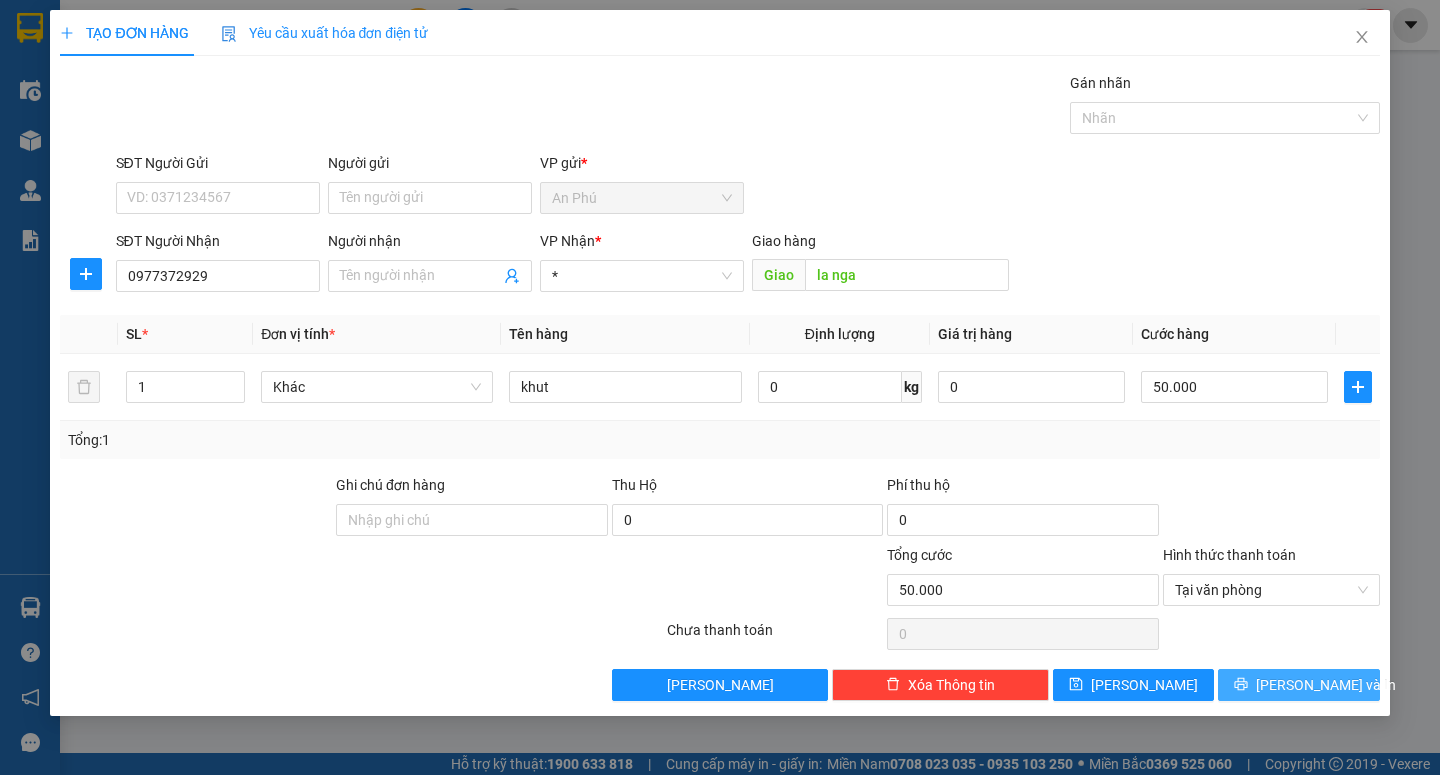 click on "[PERSON_NAME] và In" at bounding box center (1326, 685) 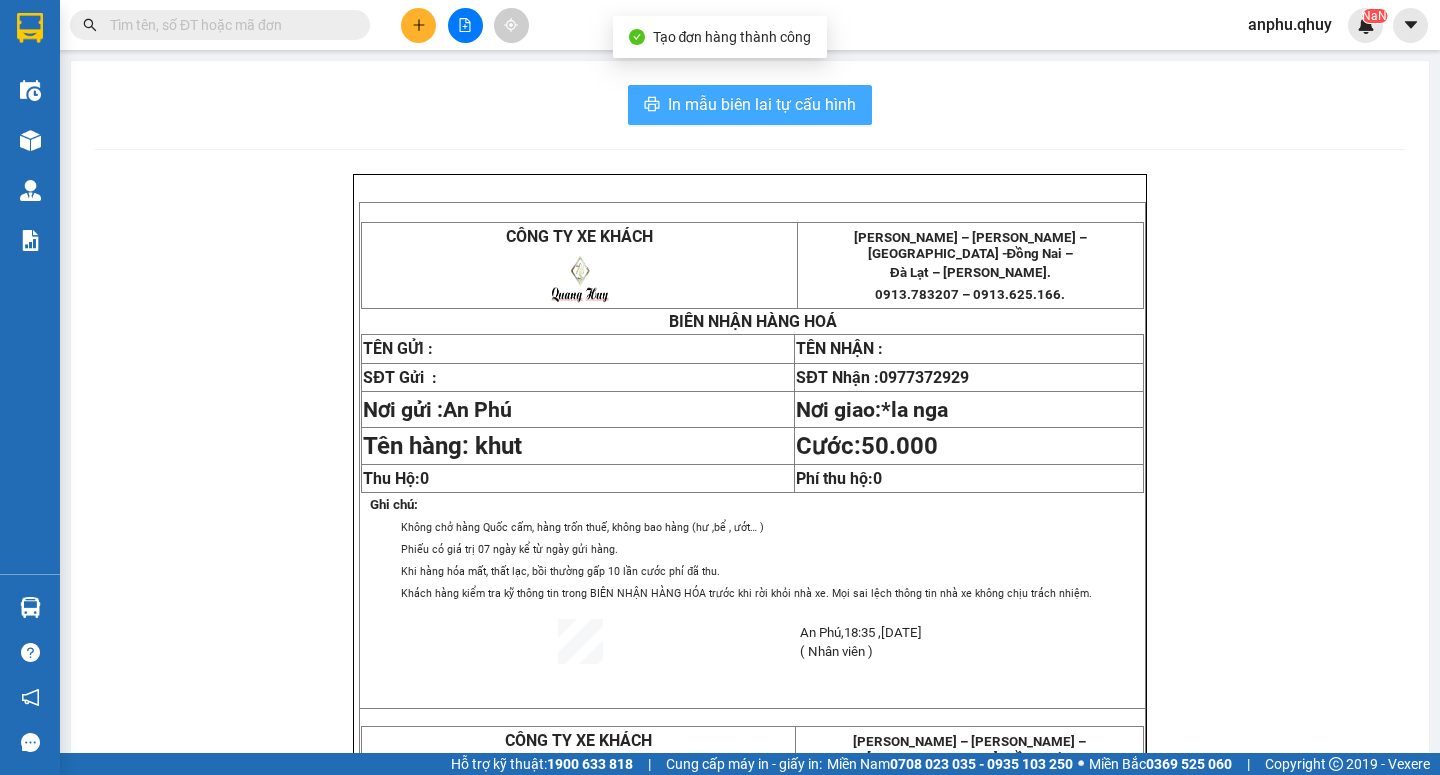 click on "In mẫu biên lai tự cấu hình" at bounding box center [762, 104] 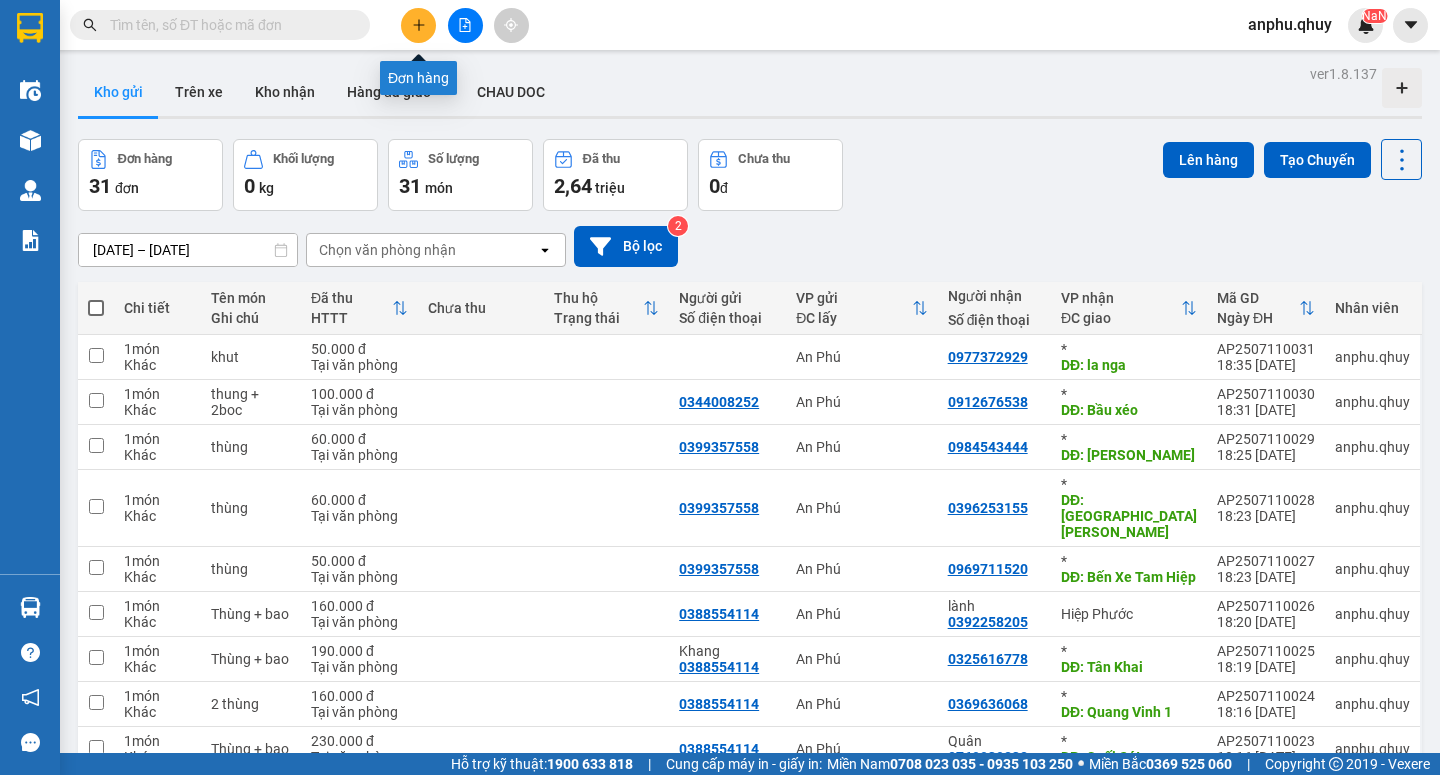 click 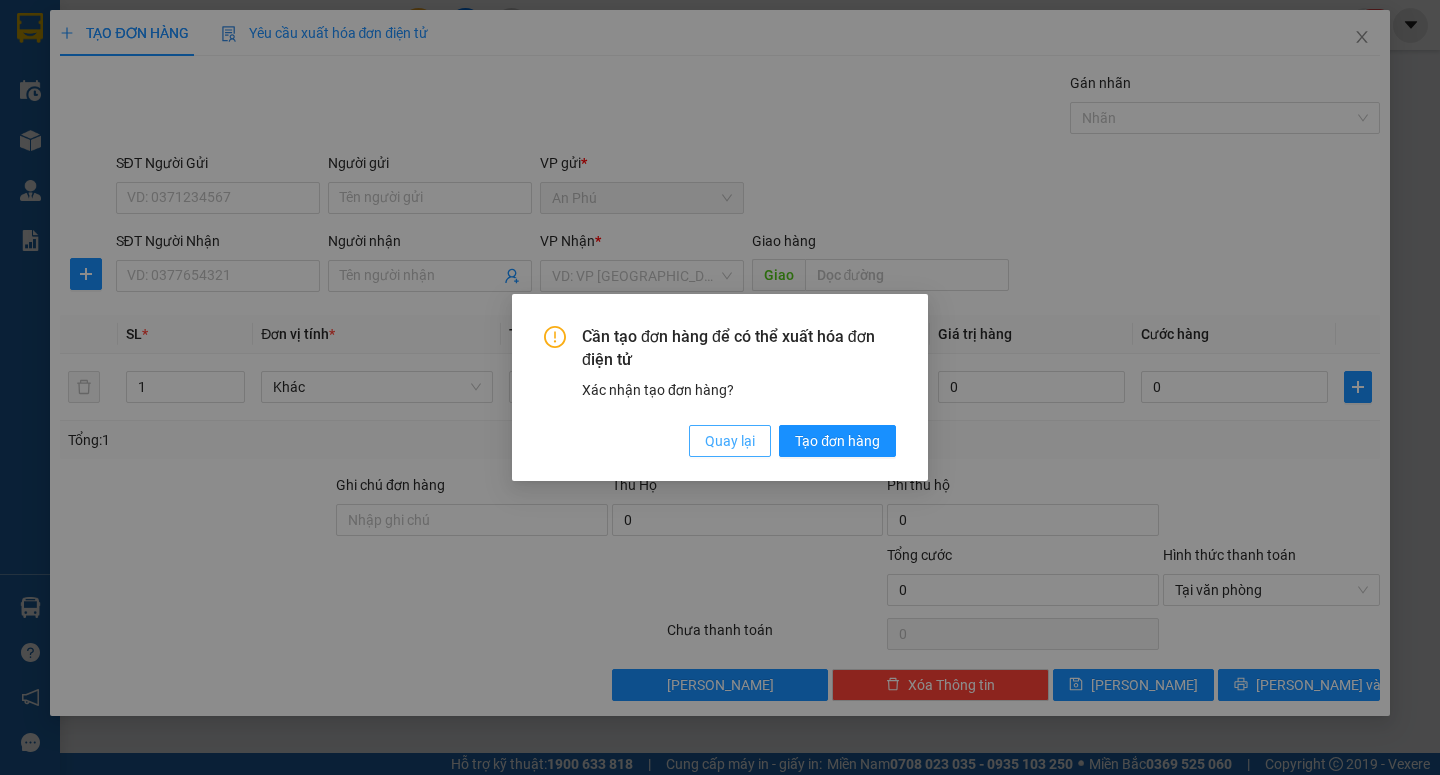 click on "Quay lại" at bounding box center [730, 441] 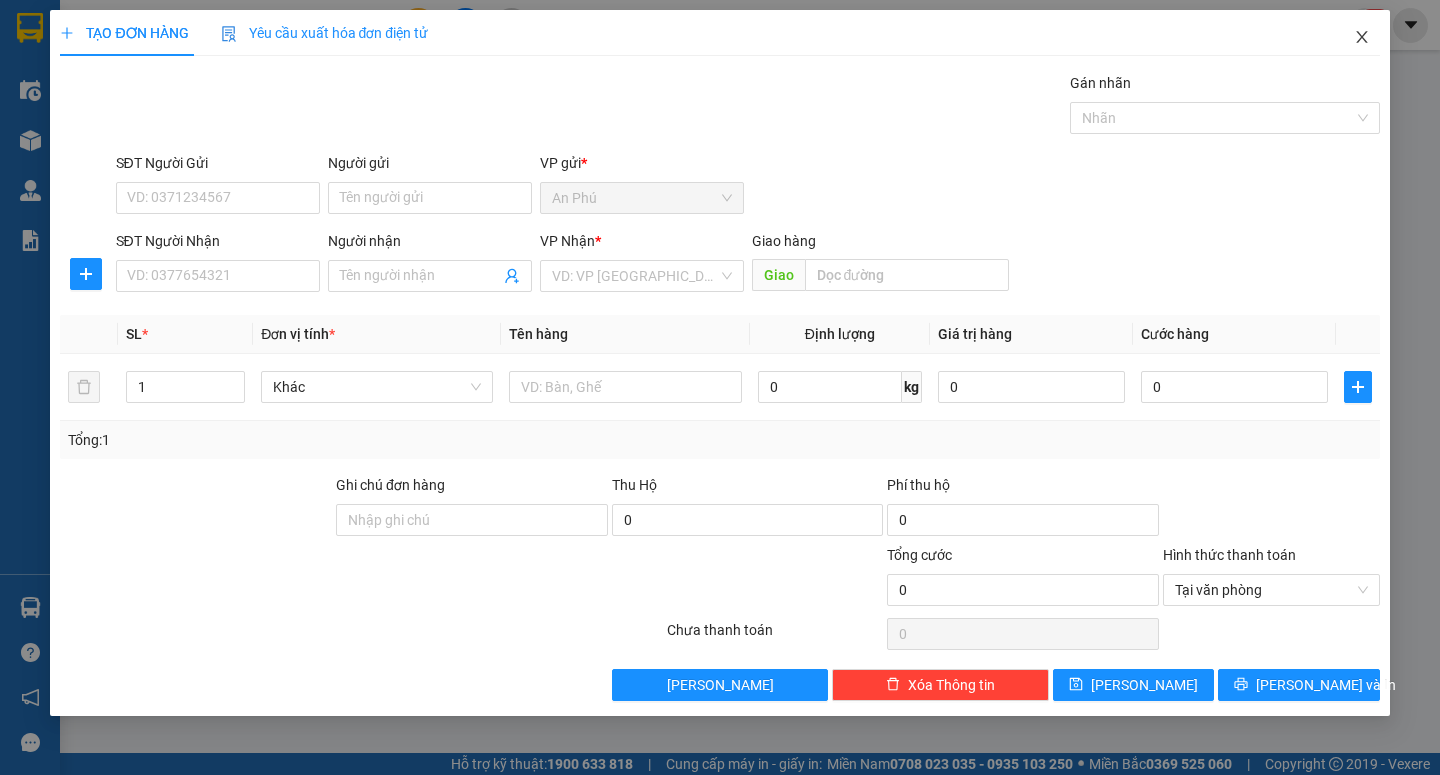 click 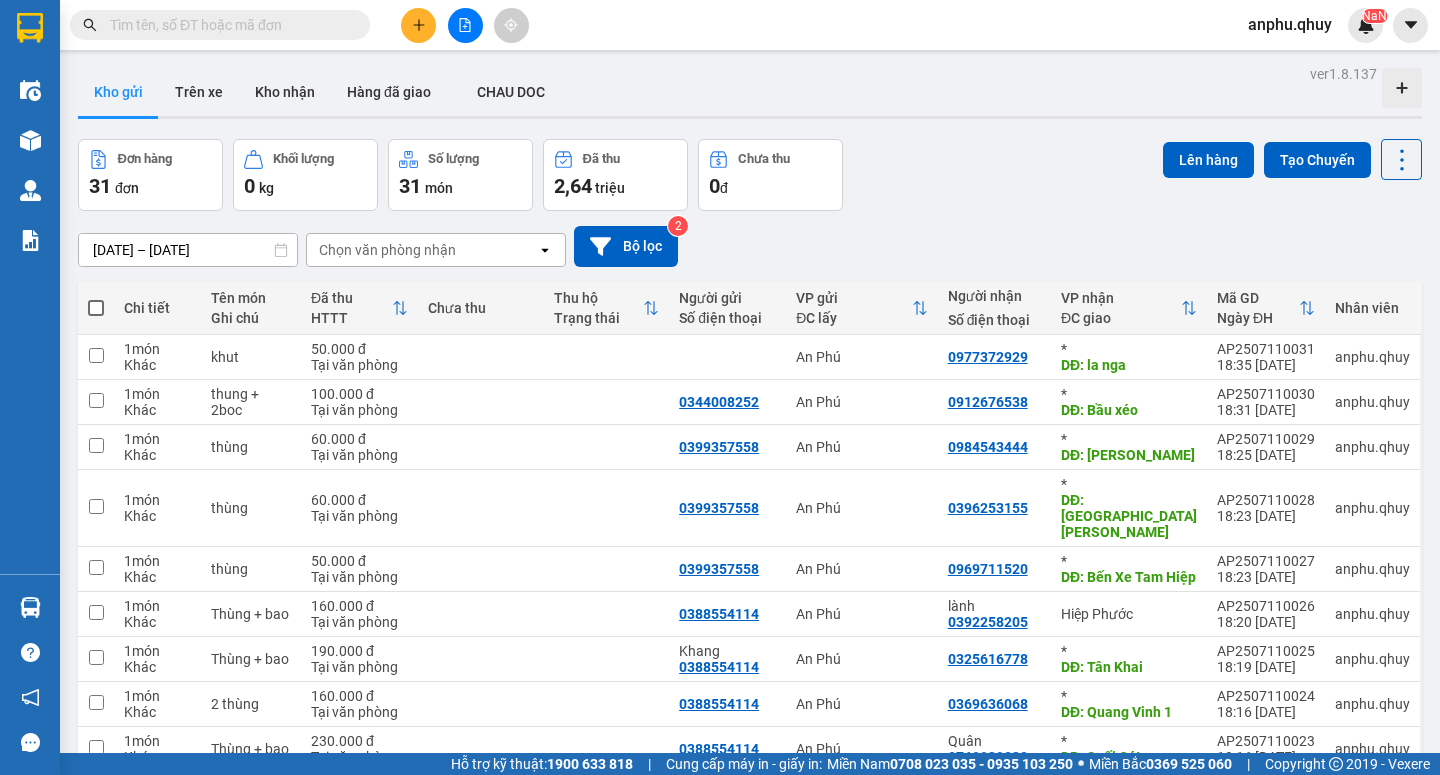 click at bounding box center [228, 25] 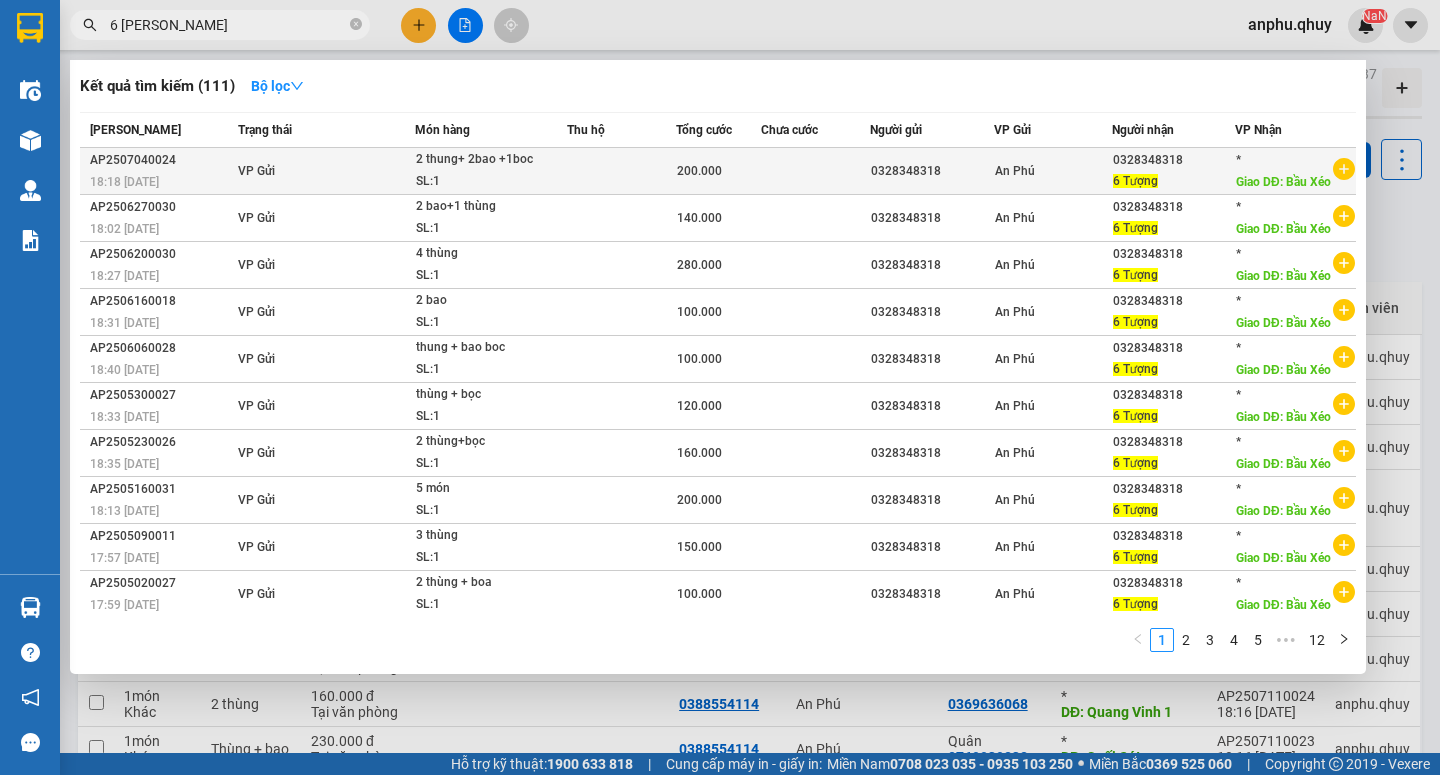 type on "6 [PERSON_NAME]" 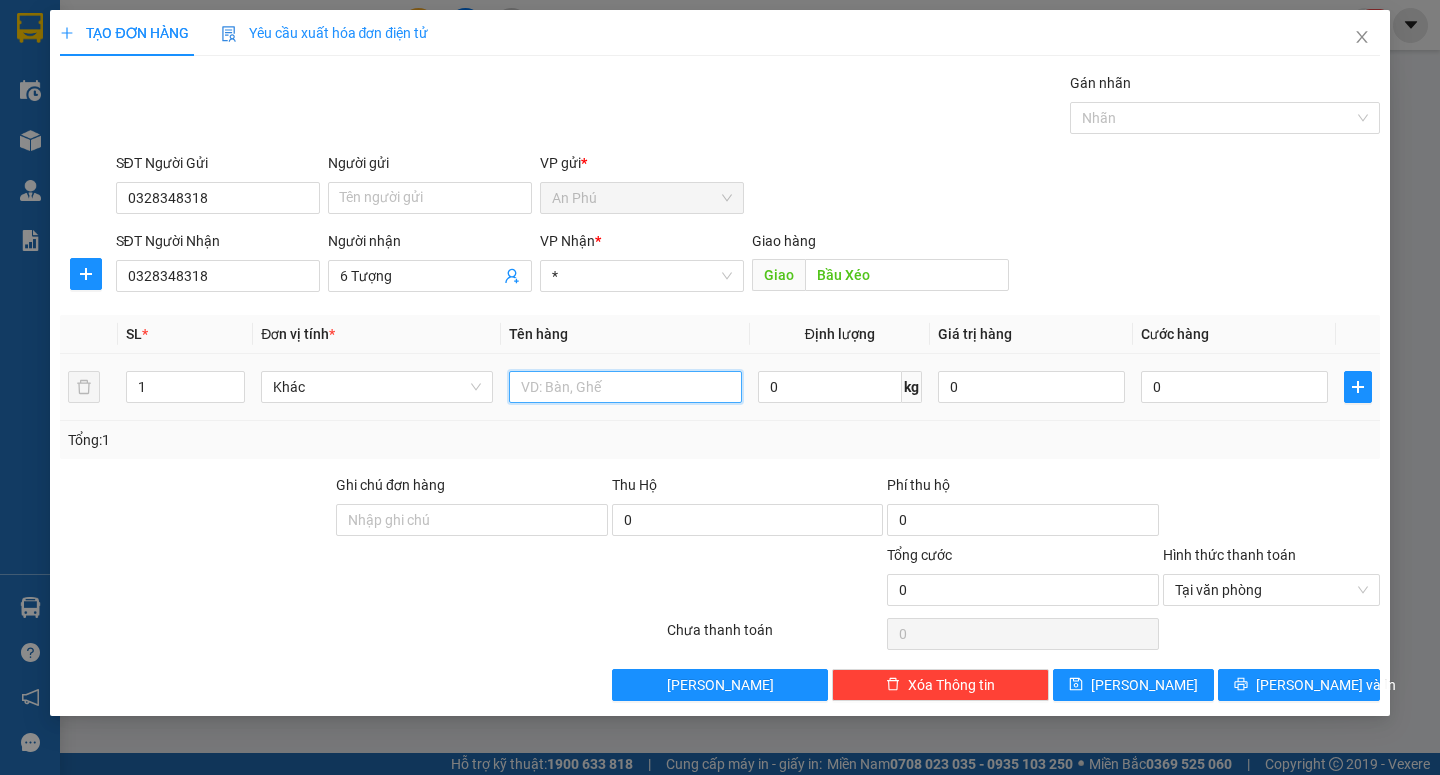 click at bounding box center [625, 387] 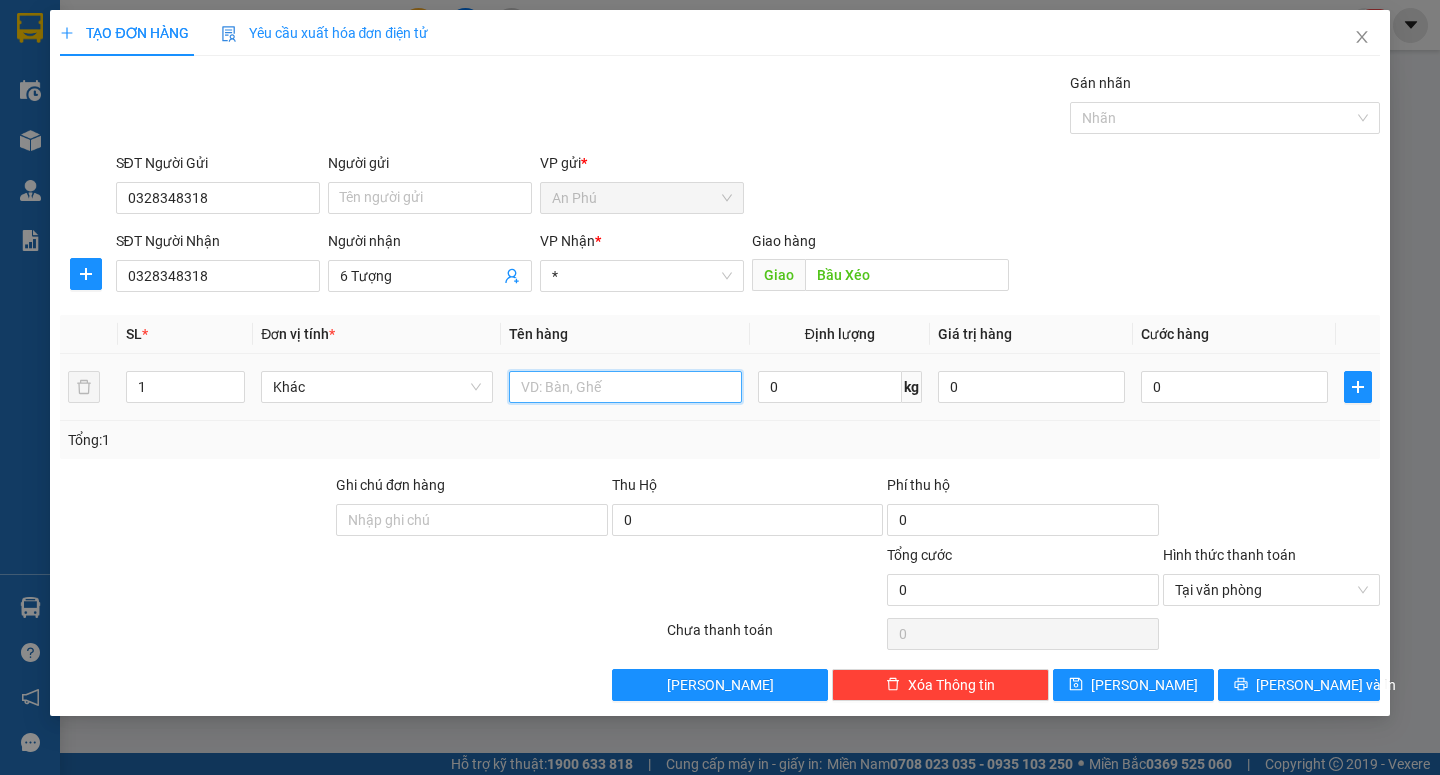 type on "3" 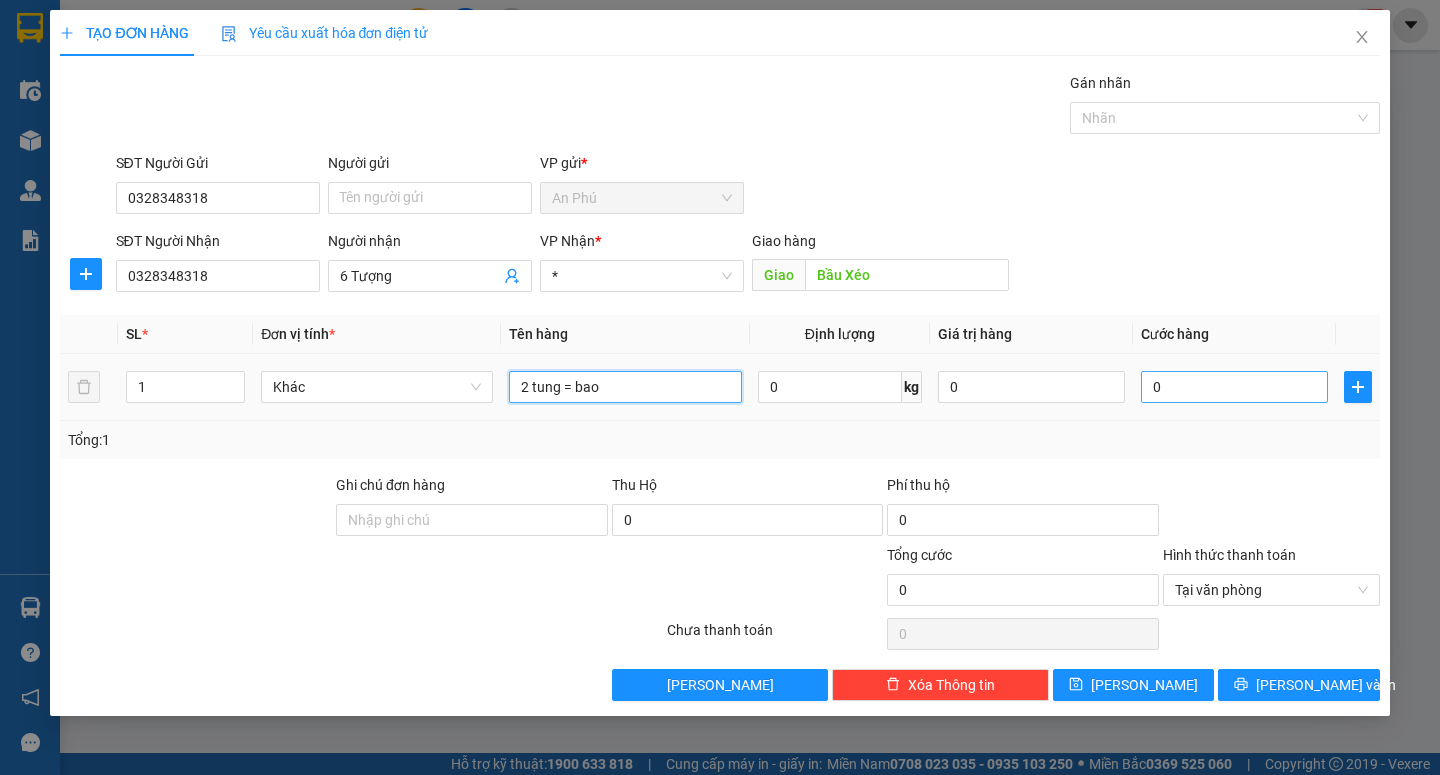 type on "2 tung = bao" 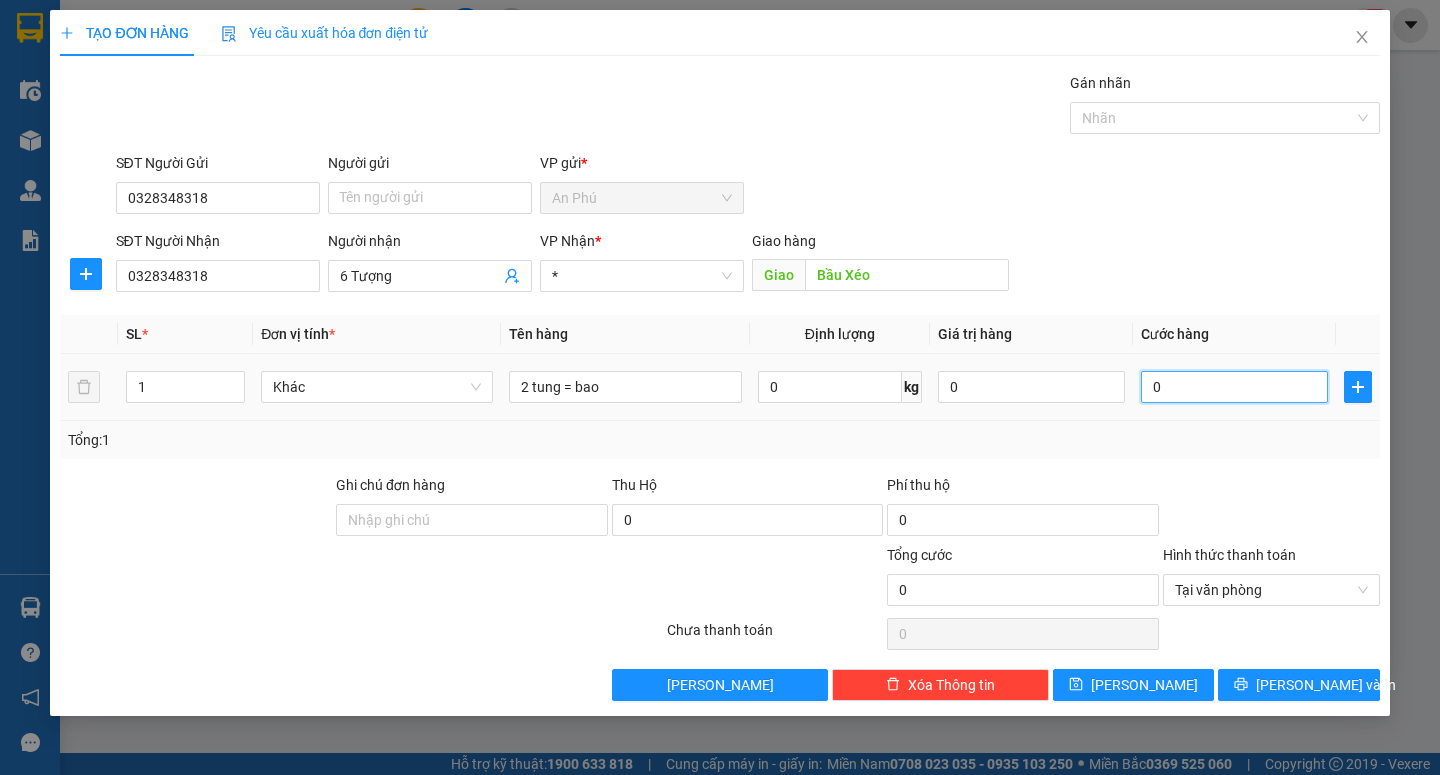 click on "0" at bounding box center (1234, 387) 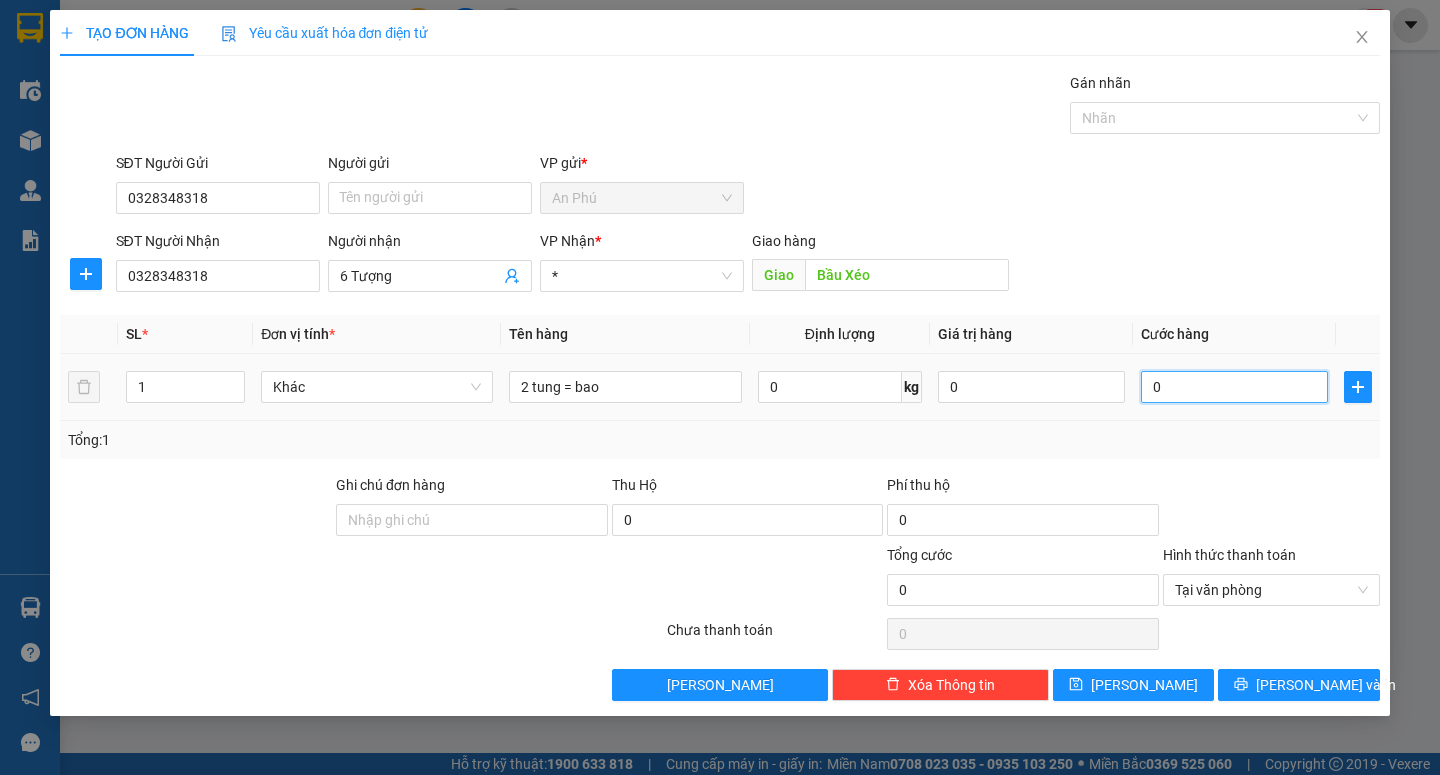 type on "1" 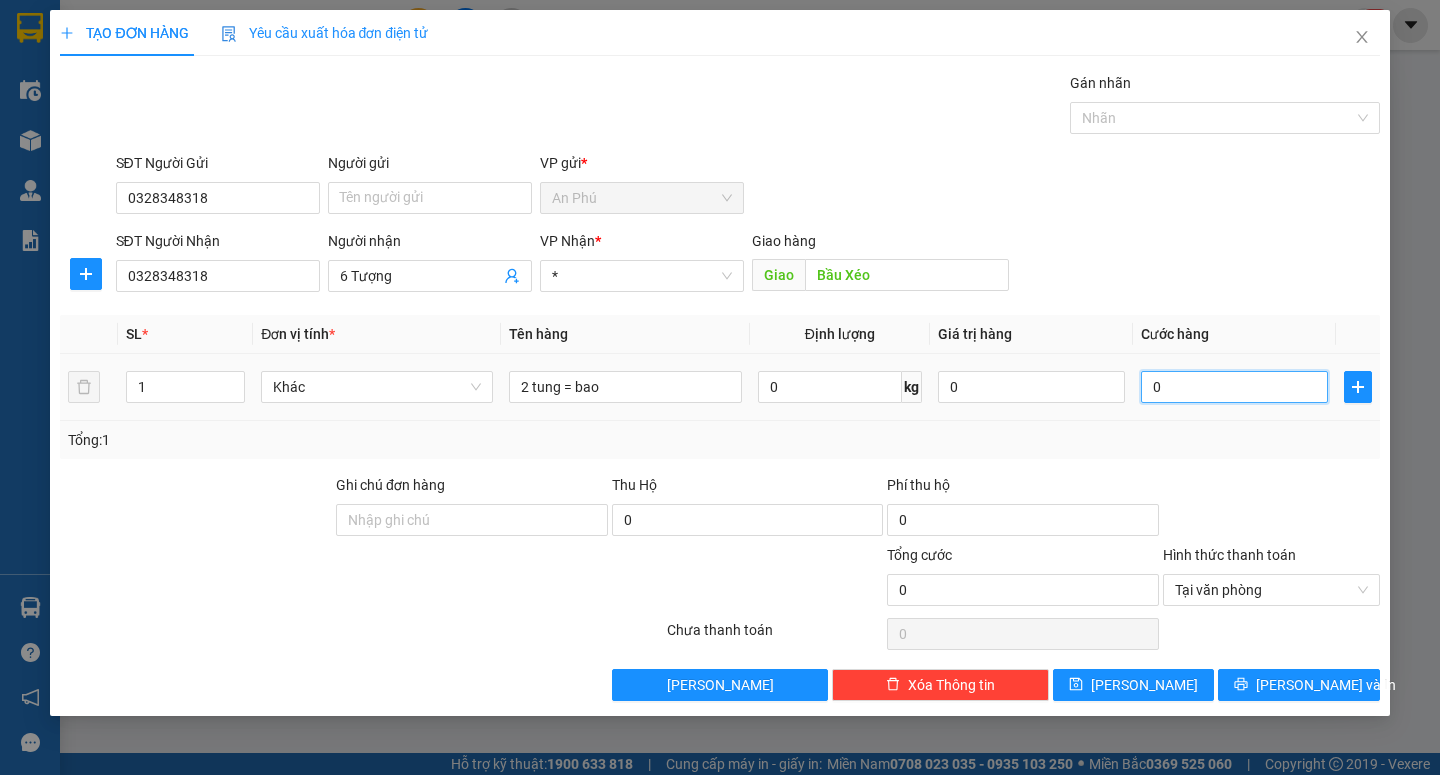 type on "1" 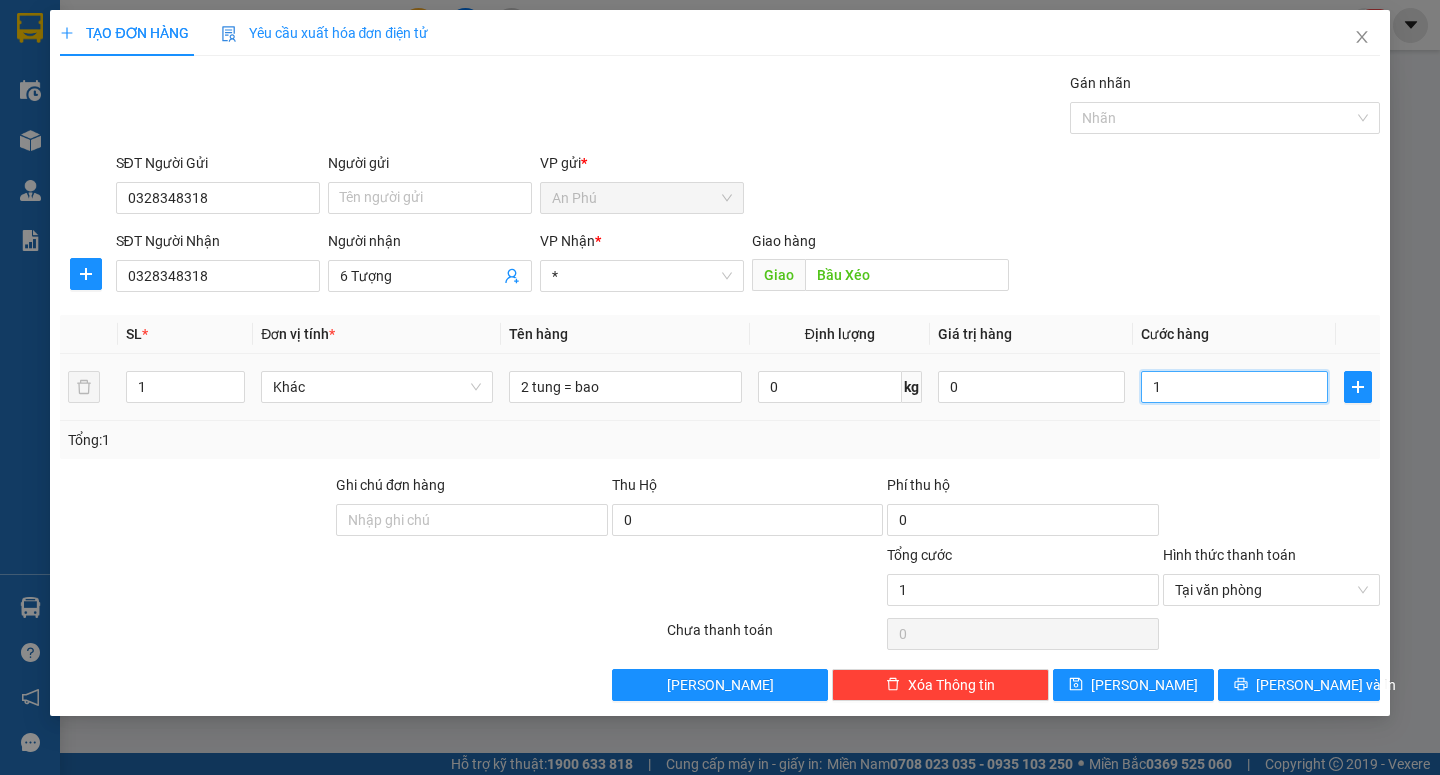 type on "15" 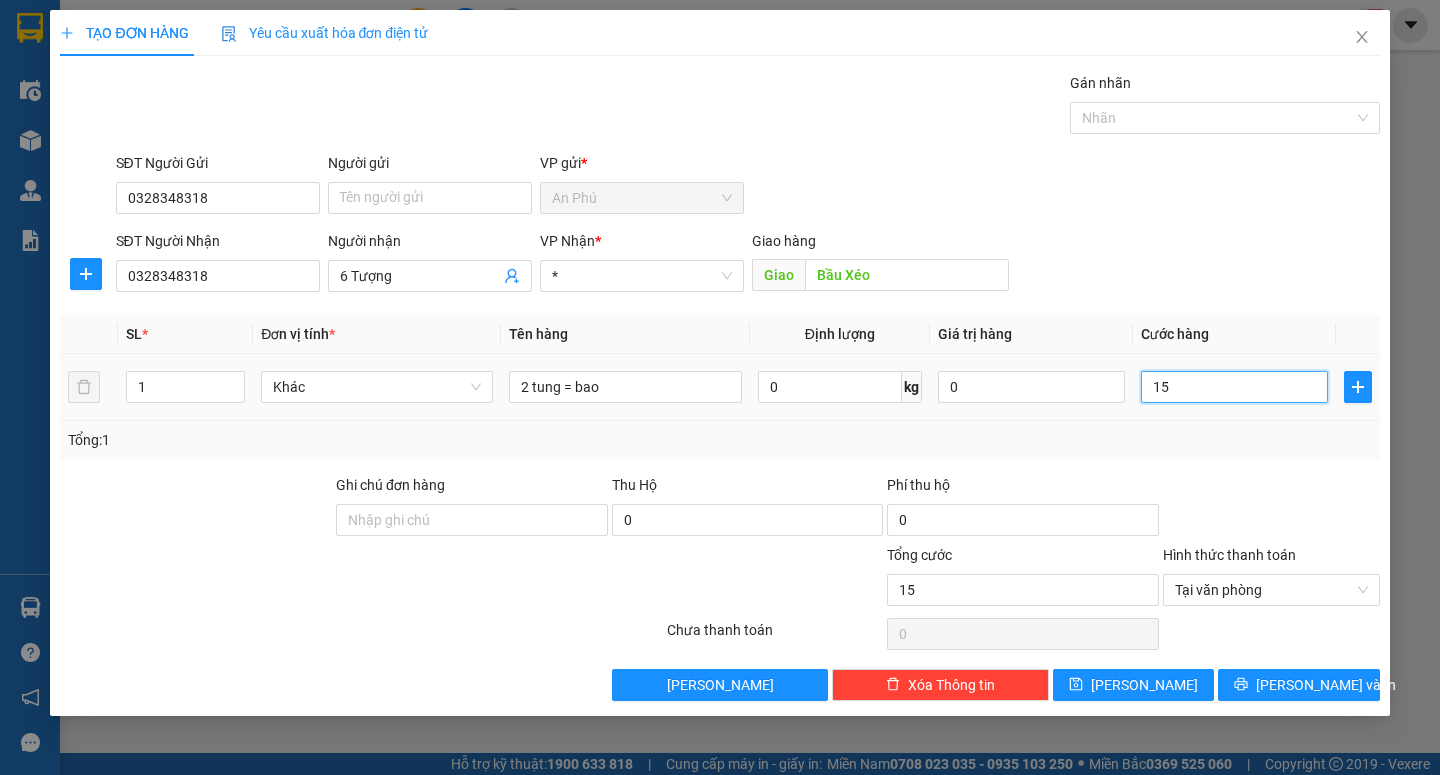 type on "150" 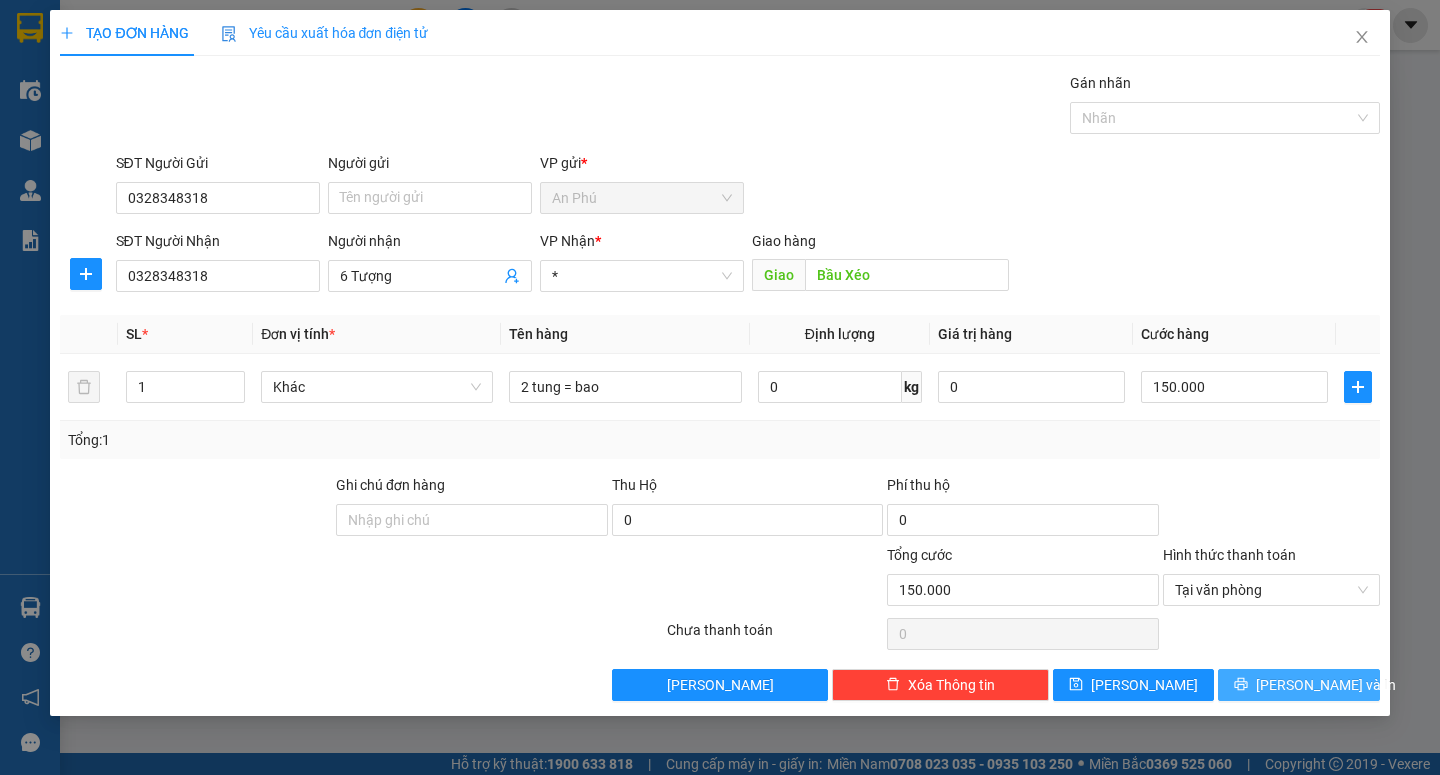 click on "[PERSON_NAME] và In" at bounding box center (1326, 685) 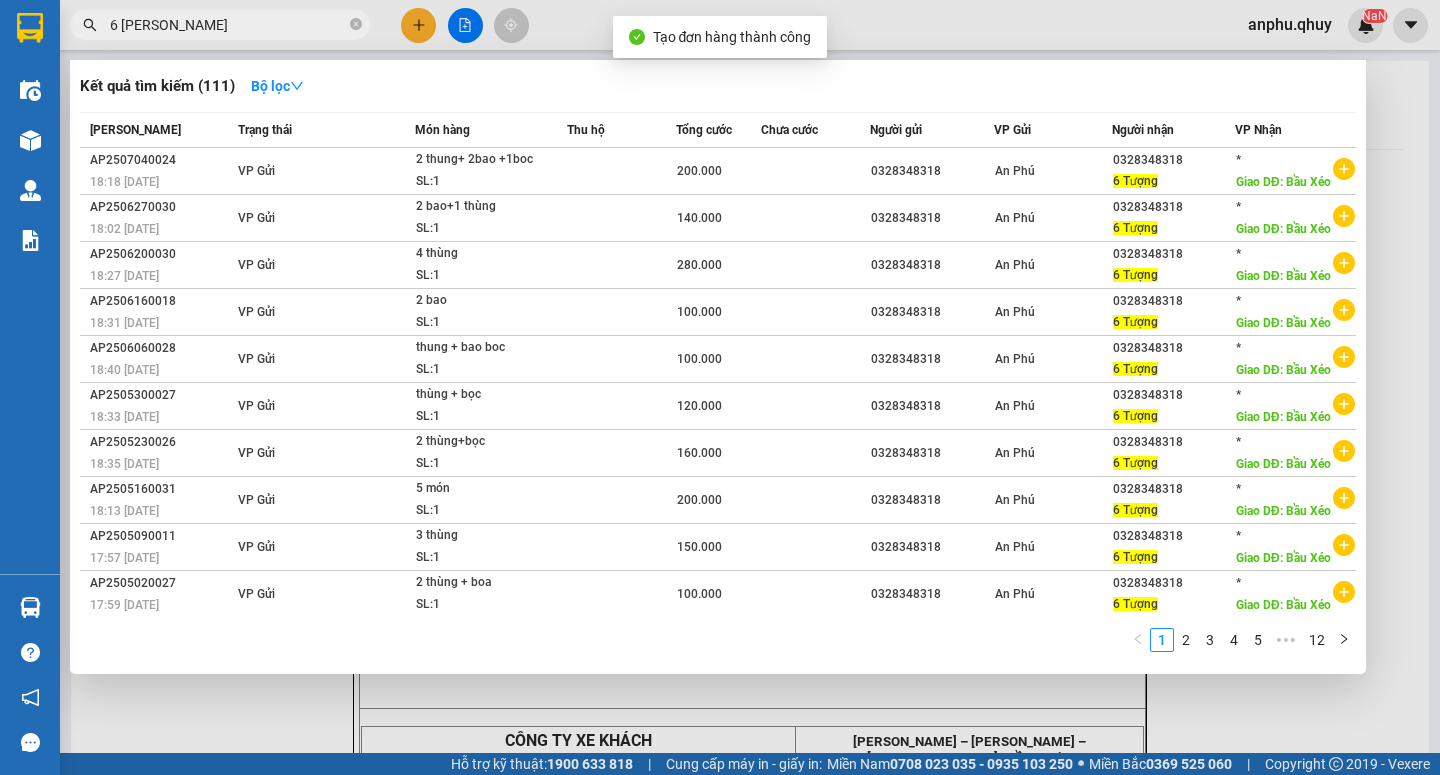 click at bounding box center [720, 387] 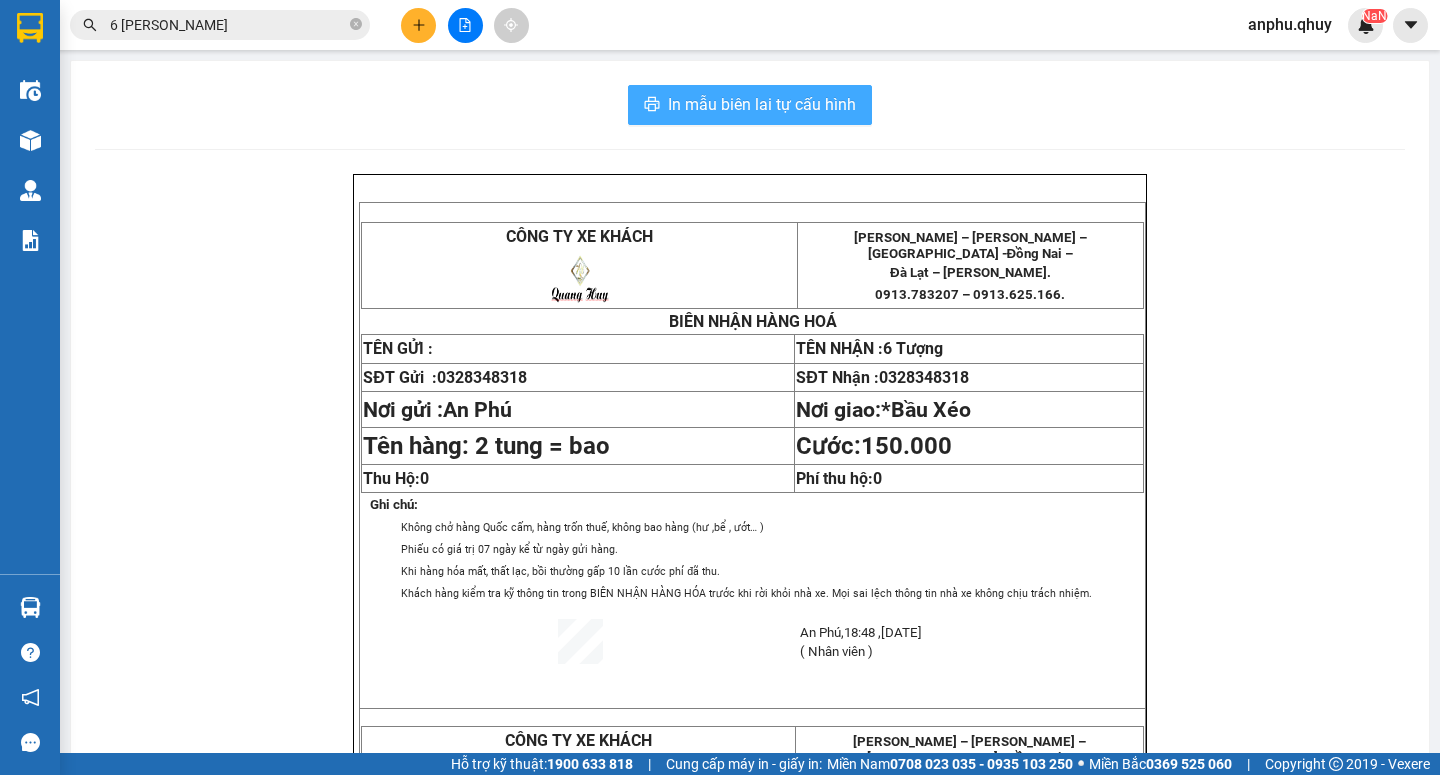 click on "In mẫu biên lai tự cấu hình" at bounding box center [762, 104] 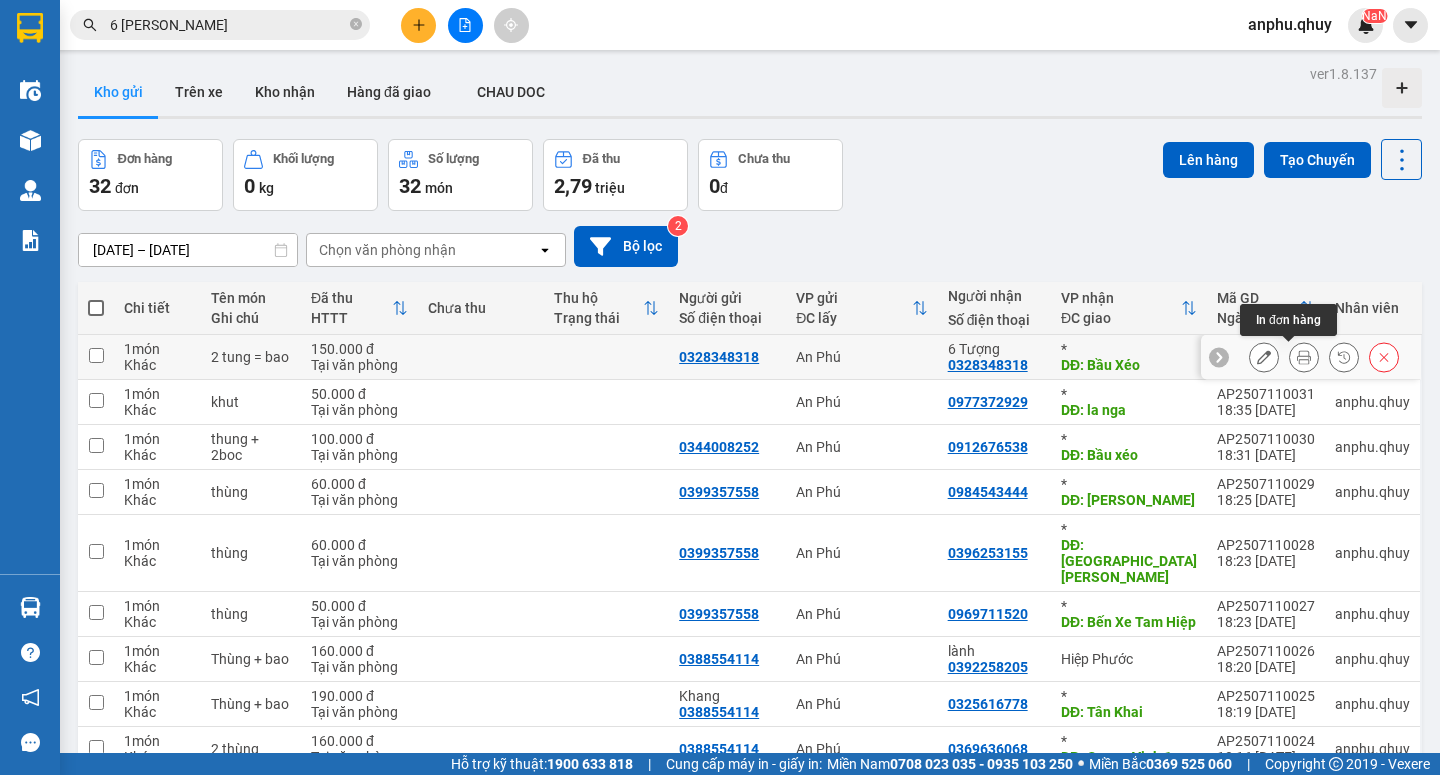 click 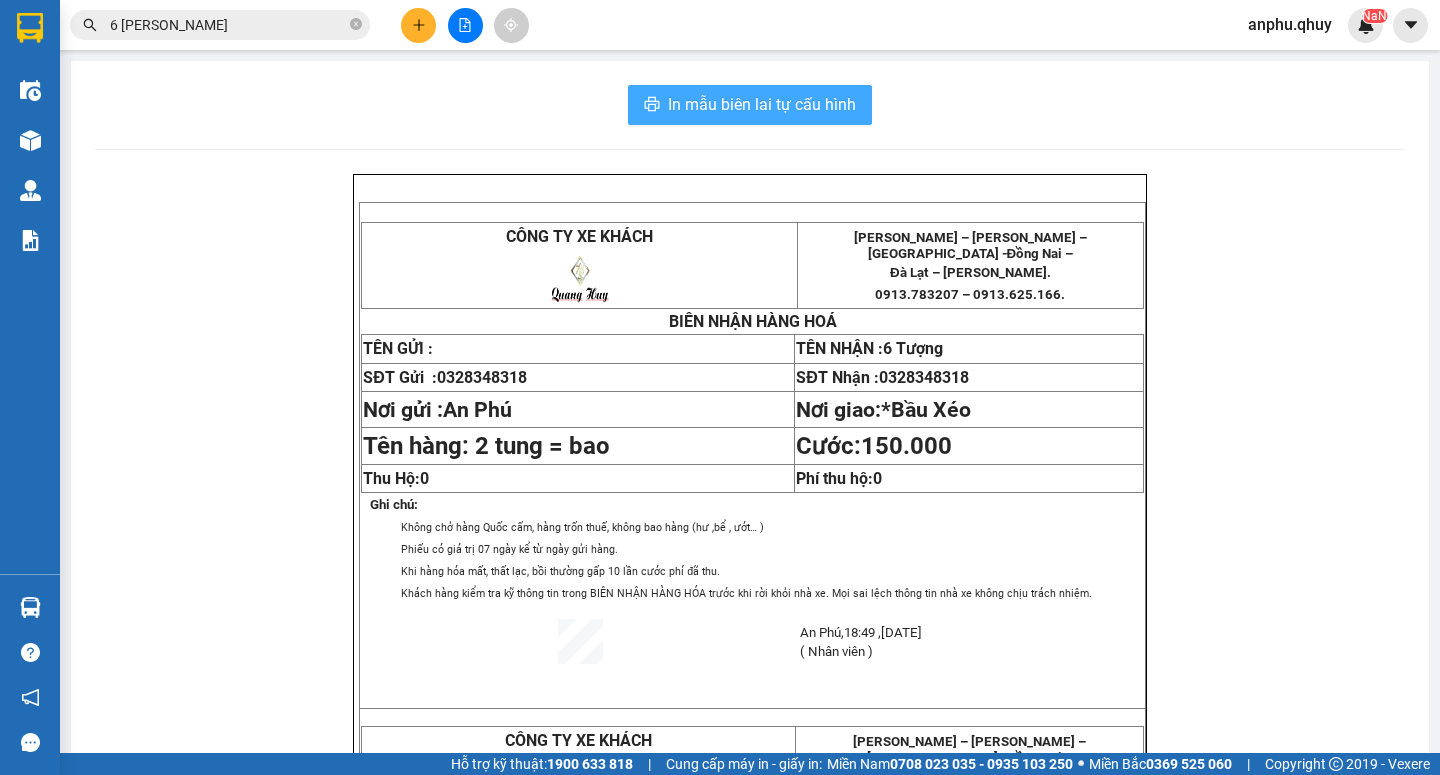 click on "In mẫu biên lai tự cấu hình" at bounding box center (762, 104) 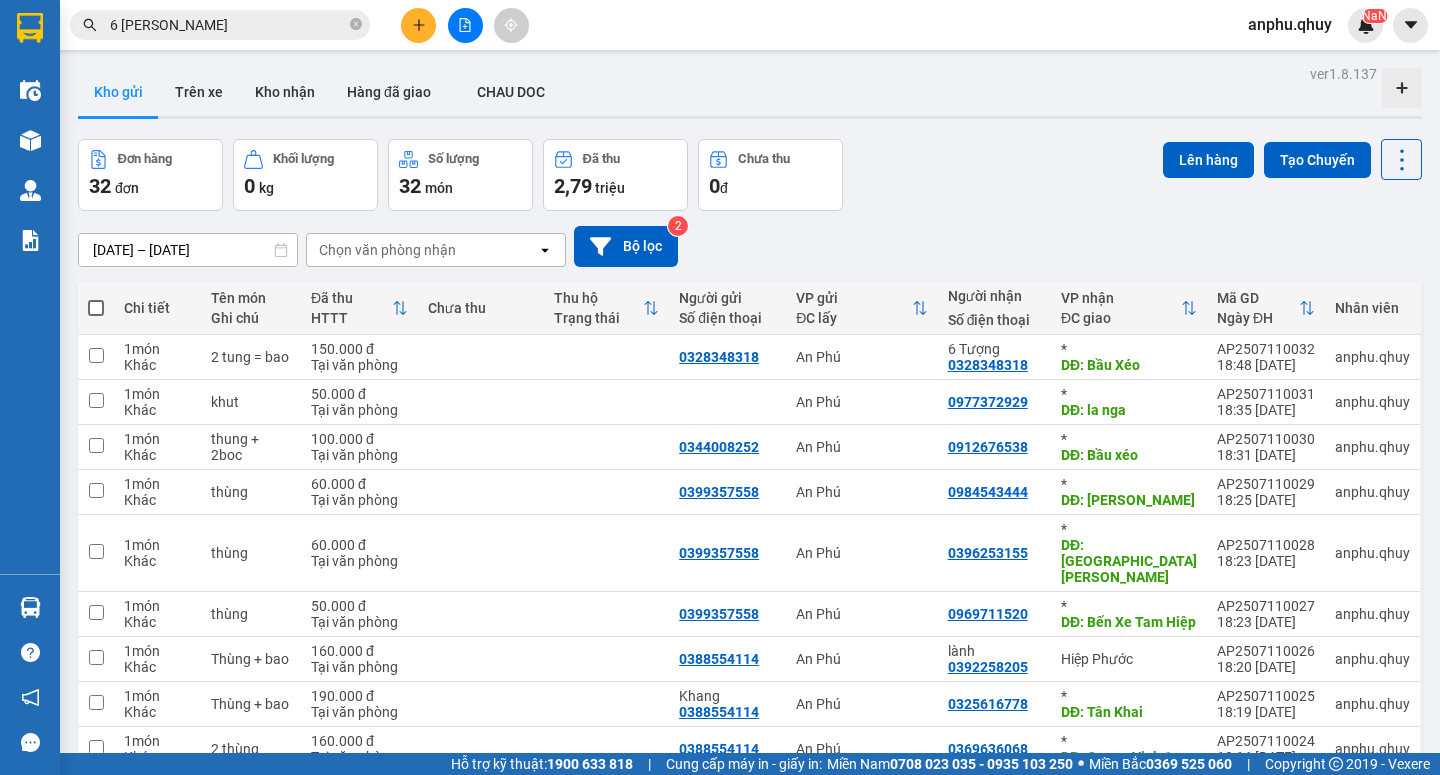 click on "6 [PERSON_NAME]" at bounding box center (228, 25) 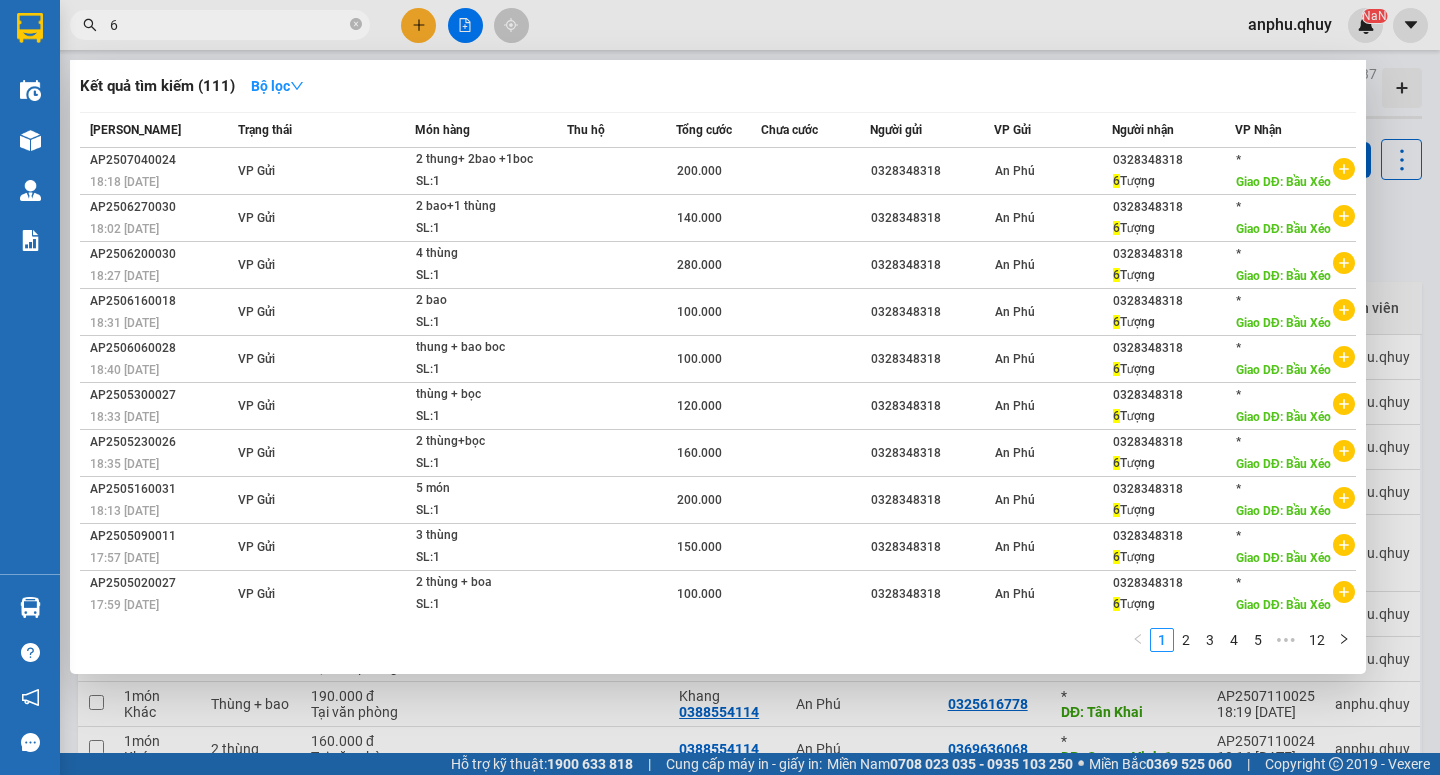 type on "6" 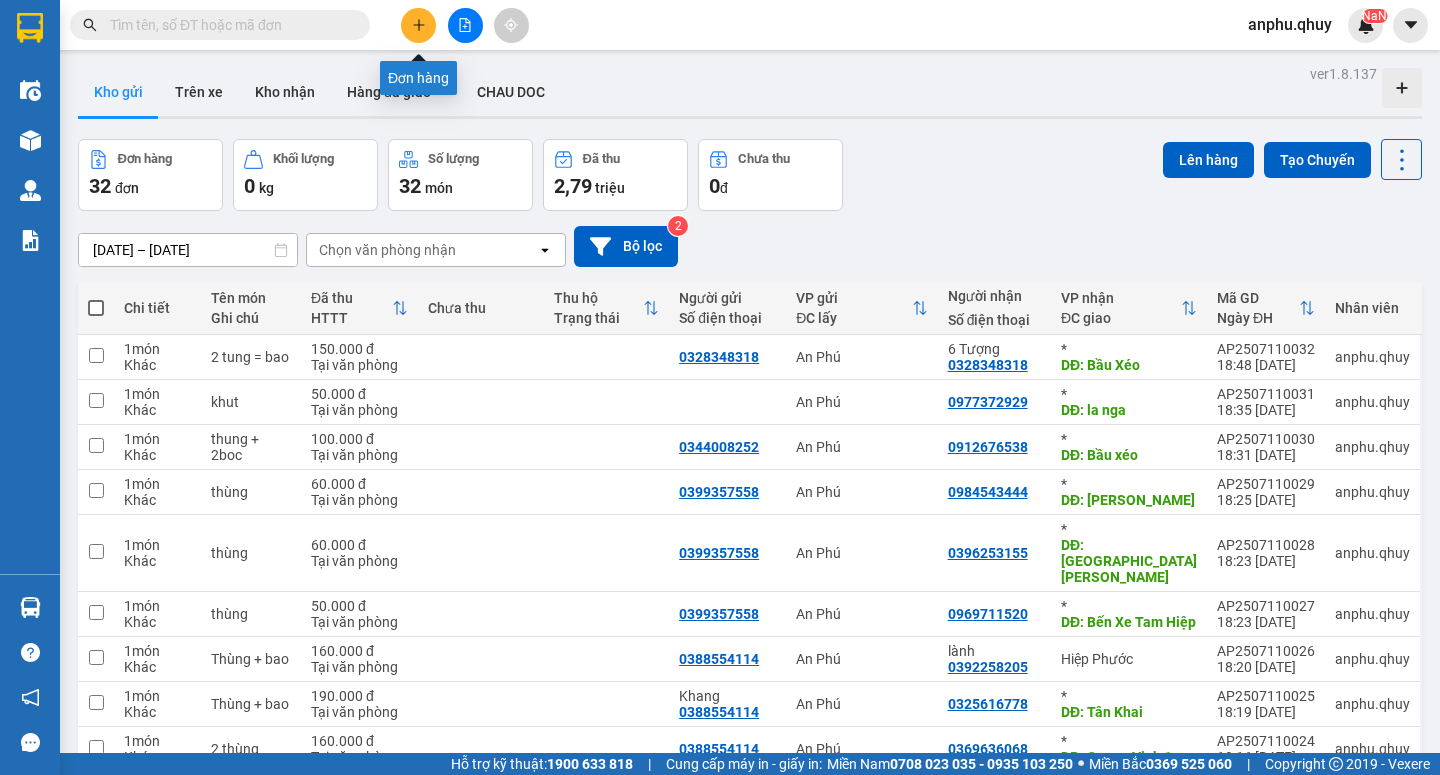 type 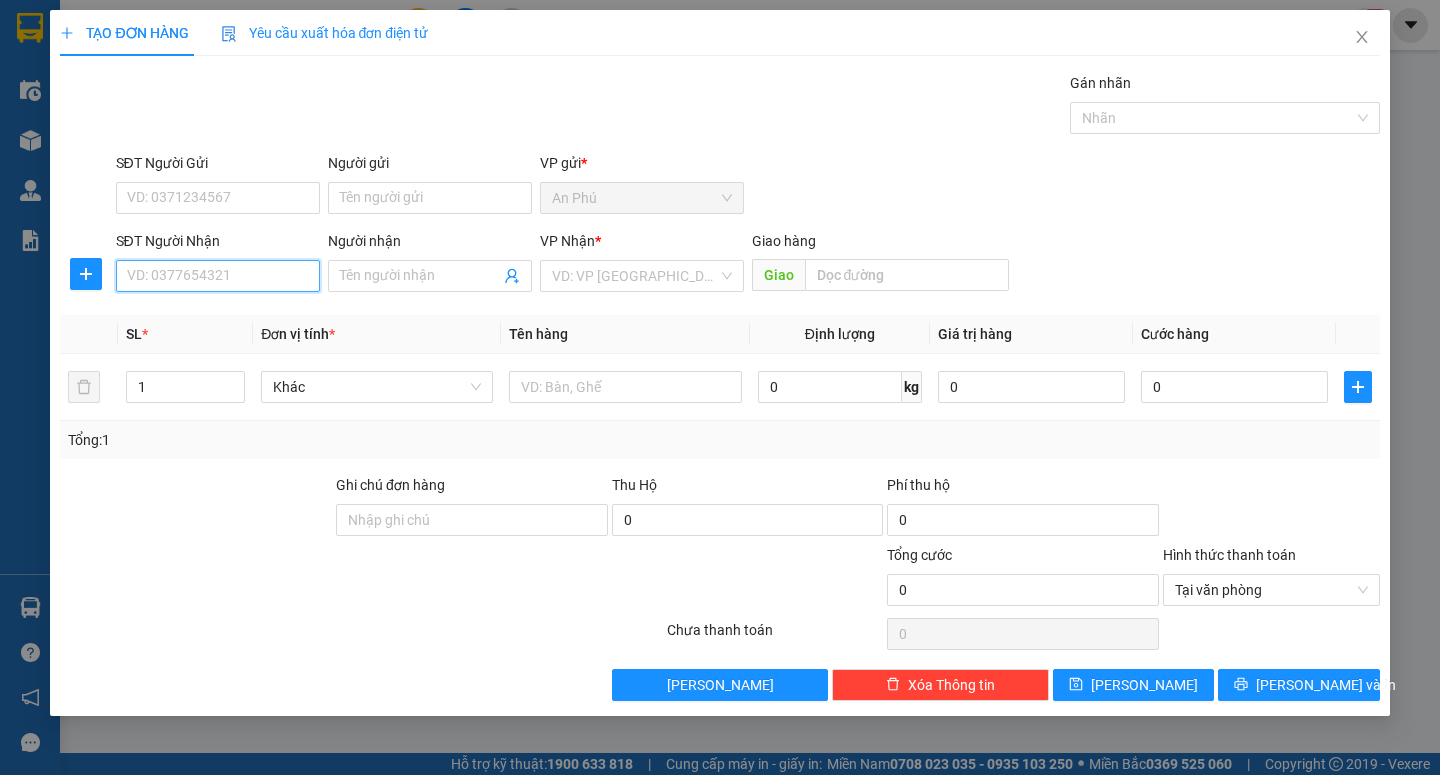 click on "SĐT Người Nhận" at bounding box center [218, 276] 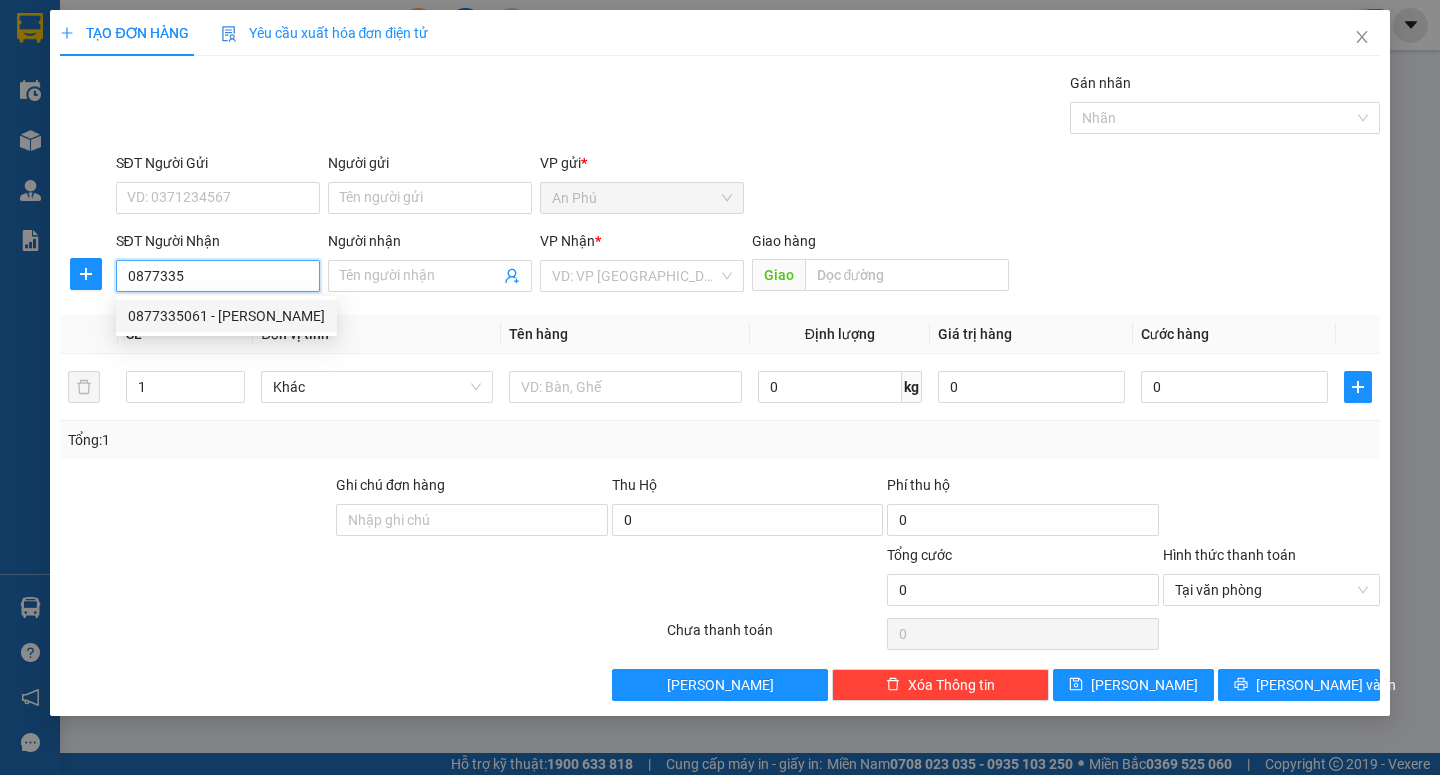 click on "0877335061 - [PERSON_NAME]" at bounding box center (226, 316) 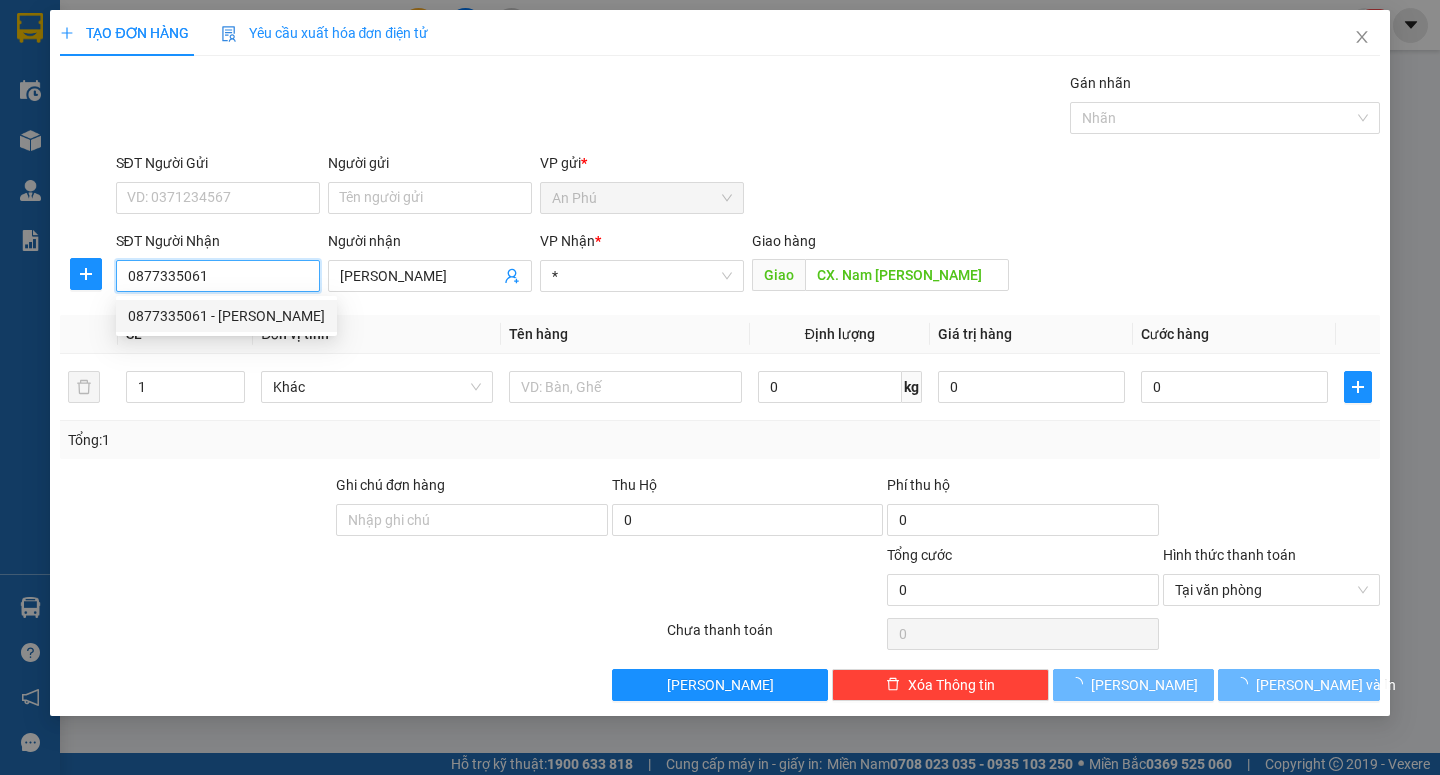 type on "40.000" 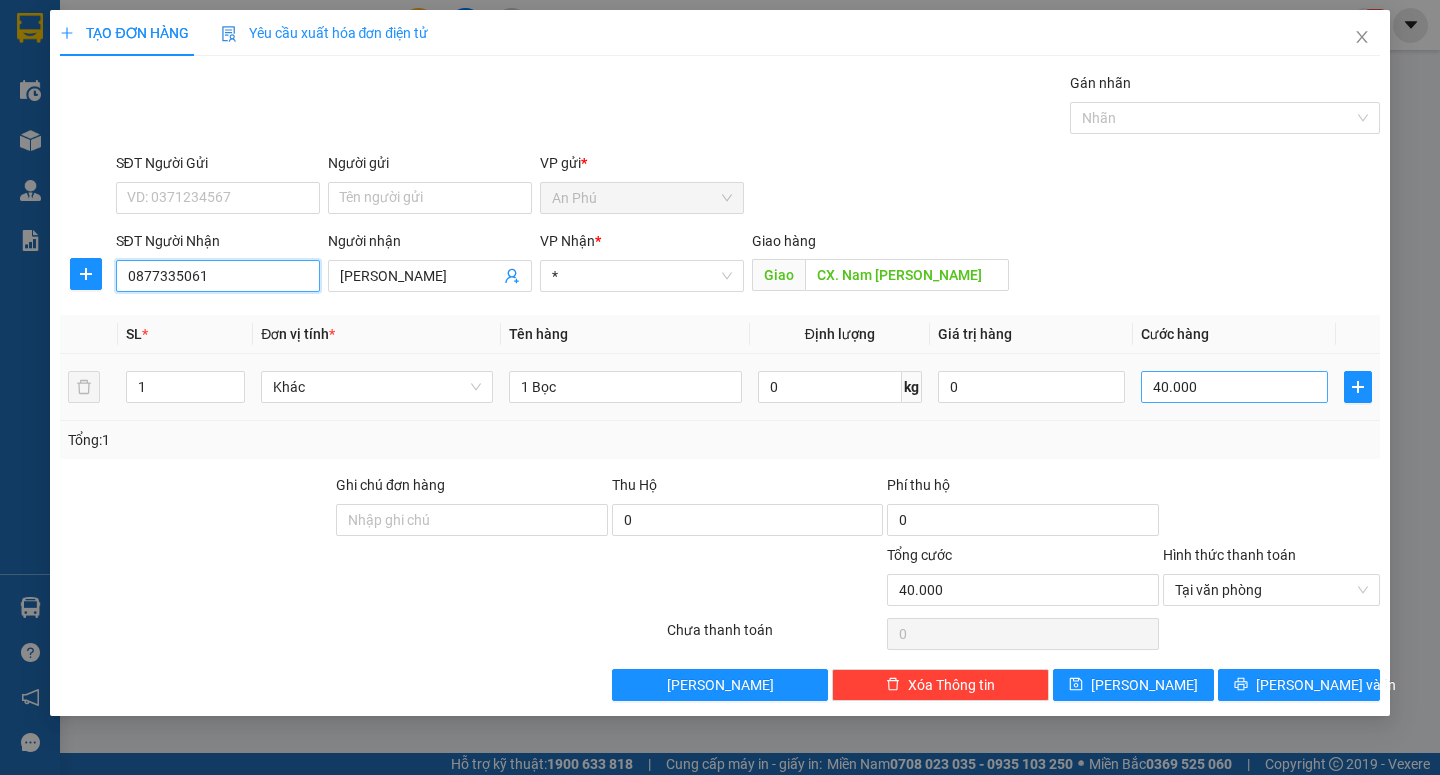 type on "0877335061" 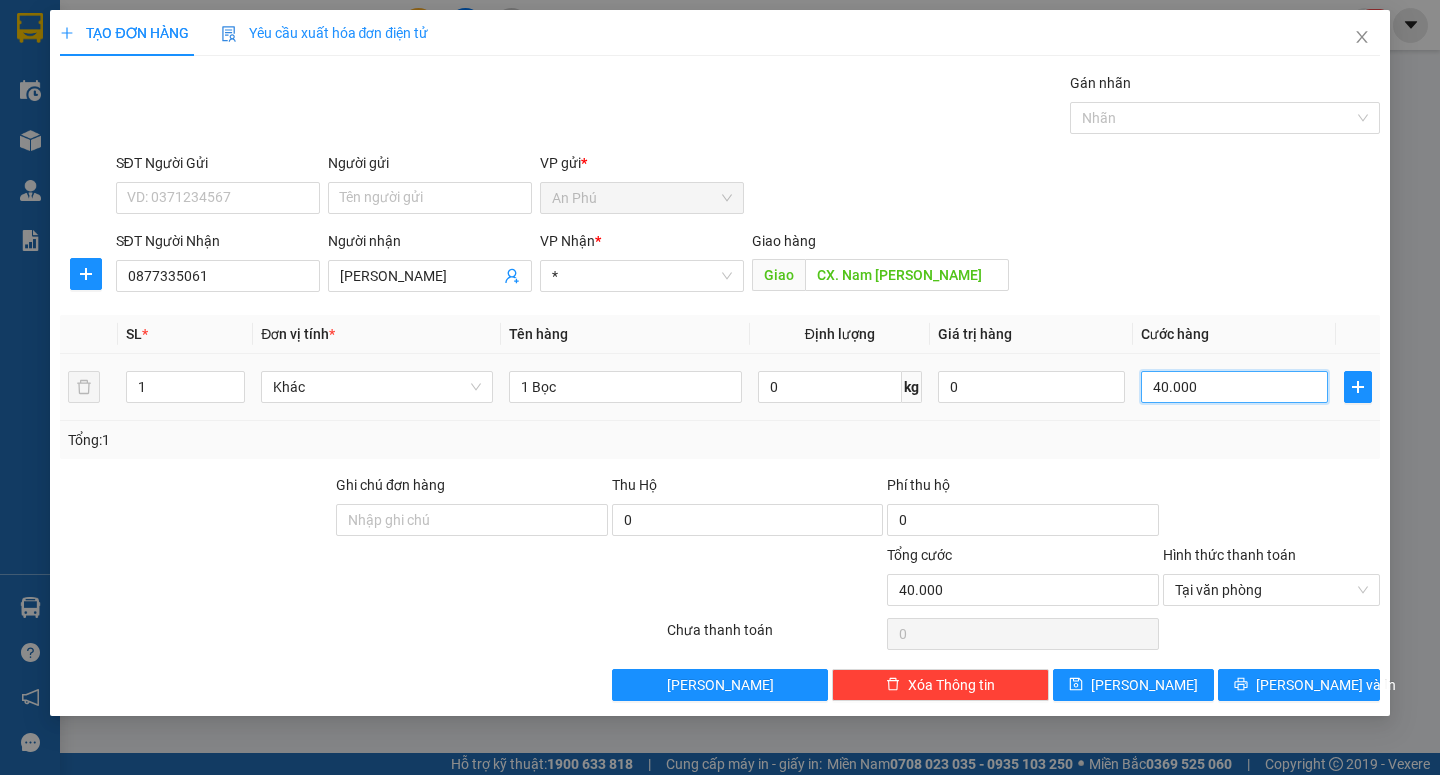 click on "40.000" at bounding box center [1234, 387] 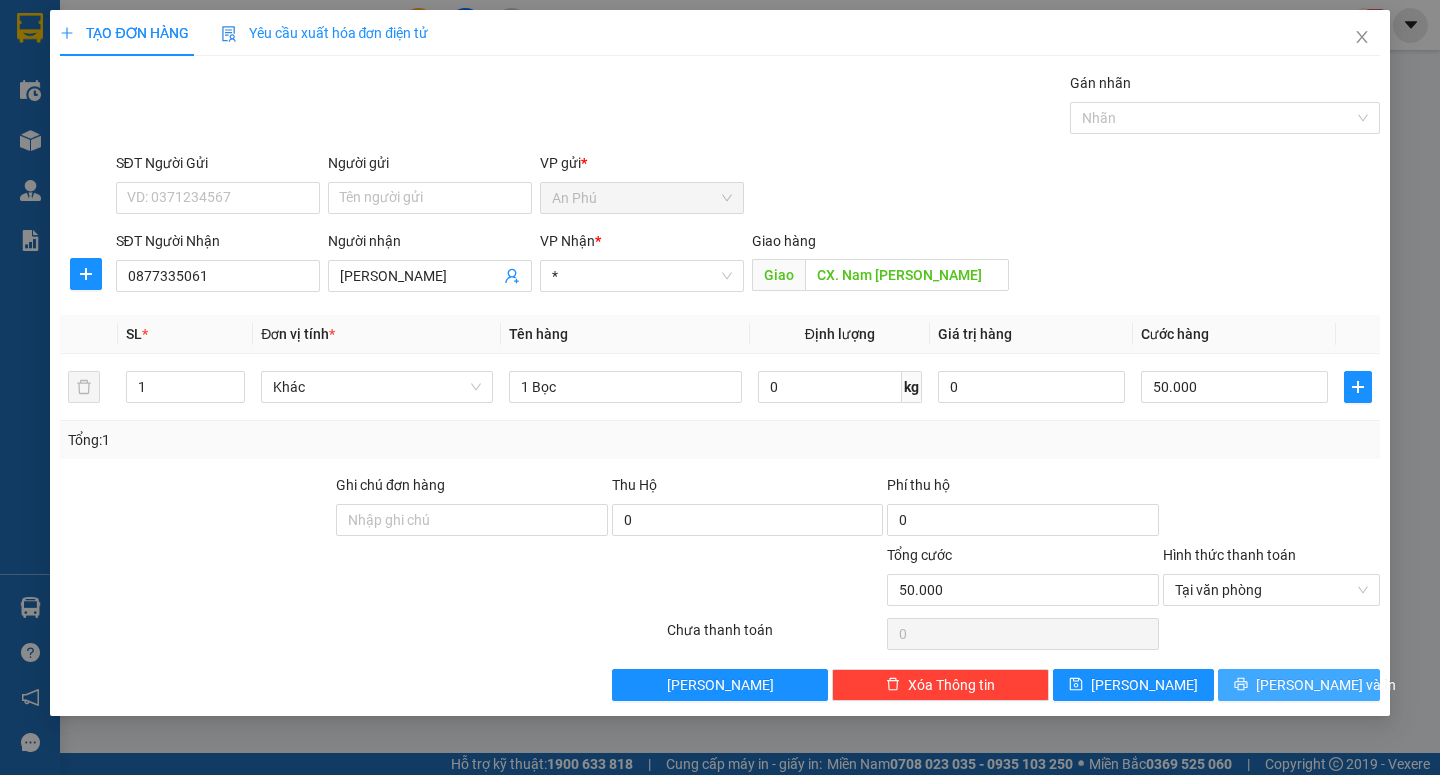 click on "[PERSON_NAME] và In" at bounding box center [1326, 685] 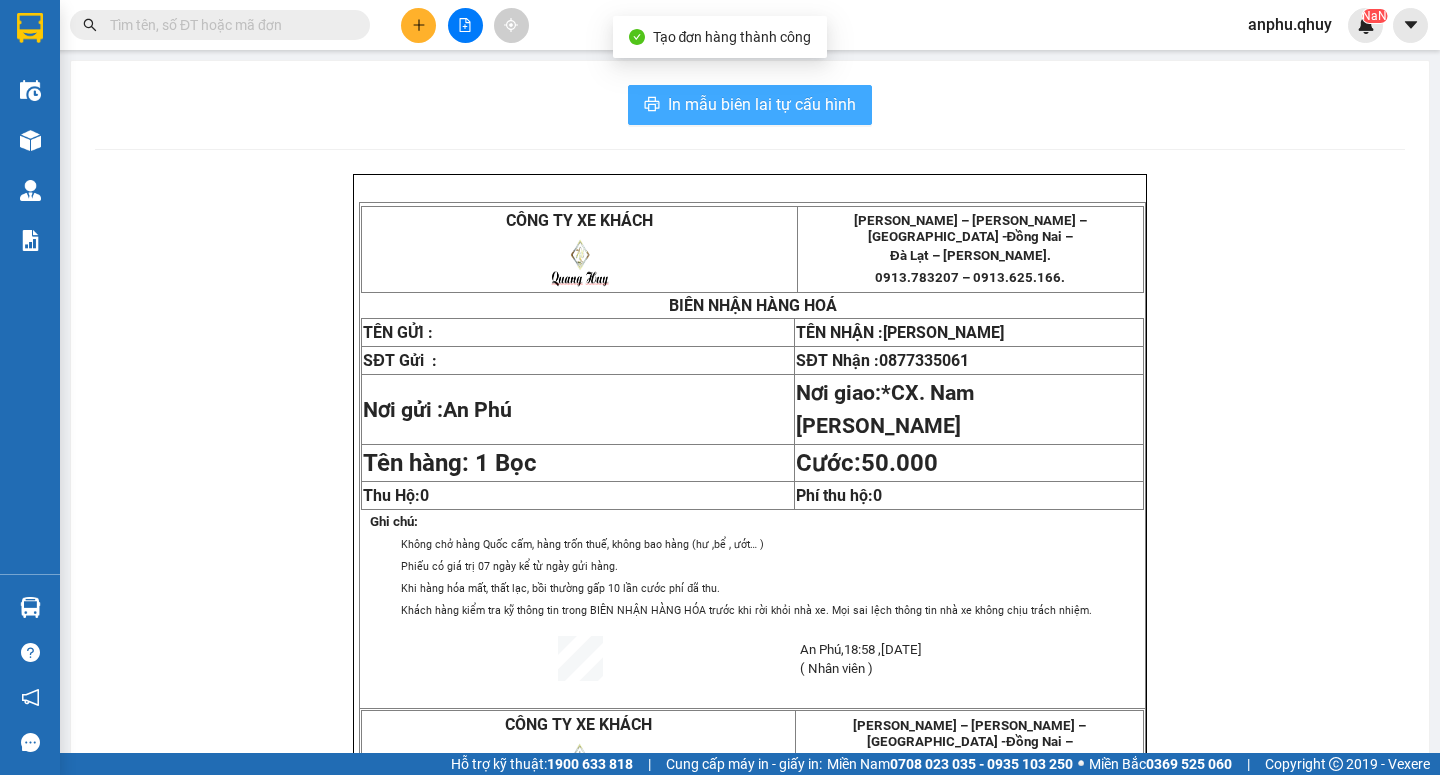 click on "In mẫu biên lai tự cấu hình" at bounding box center [762, 104] 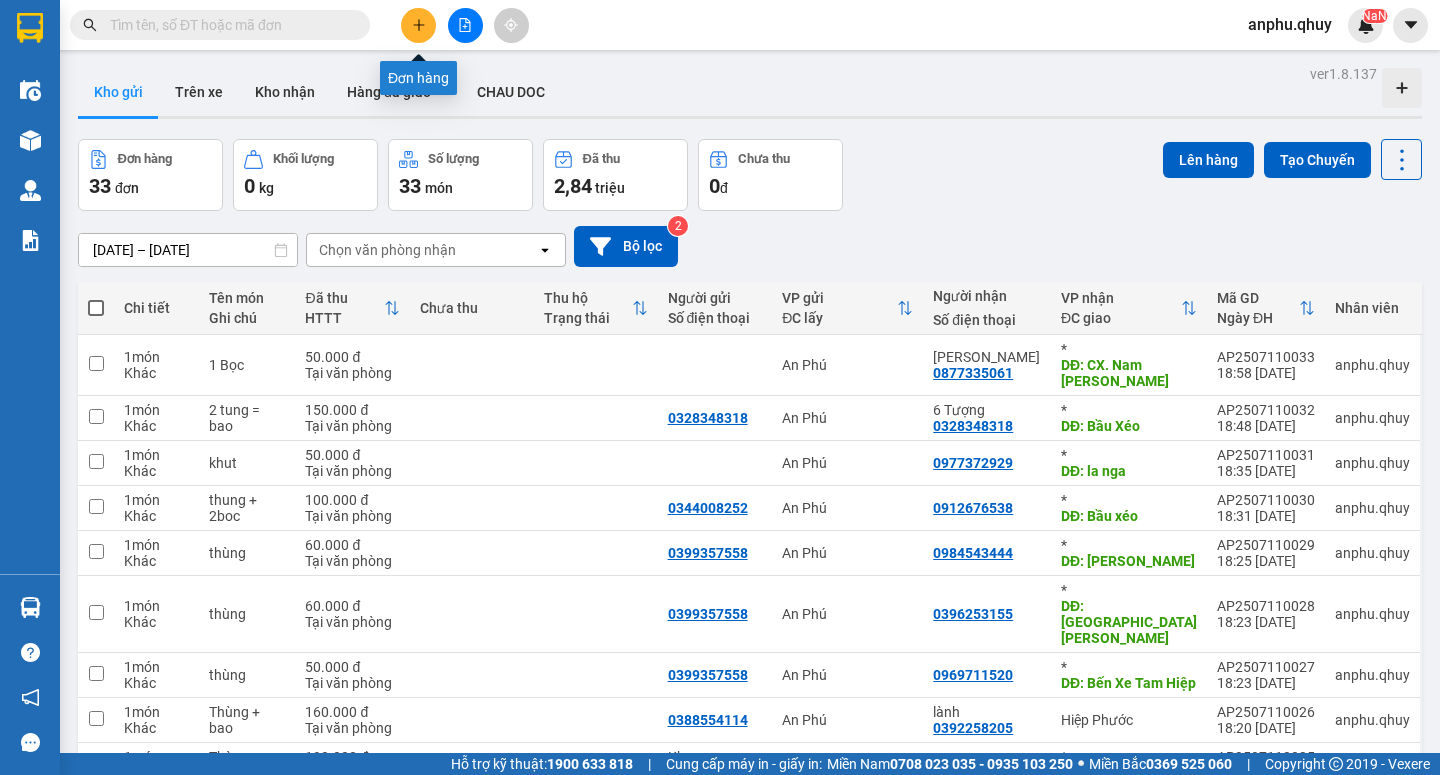 click 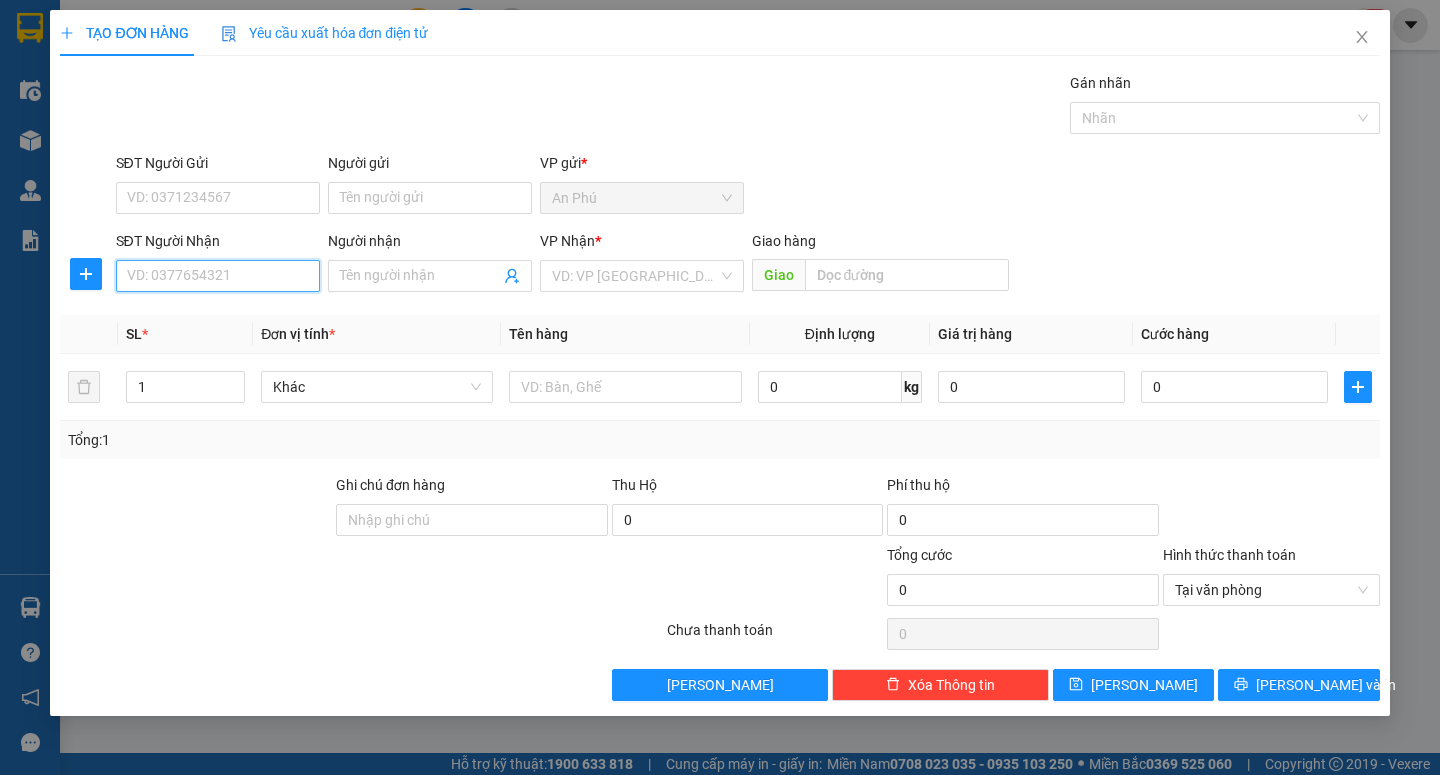 click on "SĐT Người Nhận" at bounding box center [218, 276] 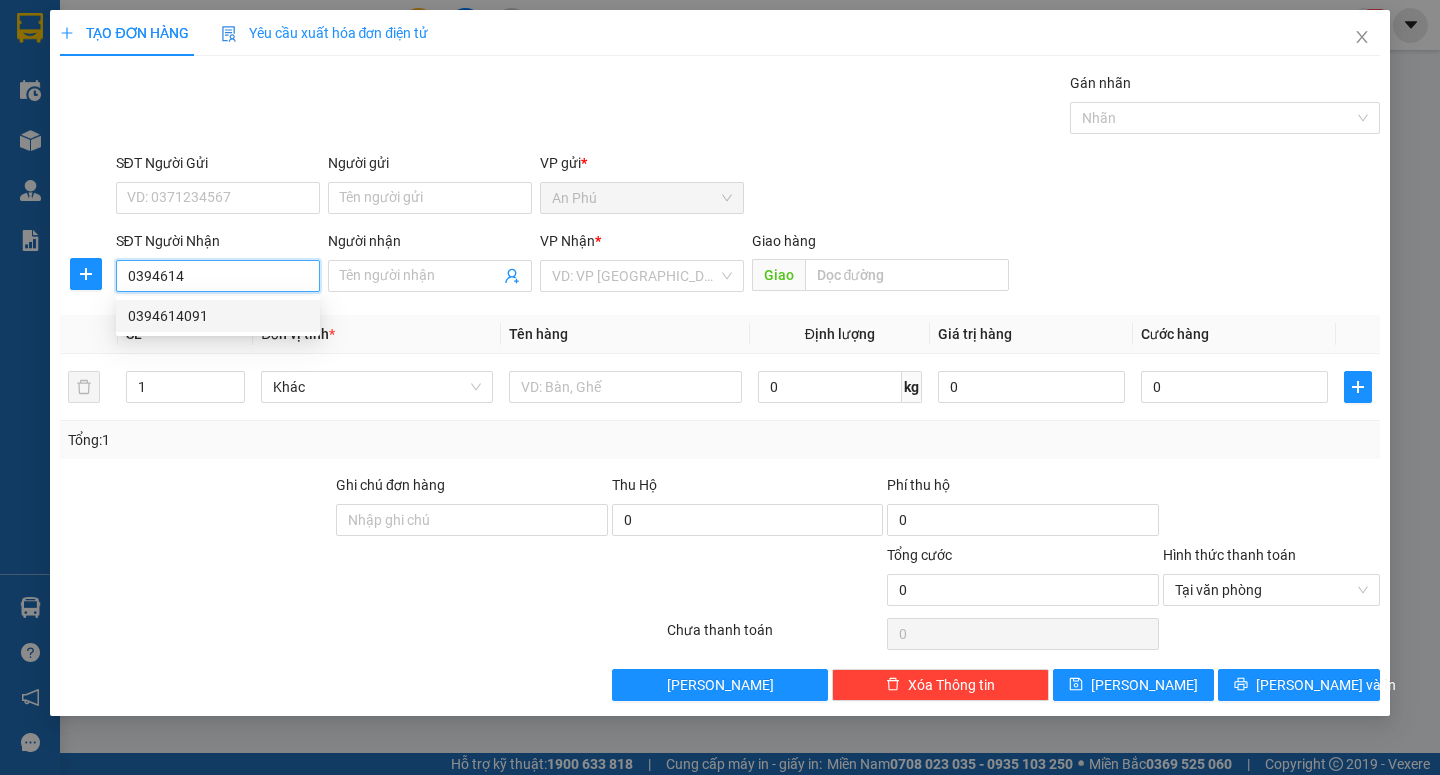 click on "0394614091" at bounding box center (218, 316) 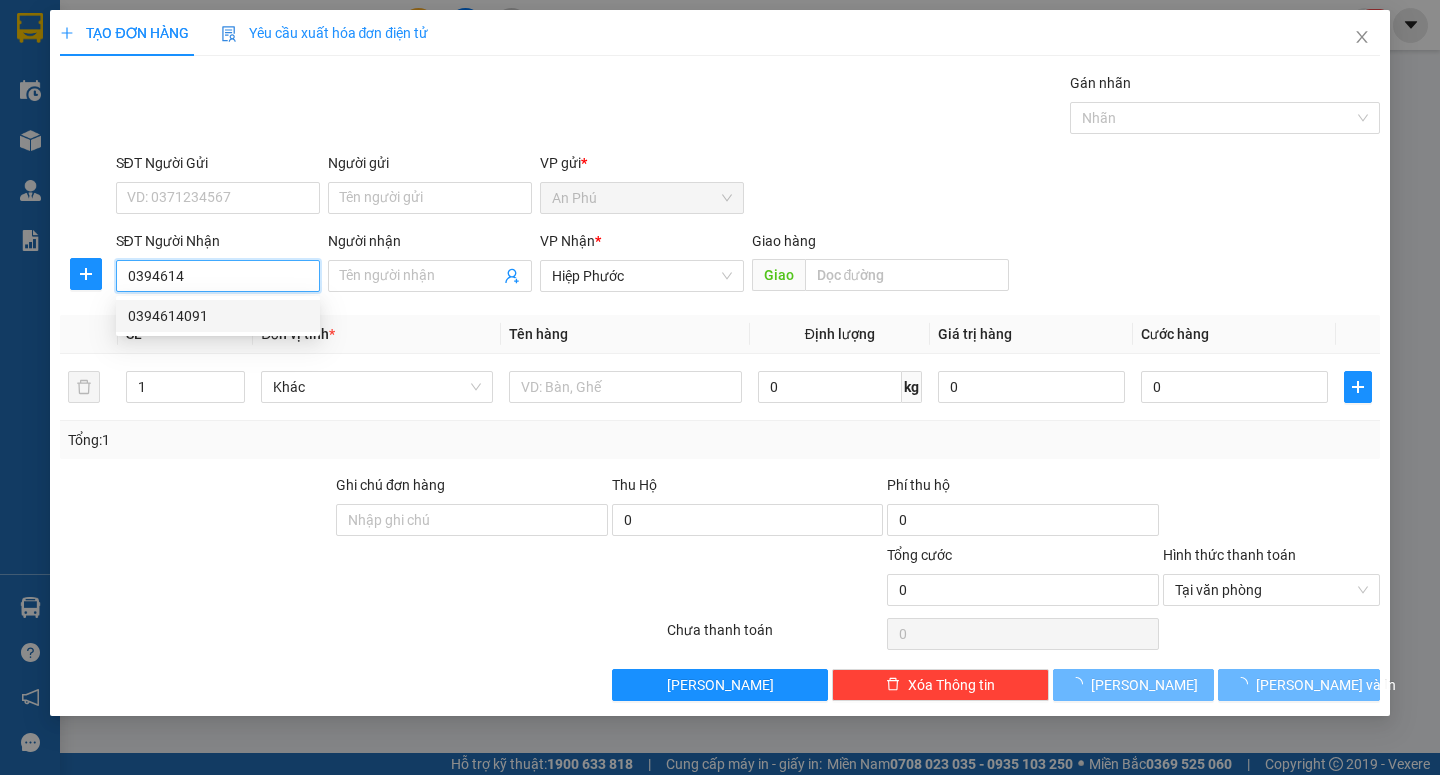 type on "0394614091" 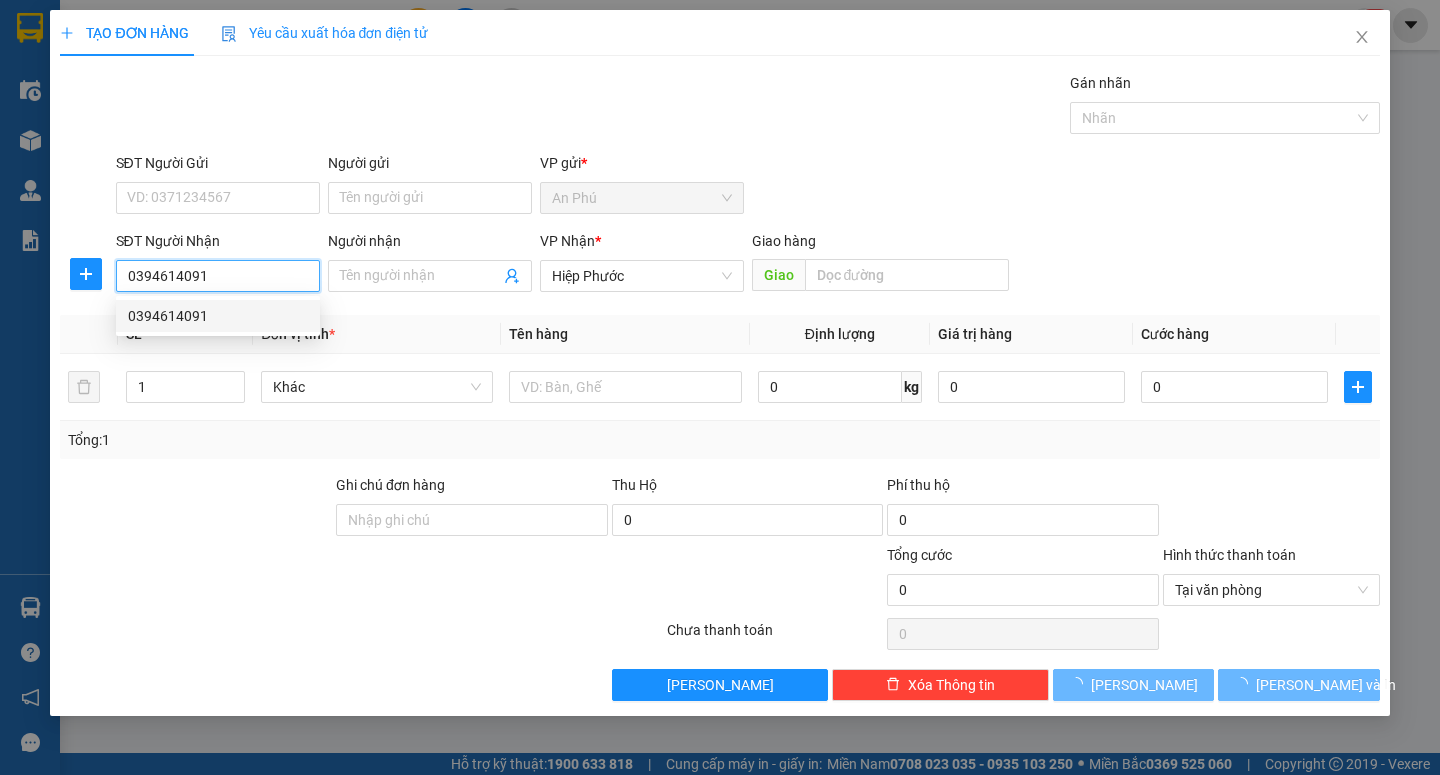 type on "40.000" 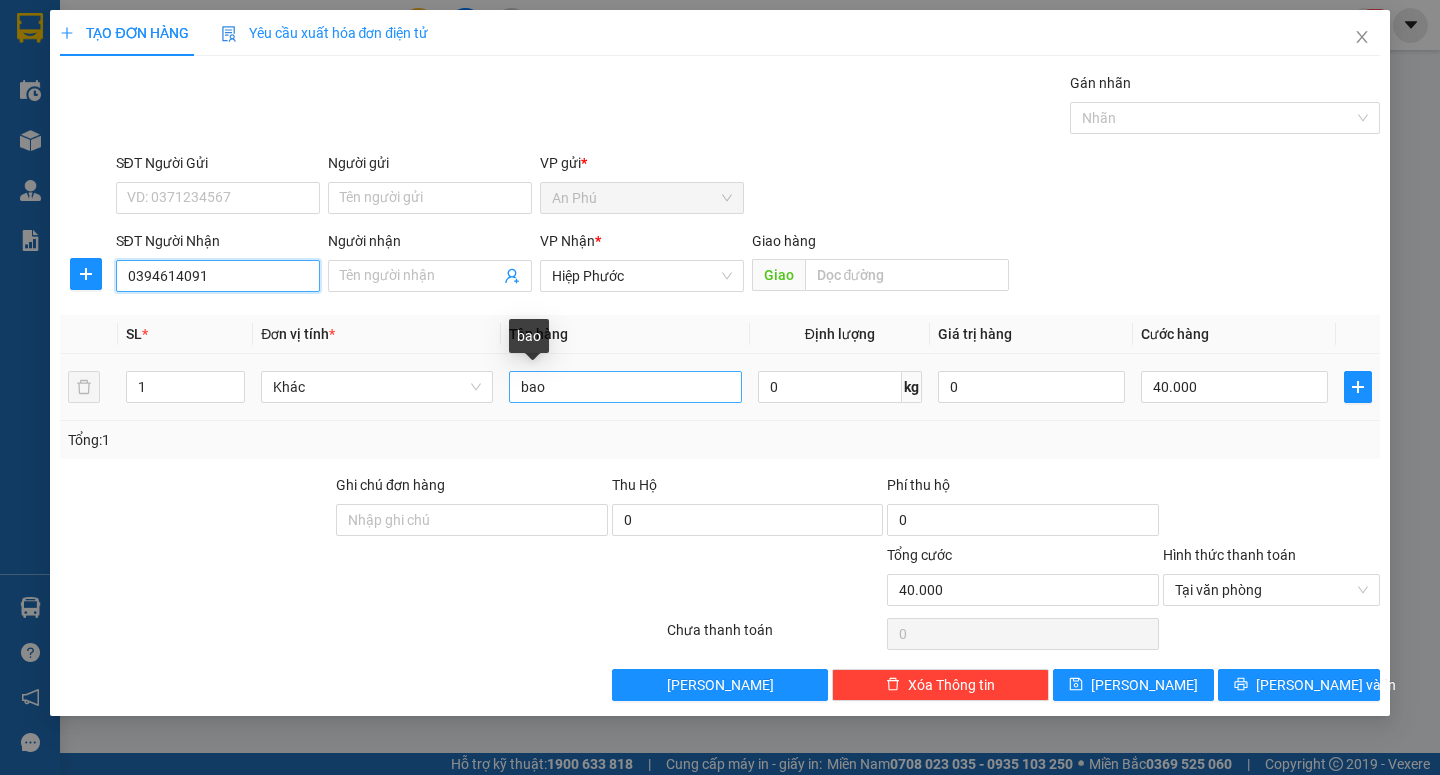 type on "0394614091" 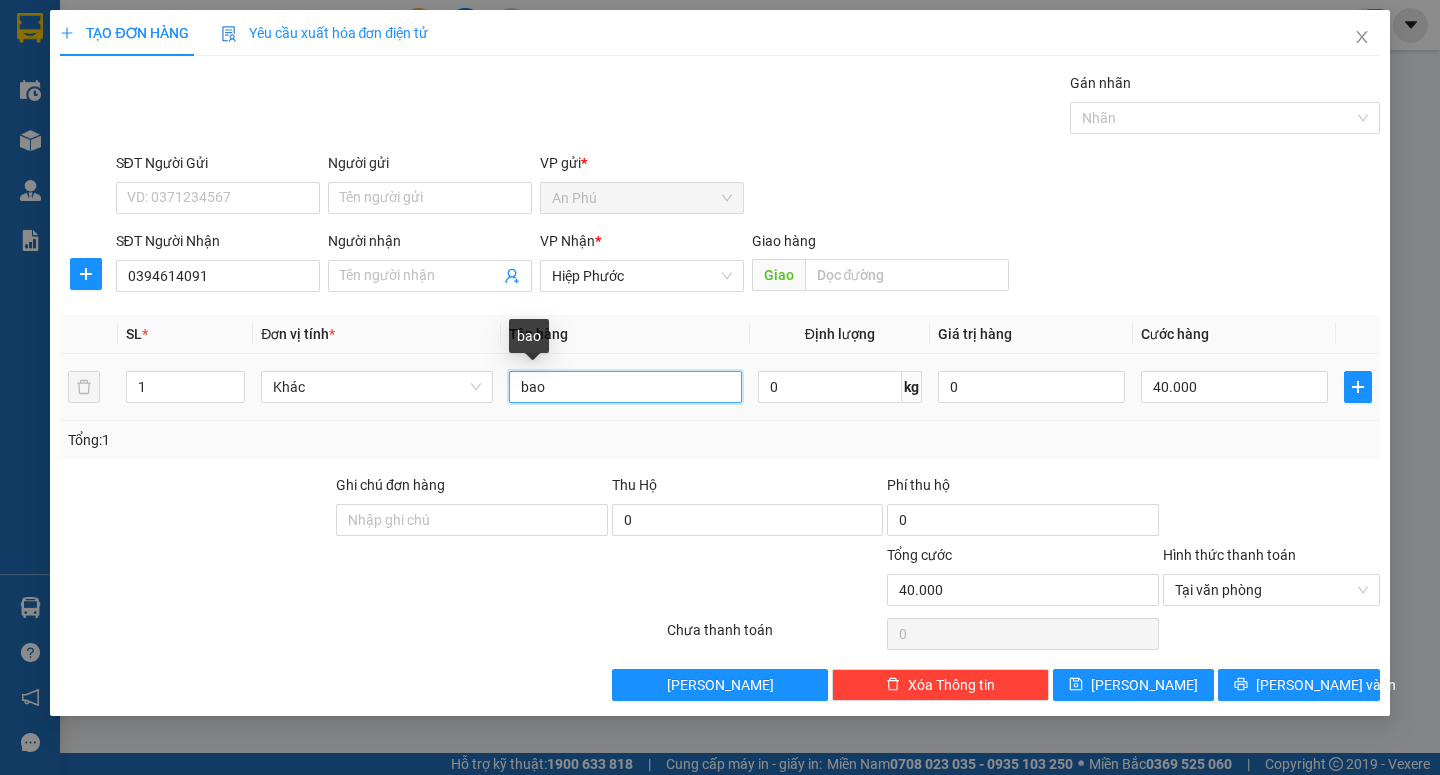 click on "bao" at bounding box center (625, 387) 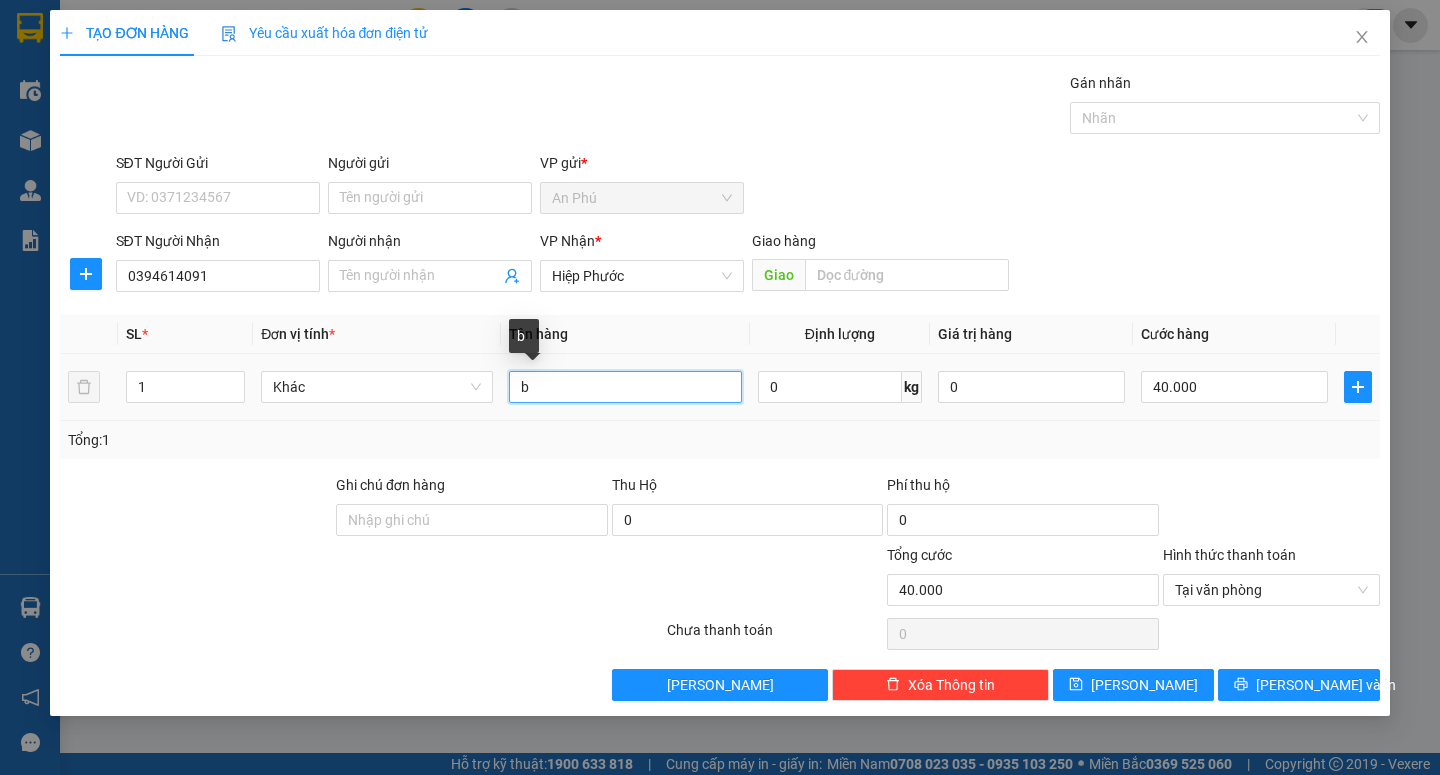 type on "bo" 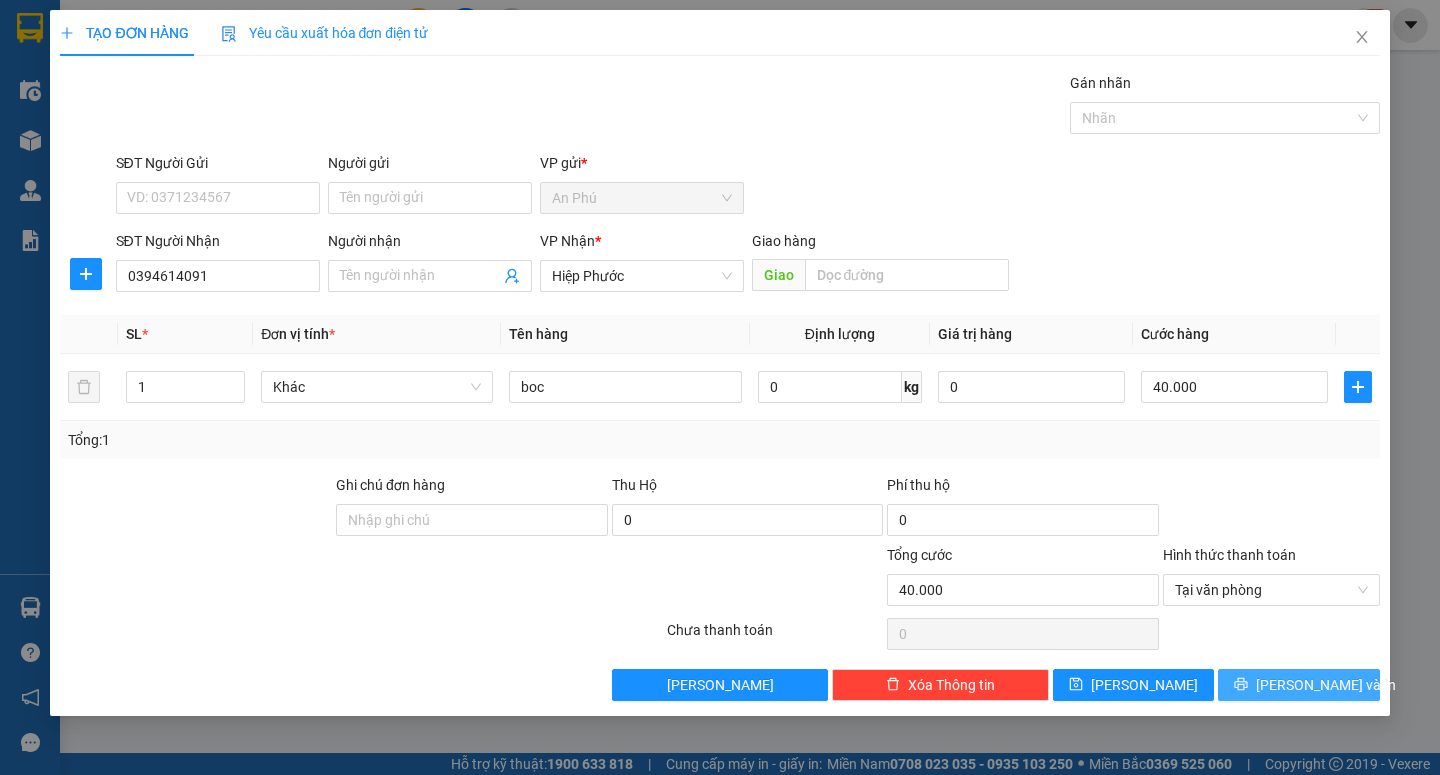 click on "[PERSON_NAME] và In" at bounding box center [1326, 685] 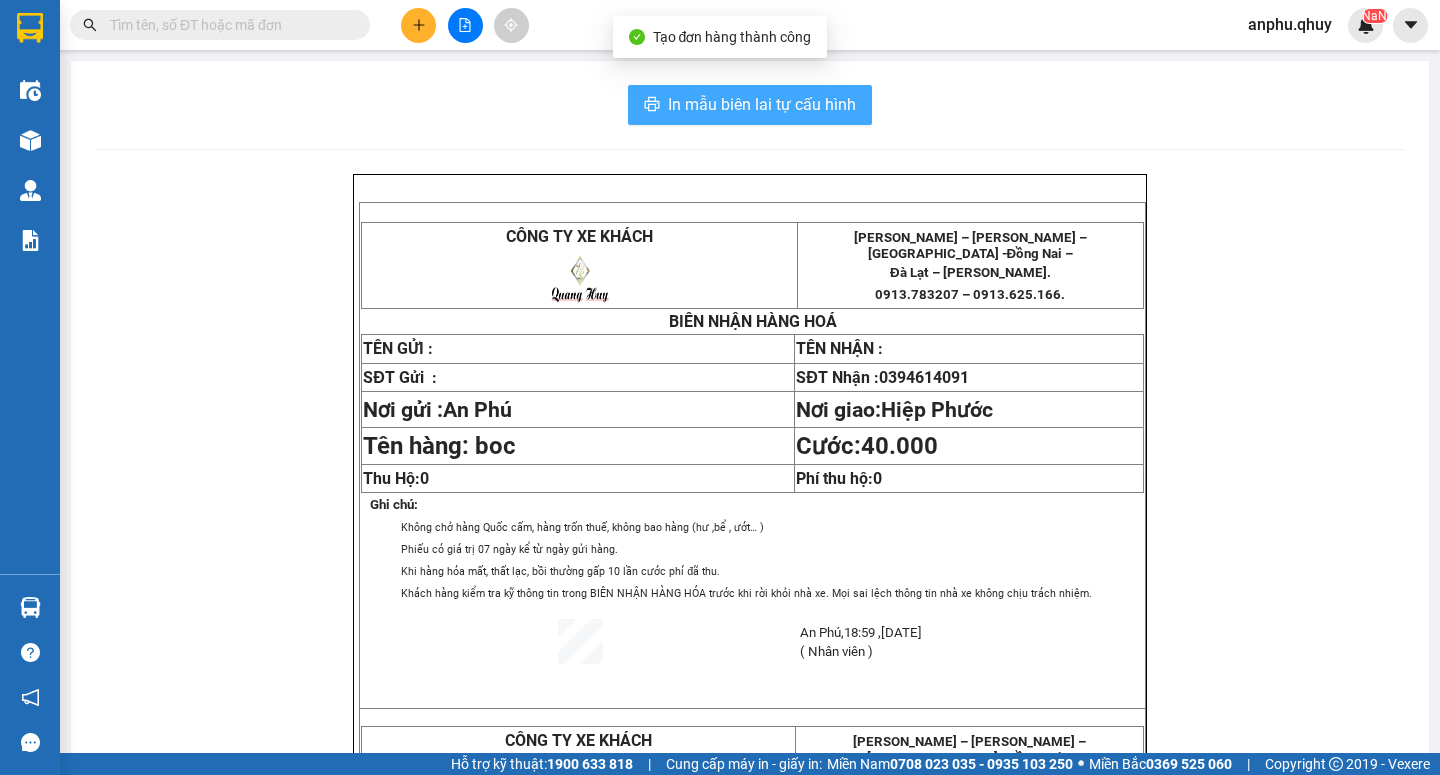 click on "In mẫu biên lai tự cấu hình" at bounding box center [762, 104] 